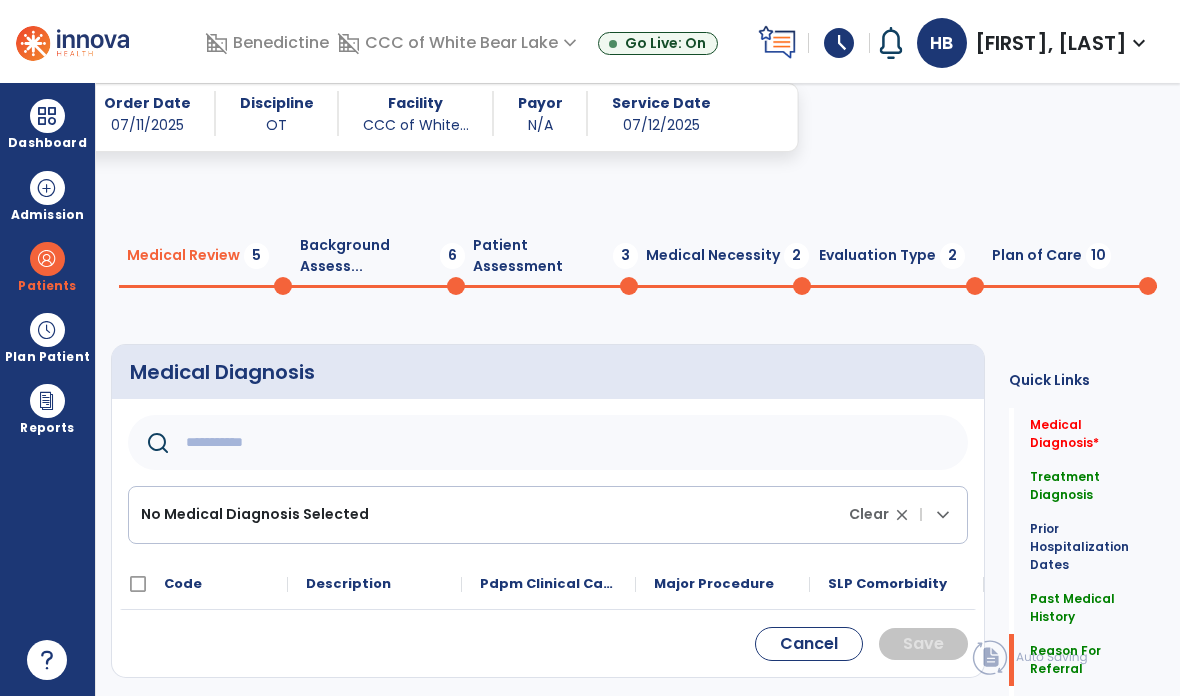 scroll, scrollTop: 541, scrollLeft: 0, axis: vertical 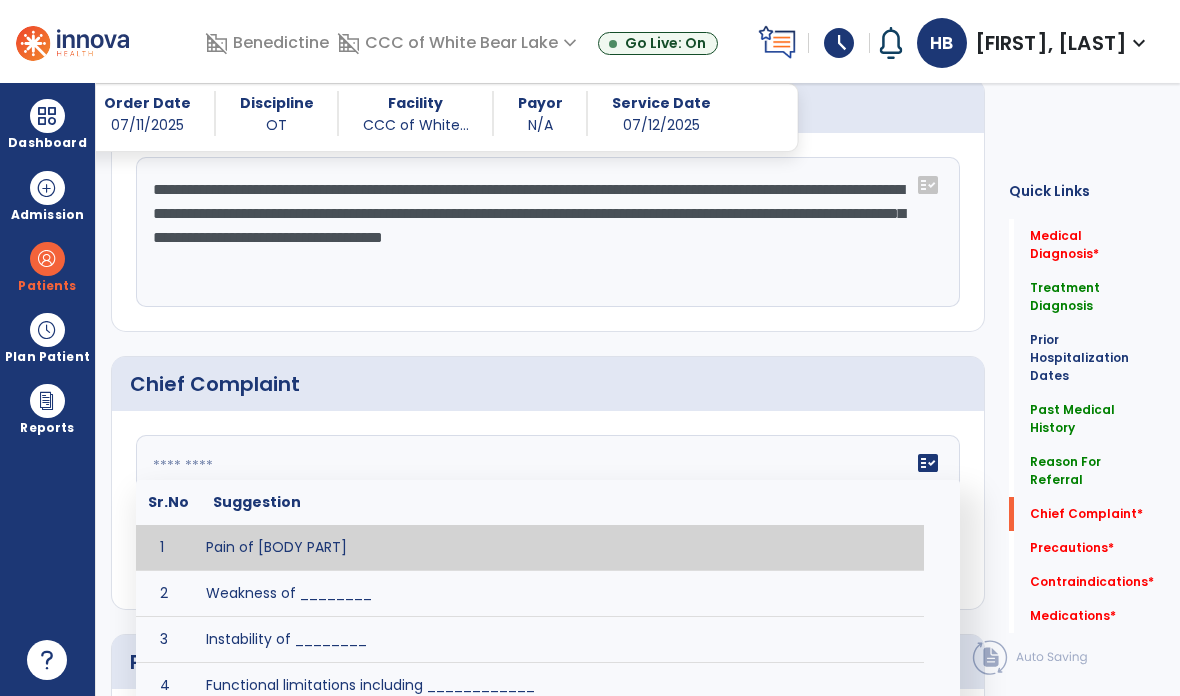 click on "**********" 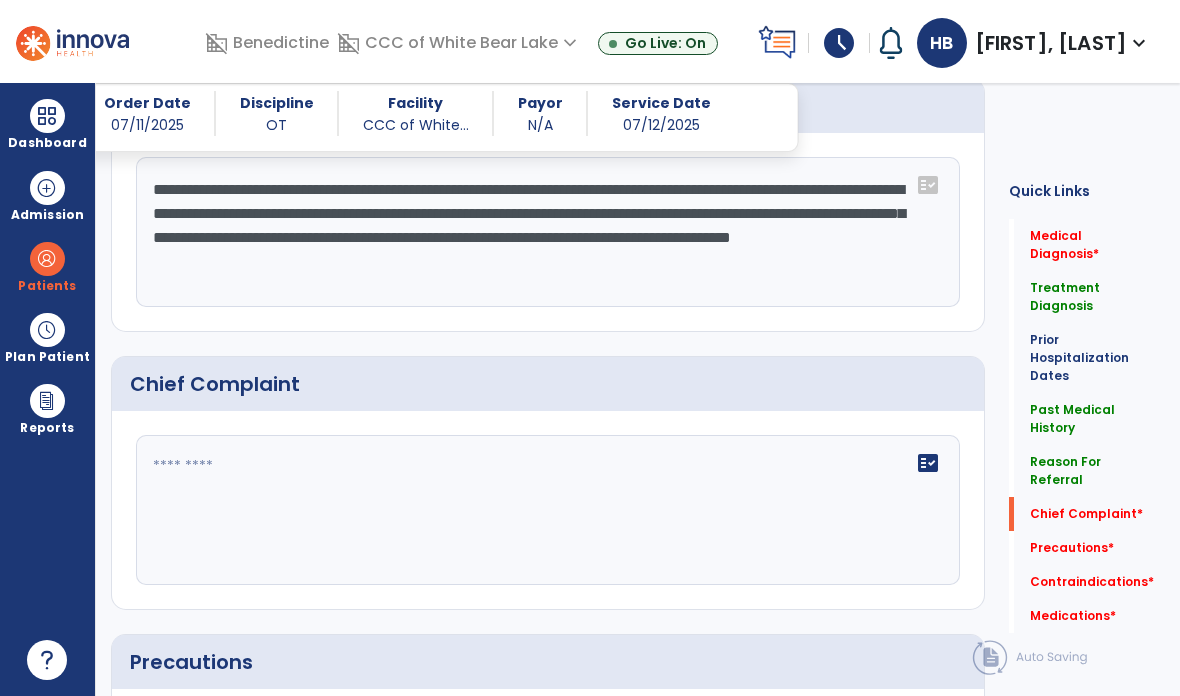 type on "**********" 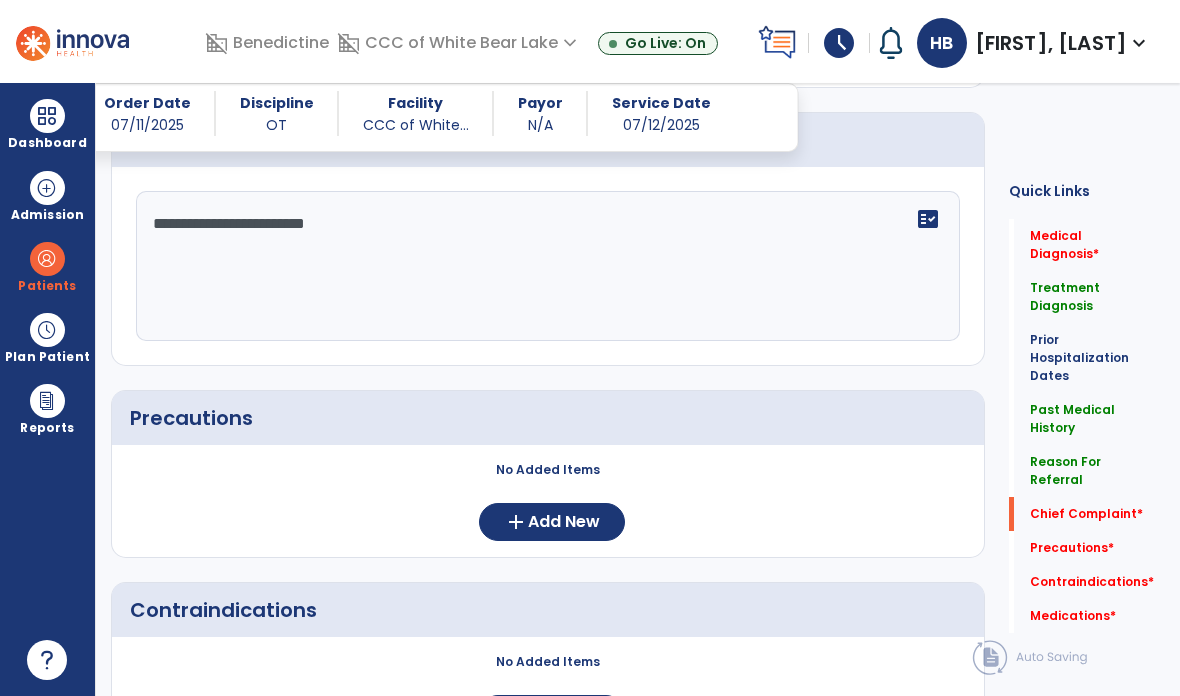 scroll, scrollTop: 1979, scrollLeft: 0, axis: vertical 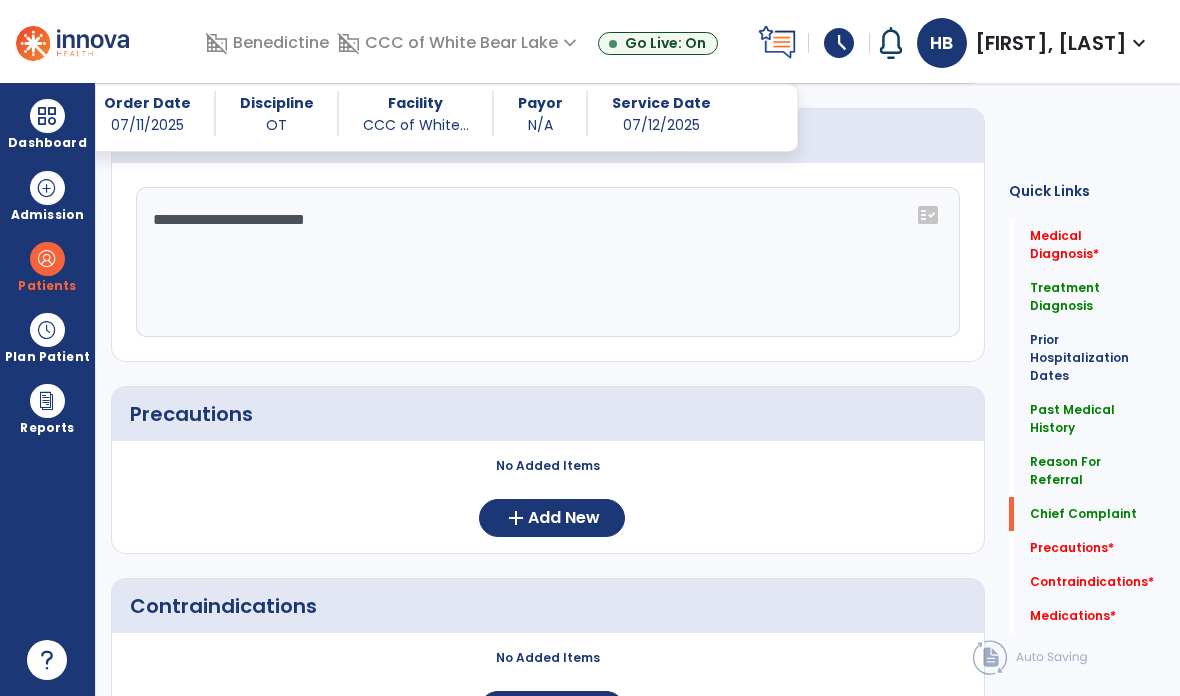 type on "**********" 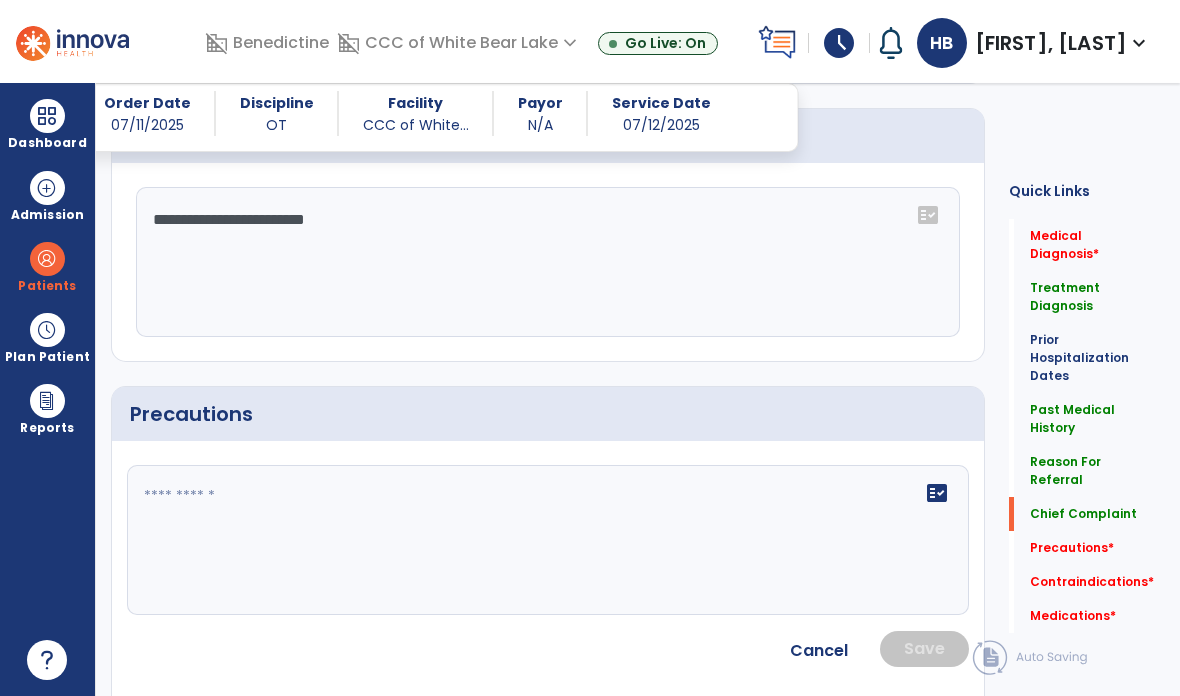 click on "fact_check" 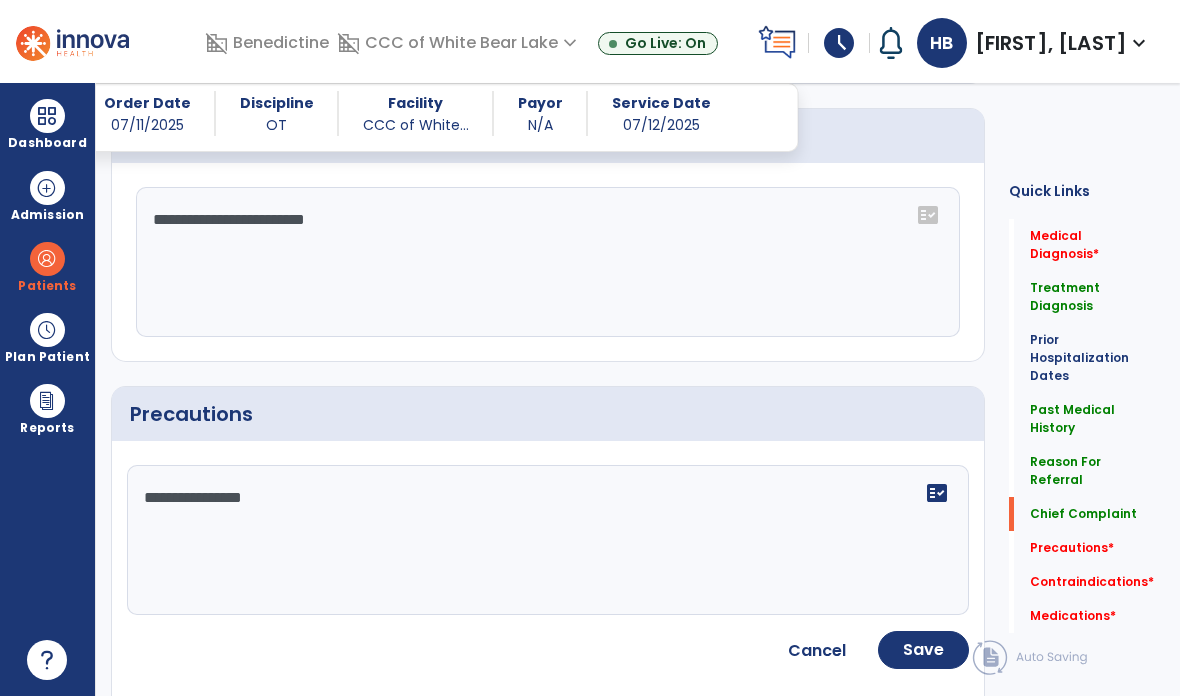 scroll, scrollTop: 0, scrollLeft: 0, axis: both 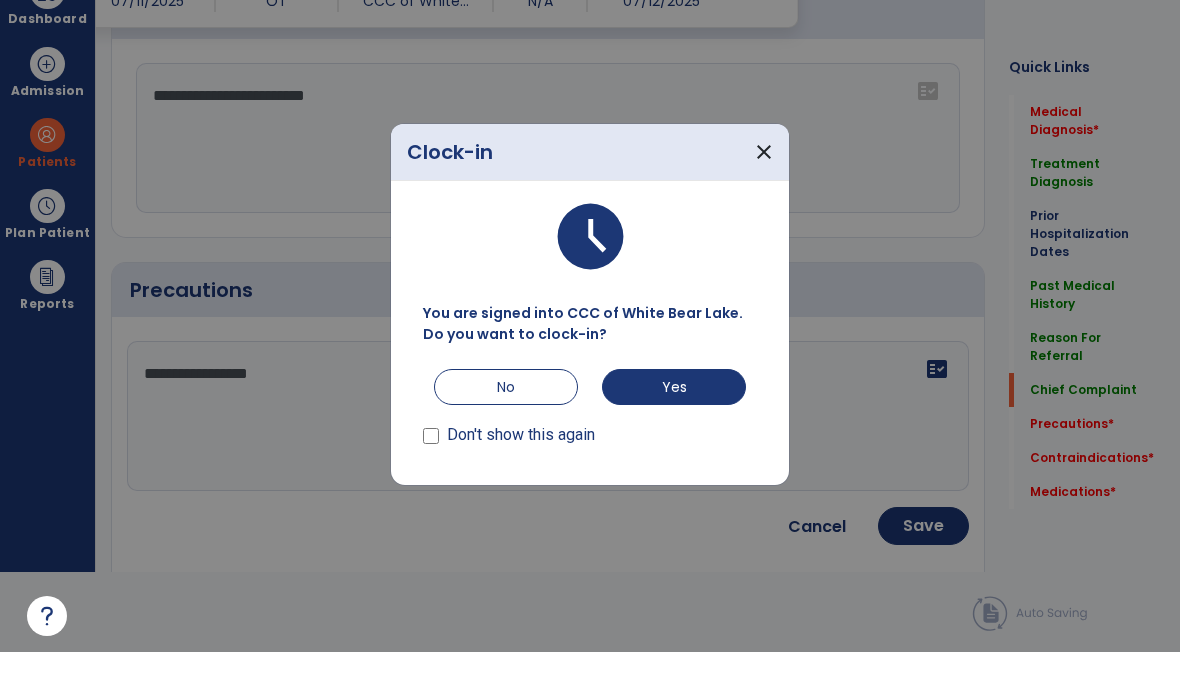 click on "No" at bounding box center (506, 431) 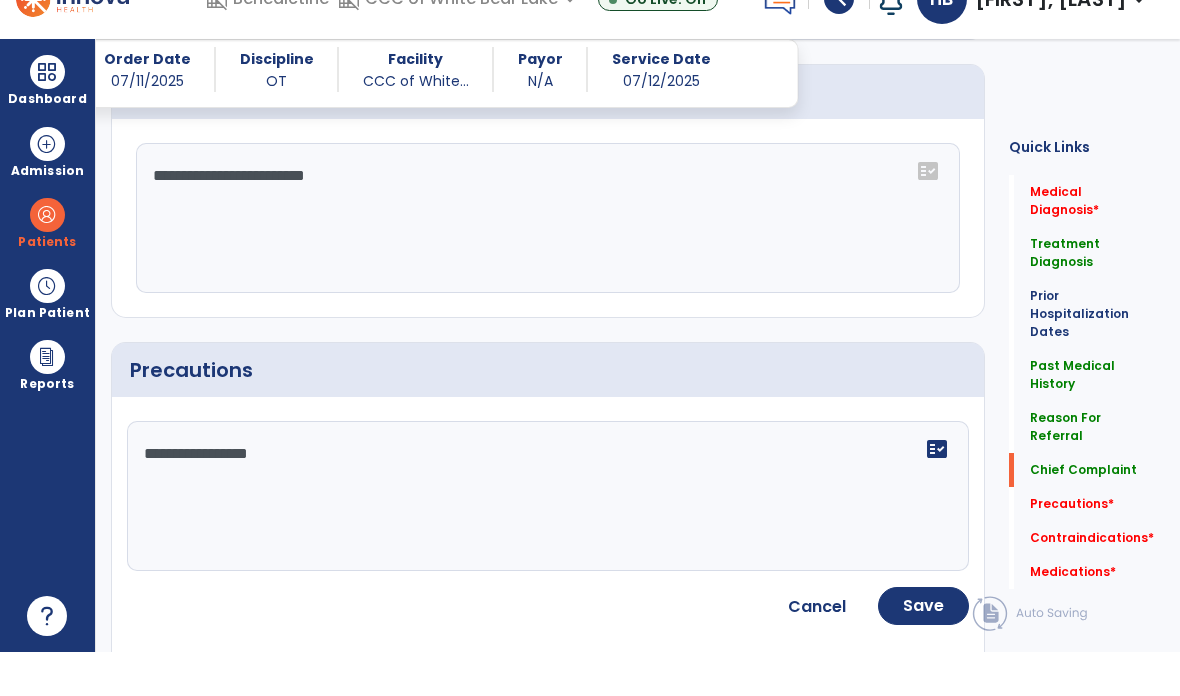 scroll, scrollTop: 80, scrollLeft: 0, axis: vertical 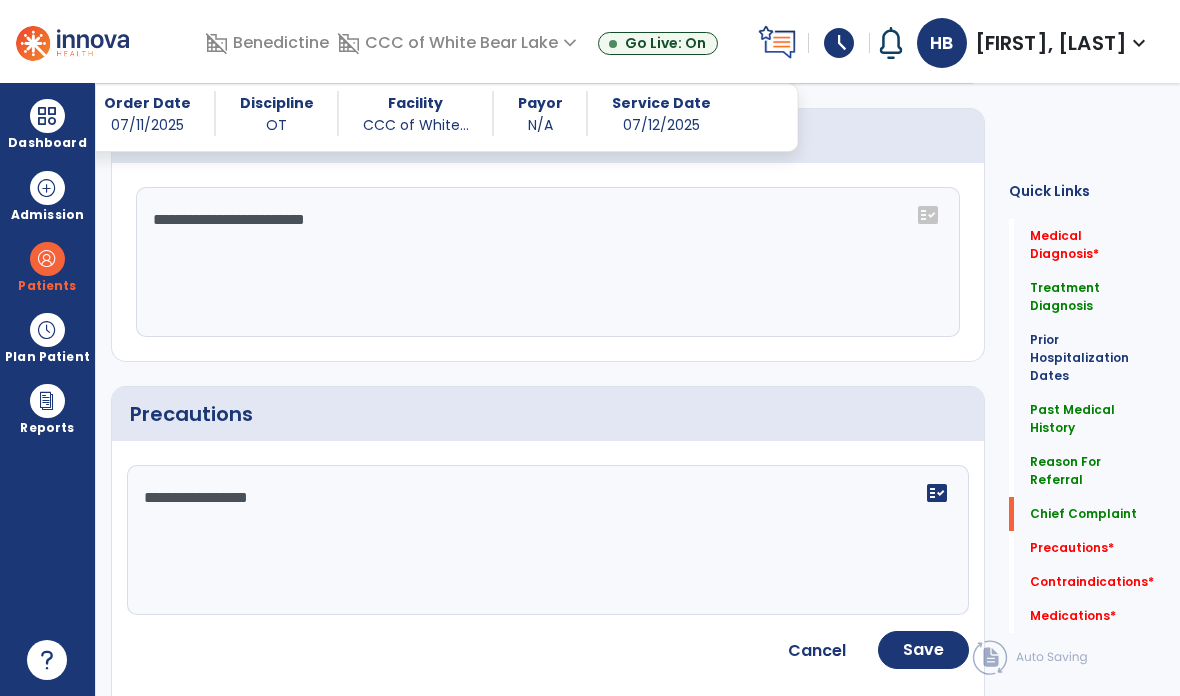 click on "**********" 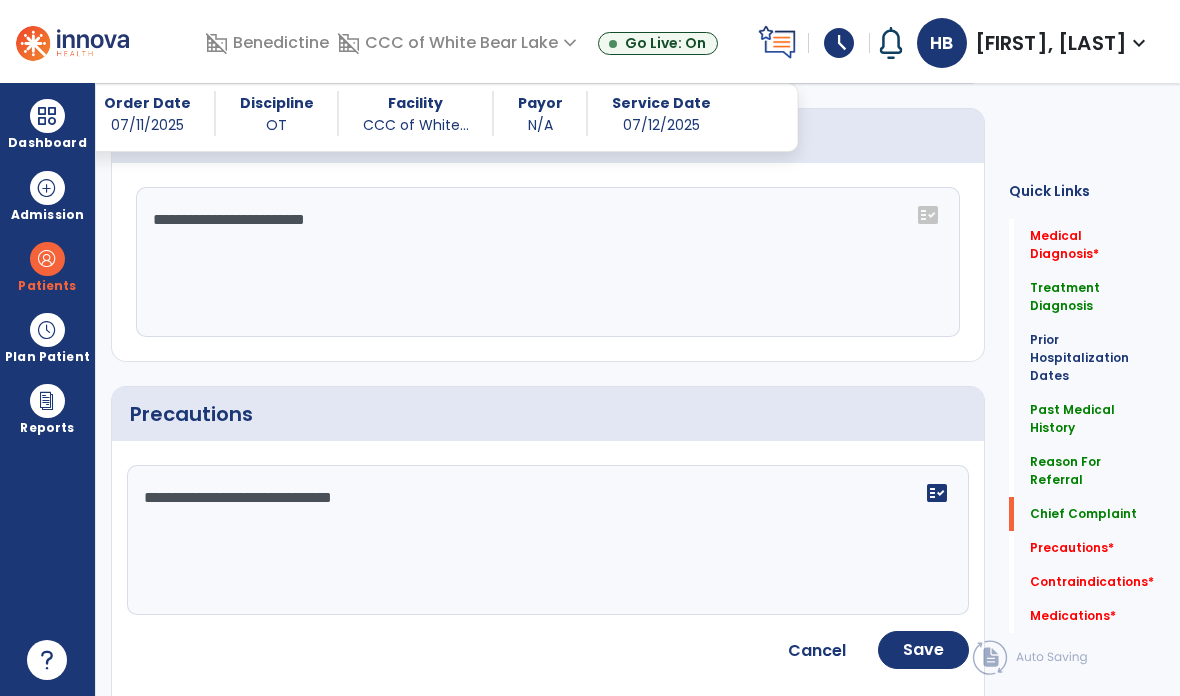 type on "**********" 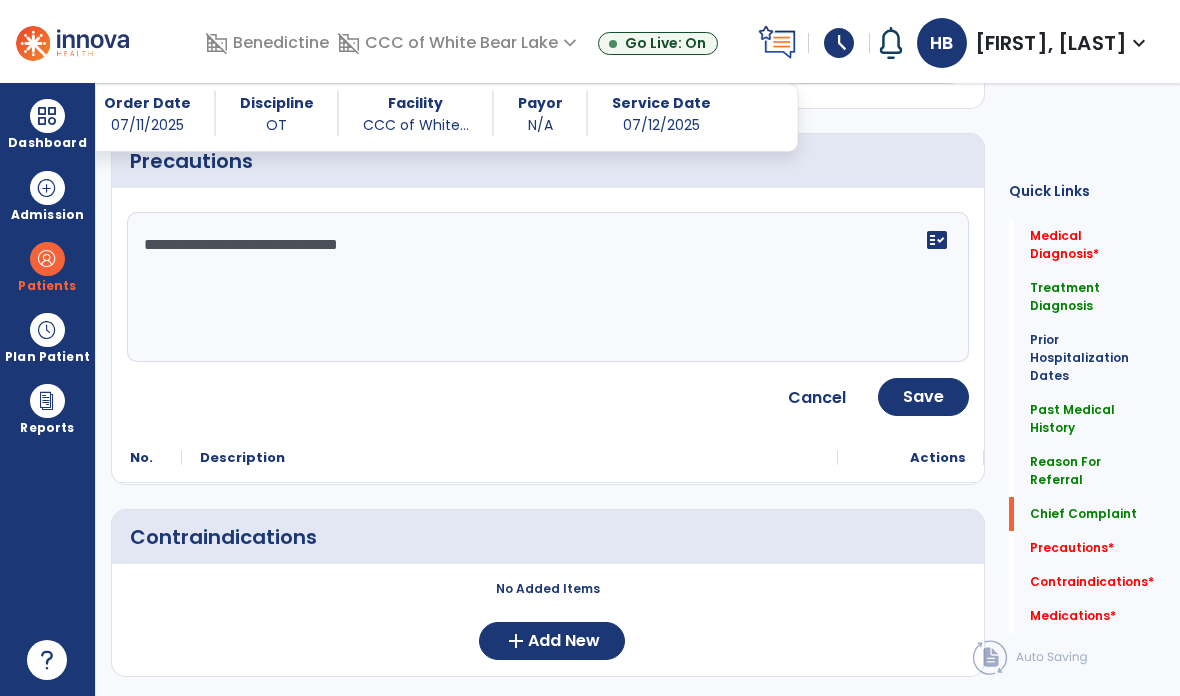 scroll, scrollTop: 2236, scrollLeft: 0, axis: vertical 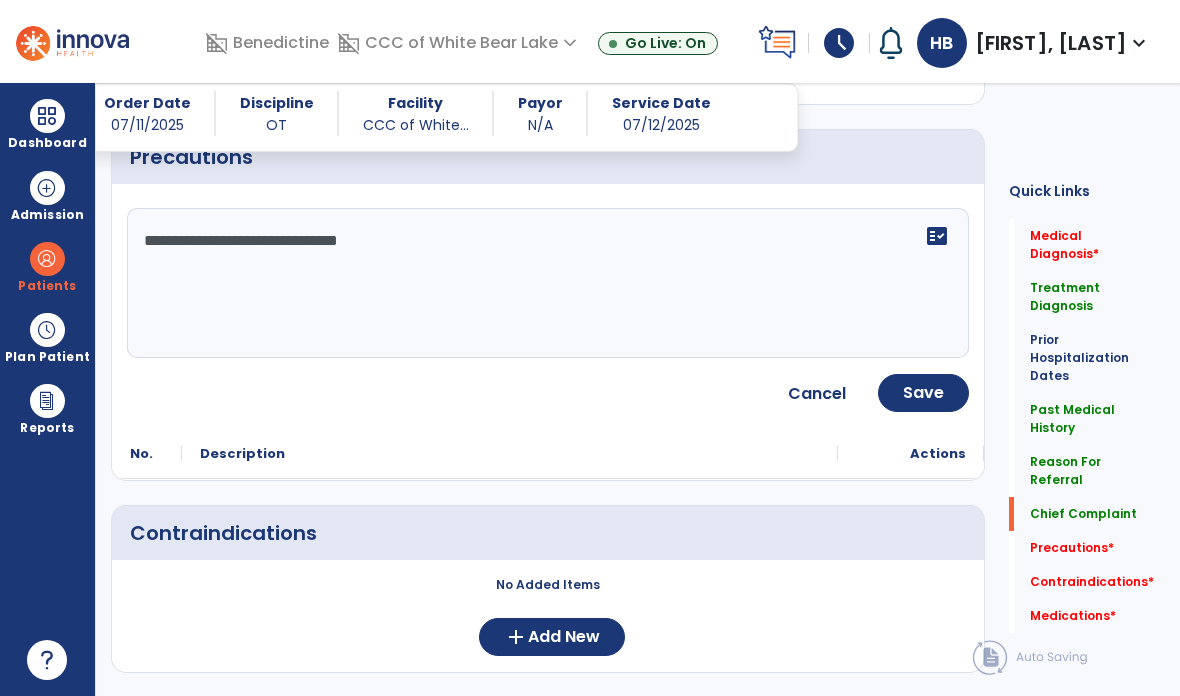 click on "Save" 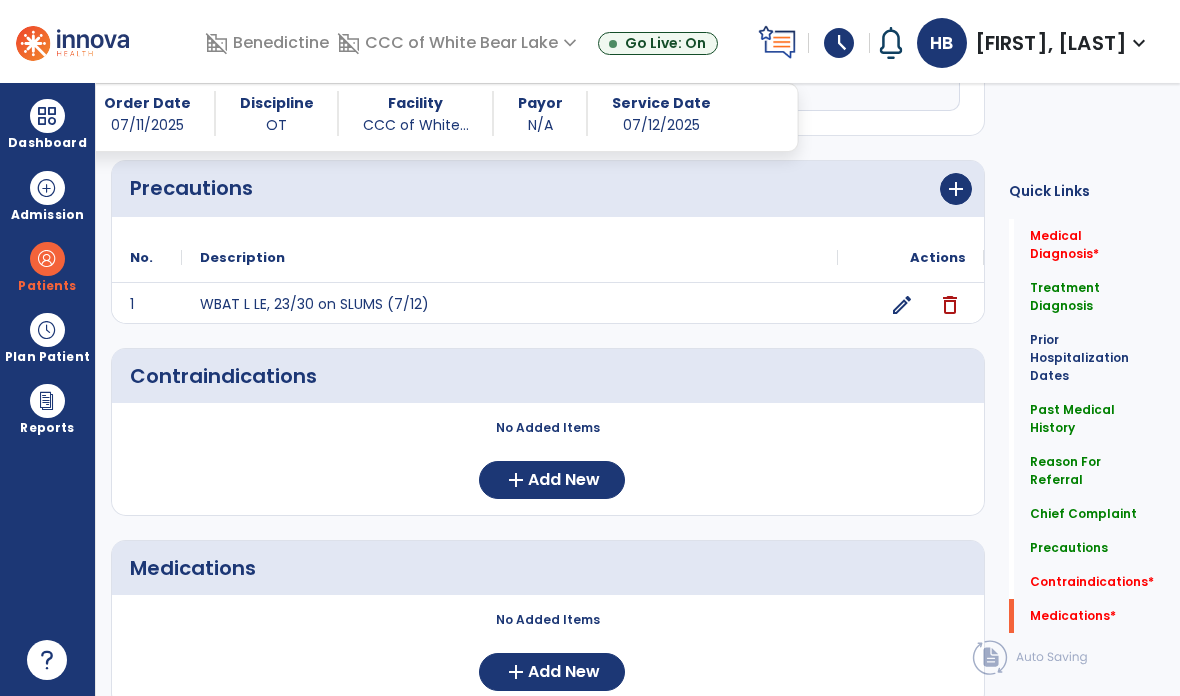 scroll, scrollTop: 2167, scrollLeft: 0, axis: vertical 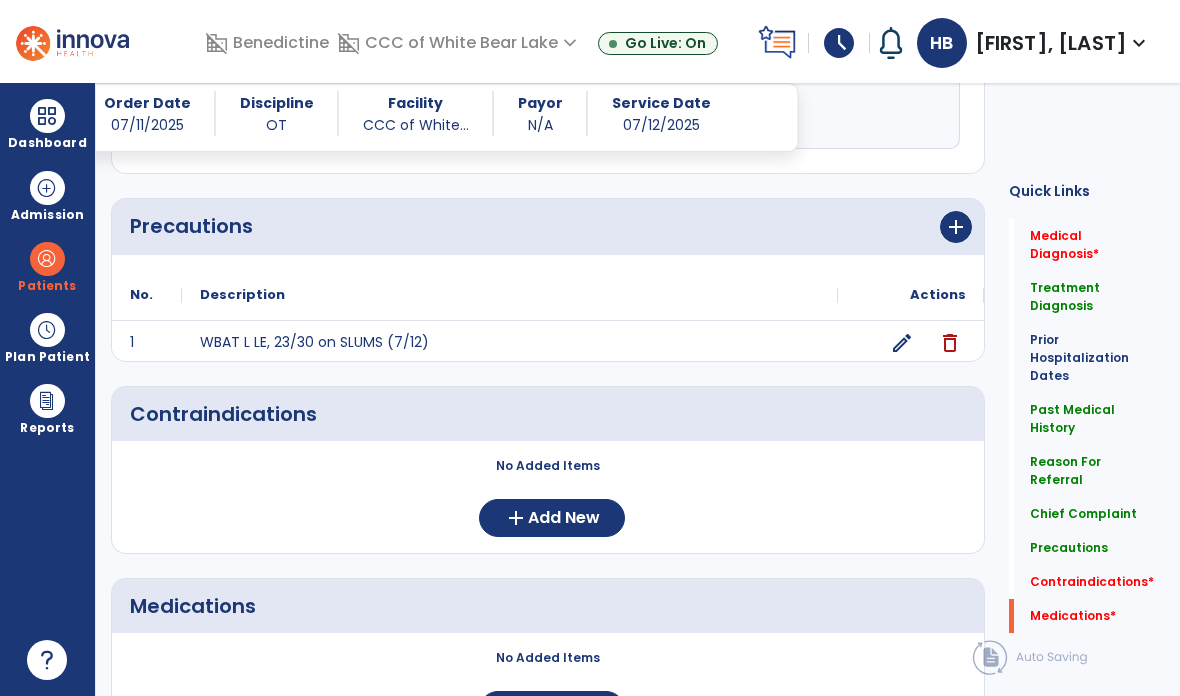 click on "Add New" 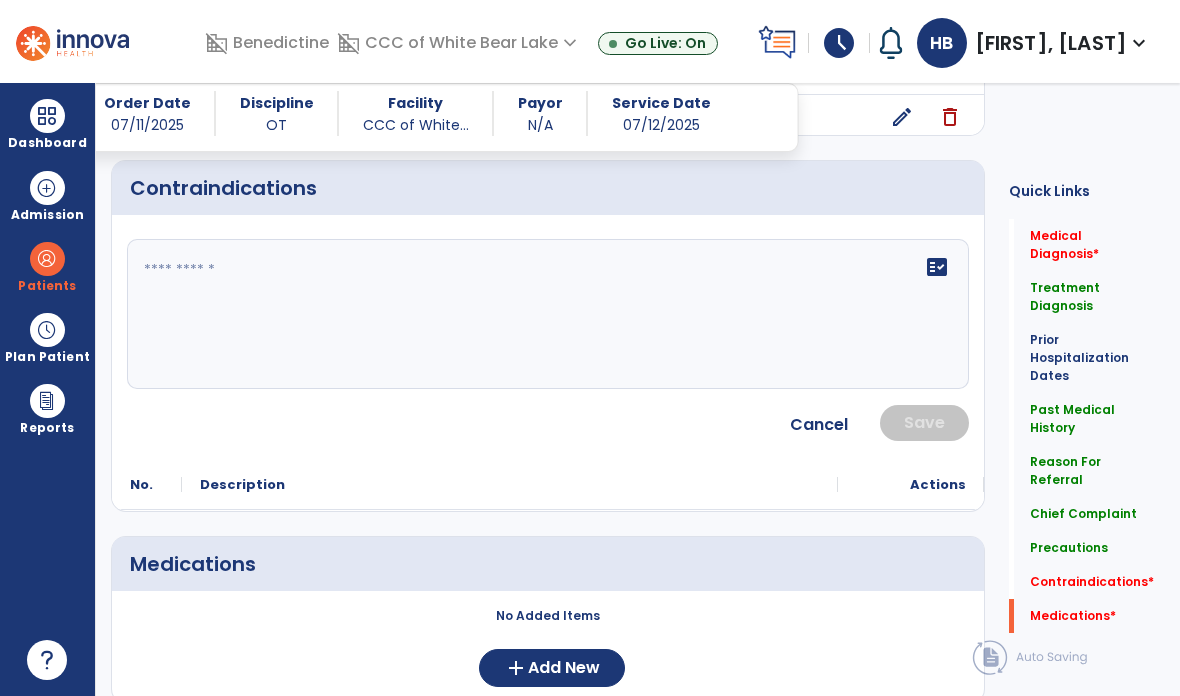 scroll, scrollTop: 2391, scrollLeft: 0, axis: vertical 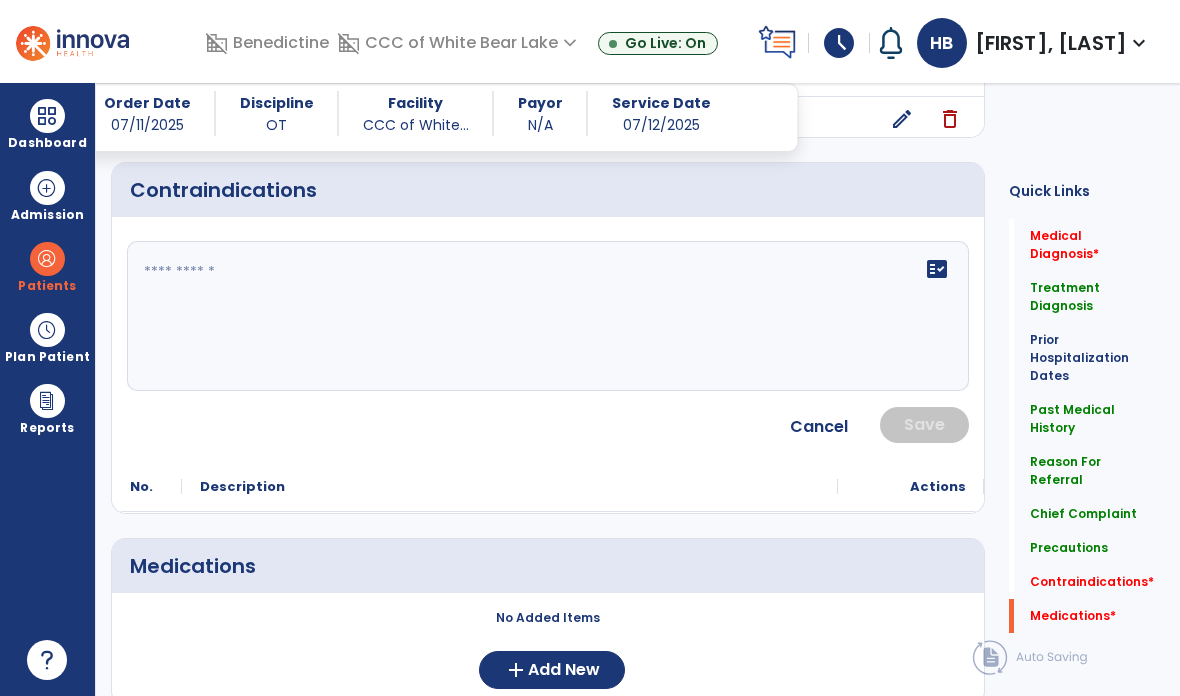 click 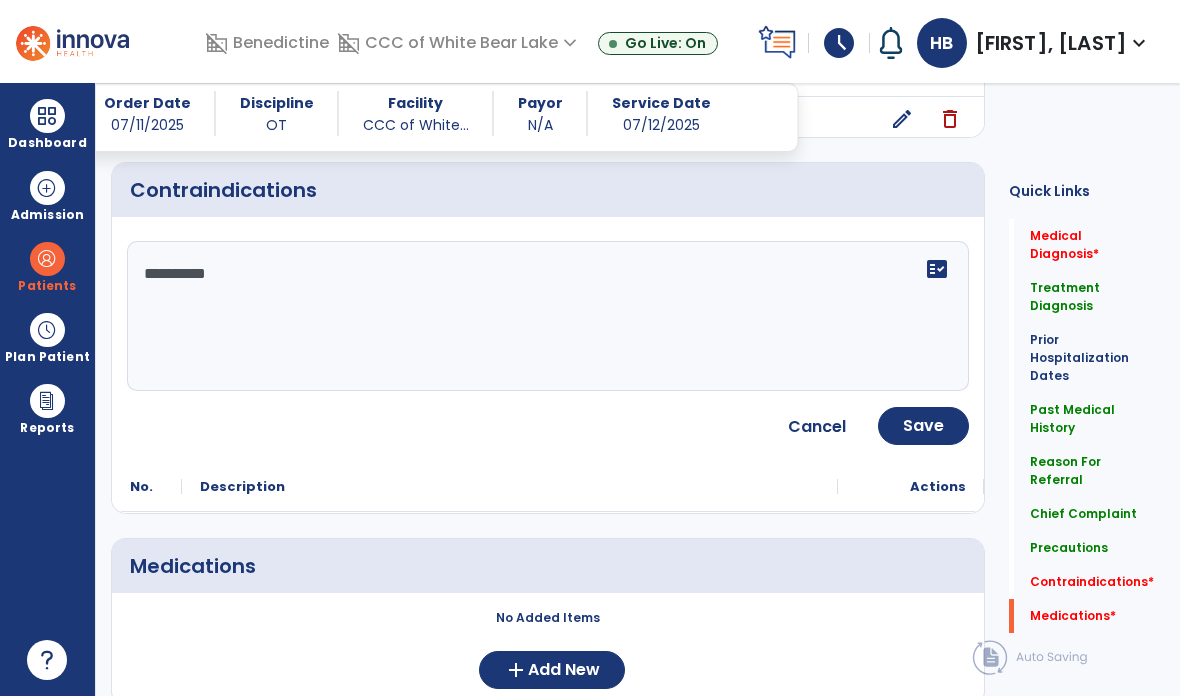 type on "**********" 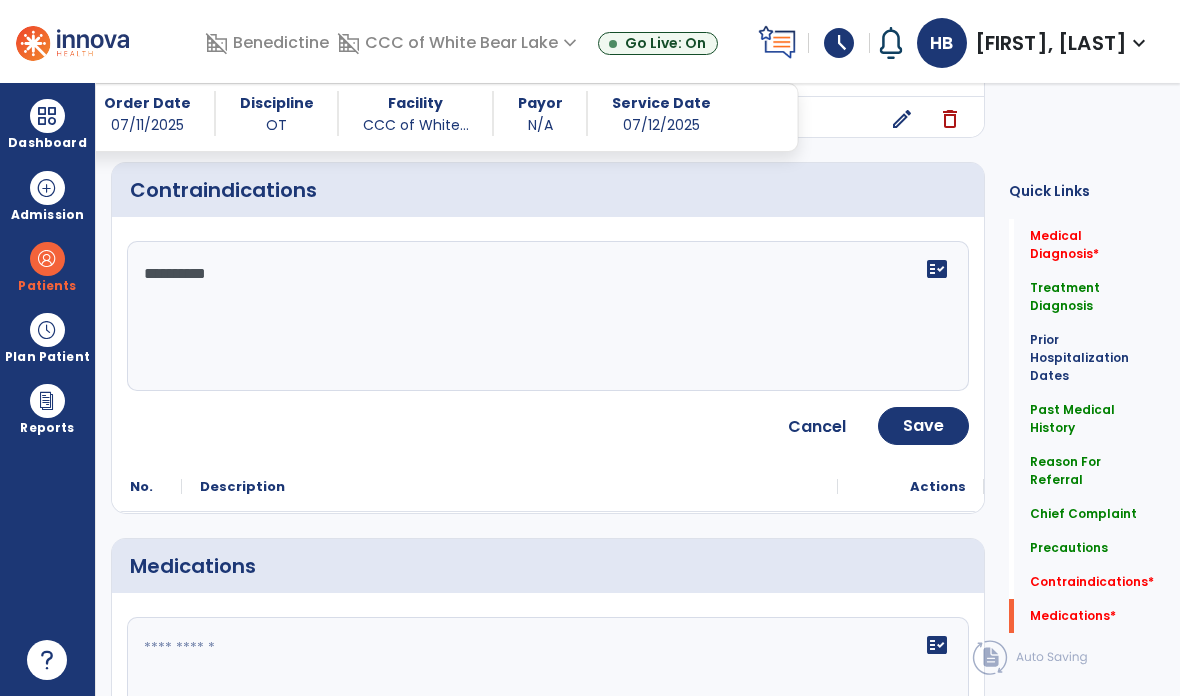 click on "fact_check" 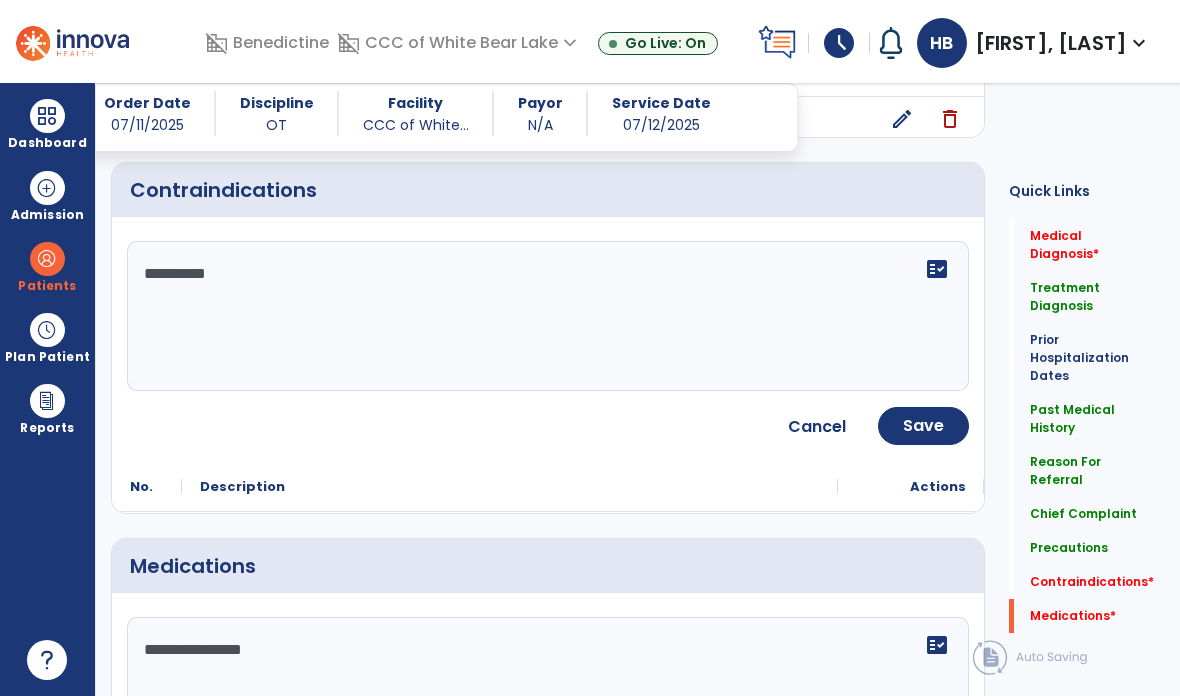 type on "**********" 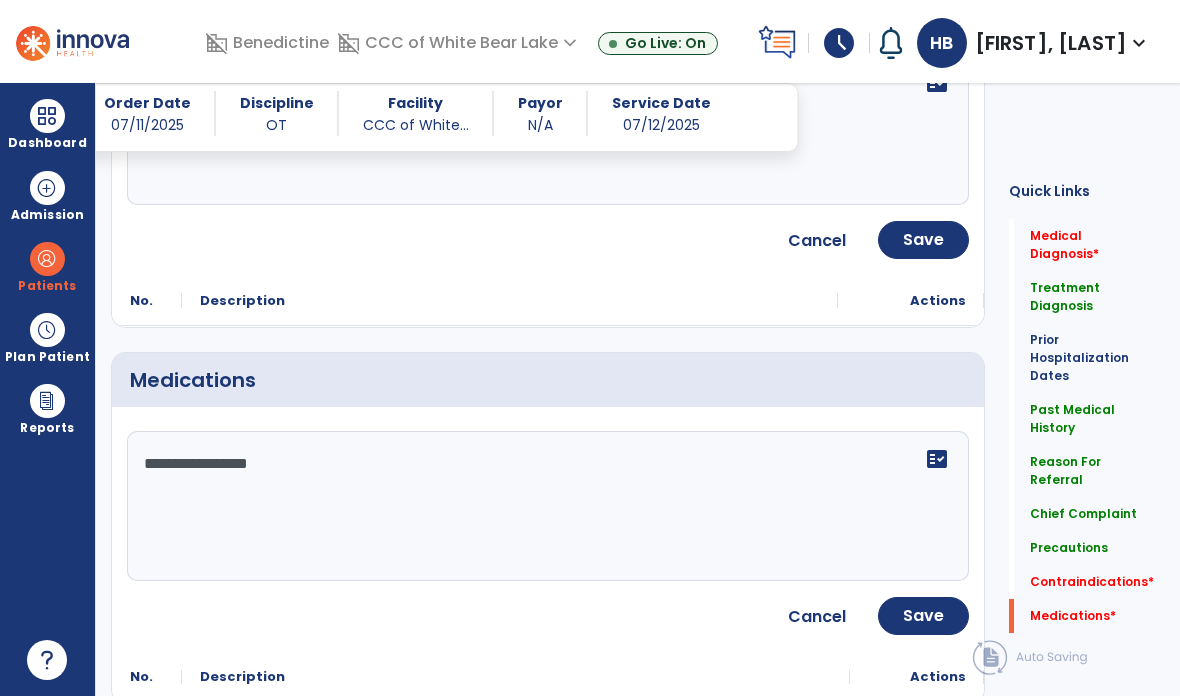 scroll, scrollTop: 2576, scrollLeft: 0, axis: vertical 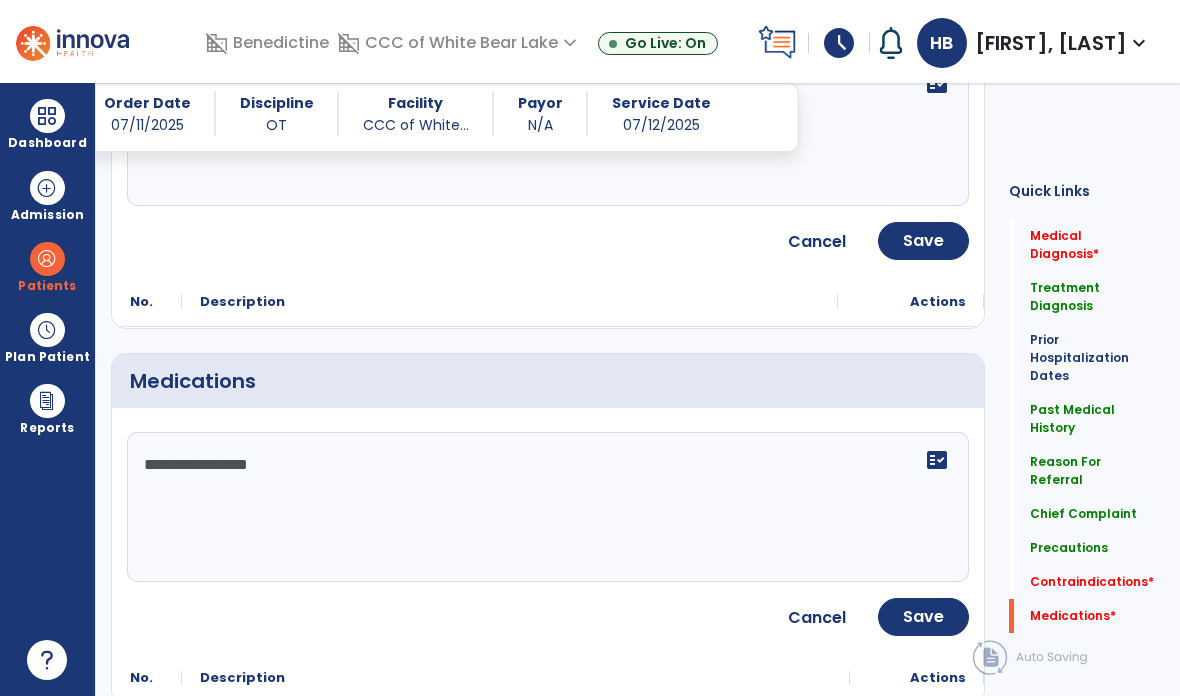 click on "Save" 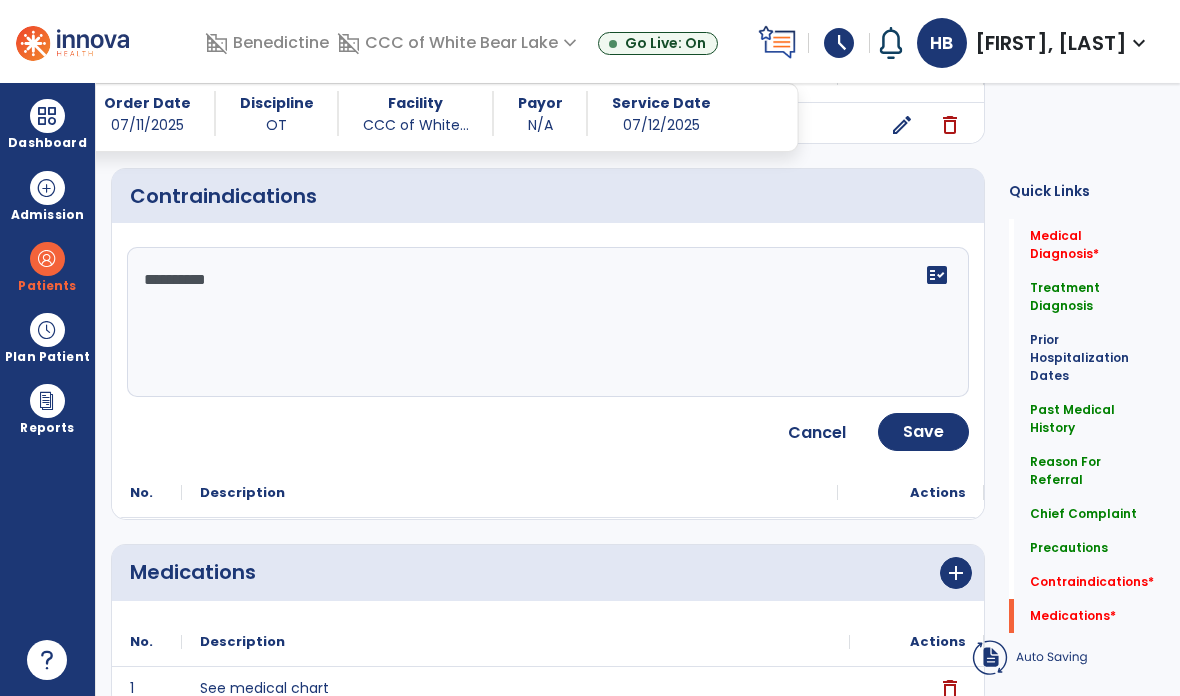 scroll, scrollTop: 2347, scrollLeft: 0, axis: vertical 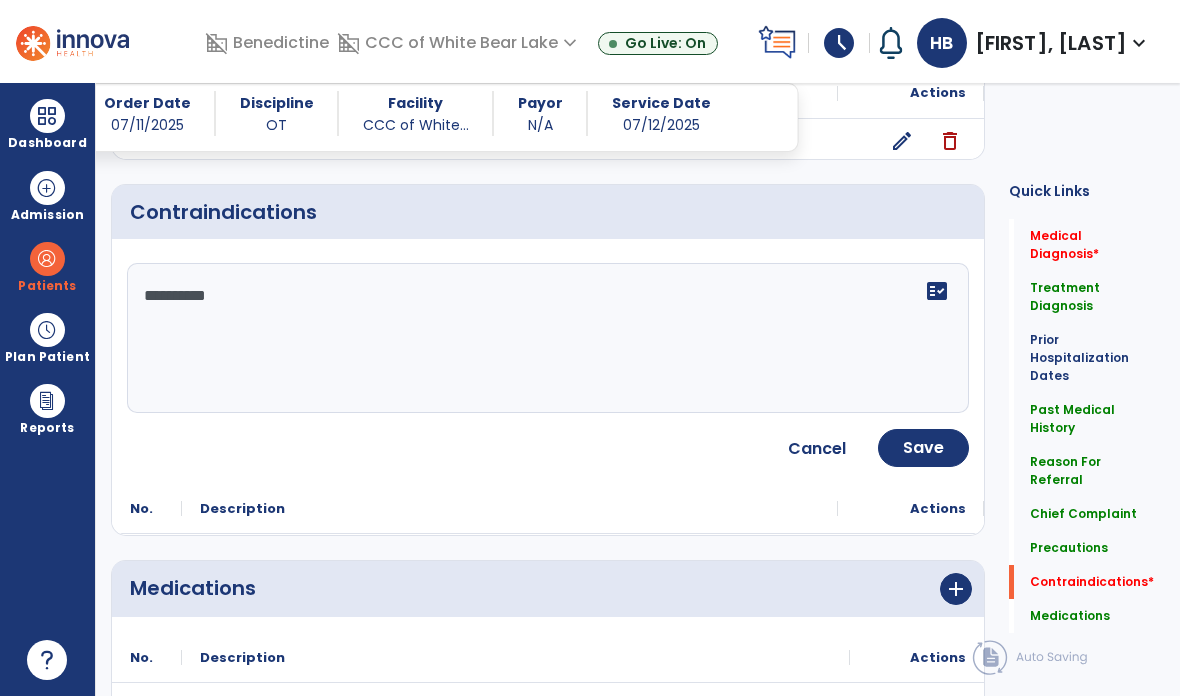 click on "Contraindications   *" 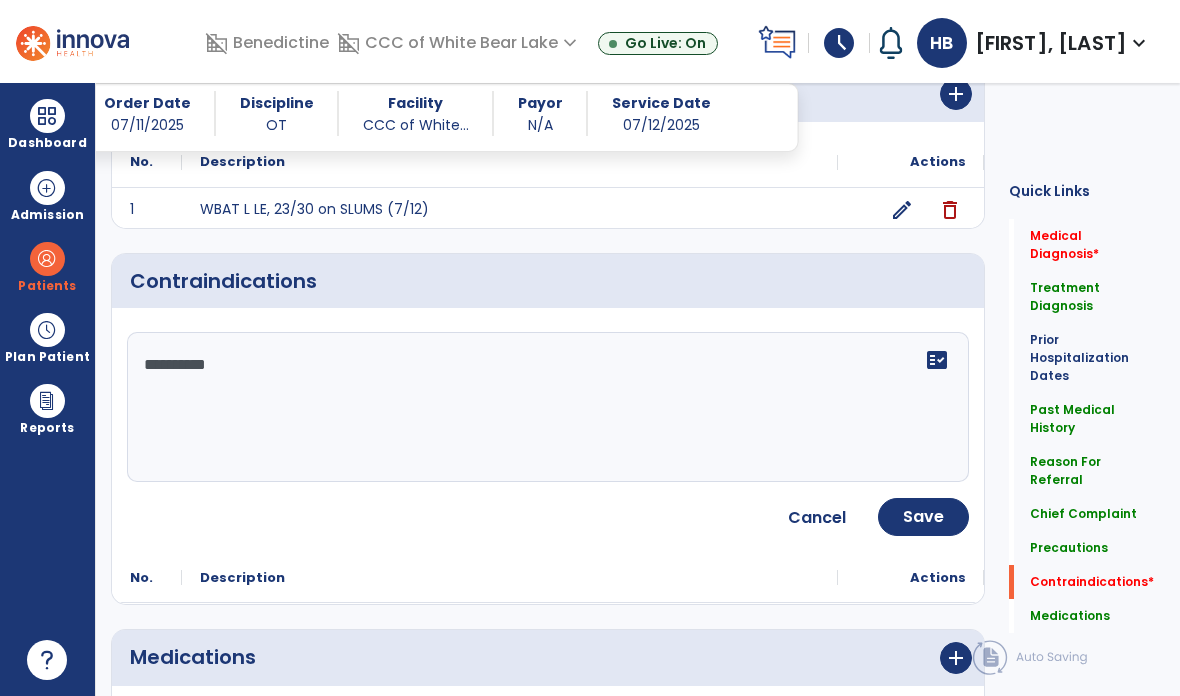 click on "Save" 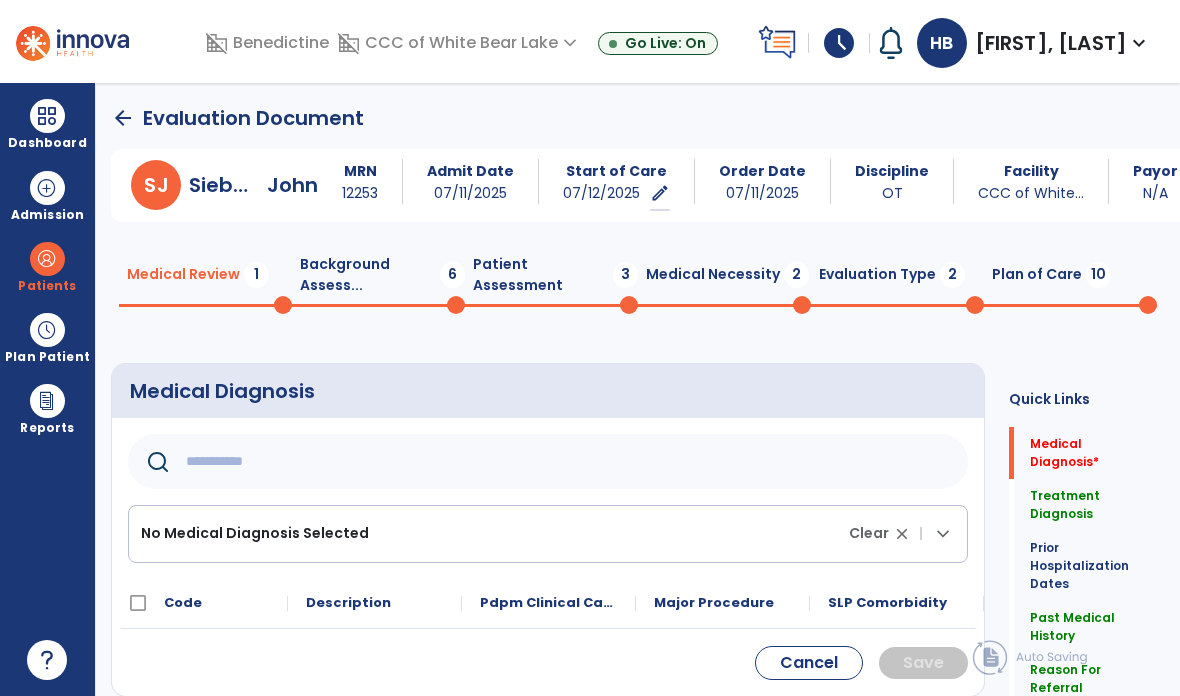 scroll, scrollTop: 0, scrollLeft: 0, axis: both 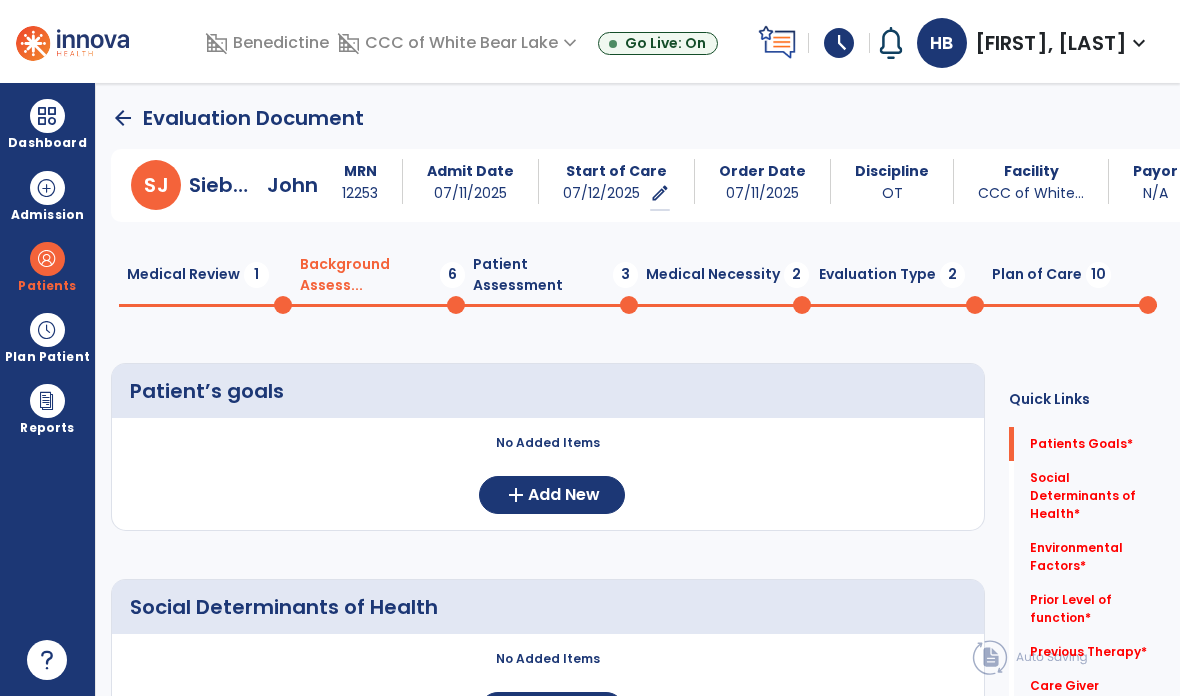 click on "Add New" 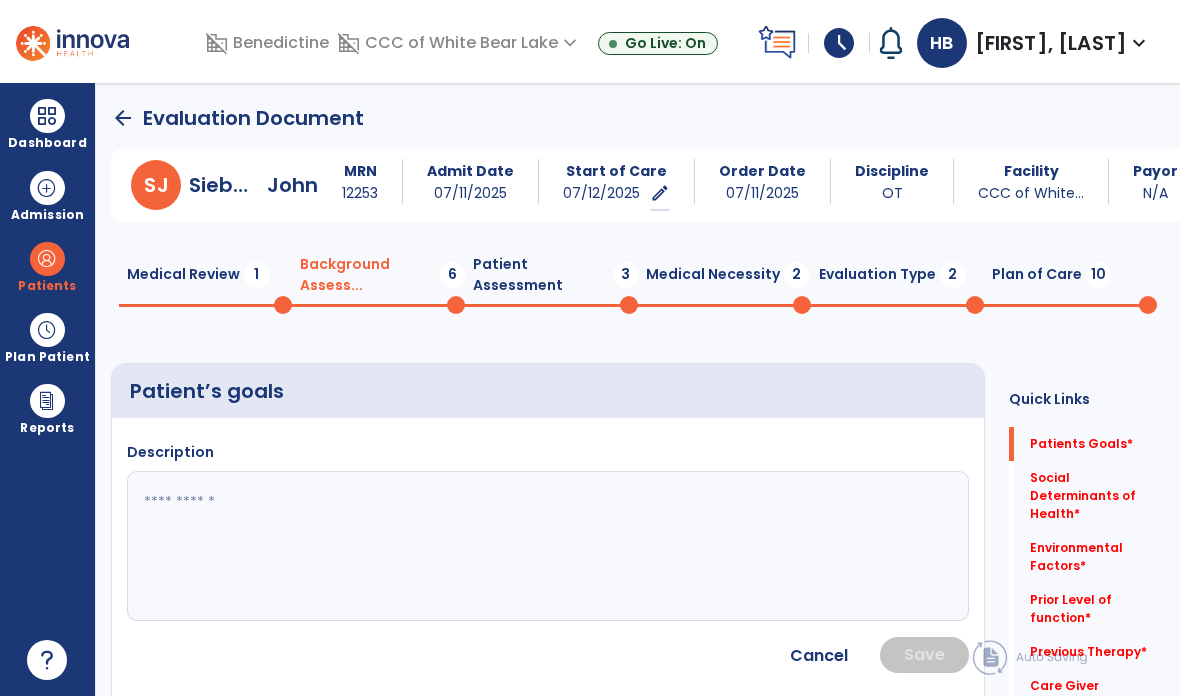 click 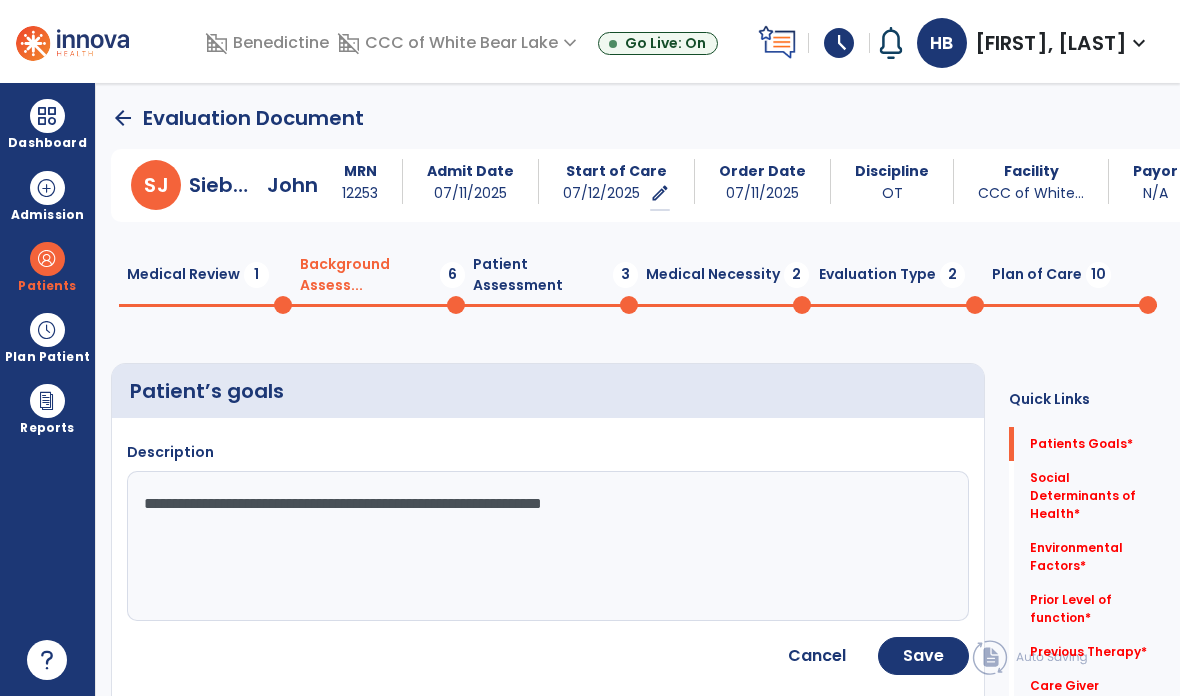 type on "**********" 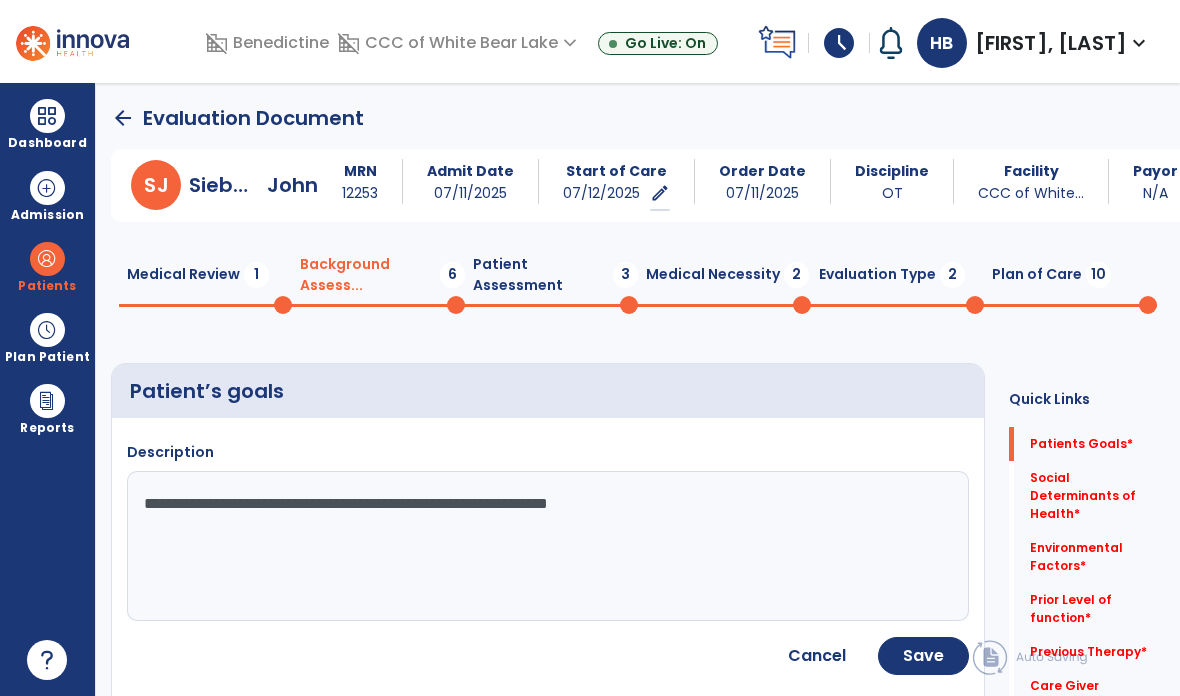 click on "Save" 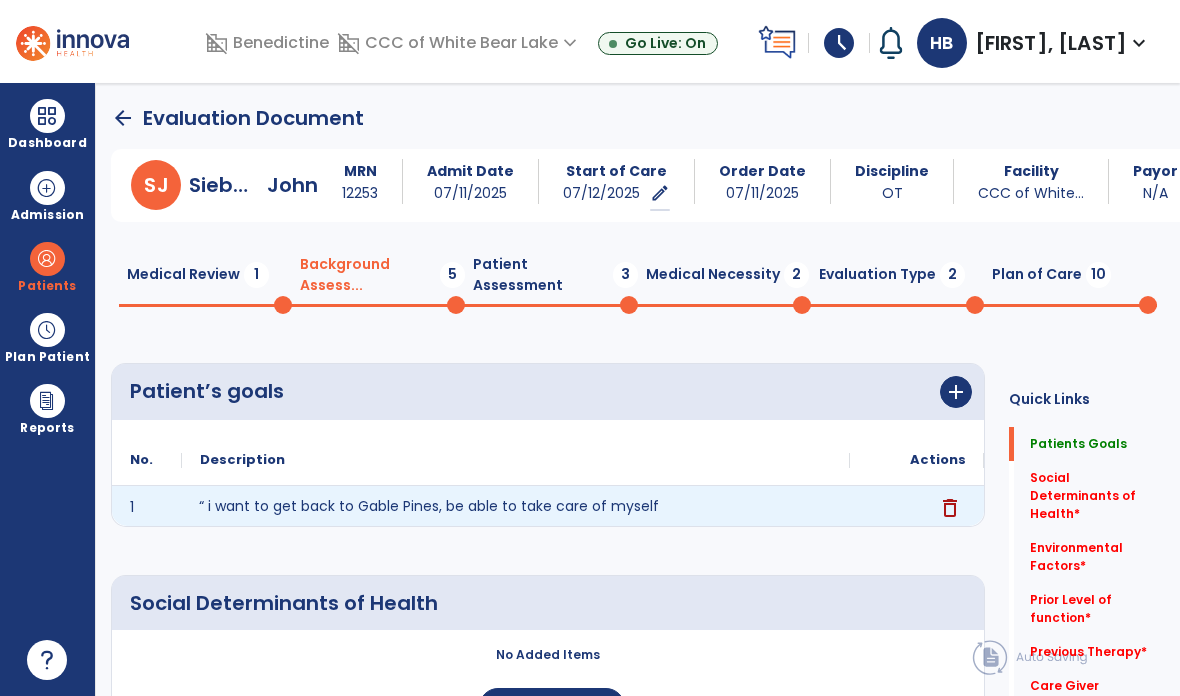 click on "“ i want to get back to Gable Pines, be able to take care of myself" 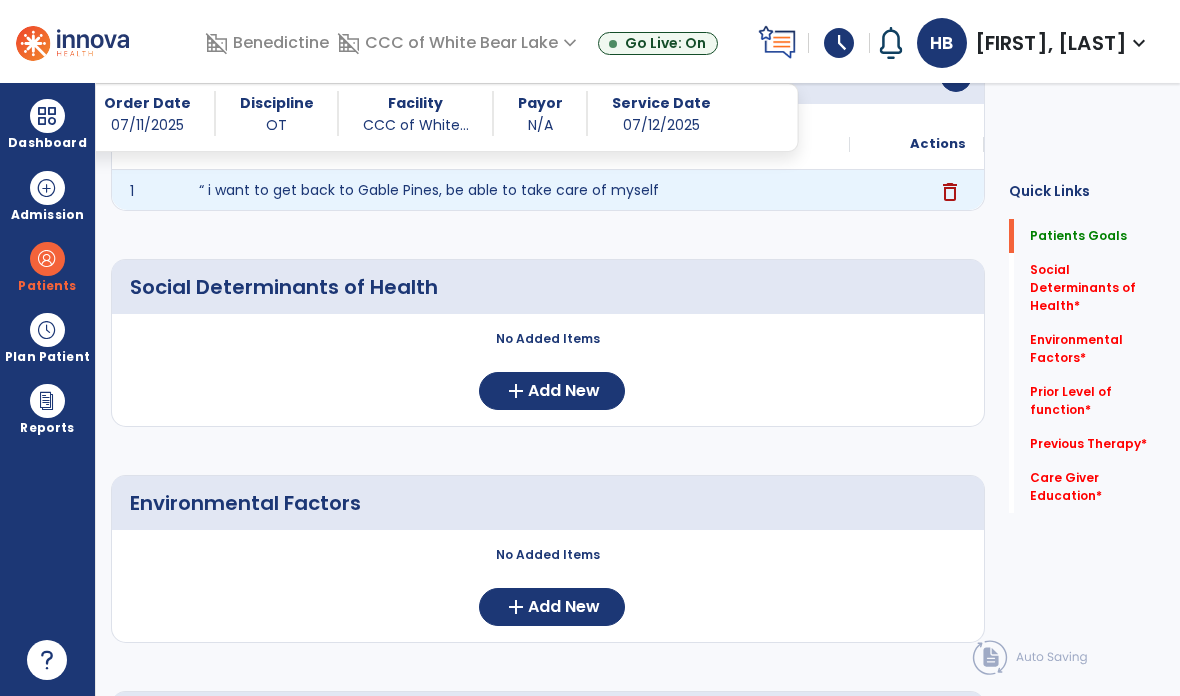 scroll, scrollTop: 298, scrollLeft: 0, axis: vertical 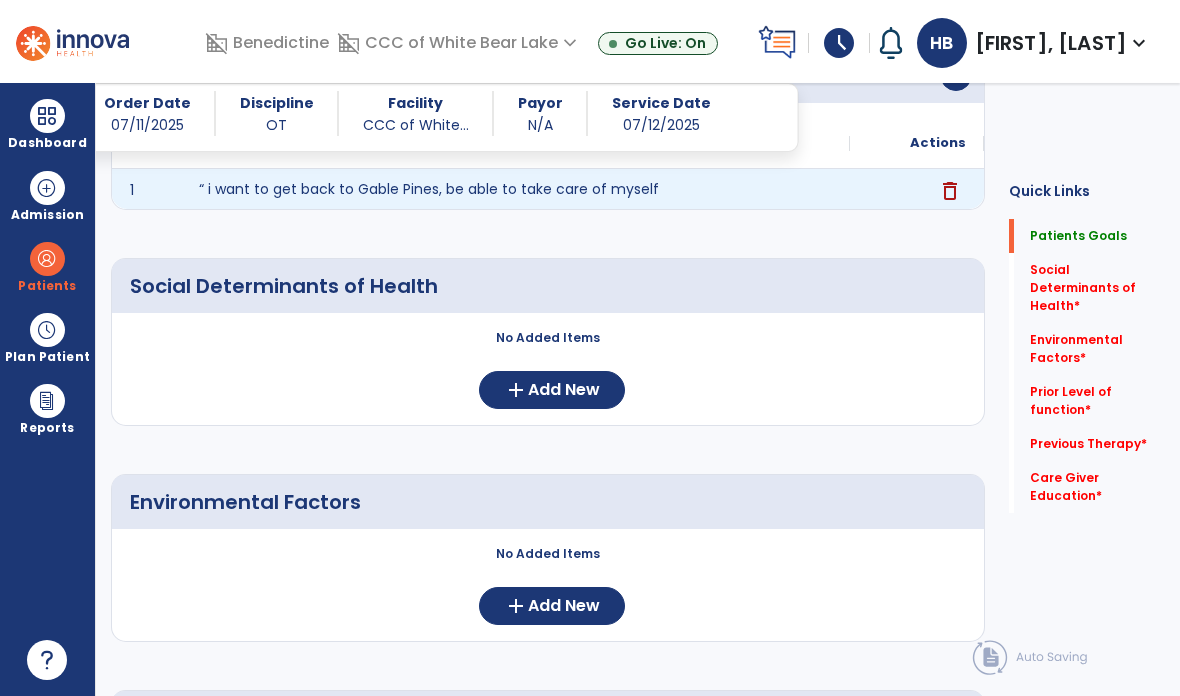 click on "Add New" 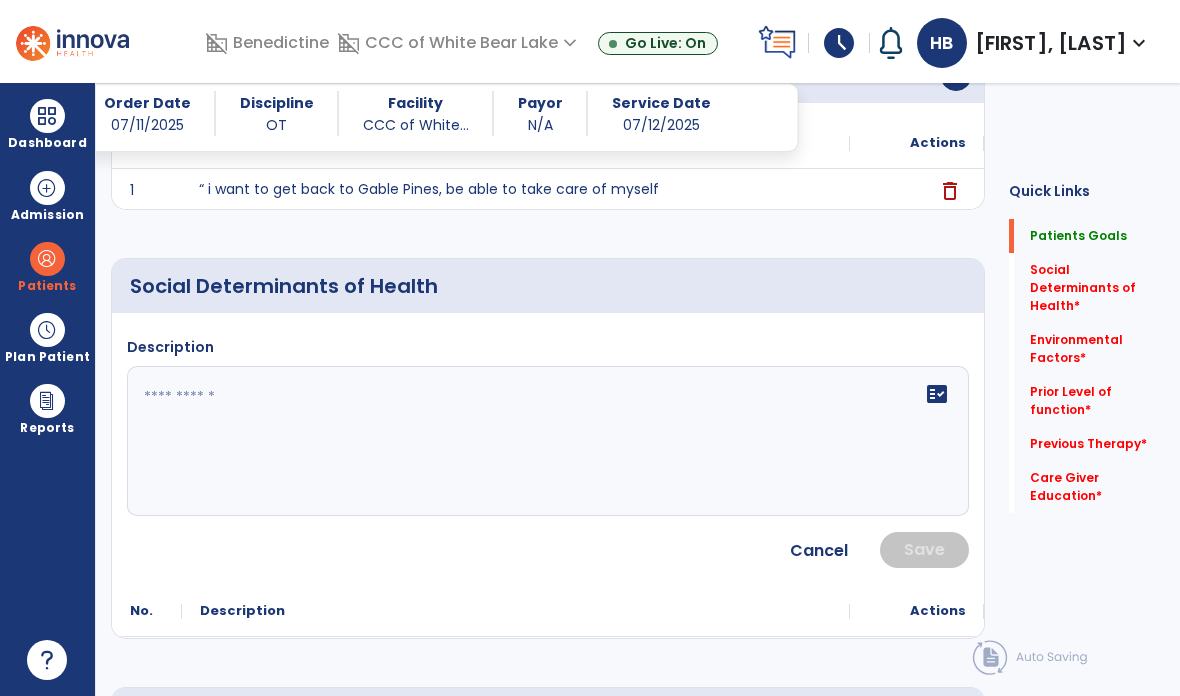 click on "fact_check" 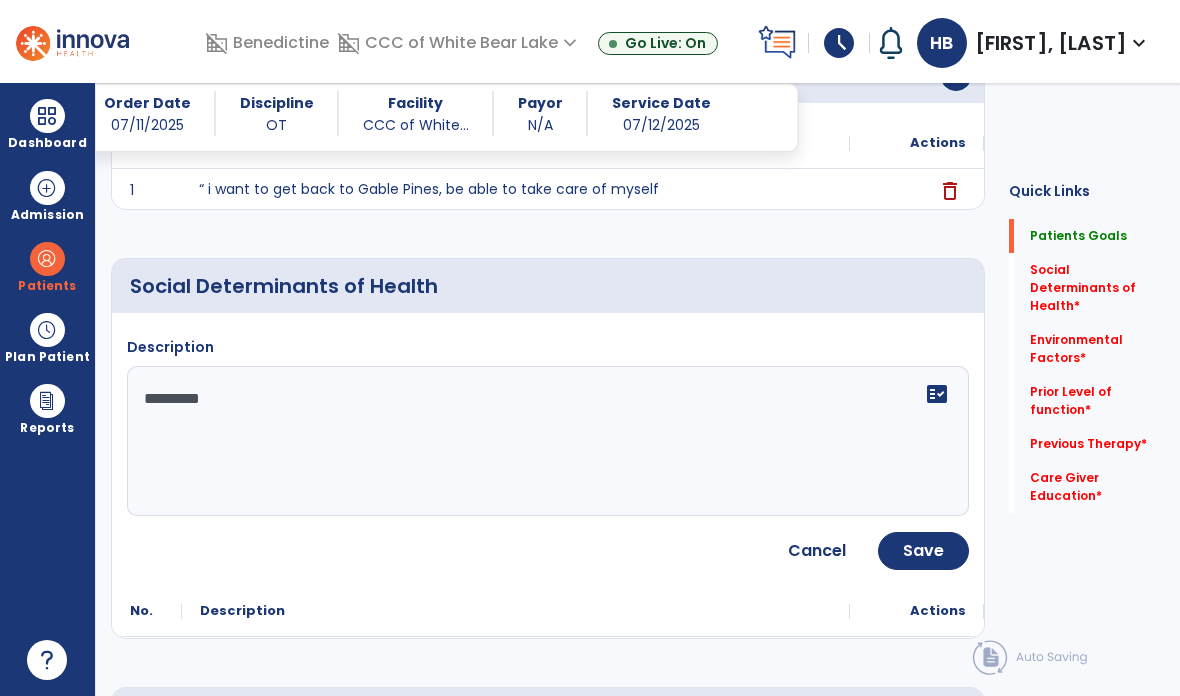 type on "**********" 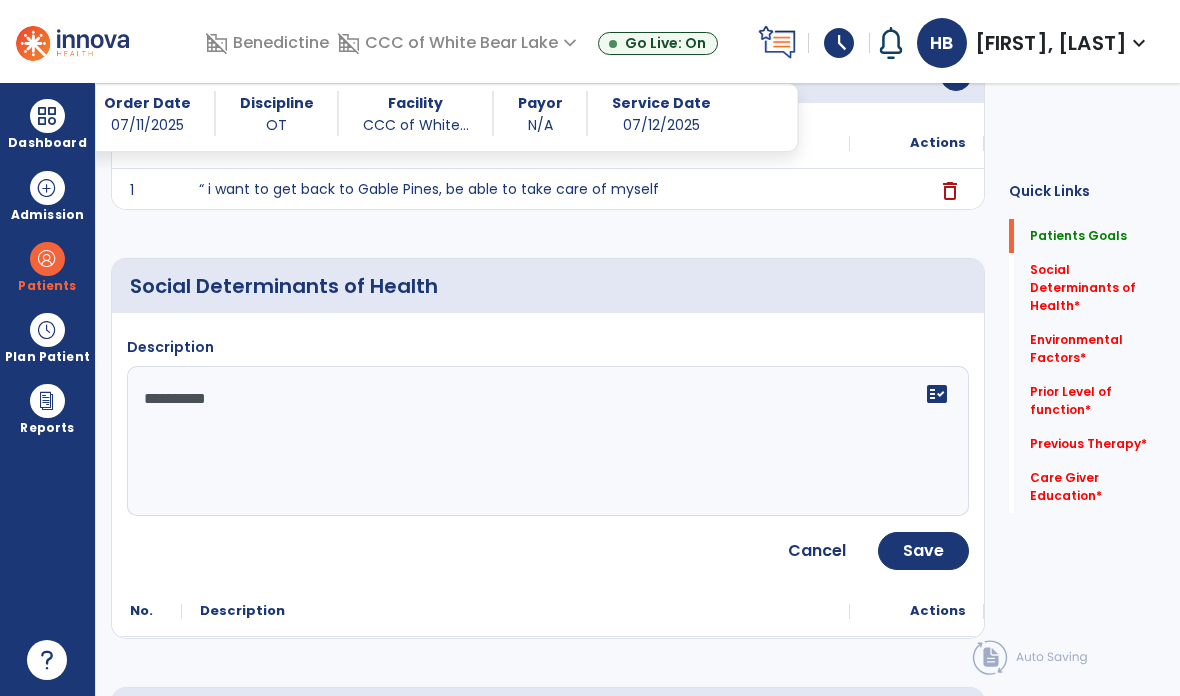 click on "Save" 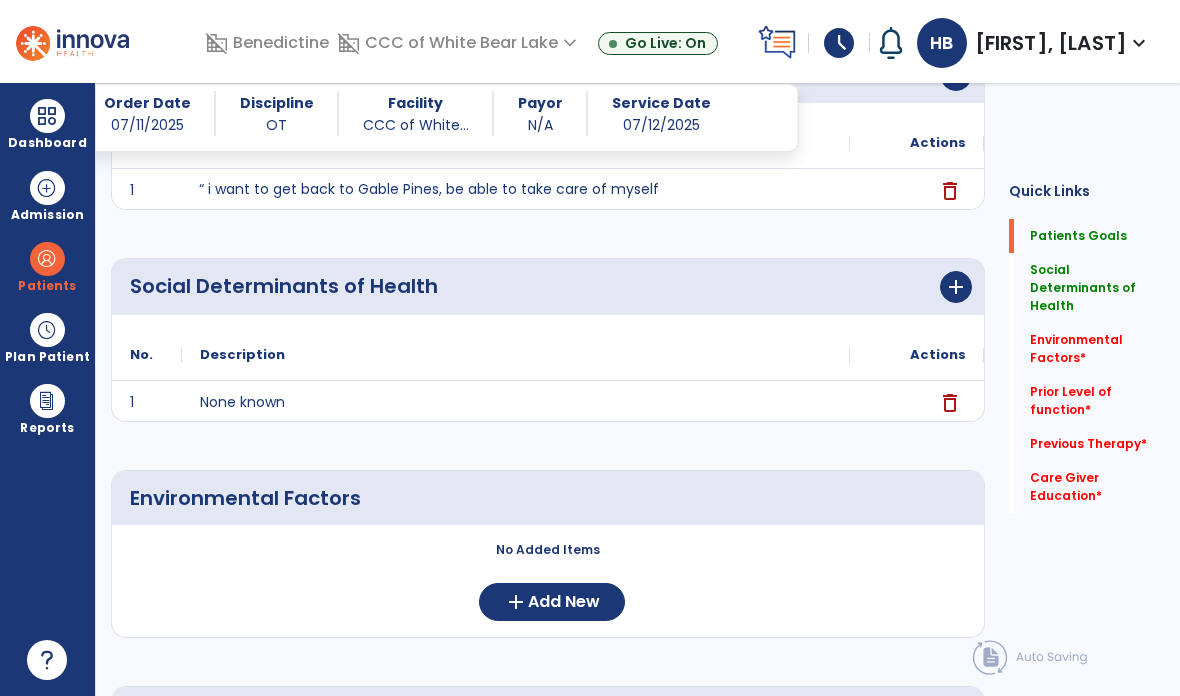 click on "Add New" 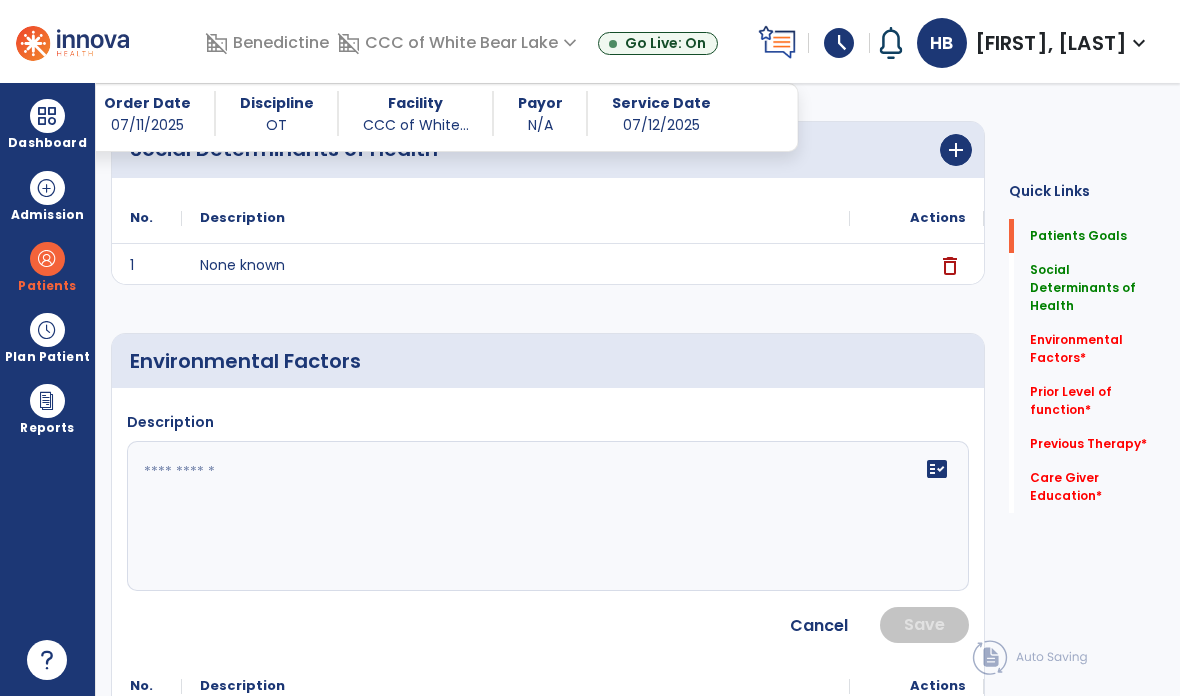 scroll, scrollTop: 453, scrollLeft: 0, axis: vertical 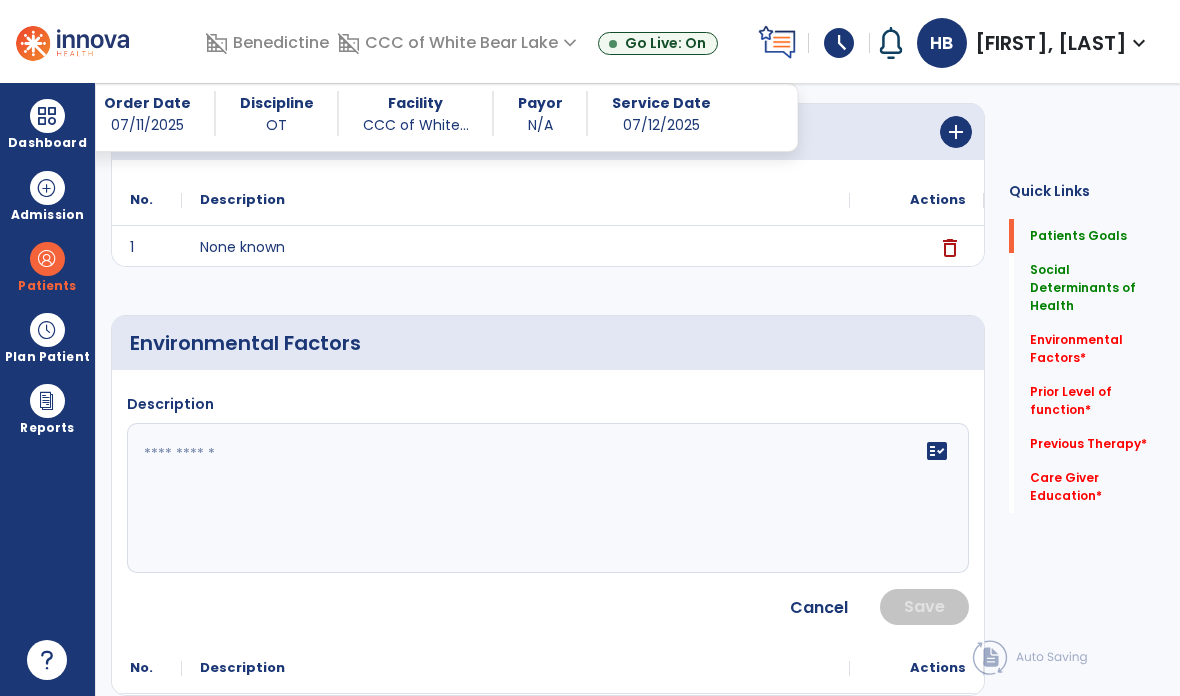 click on "fact_check" 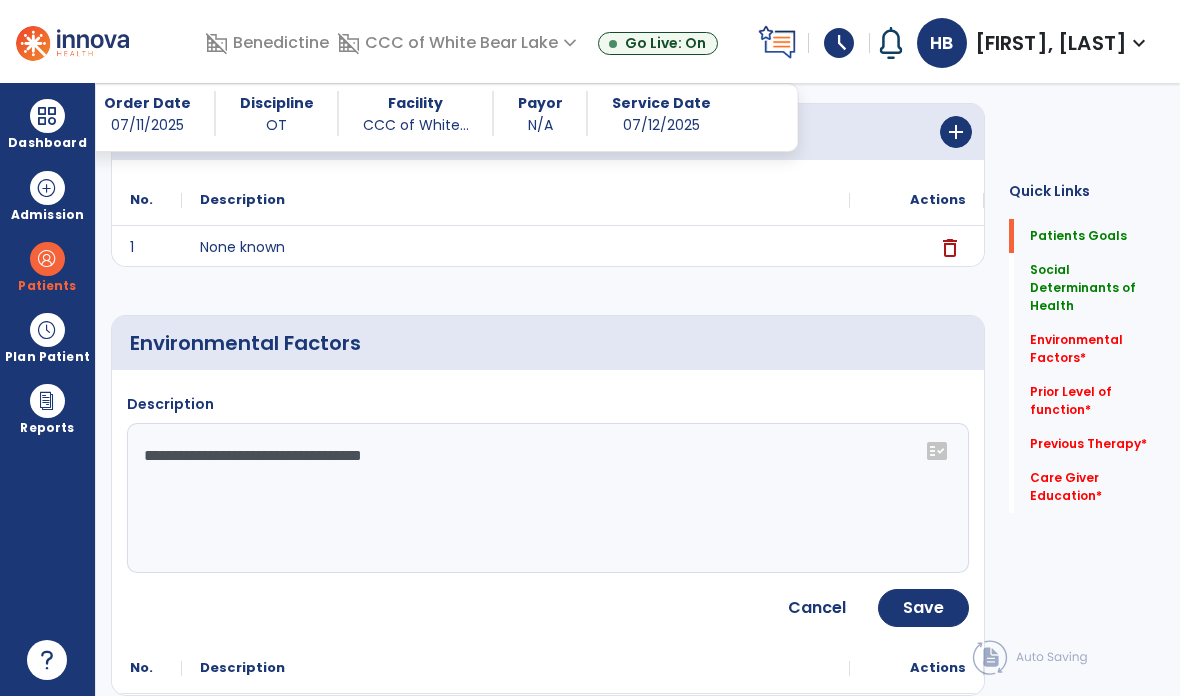 click on "**********" 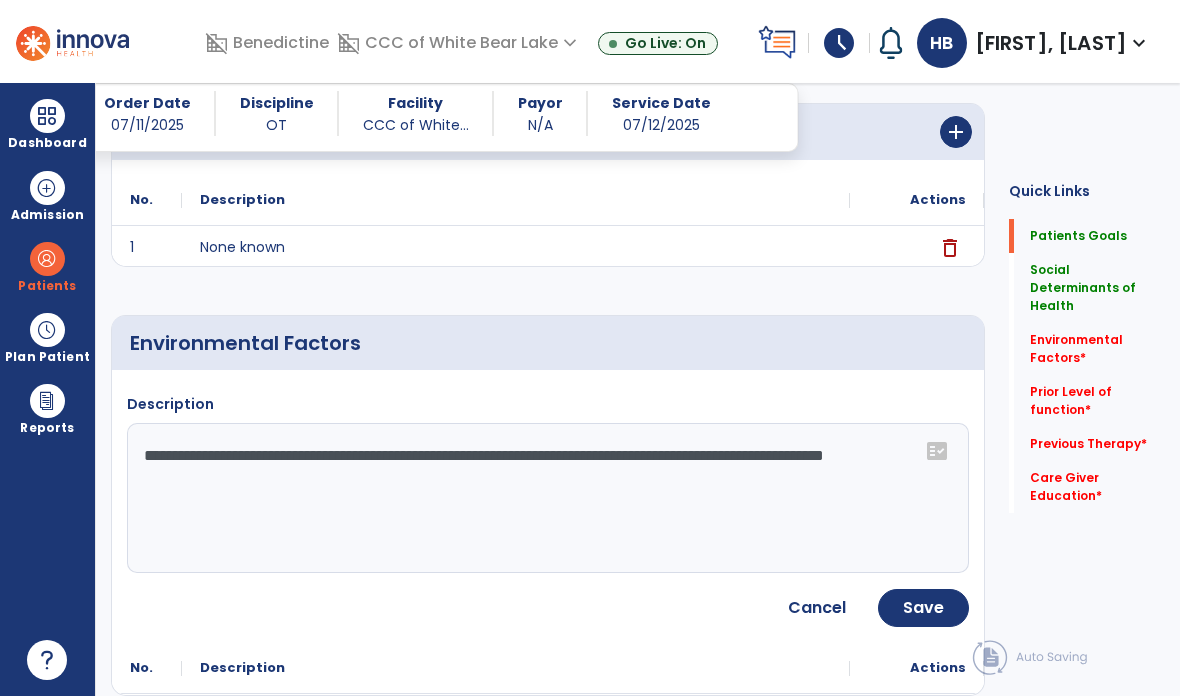 type on "**********" 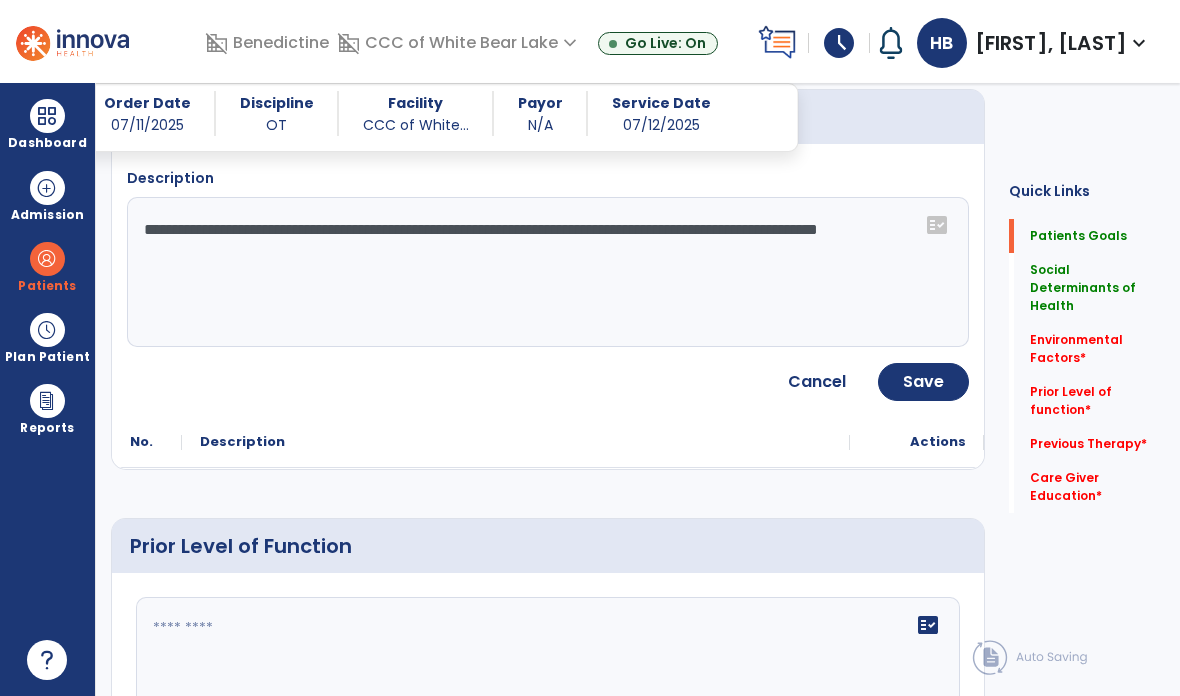 scroll, scrollTop: 686, scrollLeft: 0, axis: vertical 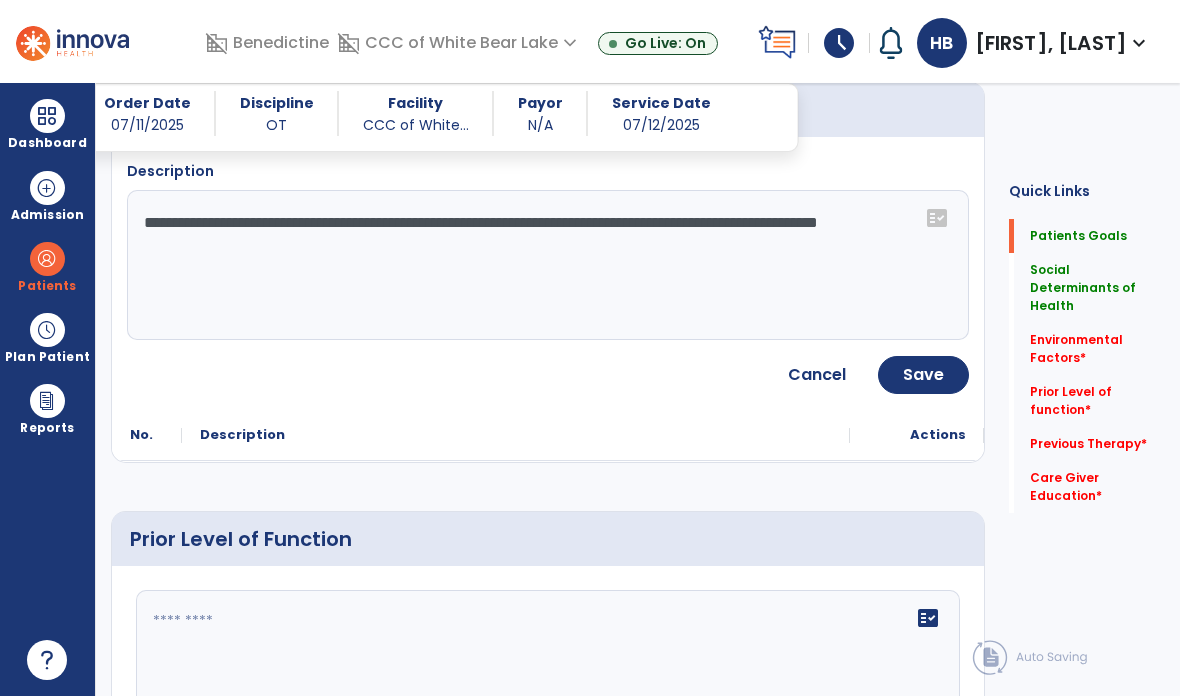click on "Save" 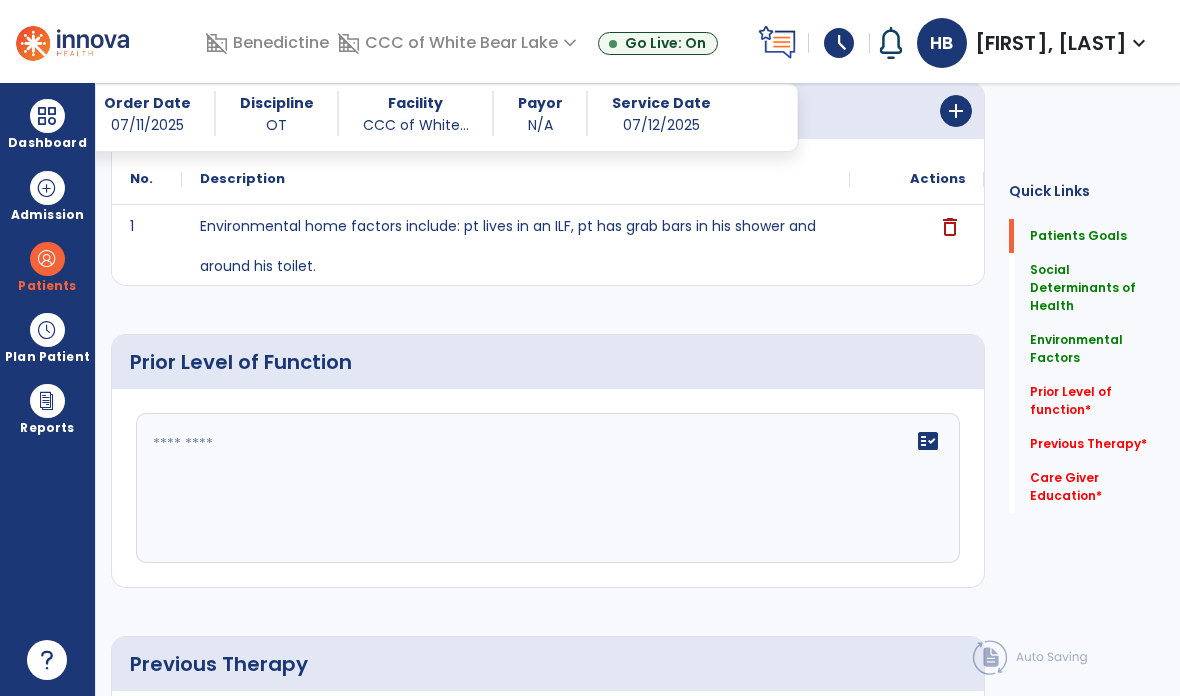 click on "fact_check" 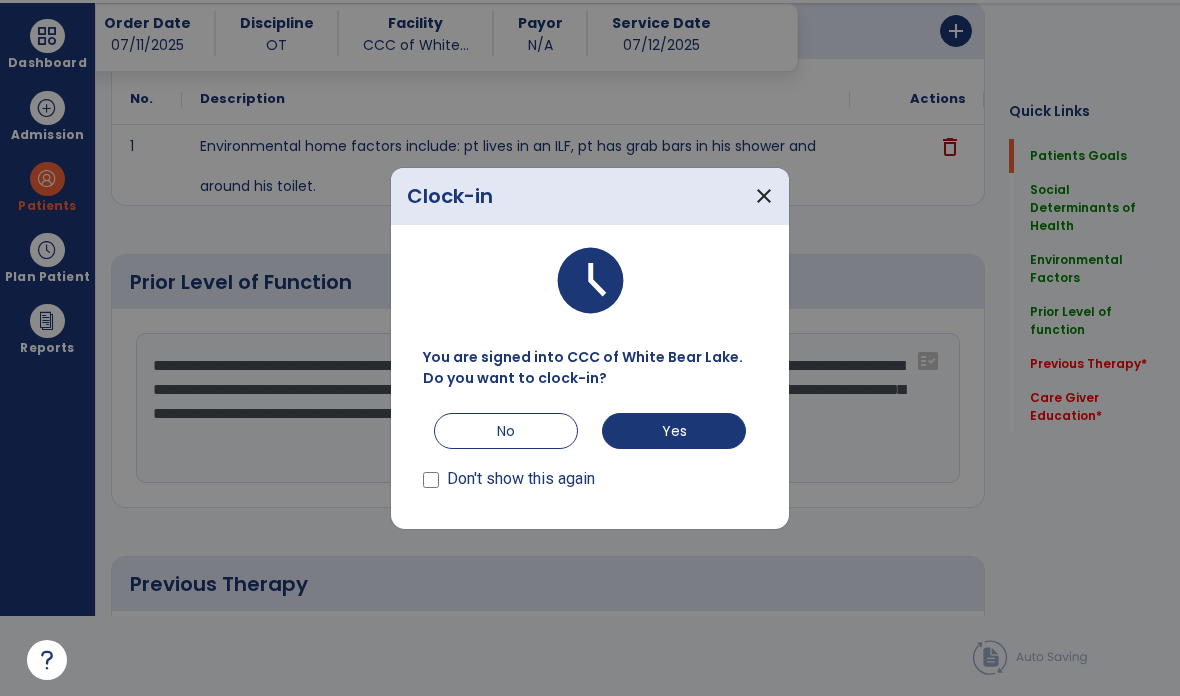 scroll, scrollTop: 0, scrollLeft: 0, axis: both 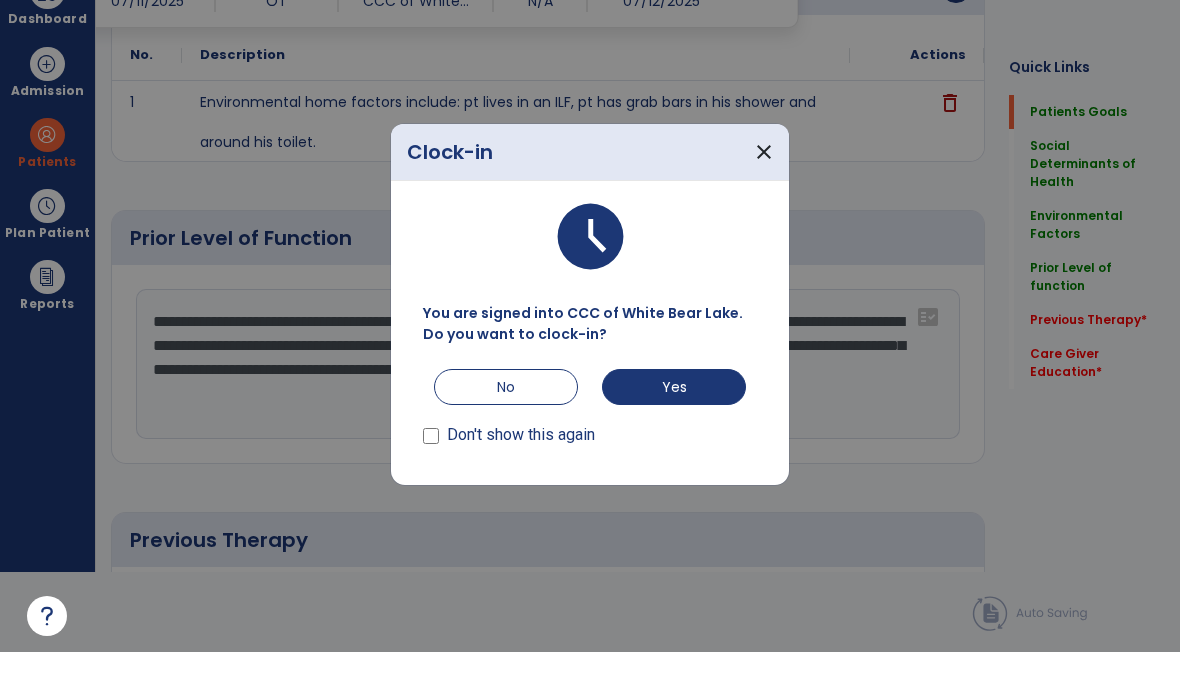 click on "No" at bounding box center (506, 431) 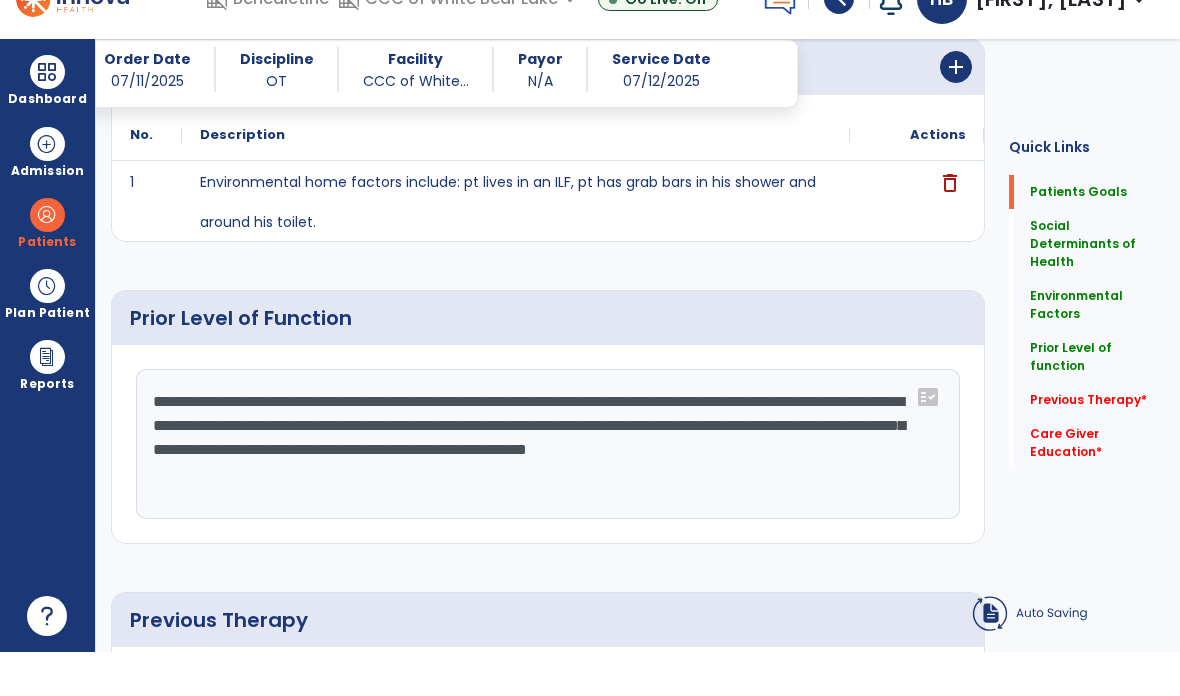 scroll, scrollTop: 80, scrollLeft: 0, axis: vertical 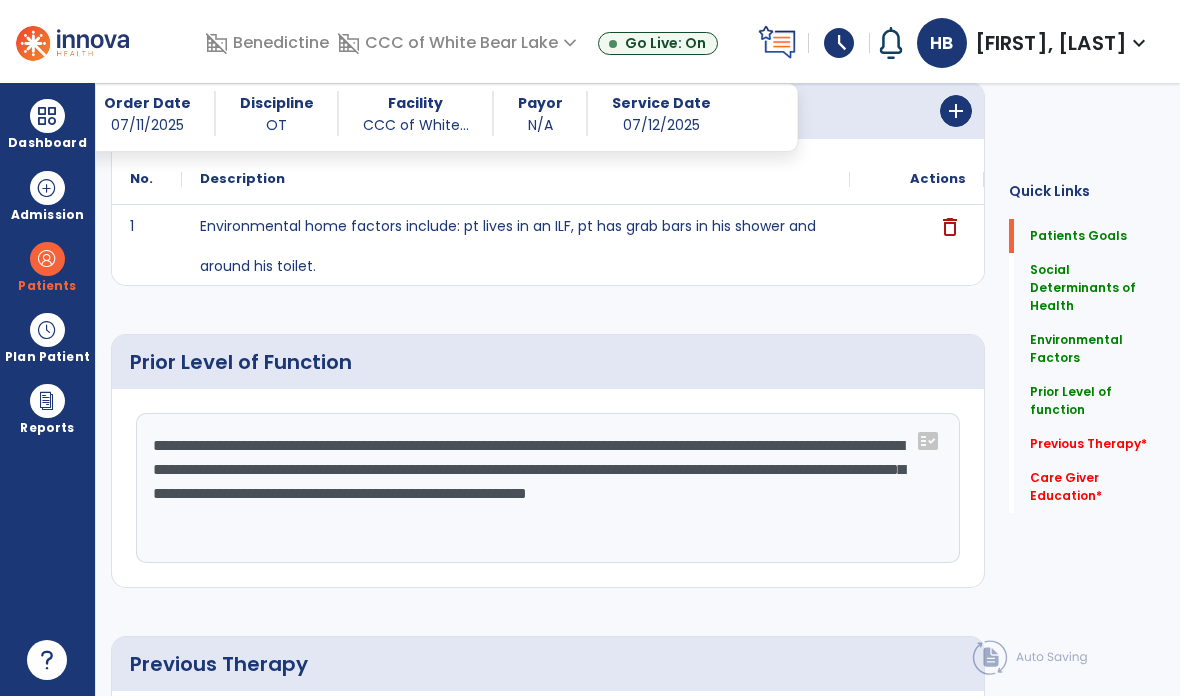 click on "**********" 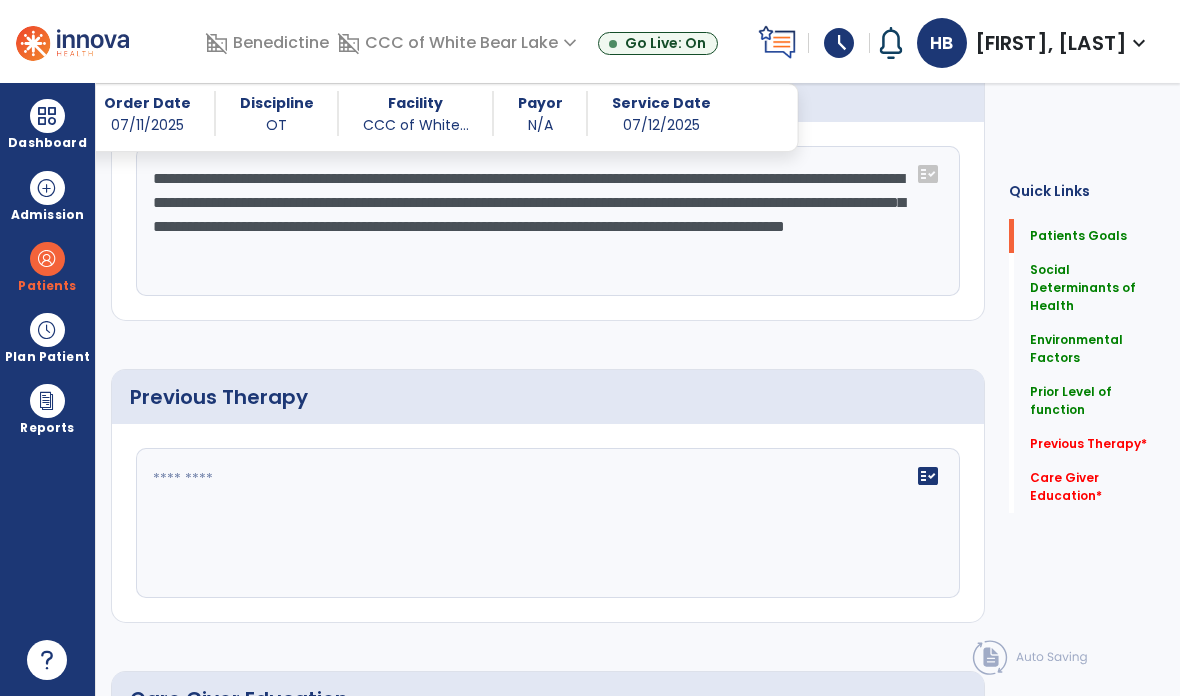 scroll, scrollTop: 956, scrollLeft: 0, axis: vertical 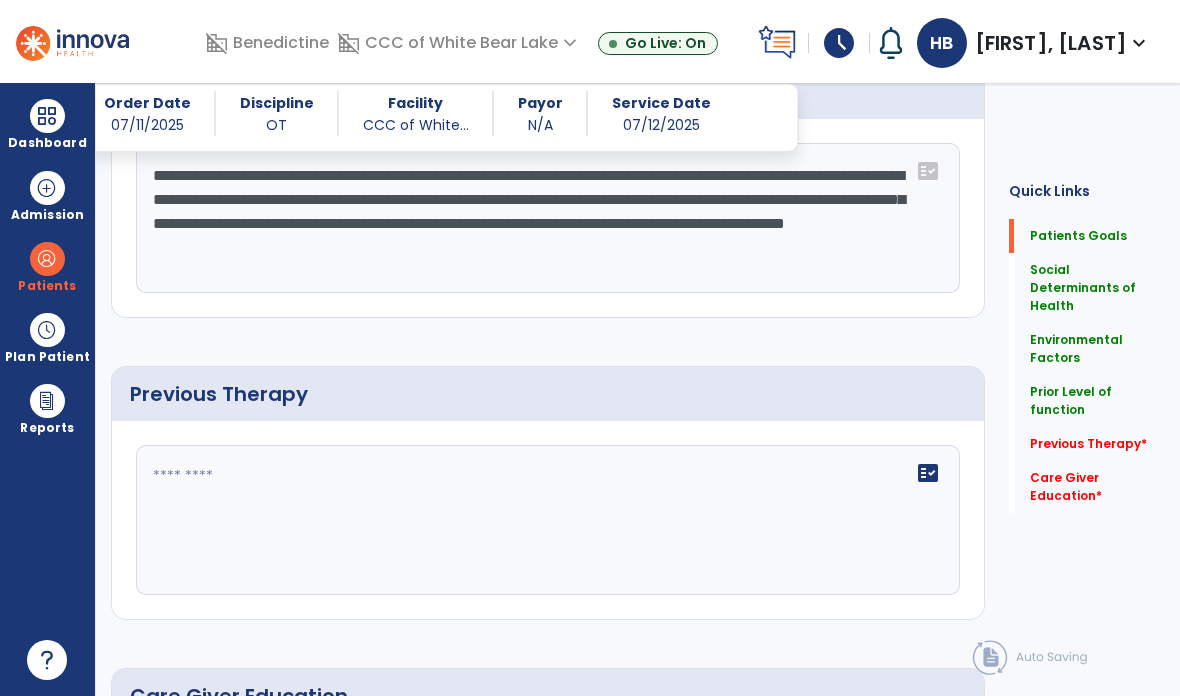 type on "**********" 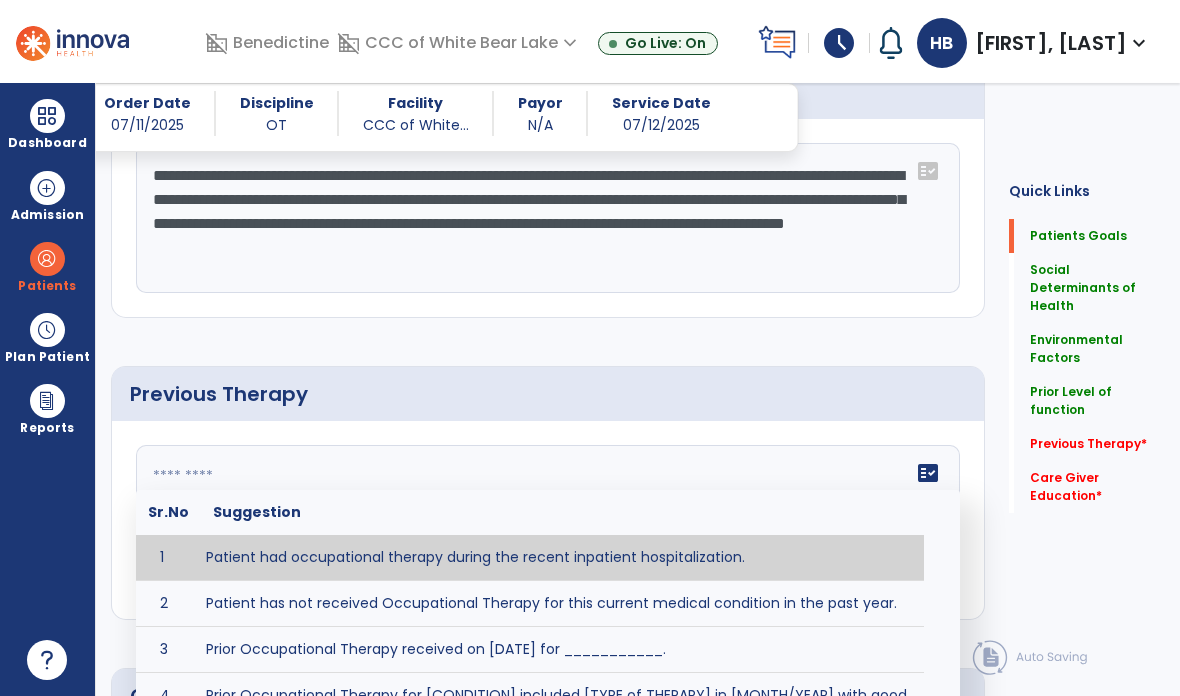 type on "**********" 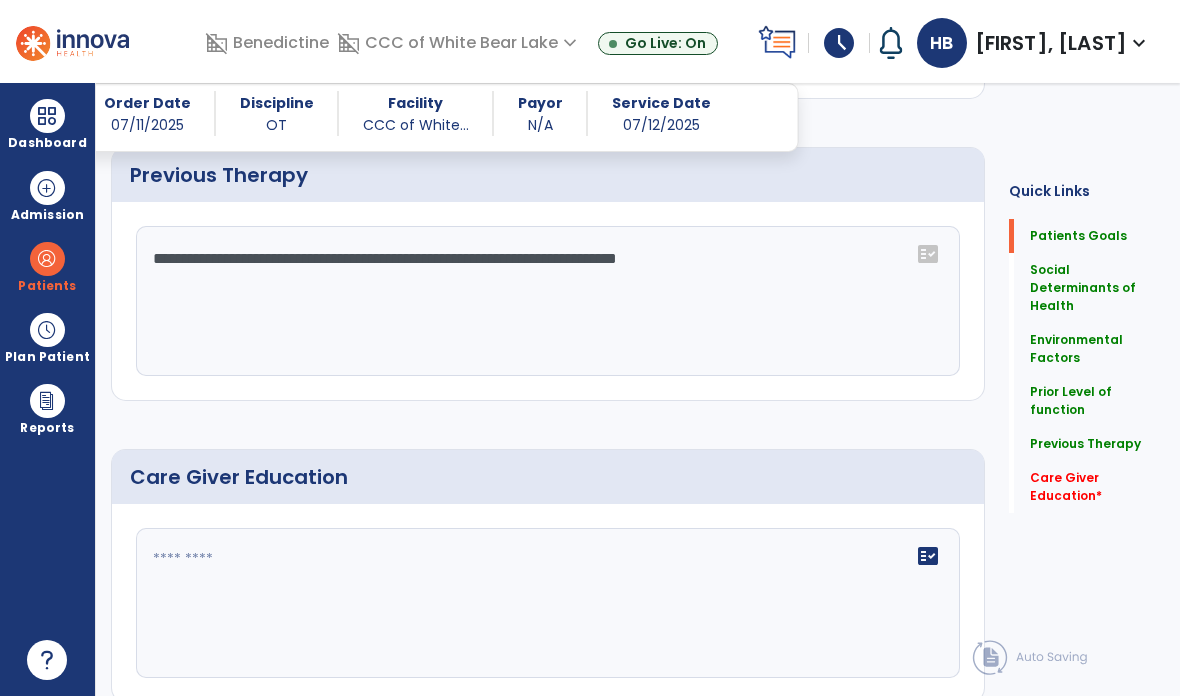 scroll, scrollTop: 1172, scrollLeft: 0, axis: vertical 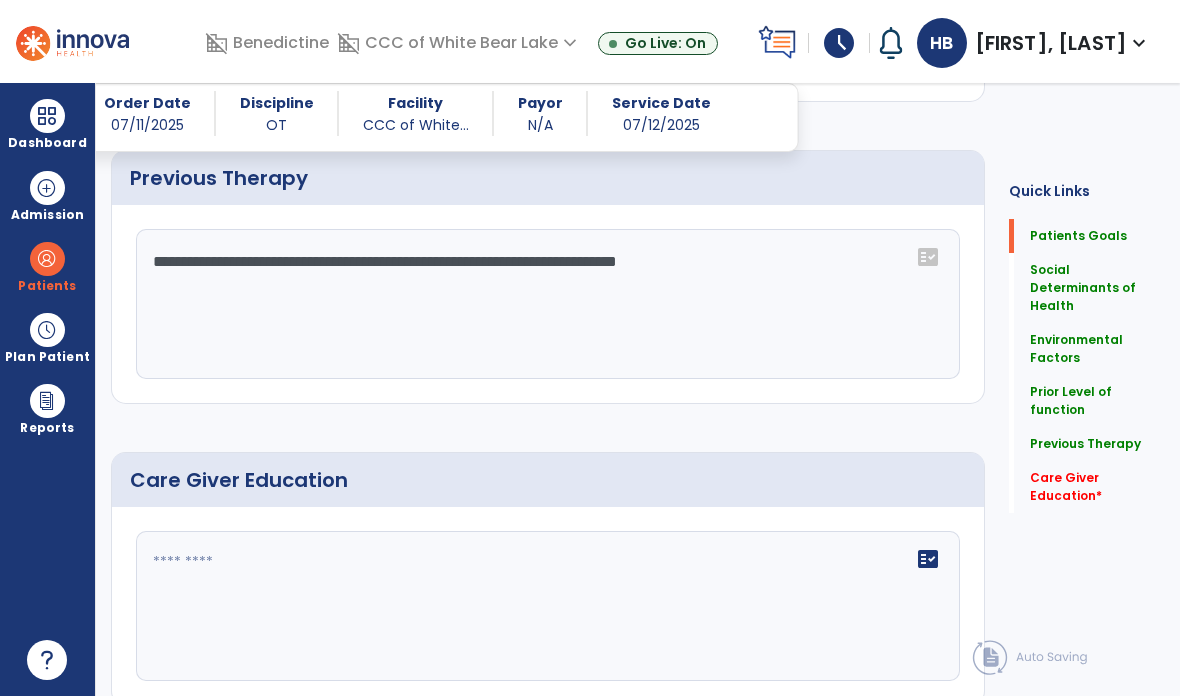 click on "fact_check" 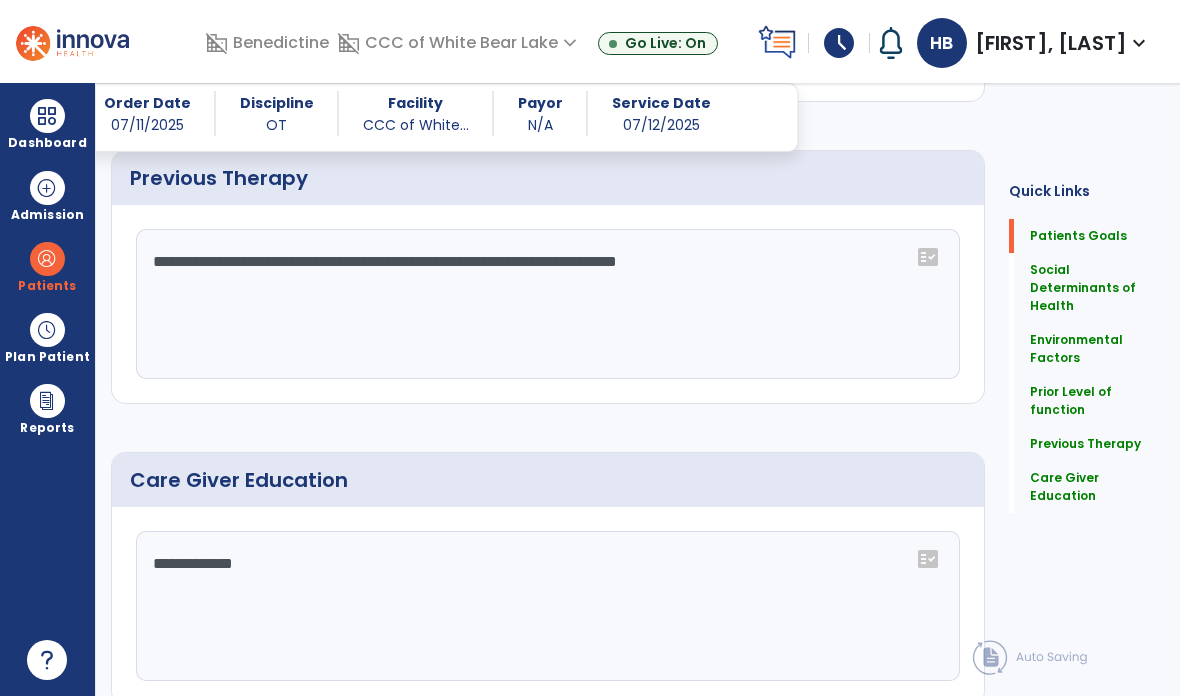 scroll, scrollTop: 1132, scrollLeft: 0, axis: vertical 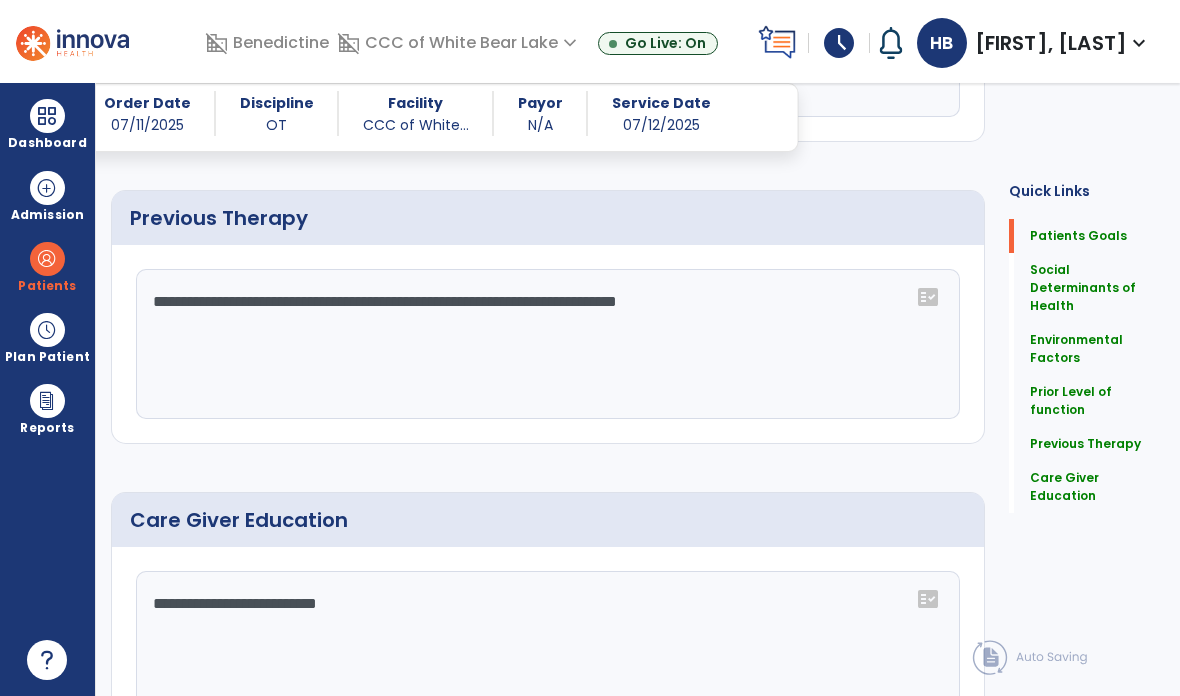 type on "**********" 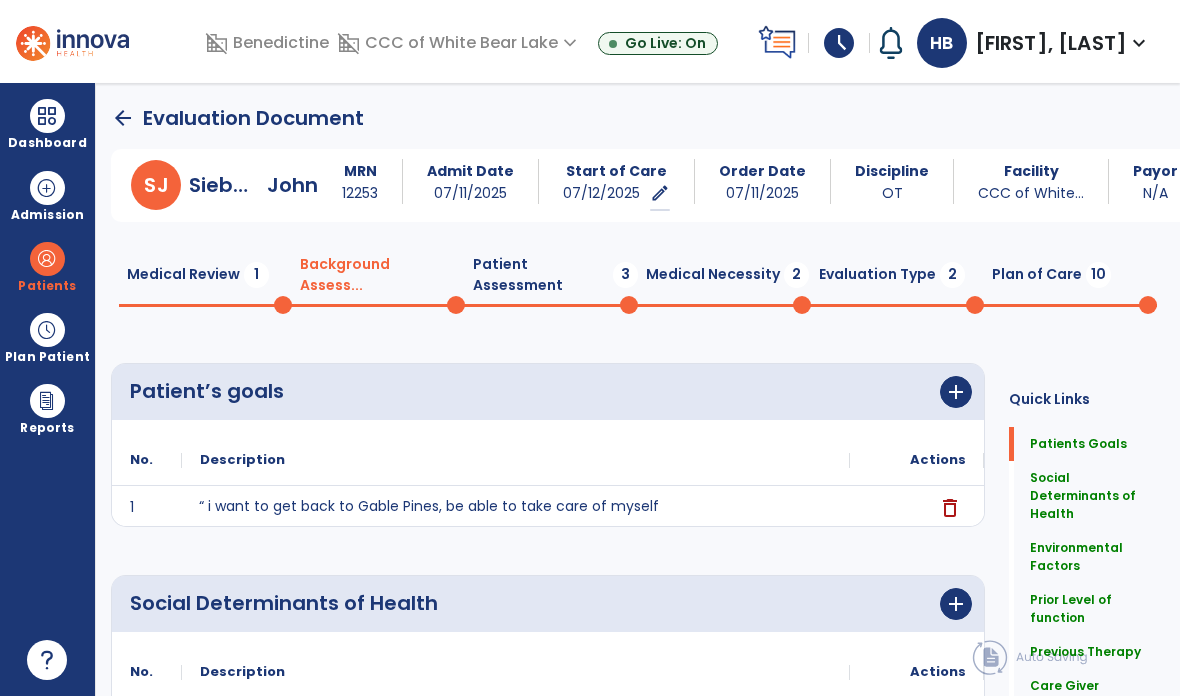 scroll, scrollTop: 0, scrollLeft: 0, axis: both 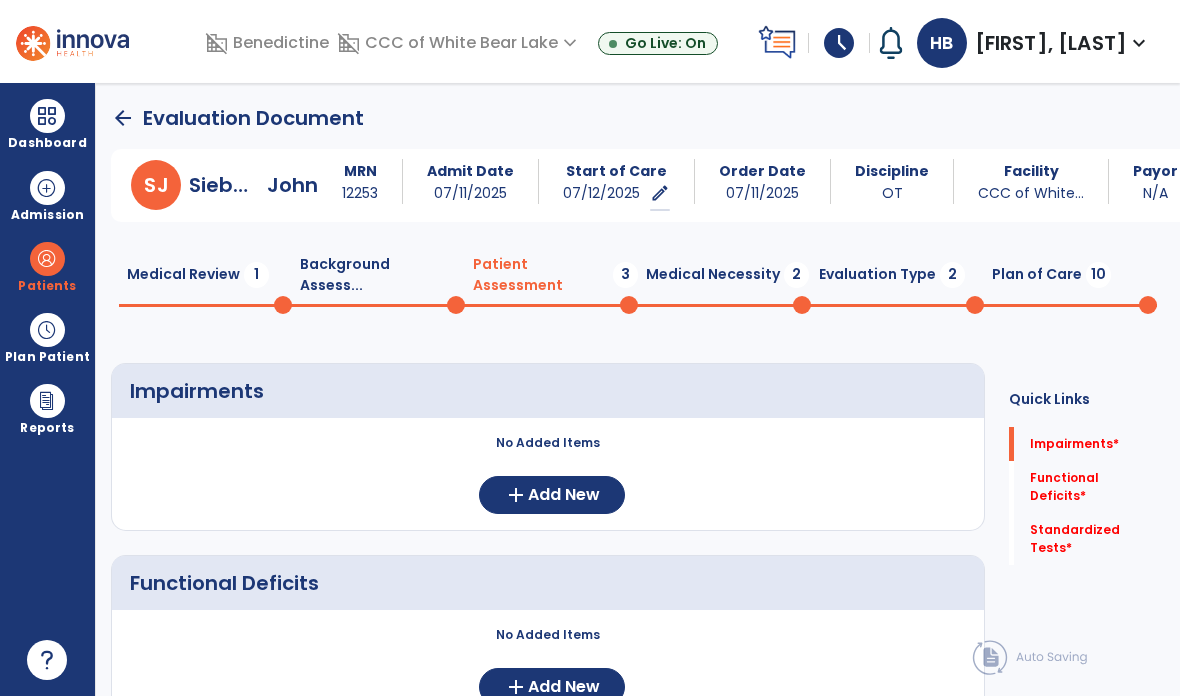 click on "add" 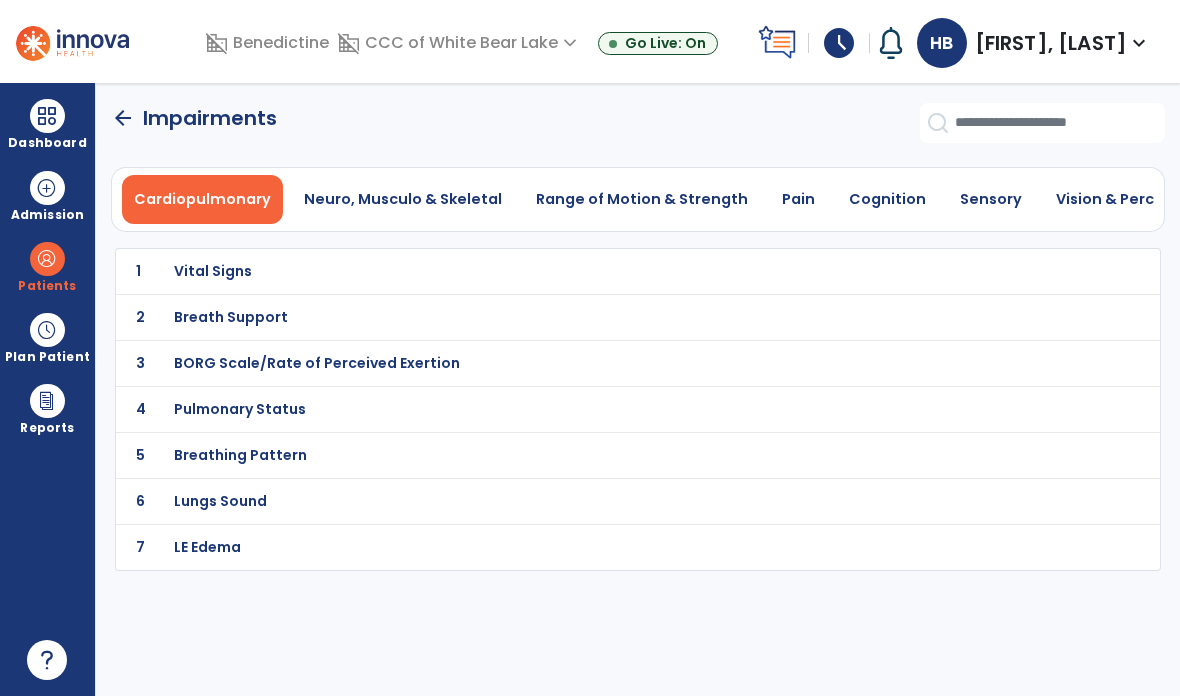 click on "Breath Support" at bounding box center [213, 271] 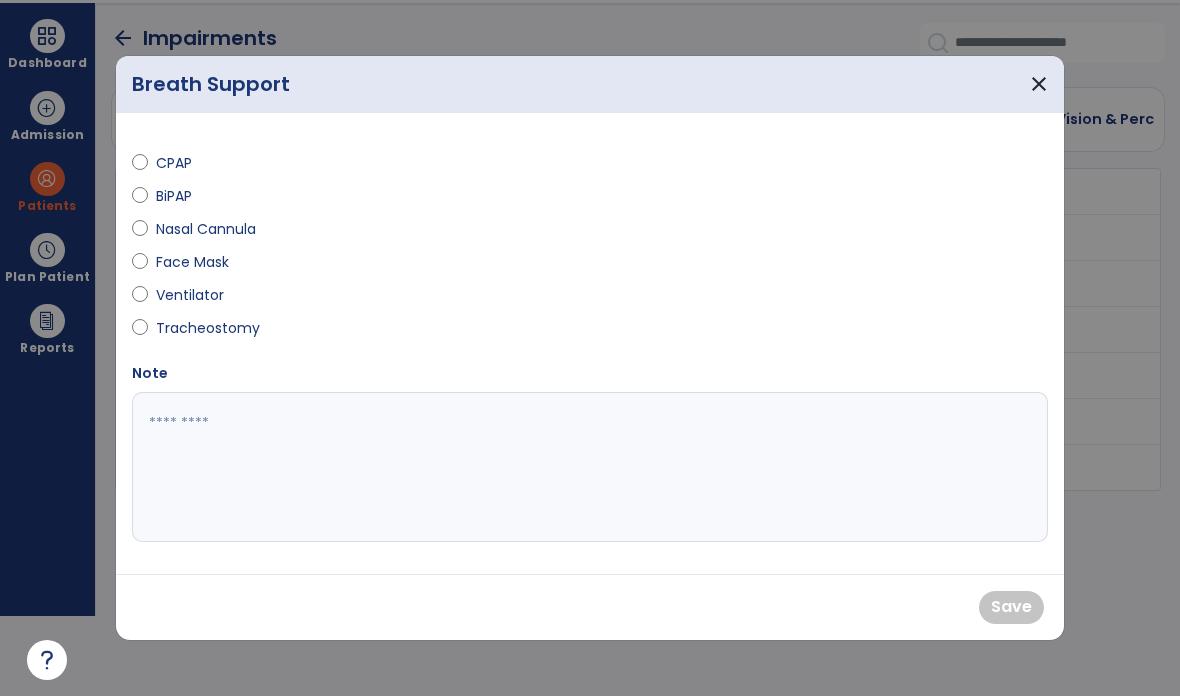 scroll, scrollTop: 0, scrollLeft: 0, axis: both 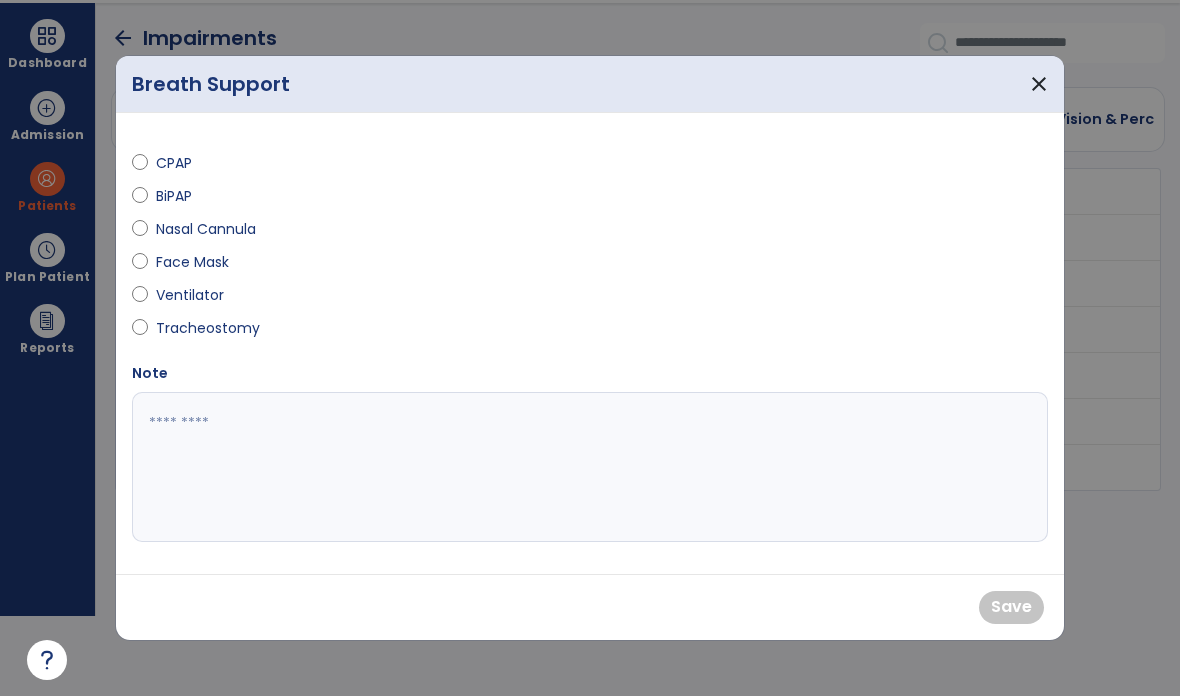 click on "close" at bounding box center (1039, 84) 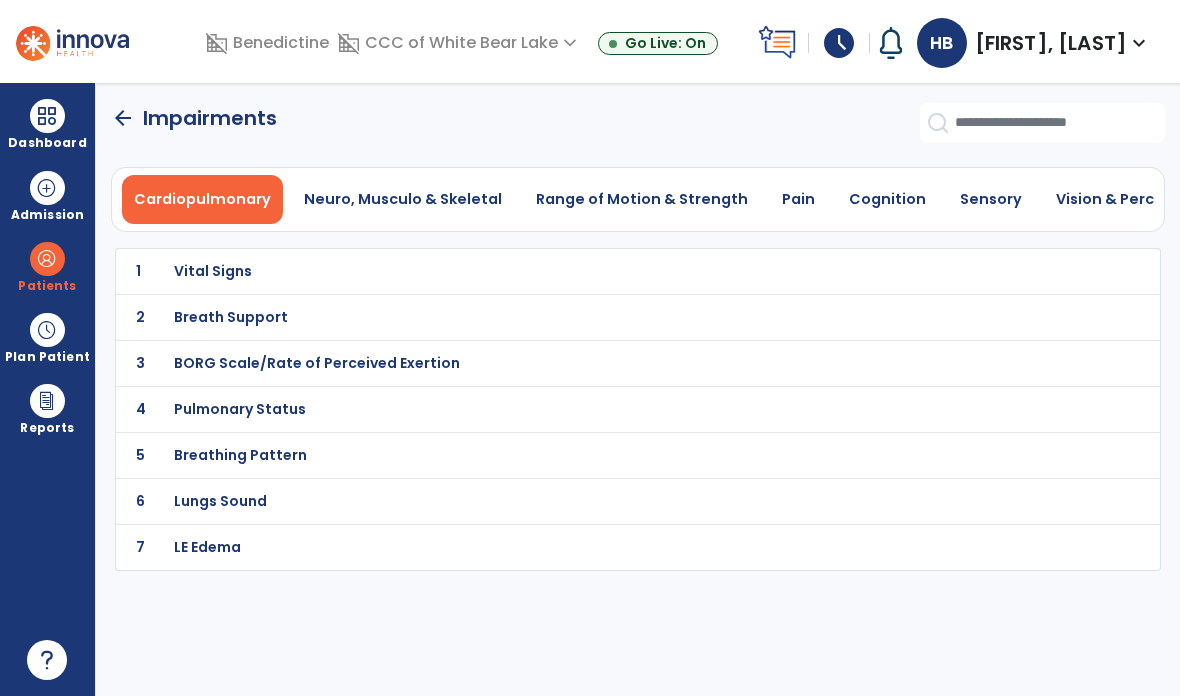 click on "Pulmonary Status" at bounding box center (213, 271) 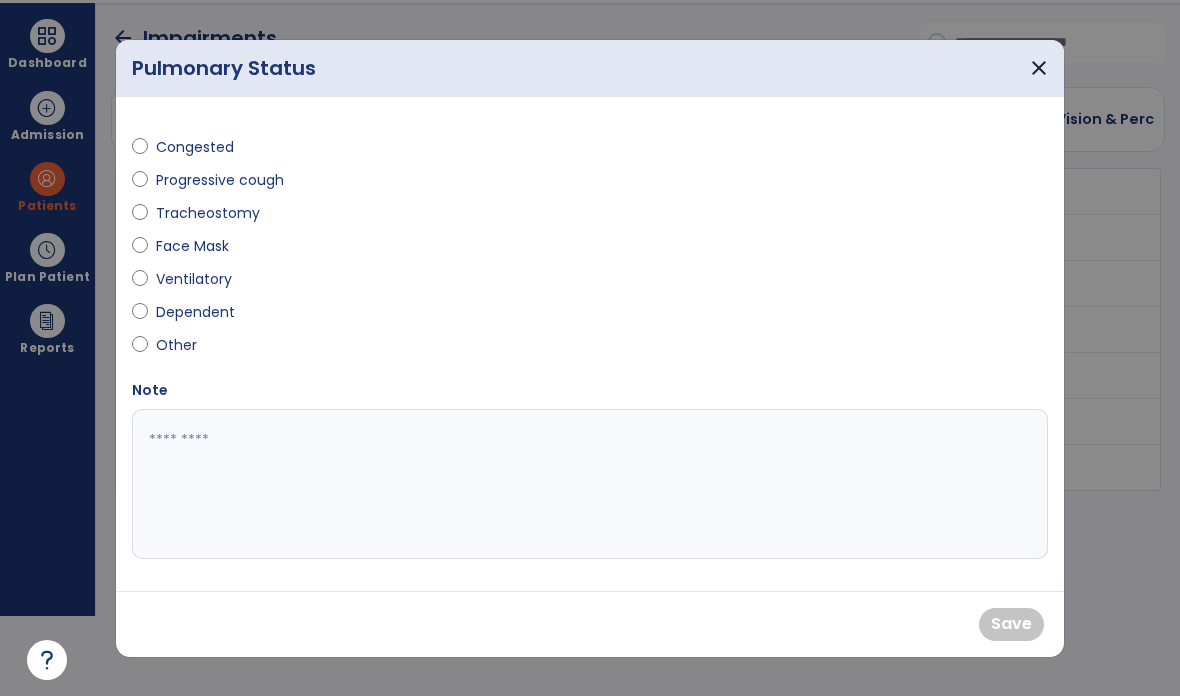 scroll, scrollTop: 0, scrollLeft: 0, axis: both 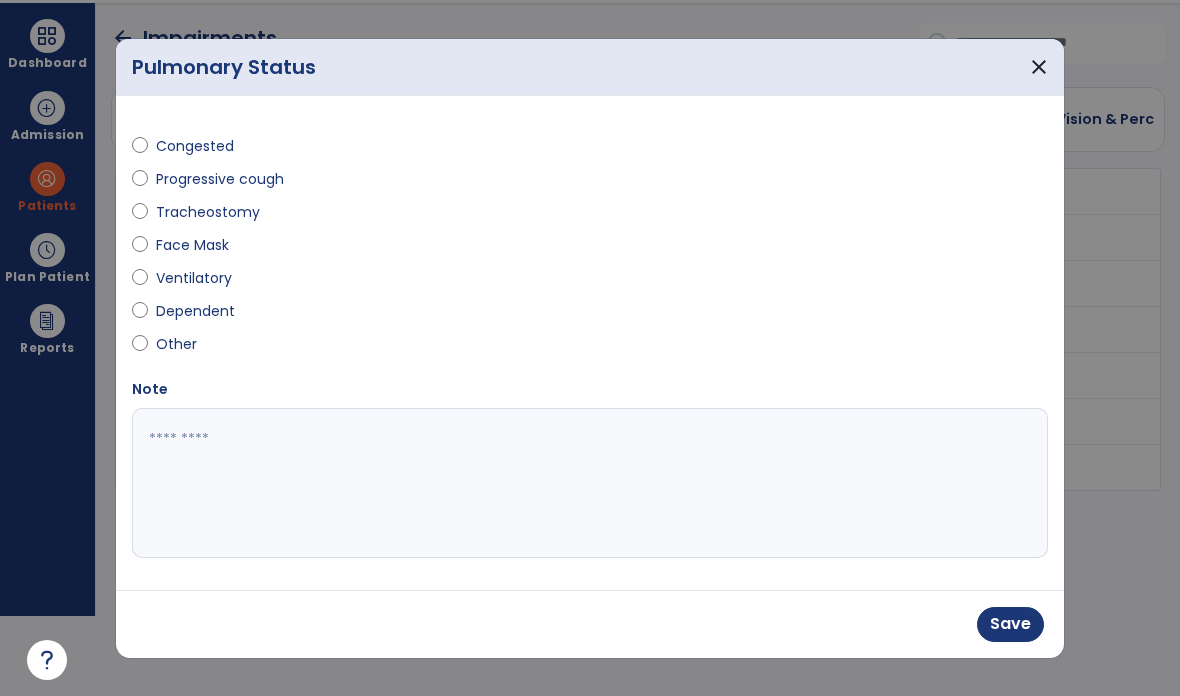 click at bounding box center (590, 483) 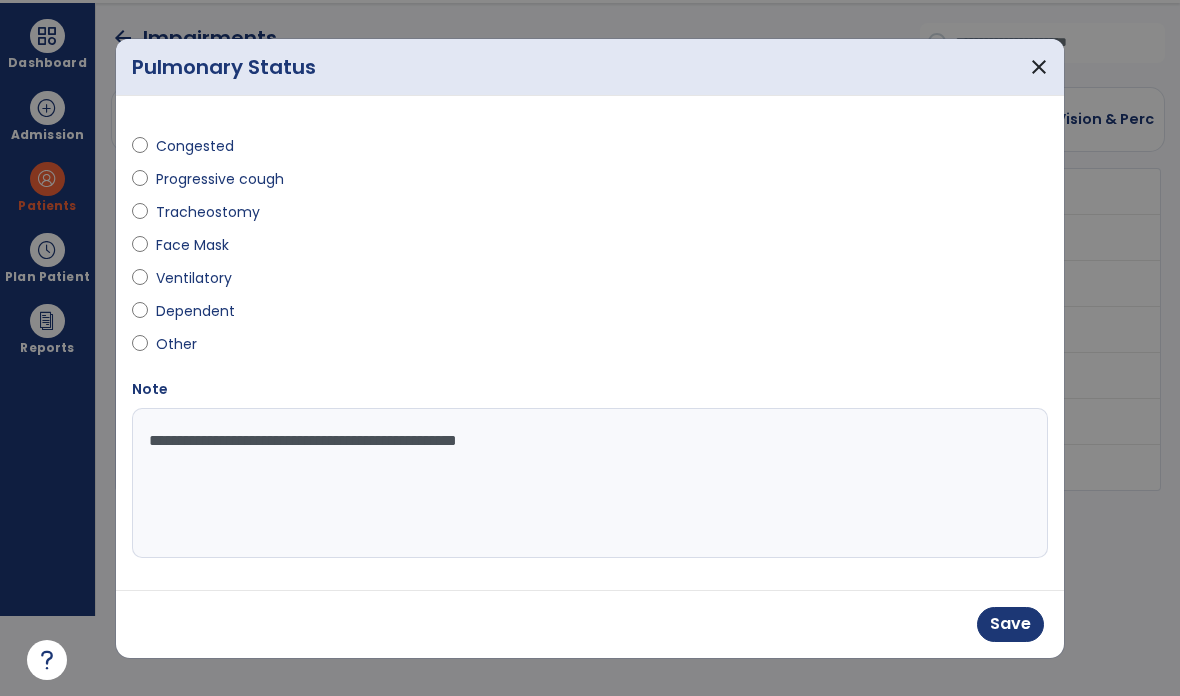 type on "**********" 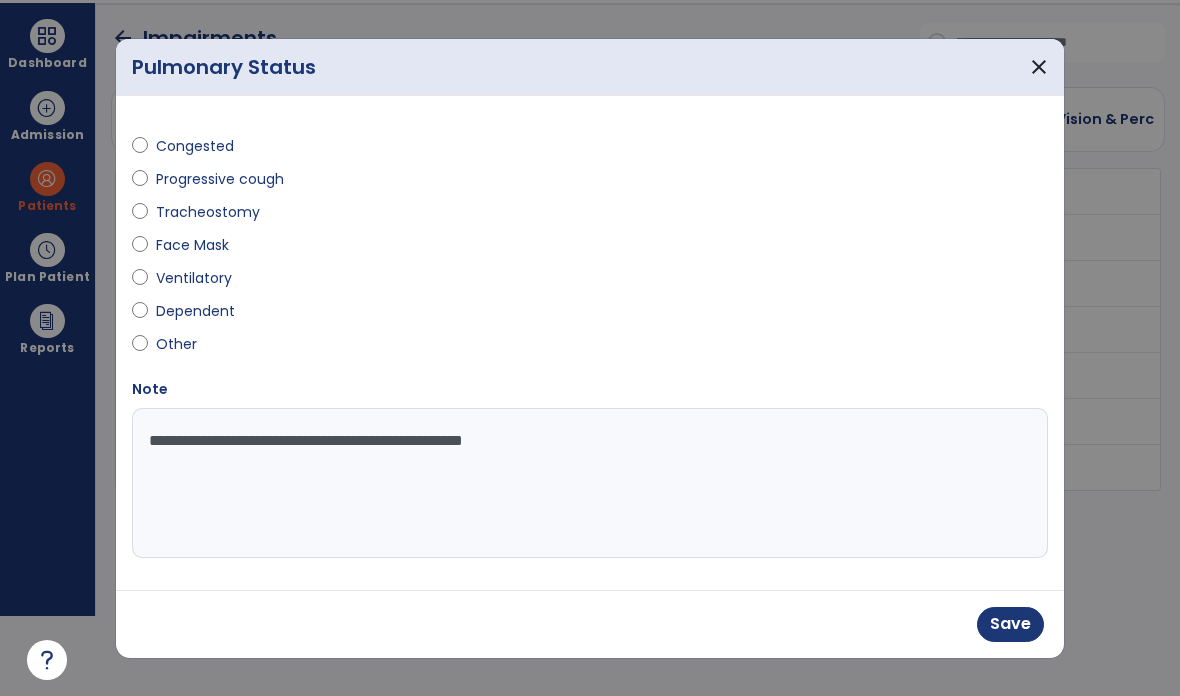 click on "Save" at bounding box center [1010, 624] 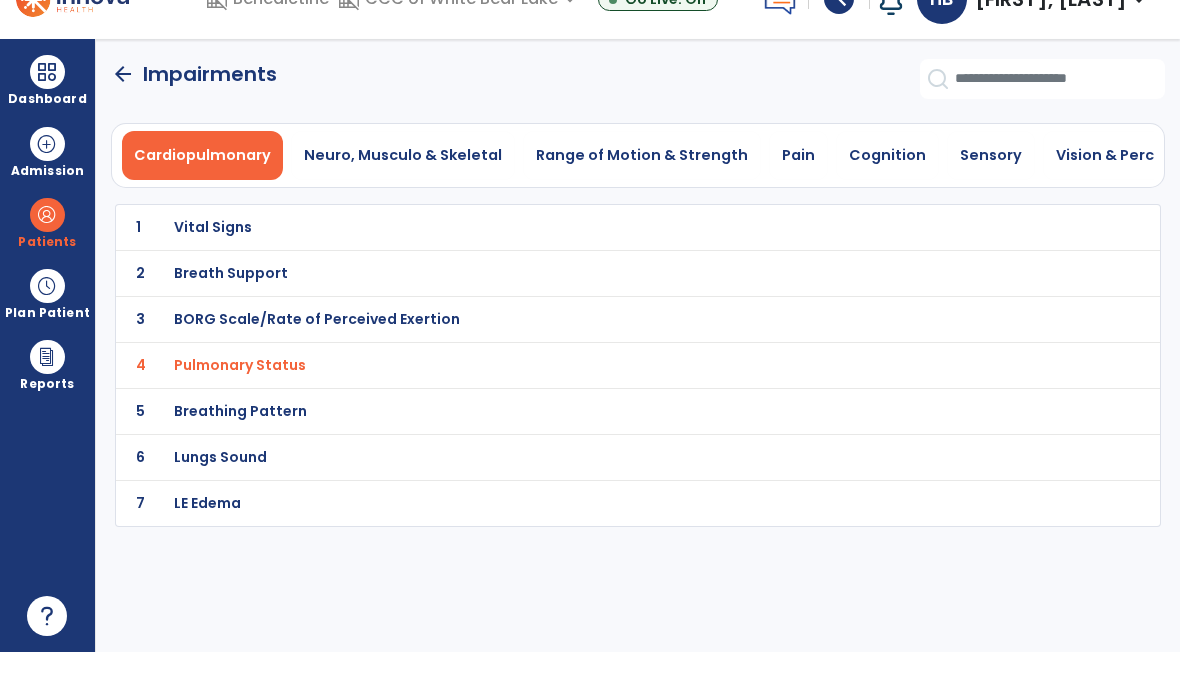 scroll, scrollTop: 80, scrollLeft: 0, axis: vertical 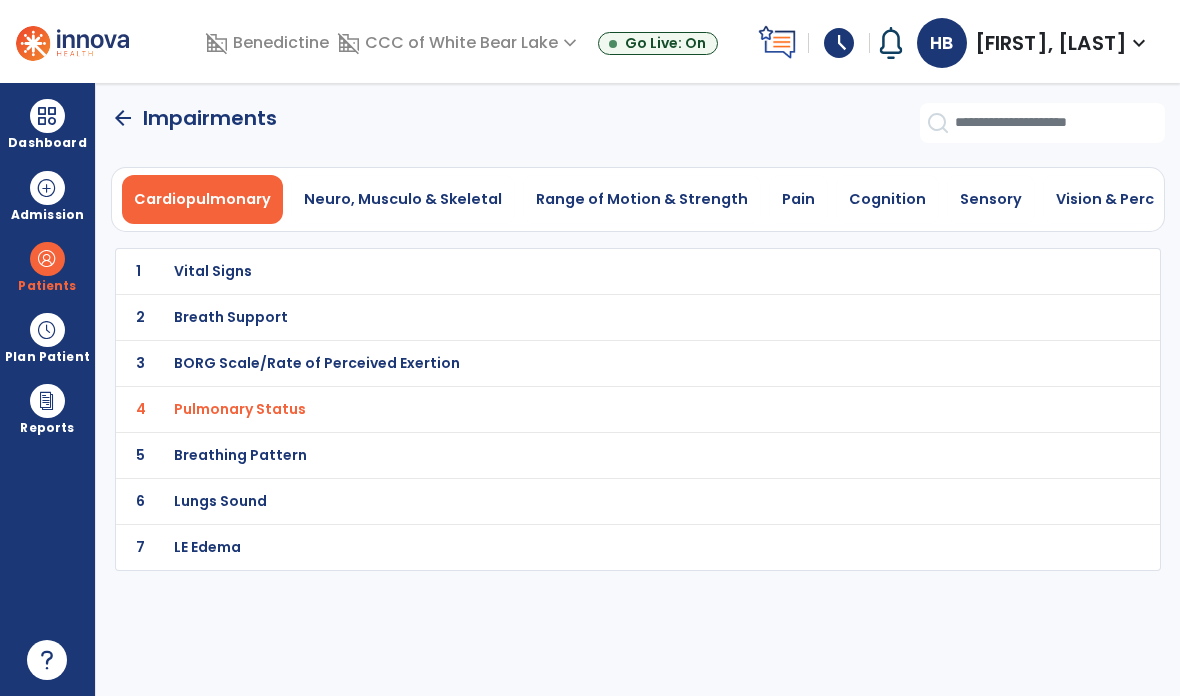 click on "4 Pulmonary Status" 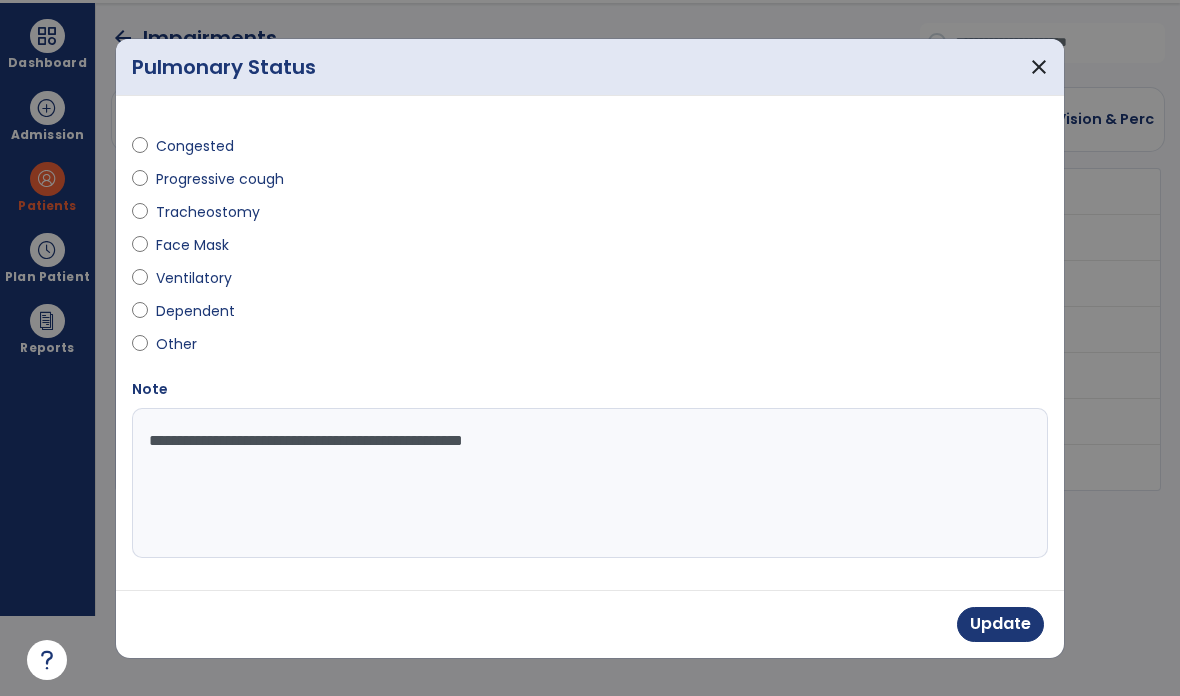 scroll, scrollTop: 0, scrollLeft: 0, axis: both 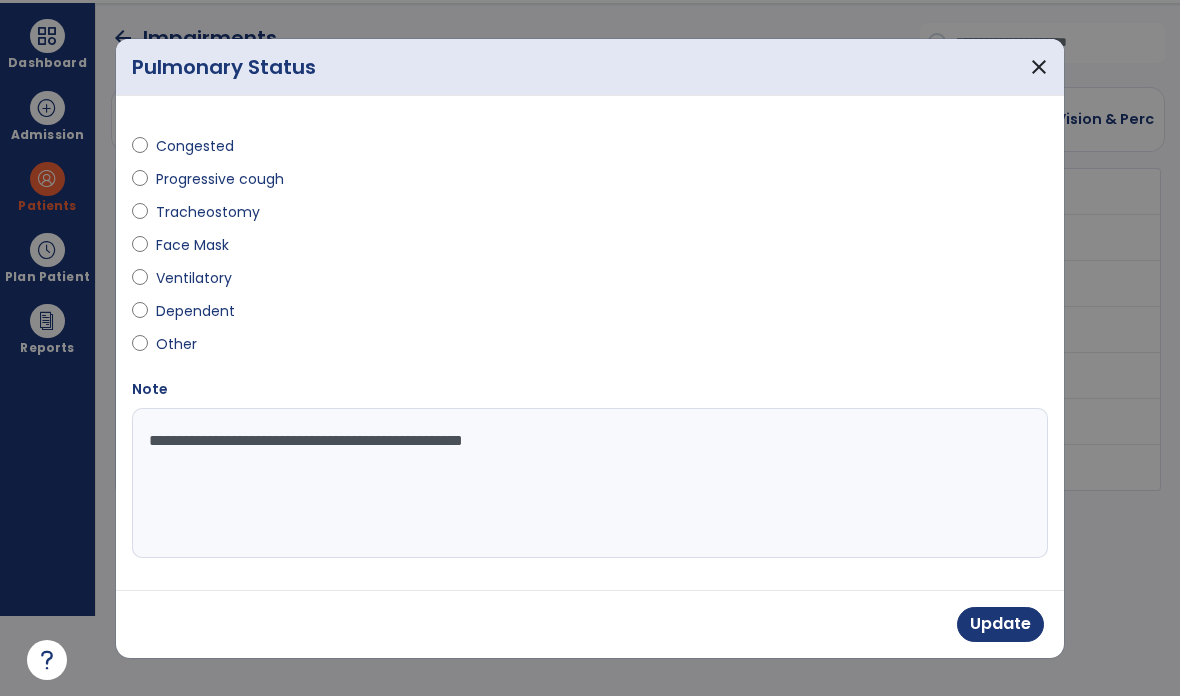 click on "Update" at bounding box center [1000, 624] 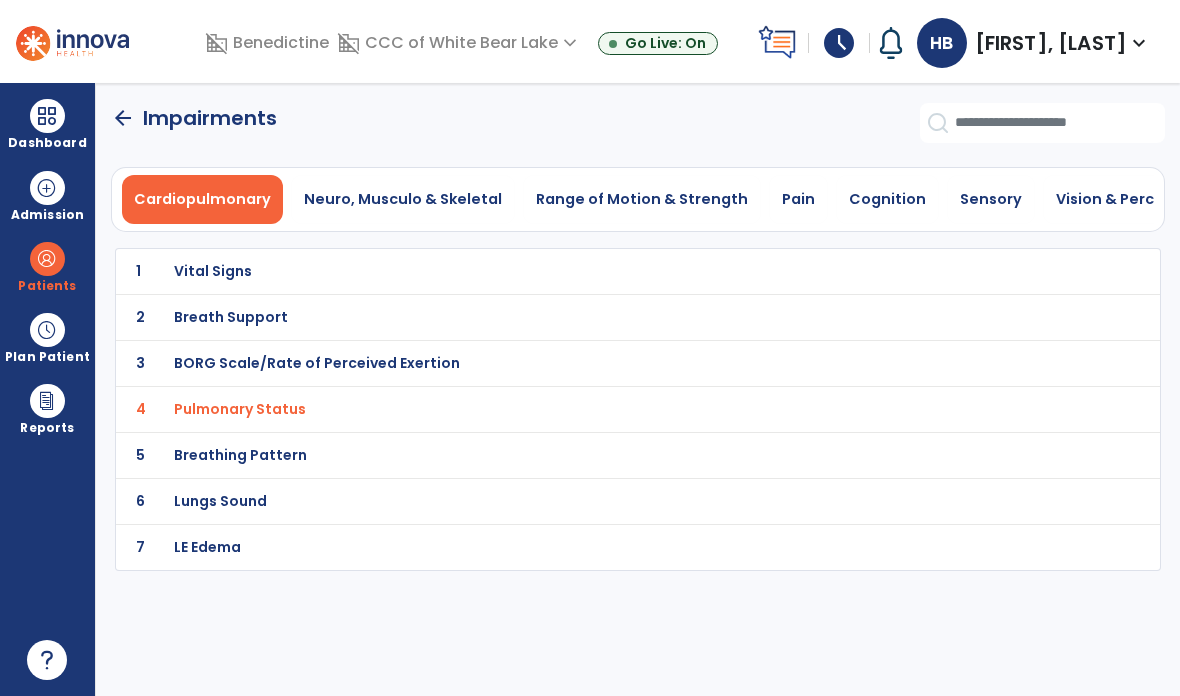 scroll, scrollTop: 80, scrollLeft: 0, axis: vertical 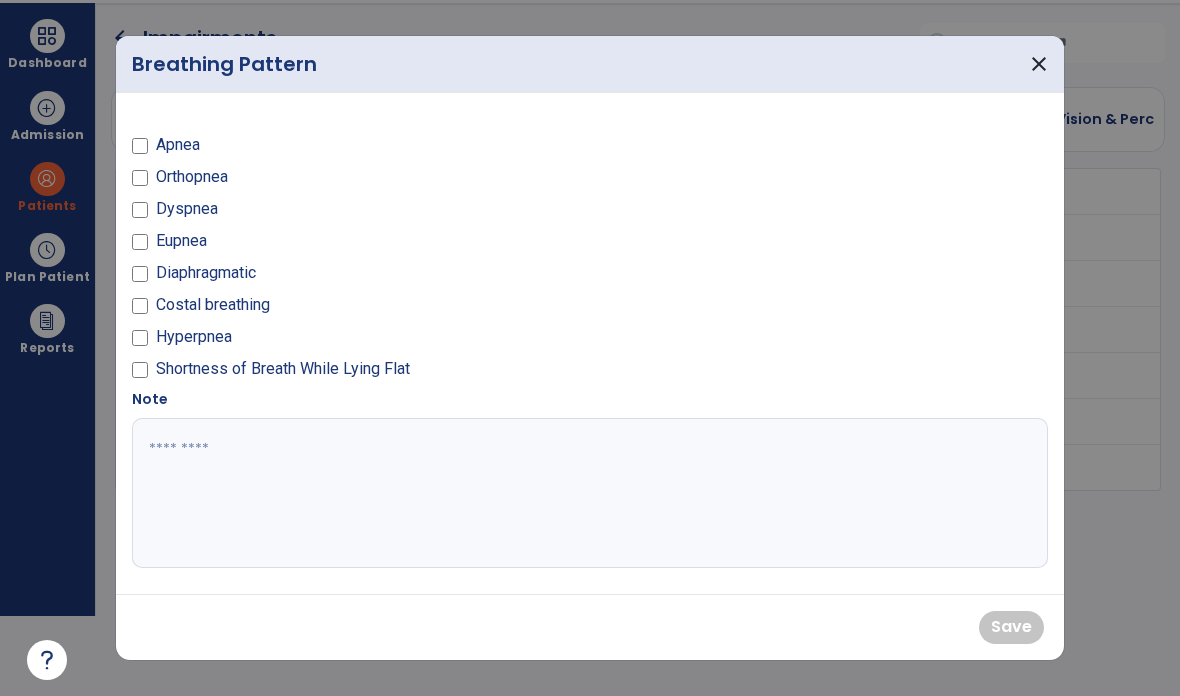 click on "close" at bounding box center (1039, 64) 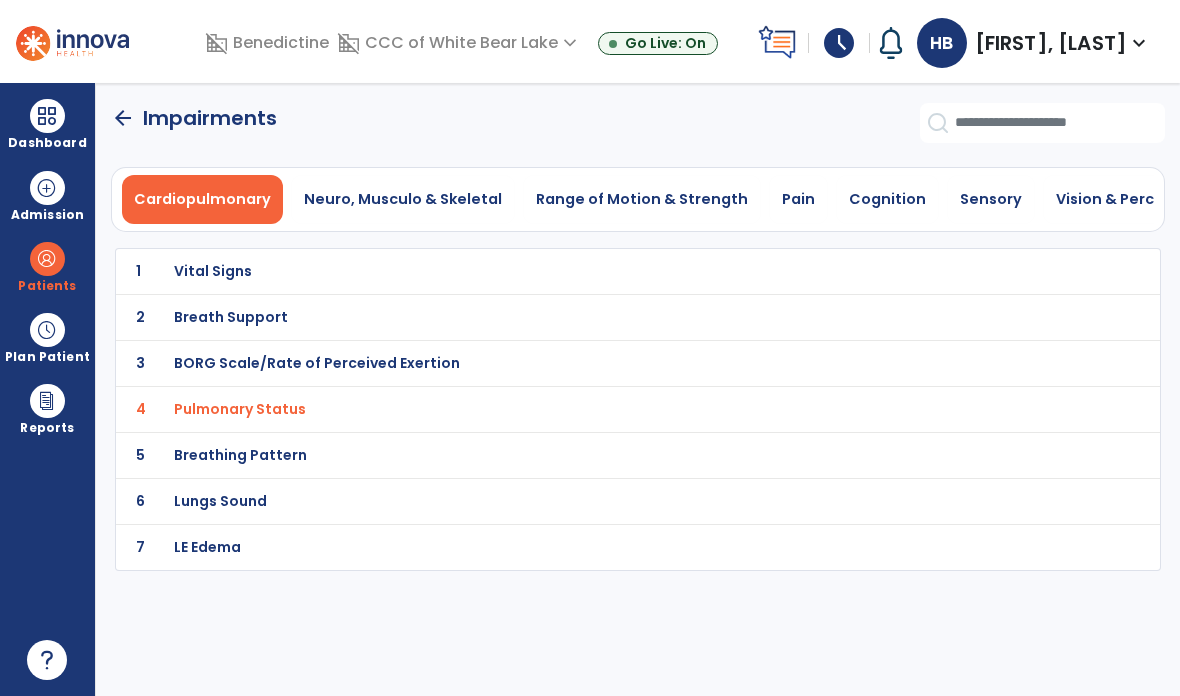 click on "Range of Motion & Strength" at bounding box center (642, 199) 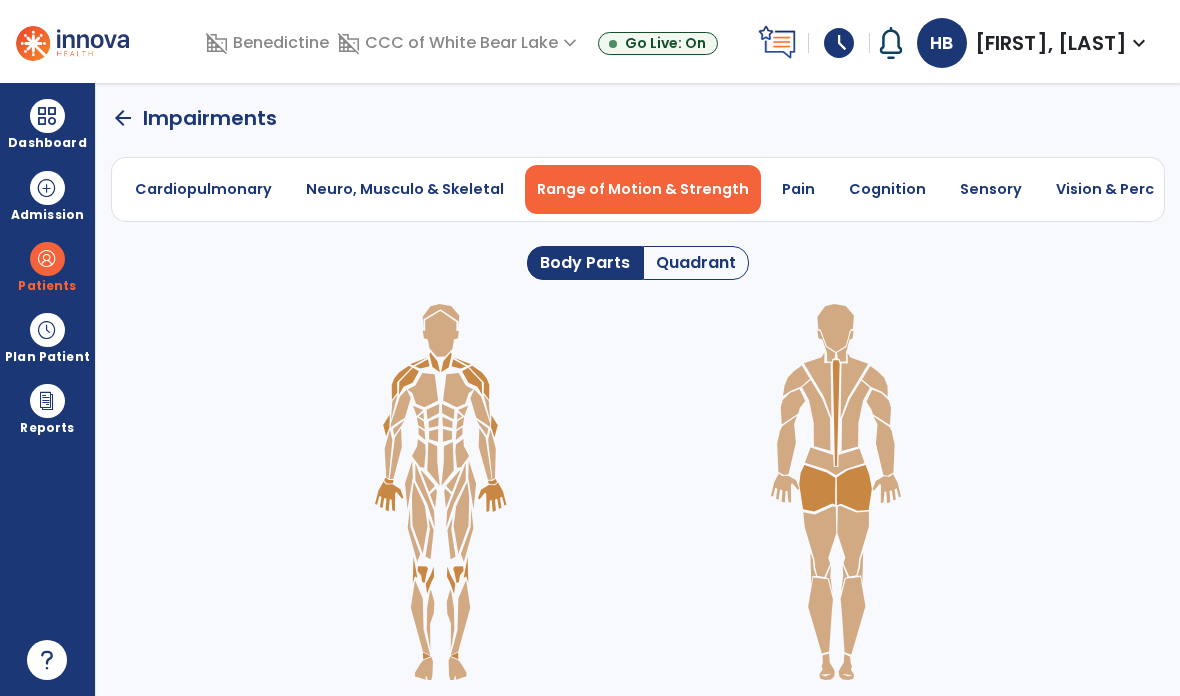 click on "Pain" at bounding box center (798, 189) 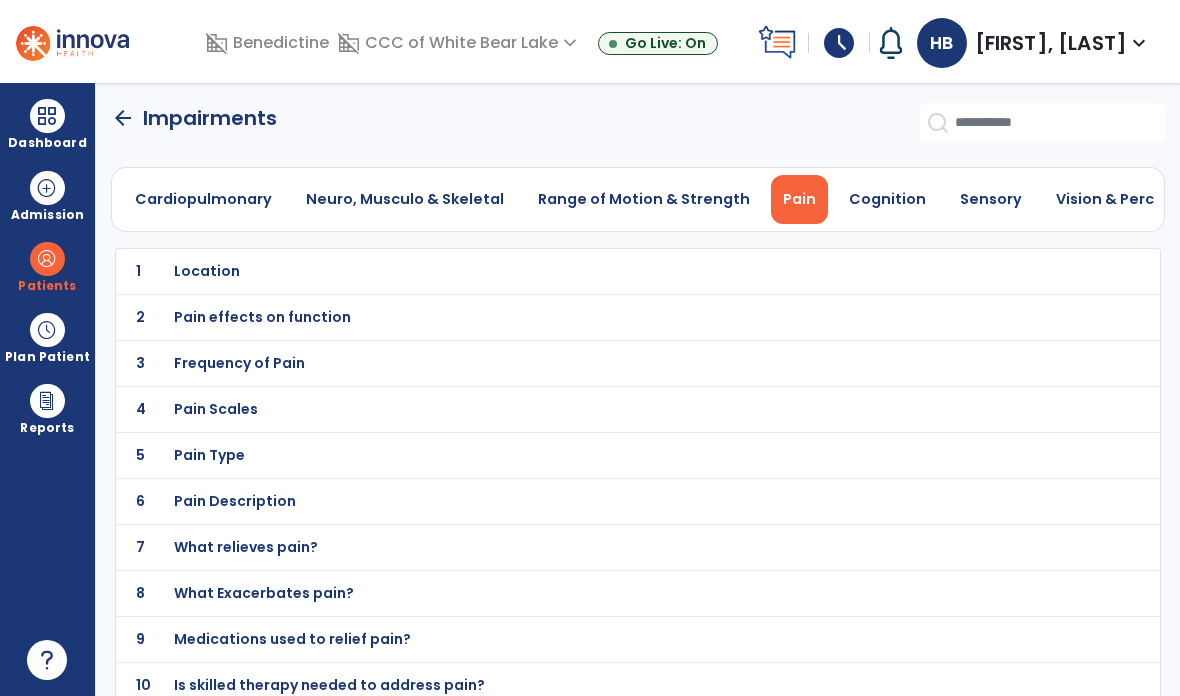 click on "Location" at bounding box center [593, 271] 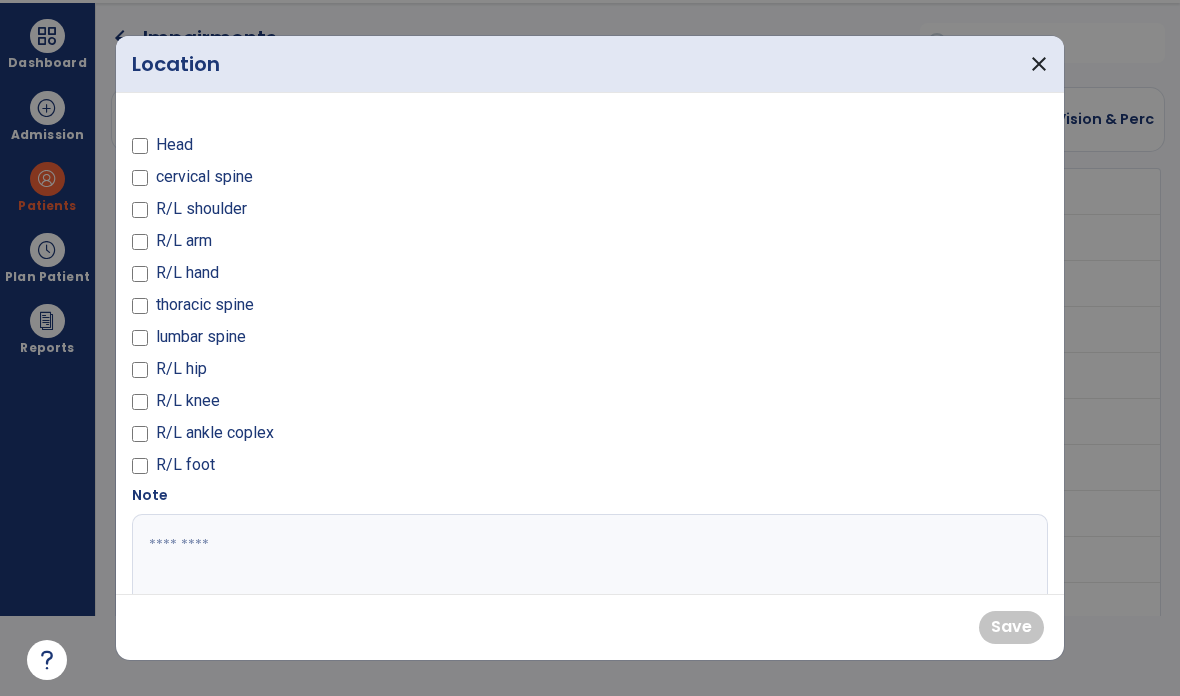 scroll, scrollTop: 0, scrollLeft: 0, axis: both 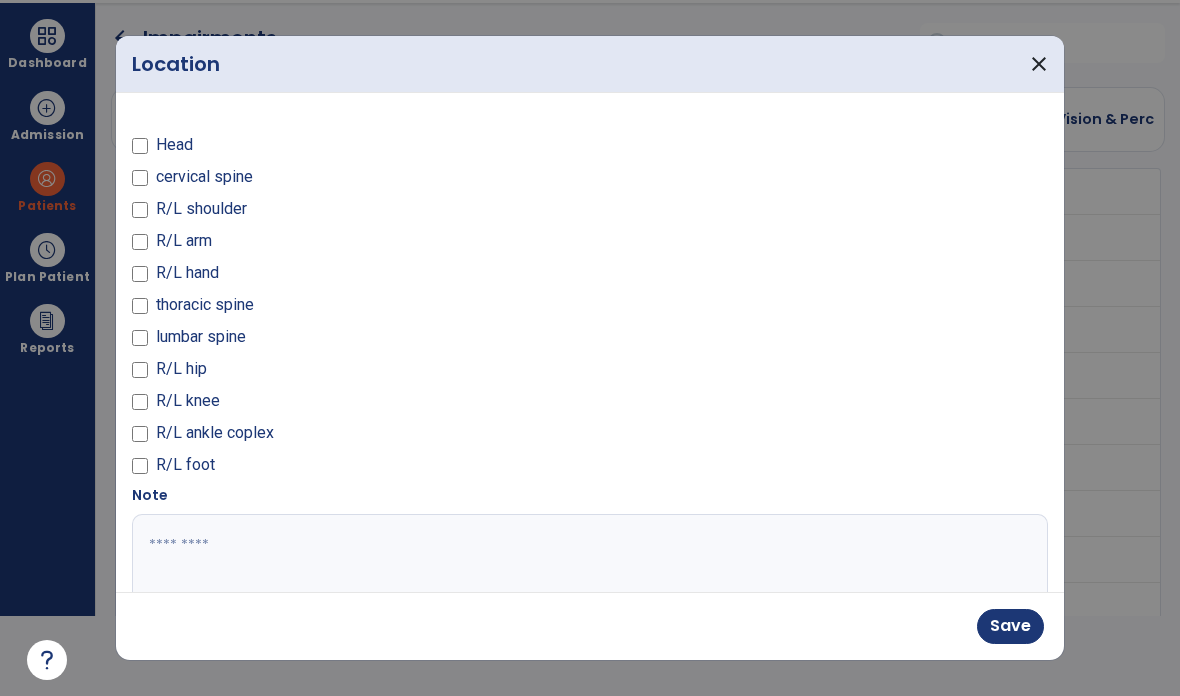 click at bounding box center (590, 589) 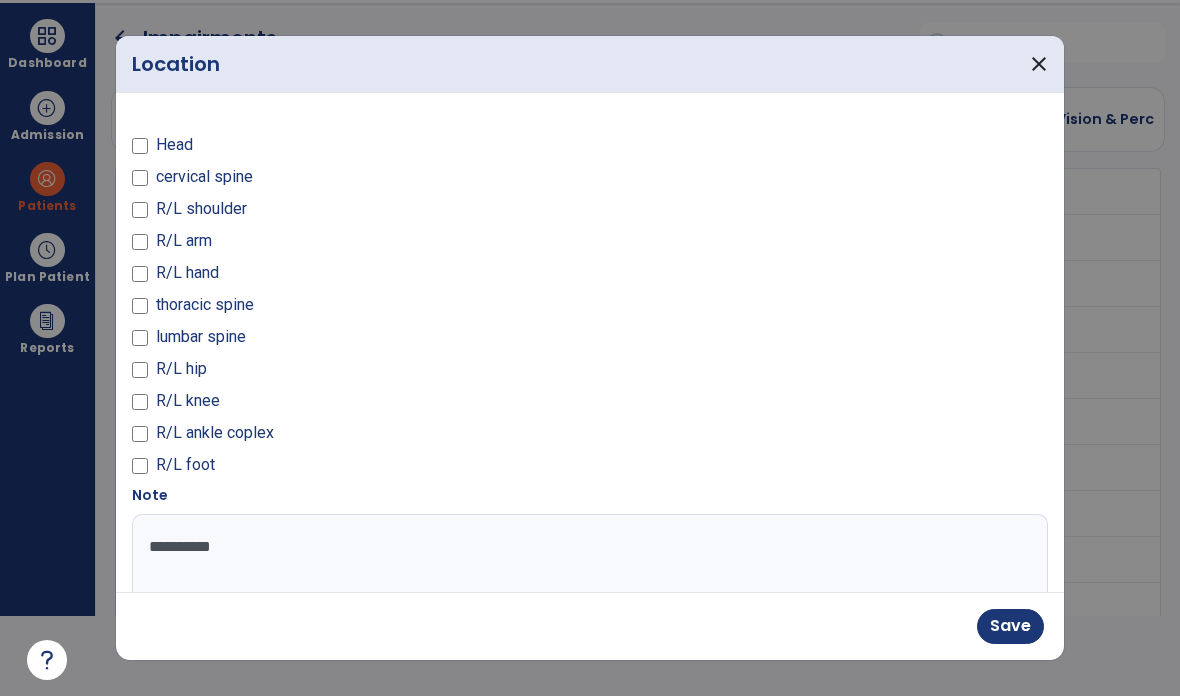 type on "**********" 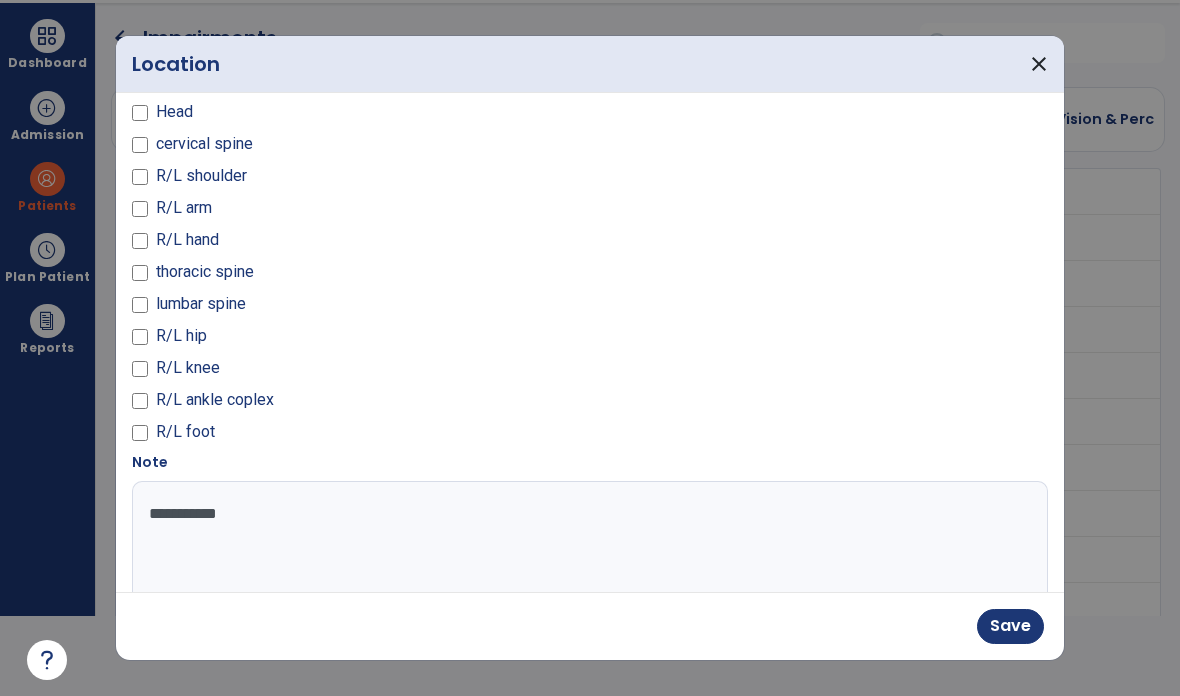scroll, scrollTop: 32, scrollLeft: 0, axis: vertical 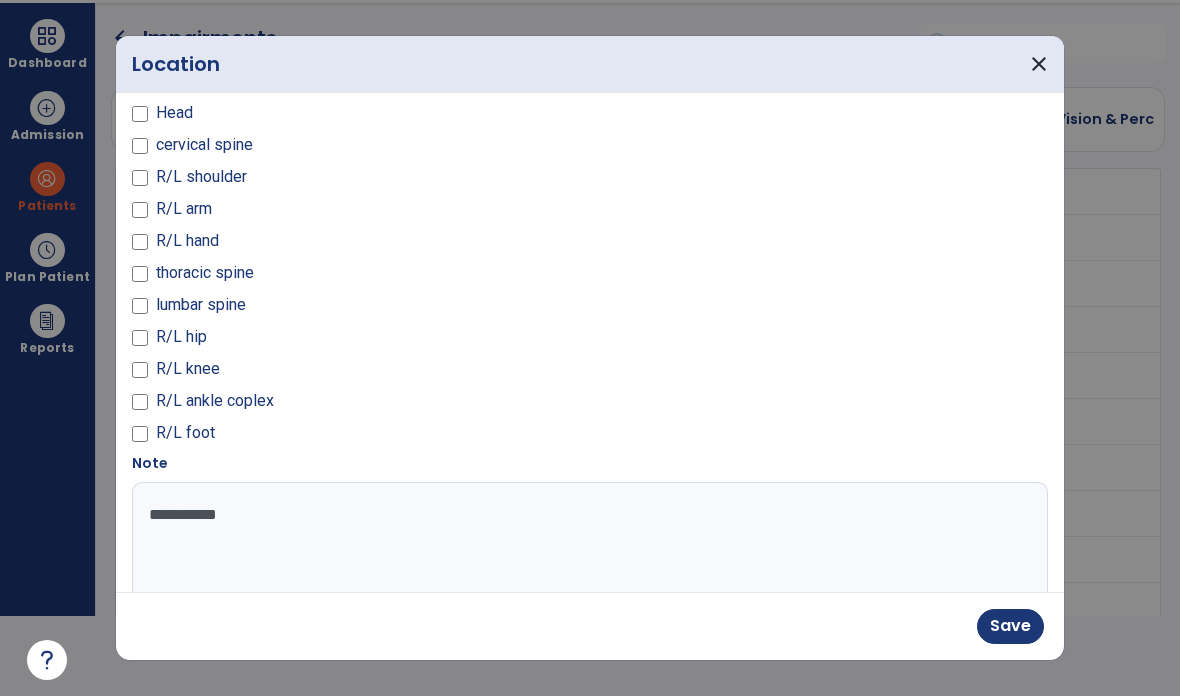 click on "Save" at bounding box center [1010, 626] 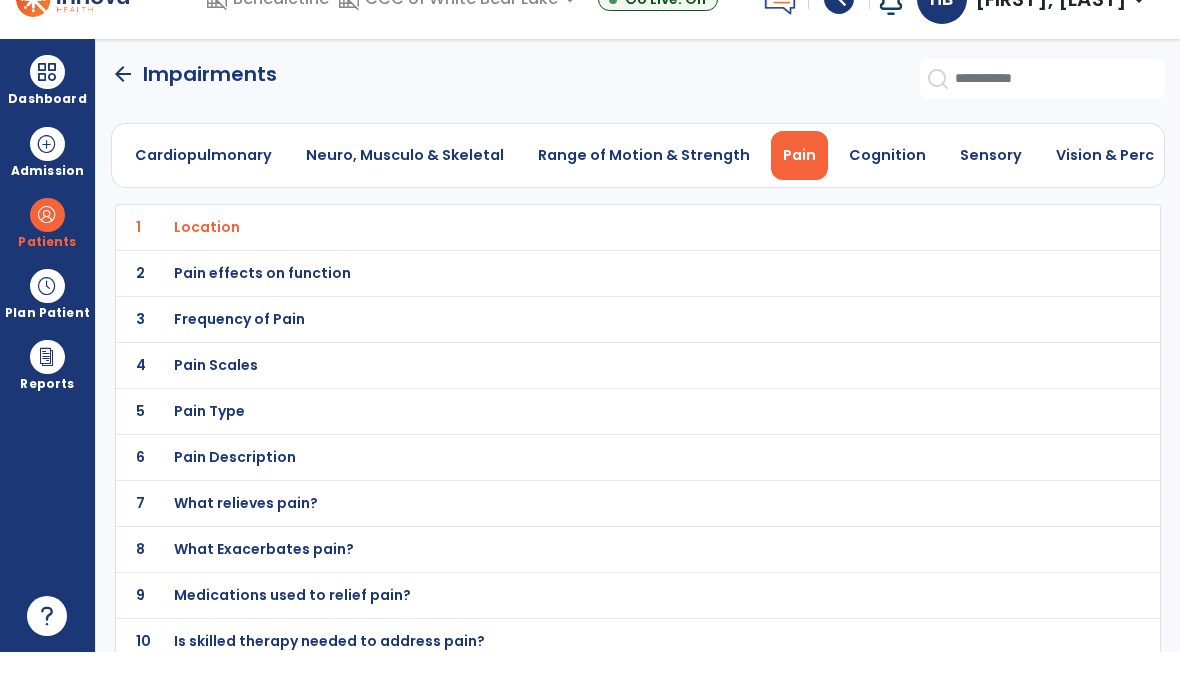 scroll, scrollTop: 80, scrollLeft: 0, axis: vertical 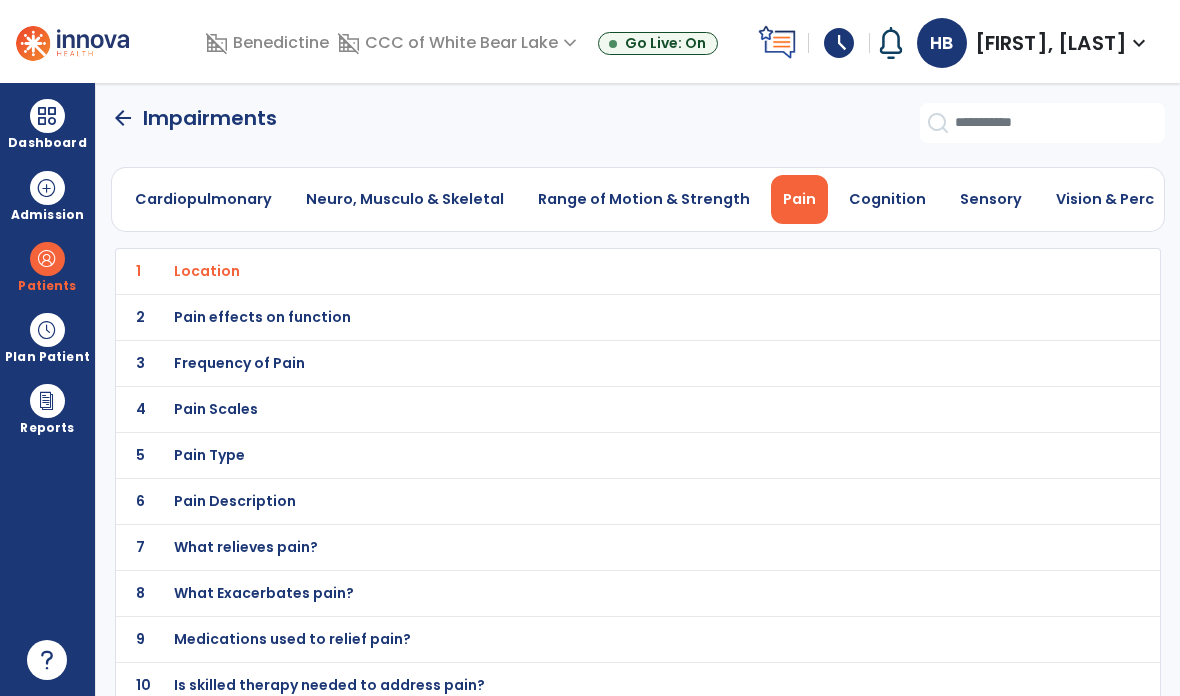 click on "Cognition" at bounding box center [887, 199] 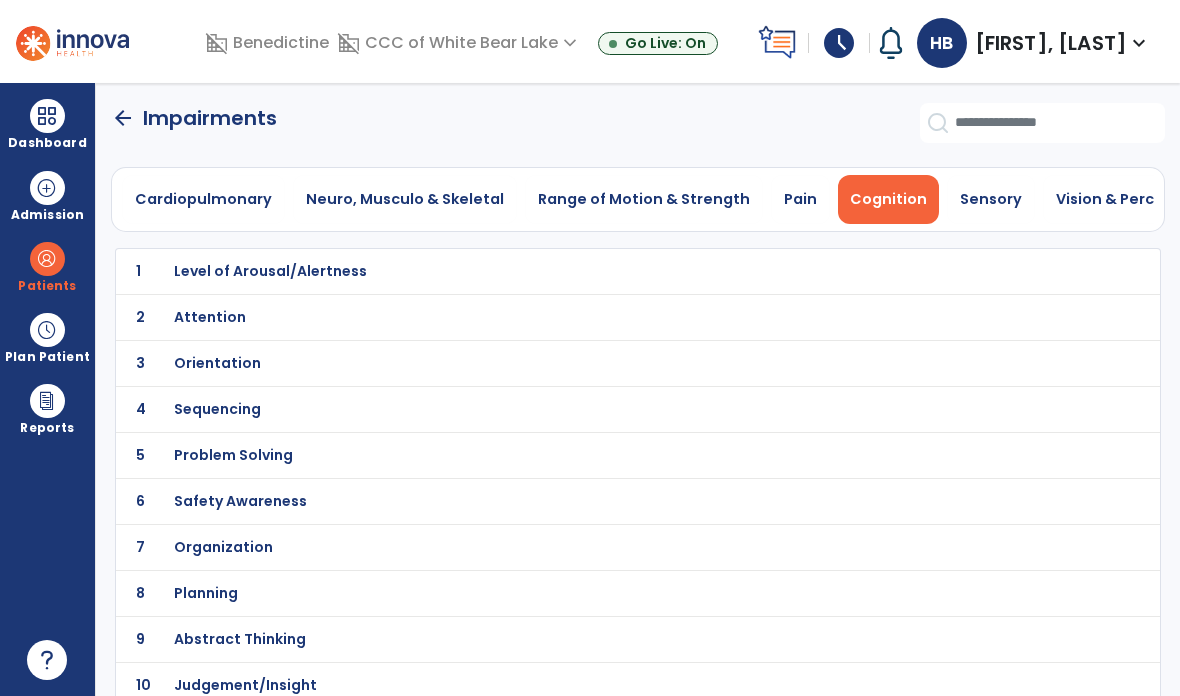 click on "Safety Awareness" at bounding box center [270, 271] 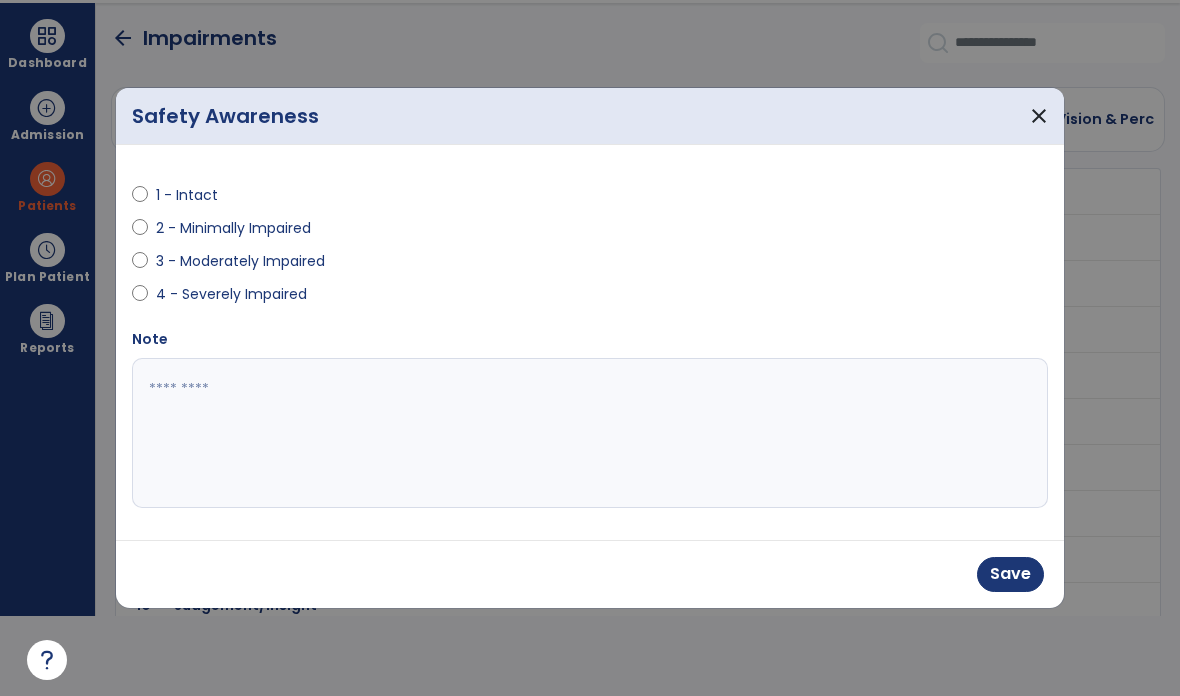 click at bounding box center (590, 433) 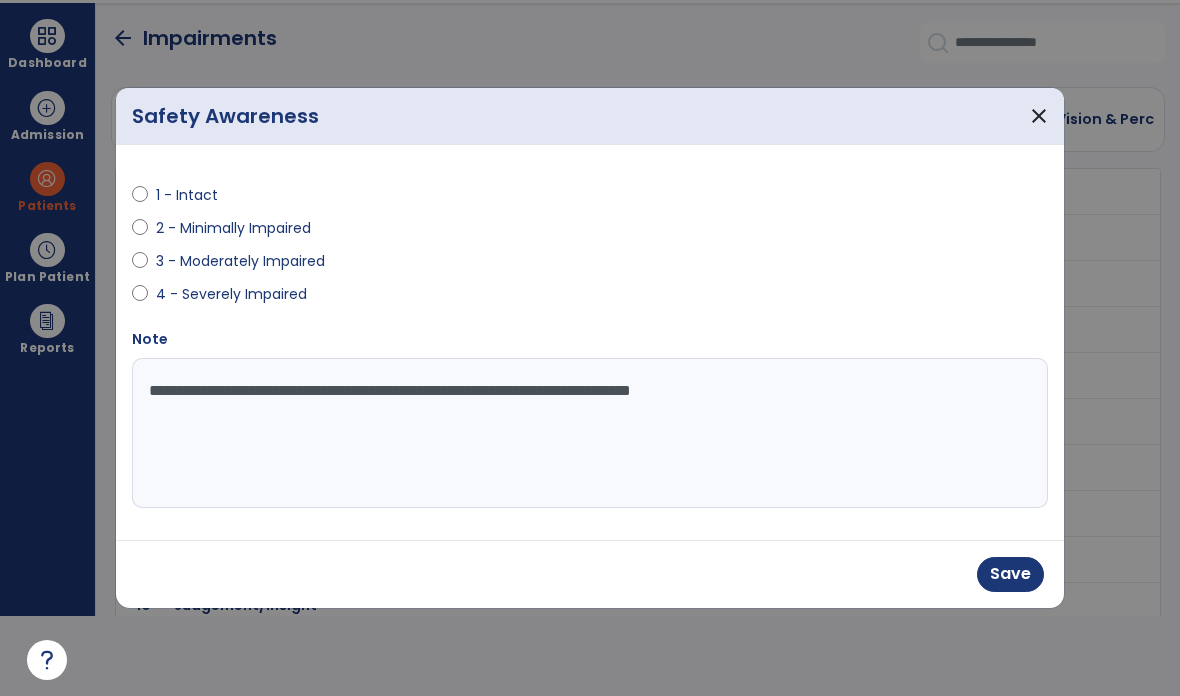type on "**********" 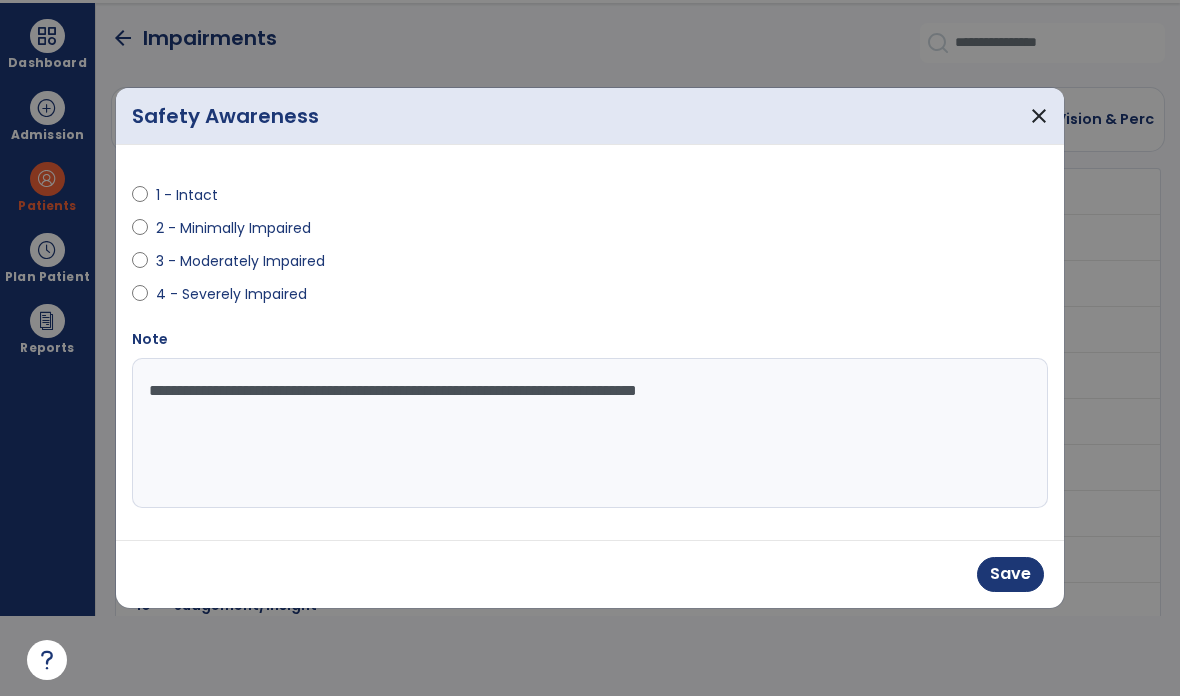 click on "Save" at bounding box center (1010, 574) 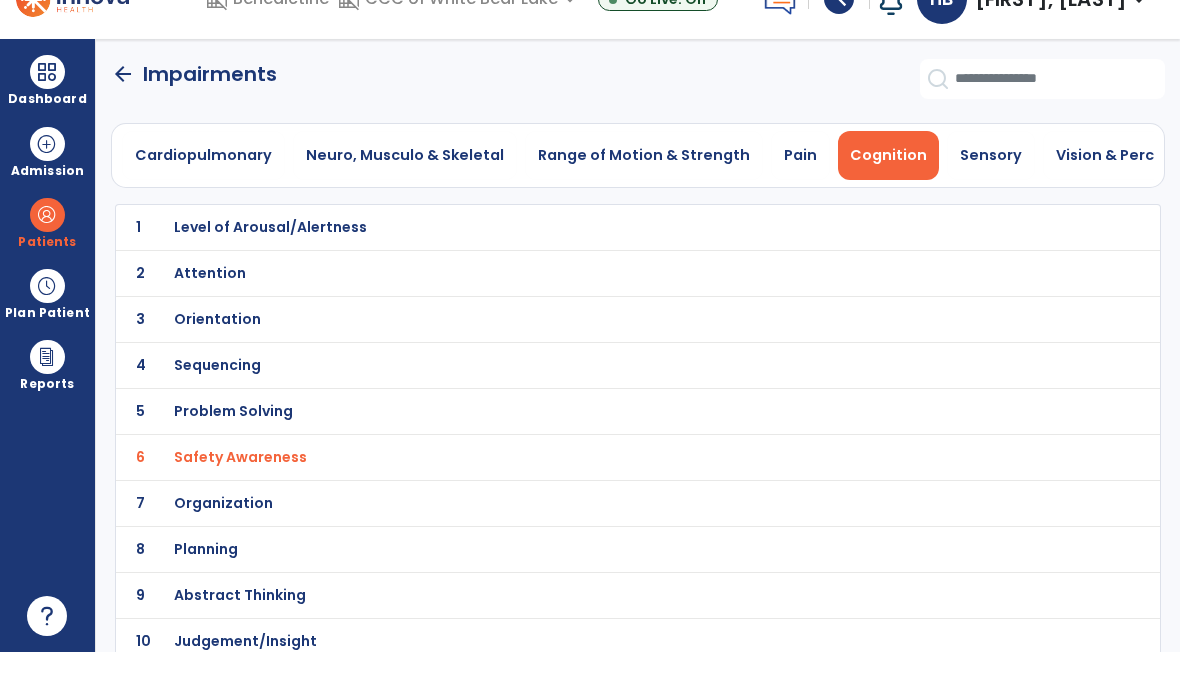 scroll, scrollTop: 80, scrollLeft: 0, axis: vertical 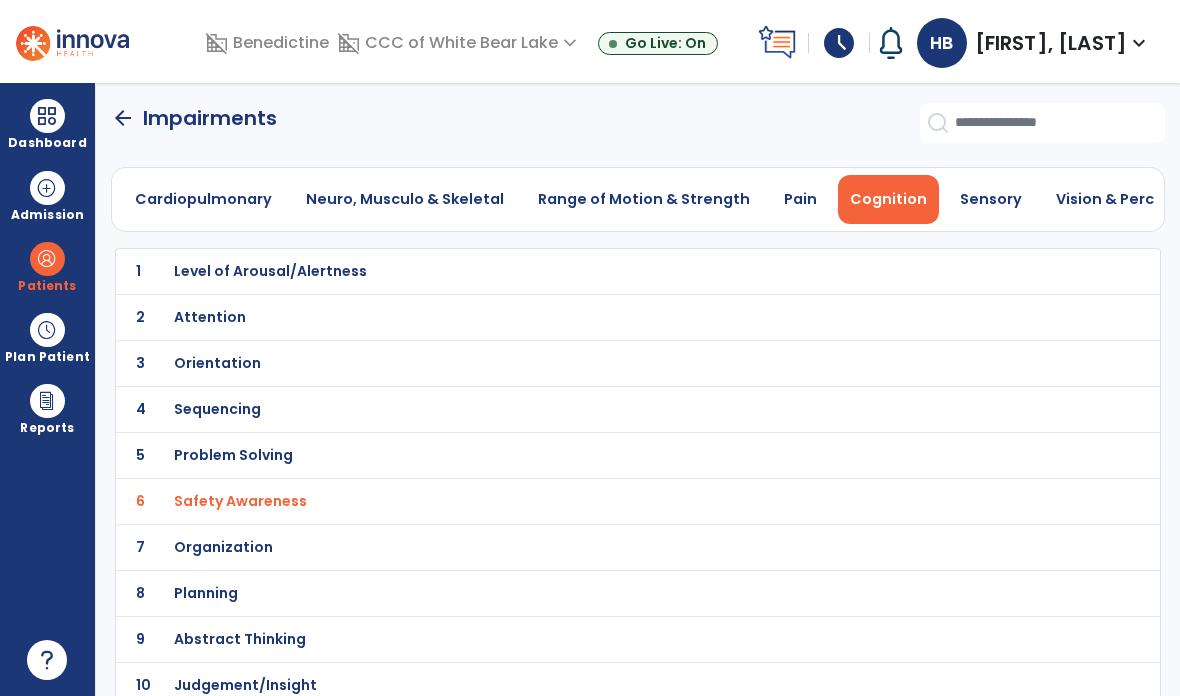 click on "arrow_back" 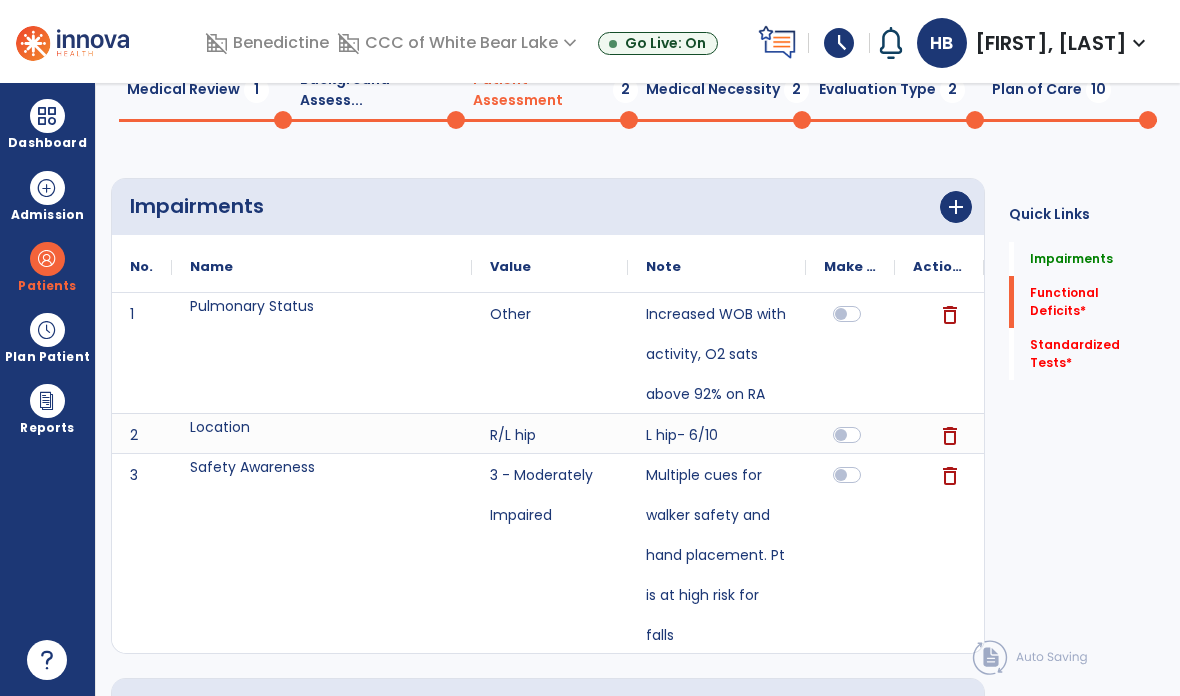 click on "Quick Links  Impairments   Impairments   Functional Deficits   *  Functional Deficits   *  Standardized Tests   *  Standardized Tests   *" 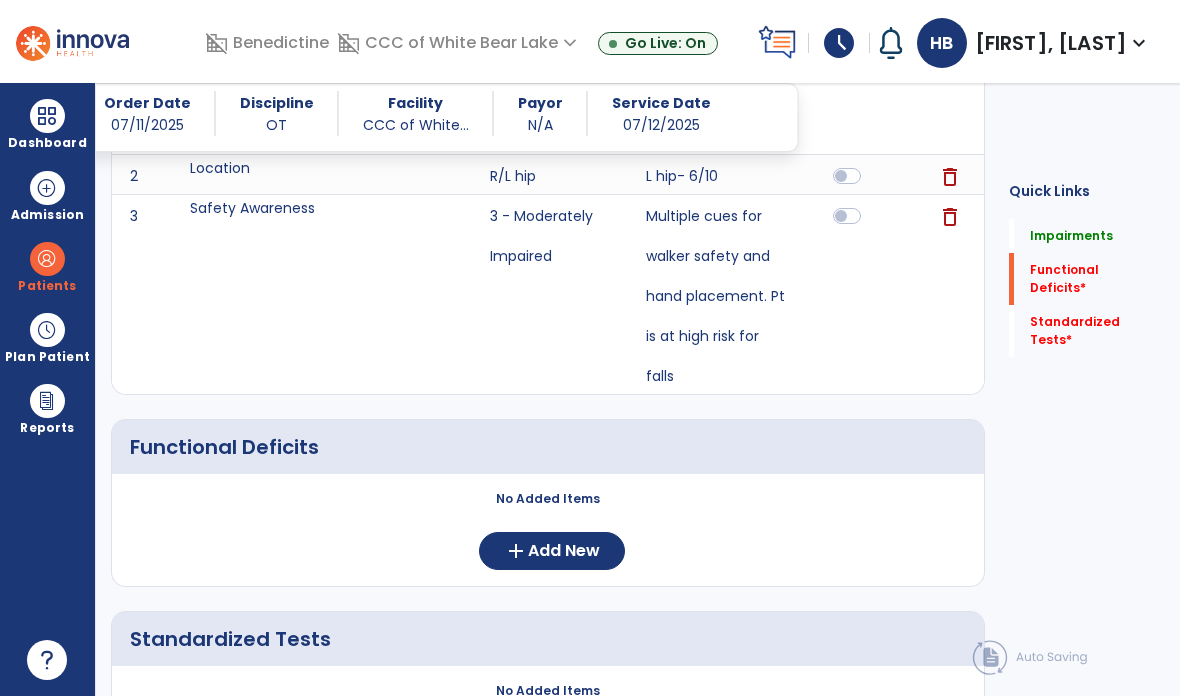 scroll, scrollTop: 498, scrollLeft: 0, axis: vertical 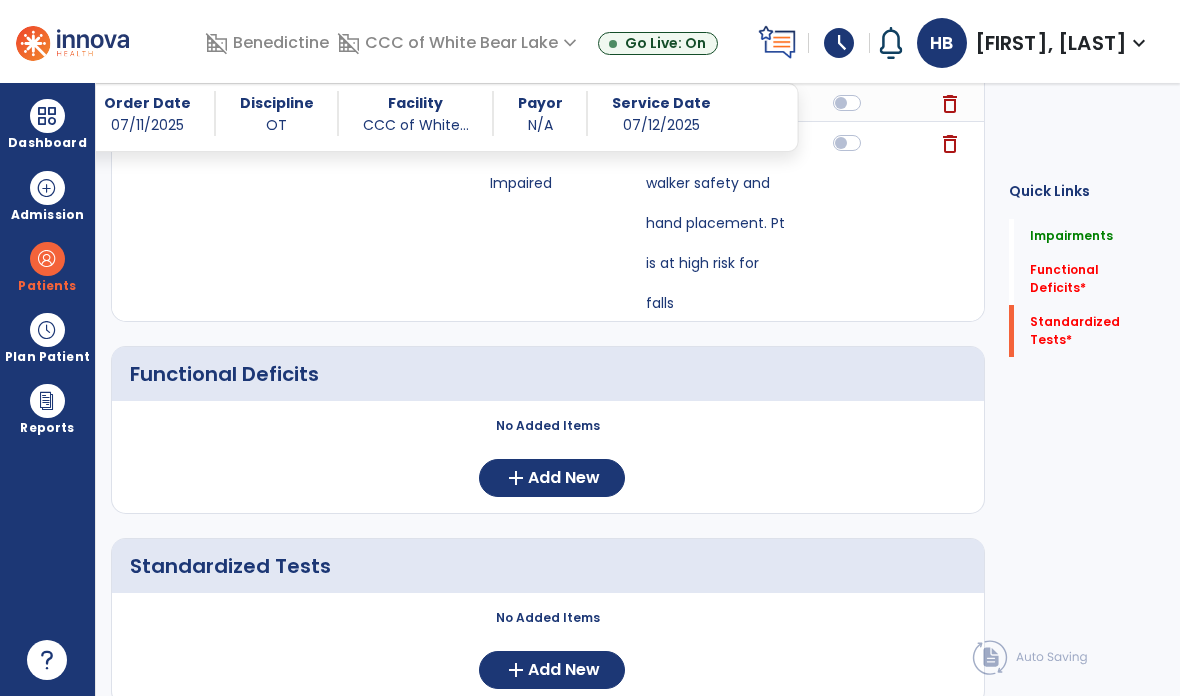 click on "add" 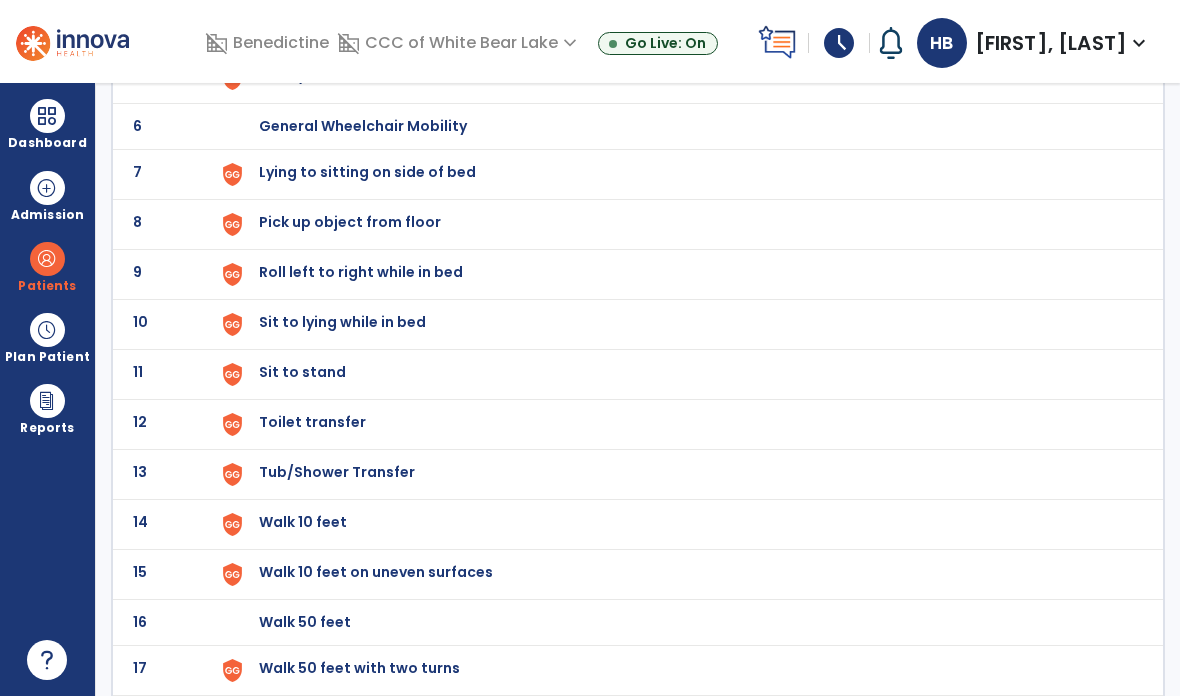 scroll, scrollTop: 387, scrollLeft: 0, axis: vertical 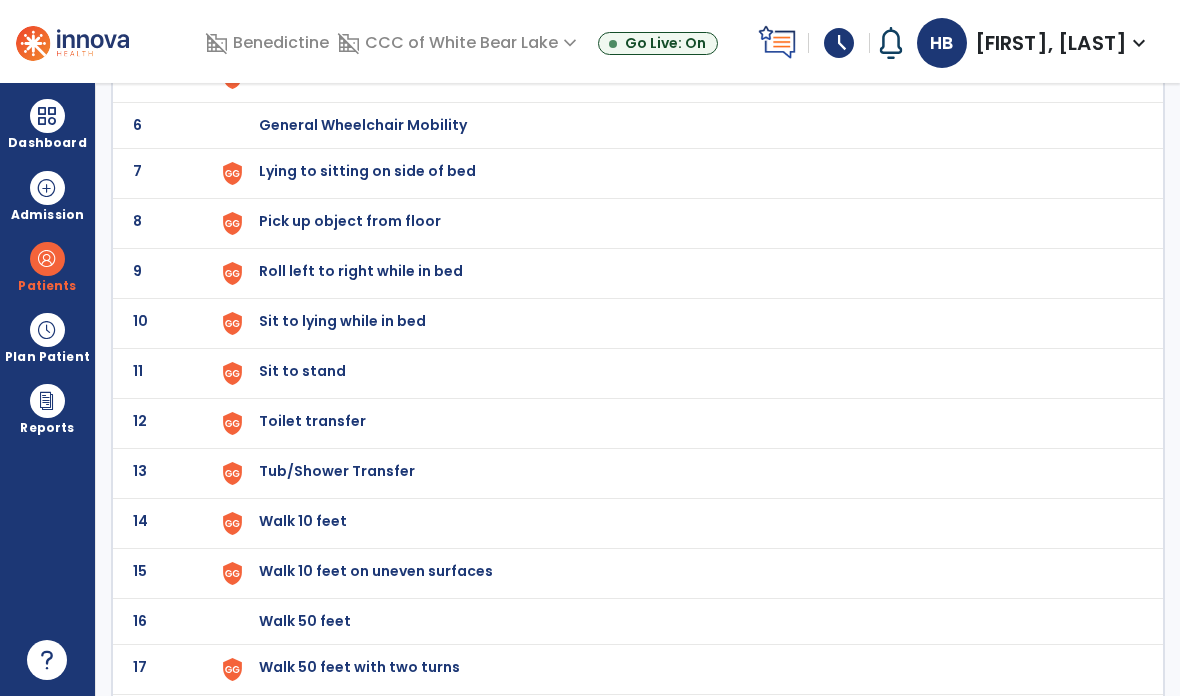 click on "12 Toilet transfer" 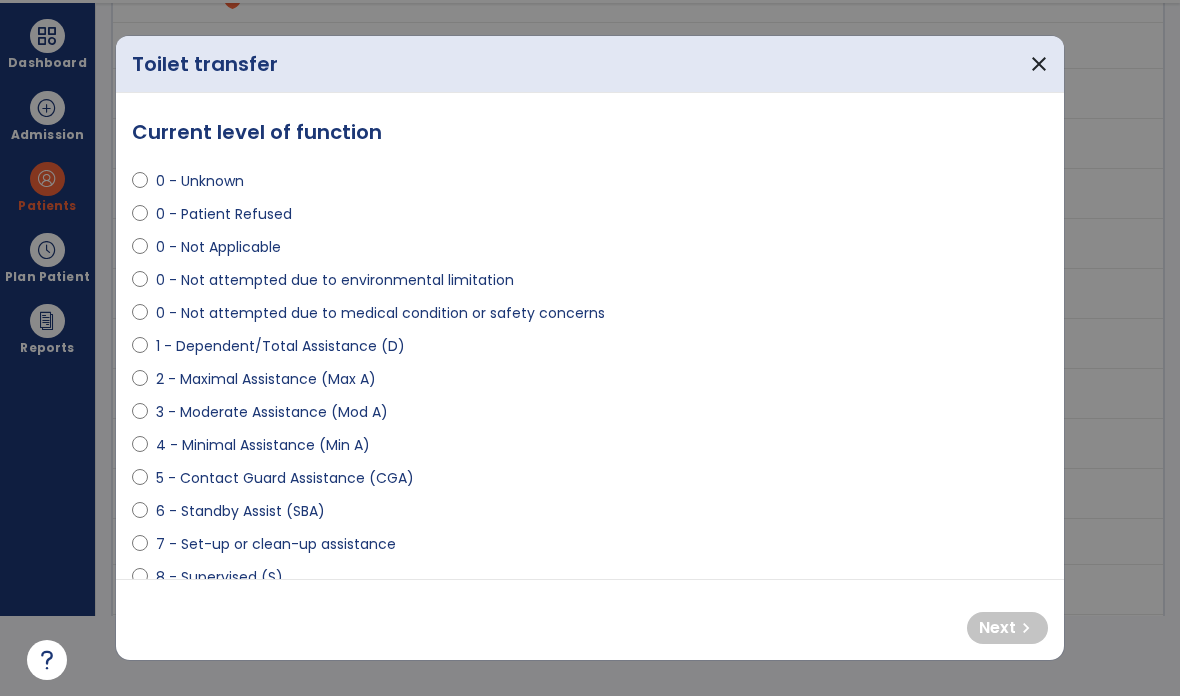 scroll, scrollTop: 0, scrollLeft: 0, axis: both 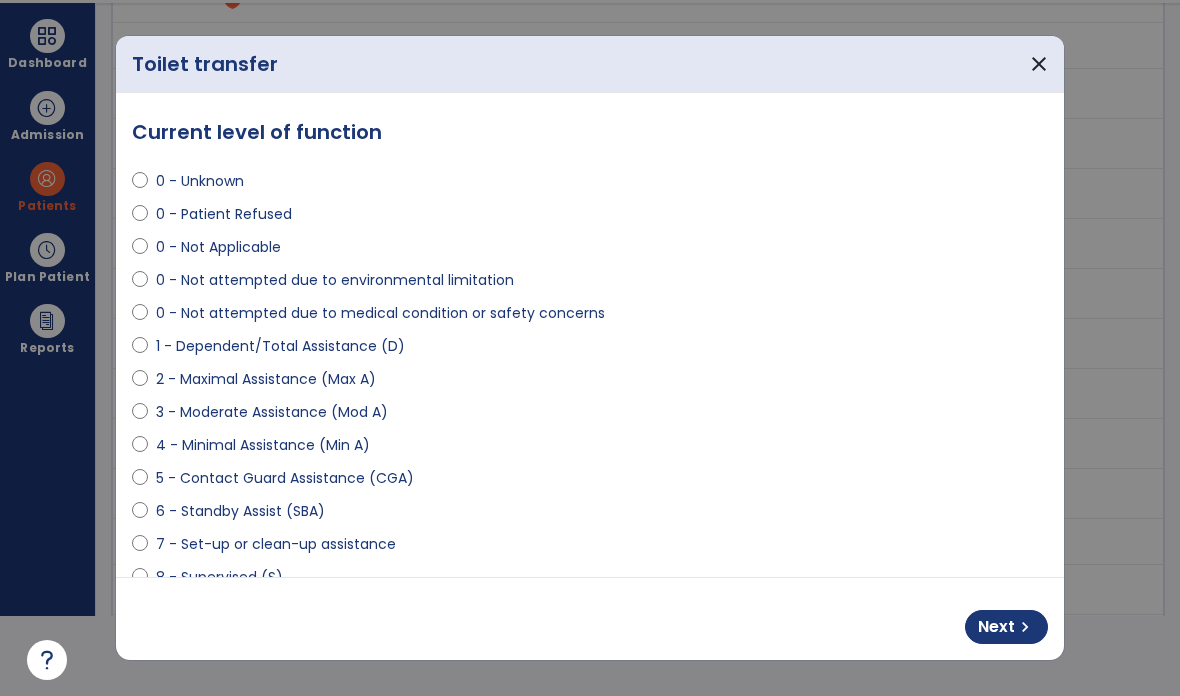 click on "Next" at bounding box center [996, 627] 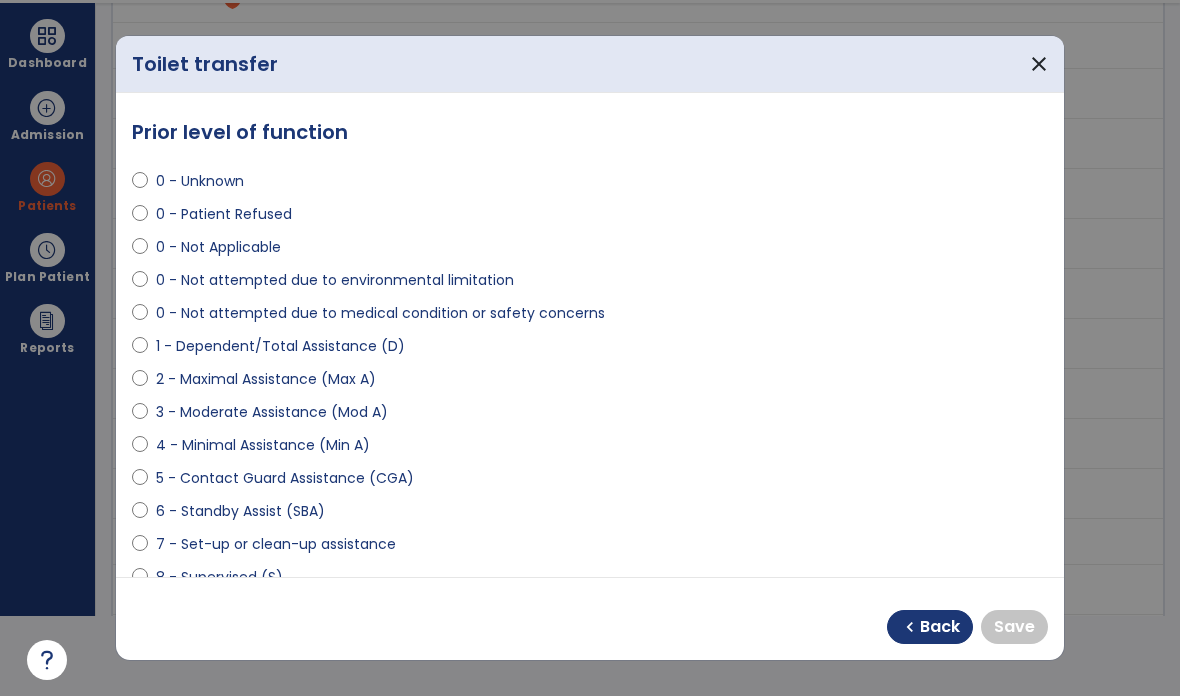 select on "**********" 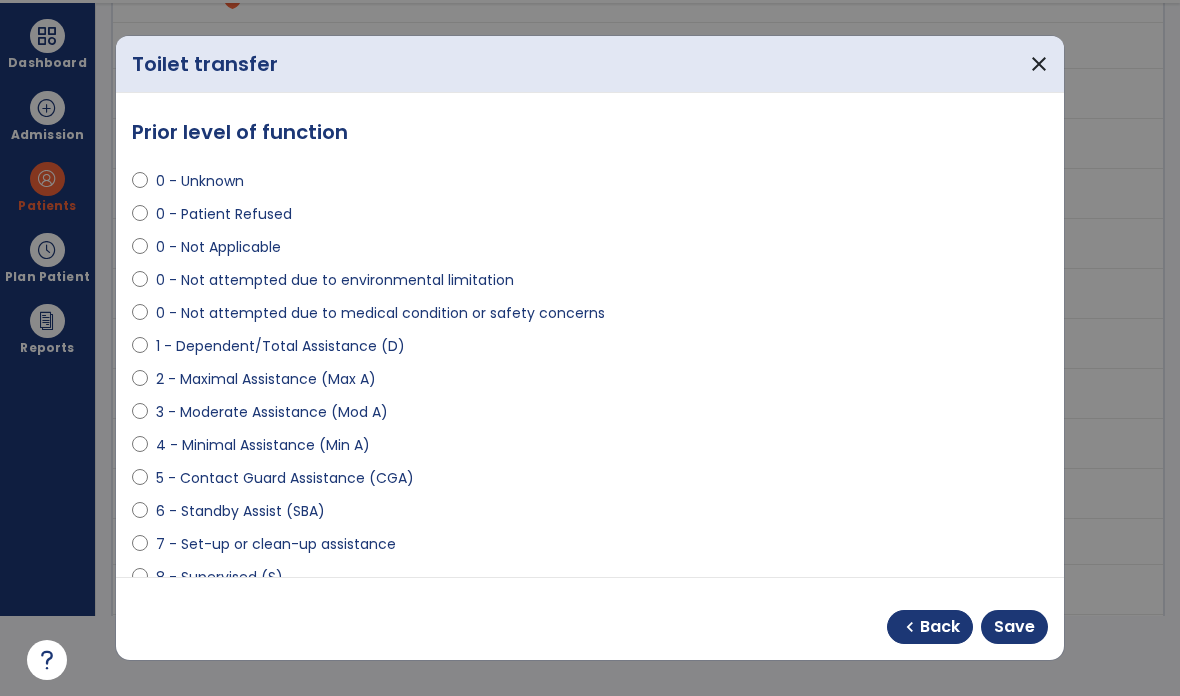 click on "Save" at bounding box center (1014, 627) 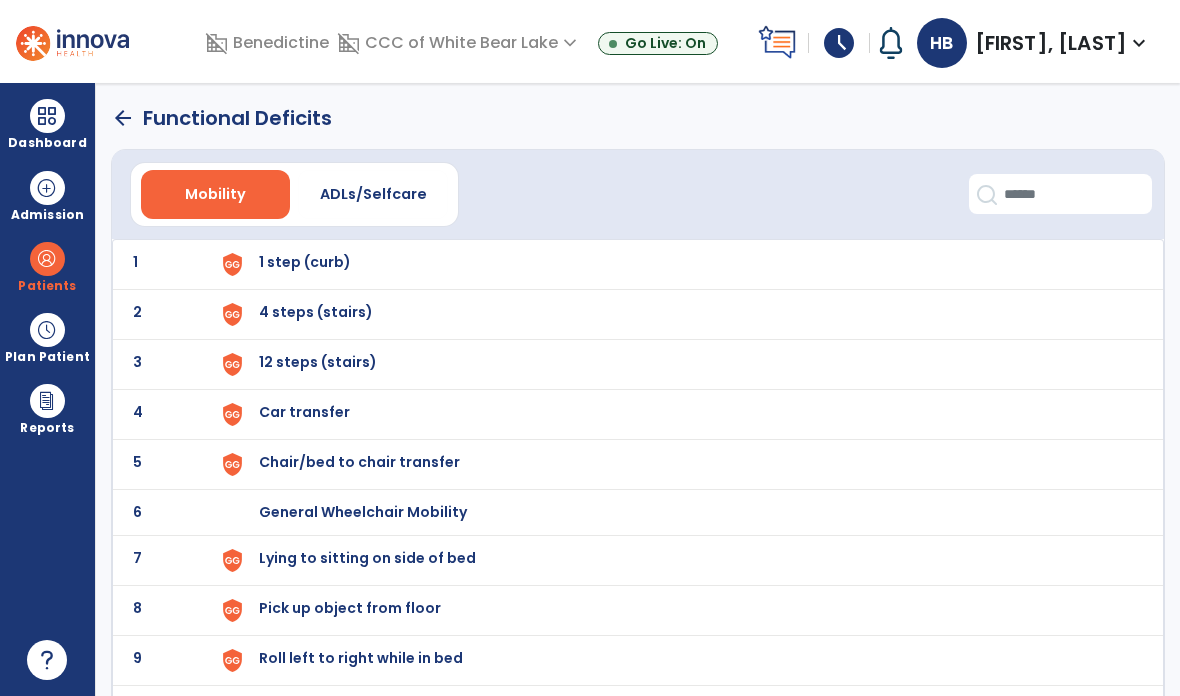 scroll, scrollTop: 0, scrollLeft: 0, axis: both 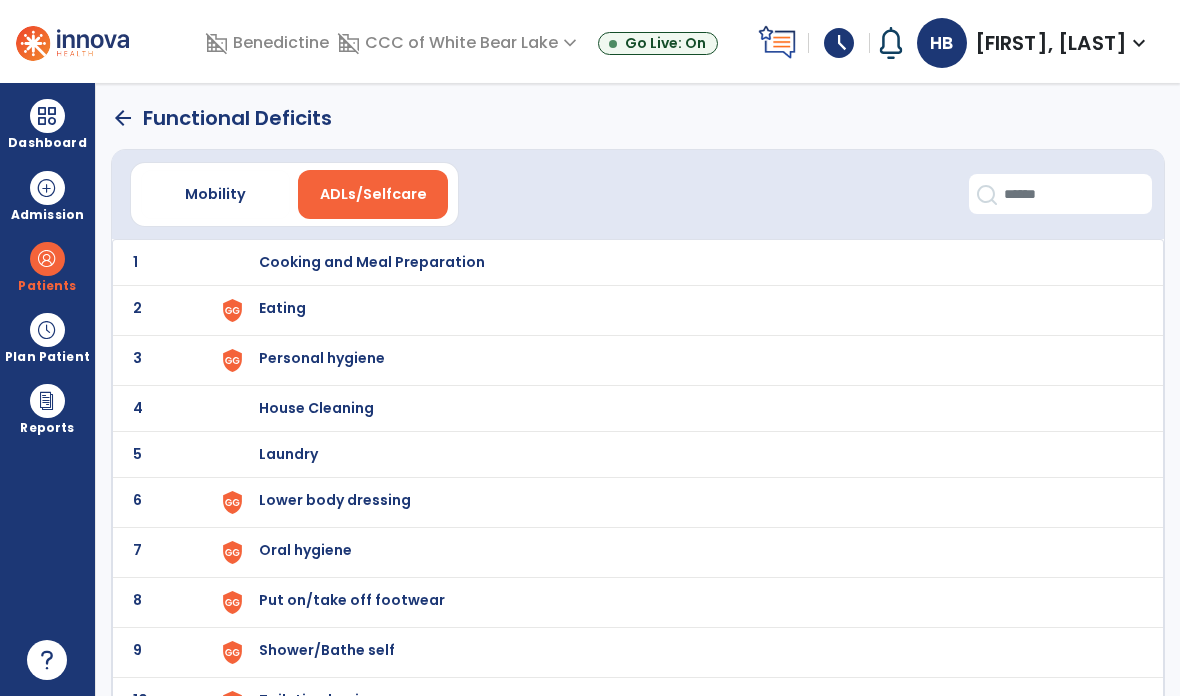 click on "2" 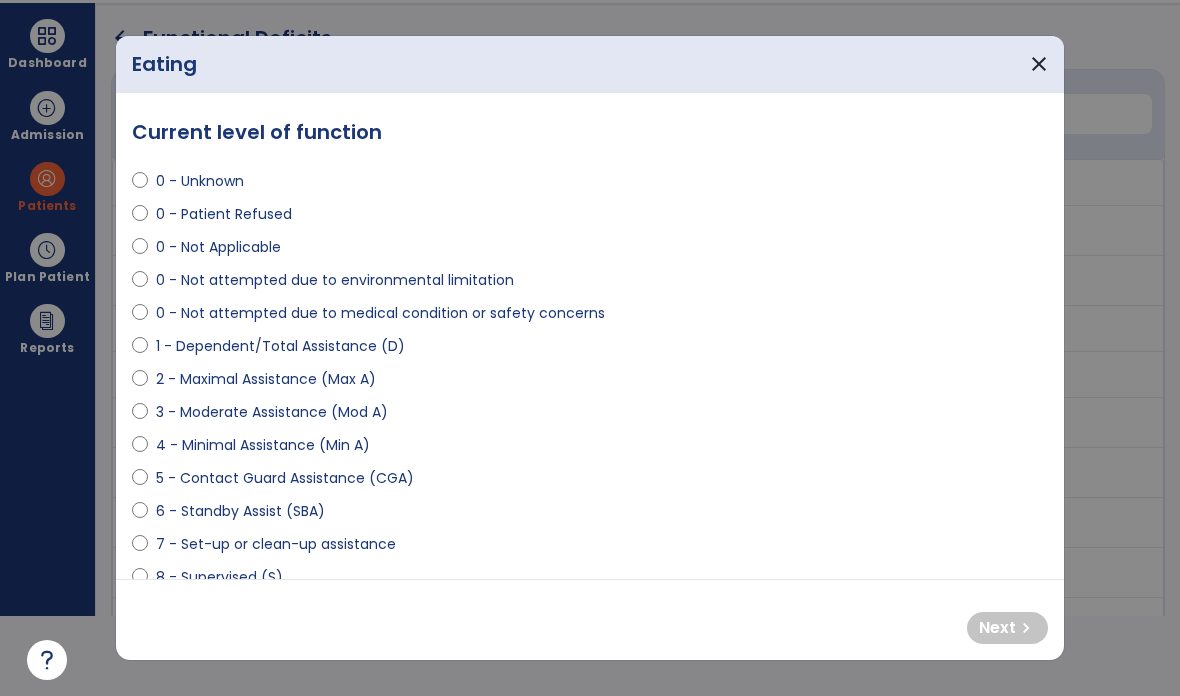 scroll, scrollTop: 0, scrollLeft: 0, axis: both 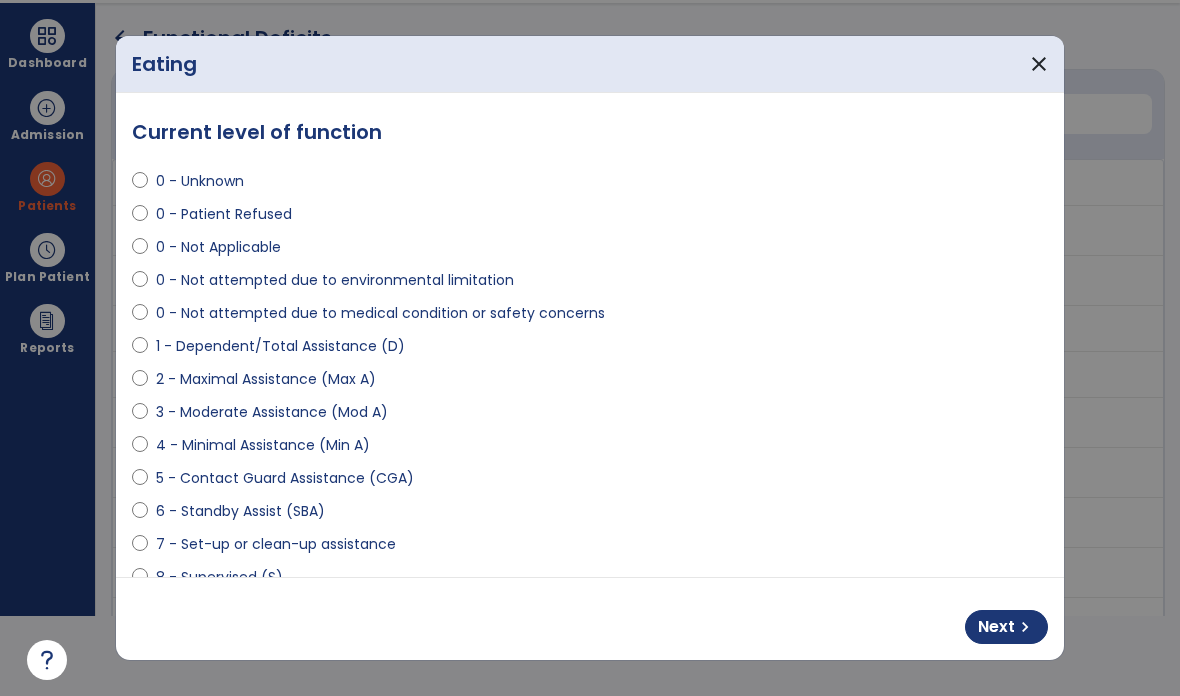 click on "chevron_right" at bounding box center (1025, 627) 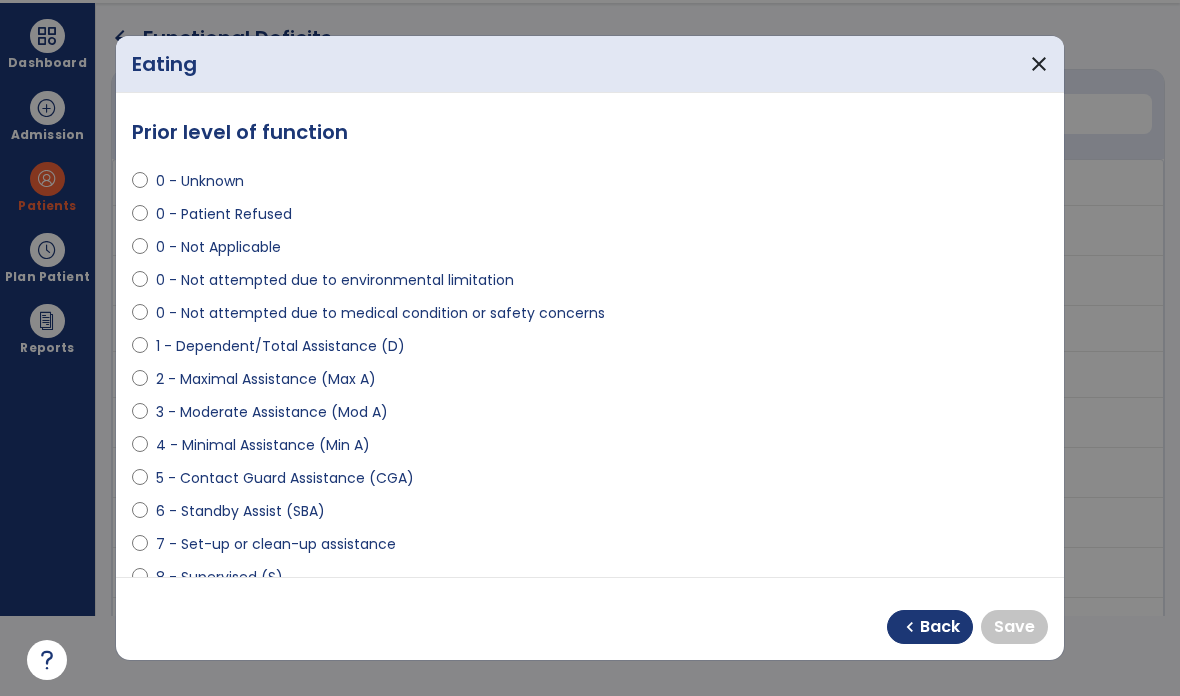 select on "**********" 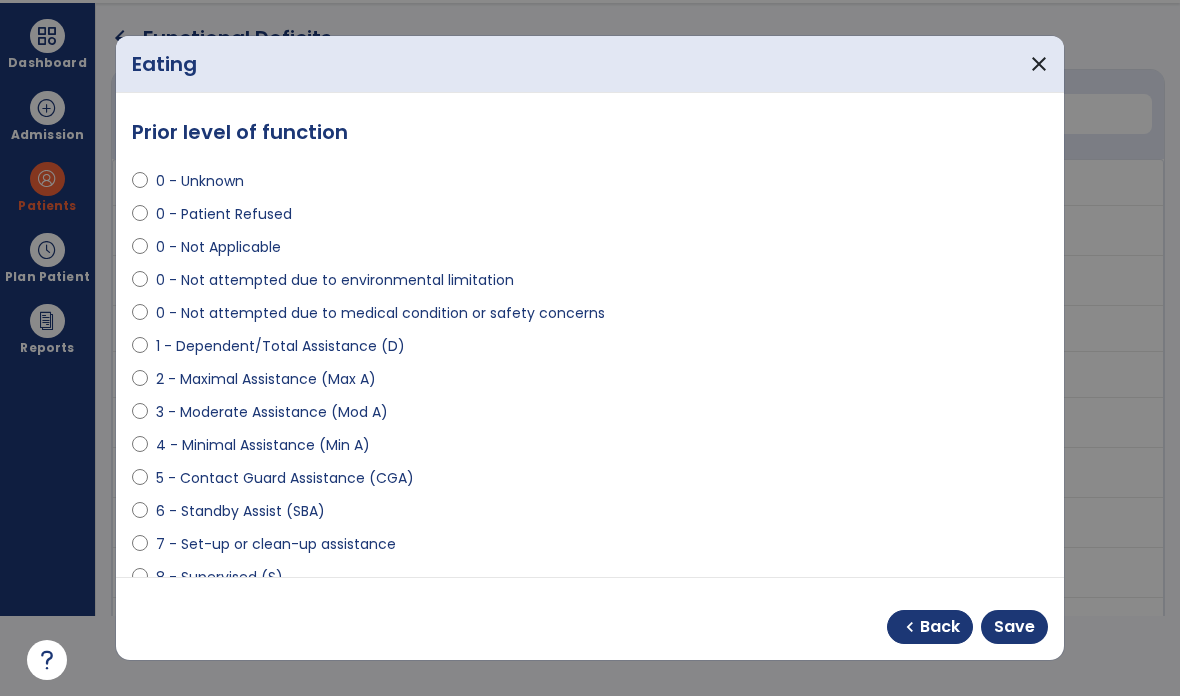 click on "Save" at bounding box center [1014, 627] 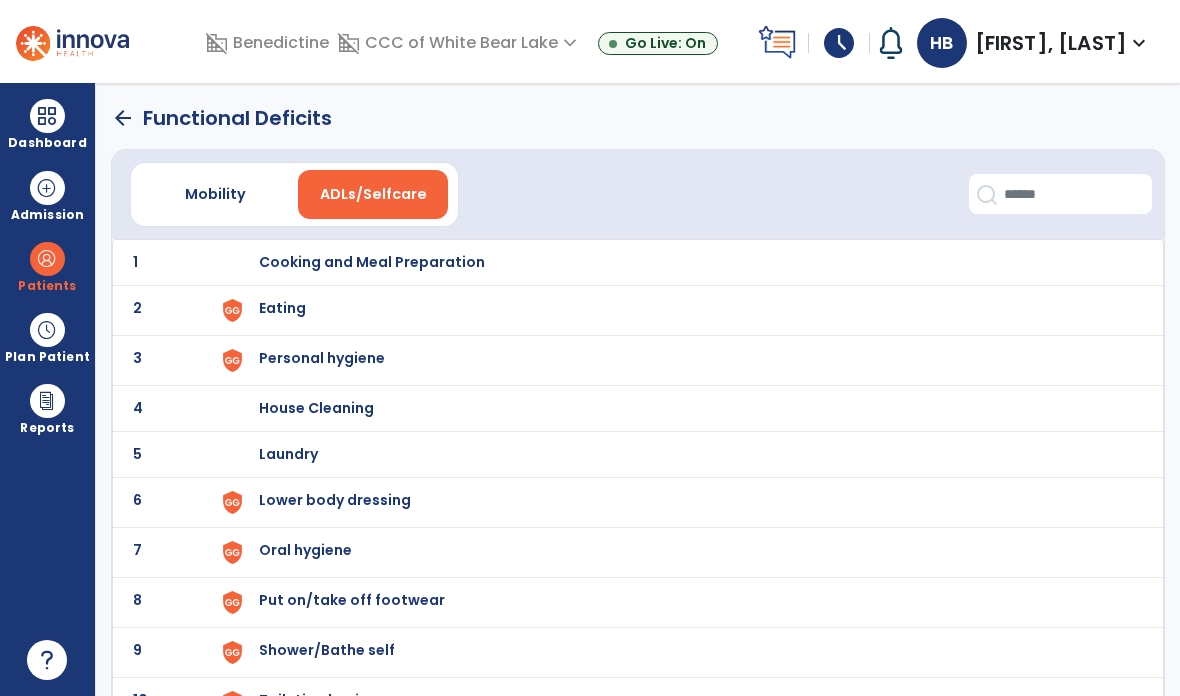 scroll, scrollTop: 80, scrollLeft: 0, axis: vertical 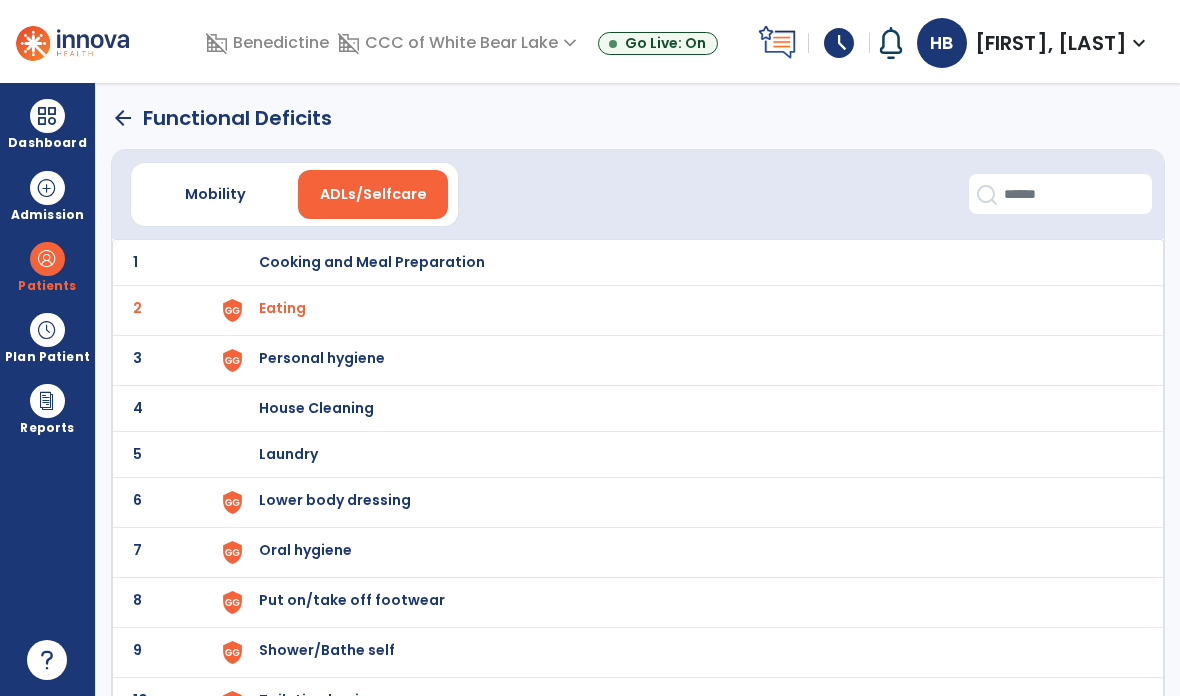 click on "3" 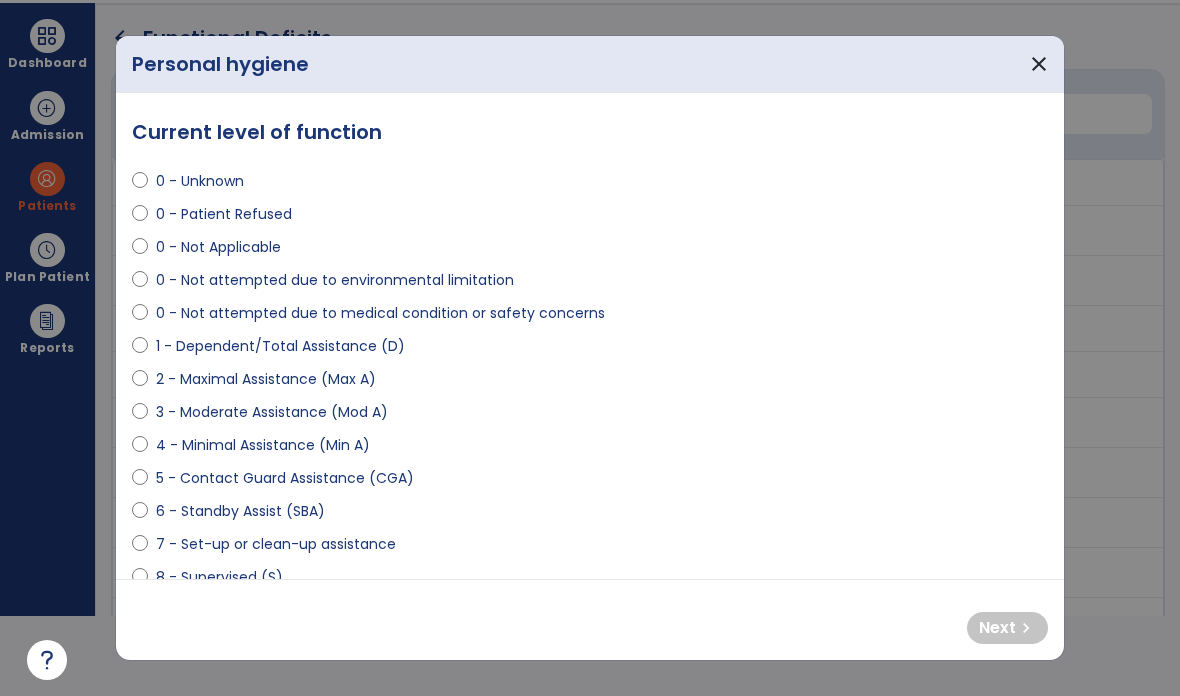 select on "**********" 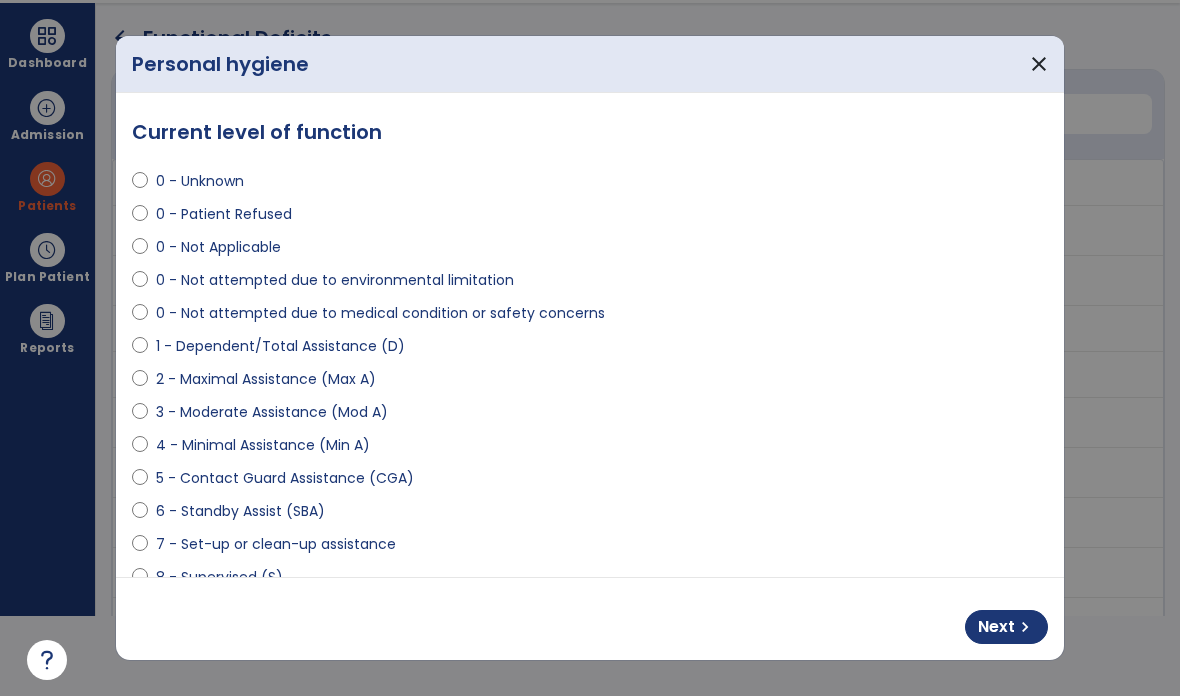click on "chevron_right" at bounding box center (1025, 627) 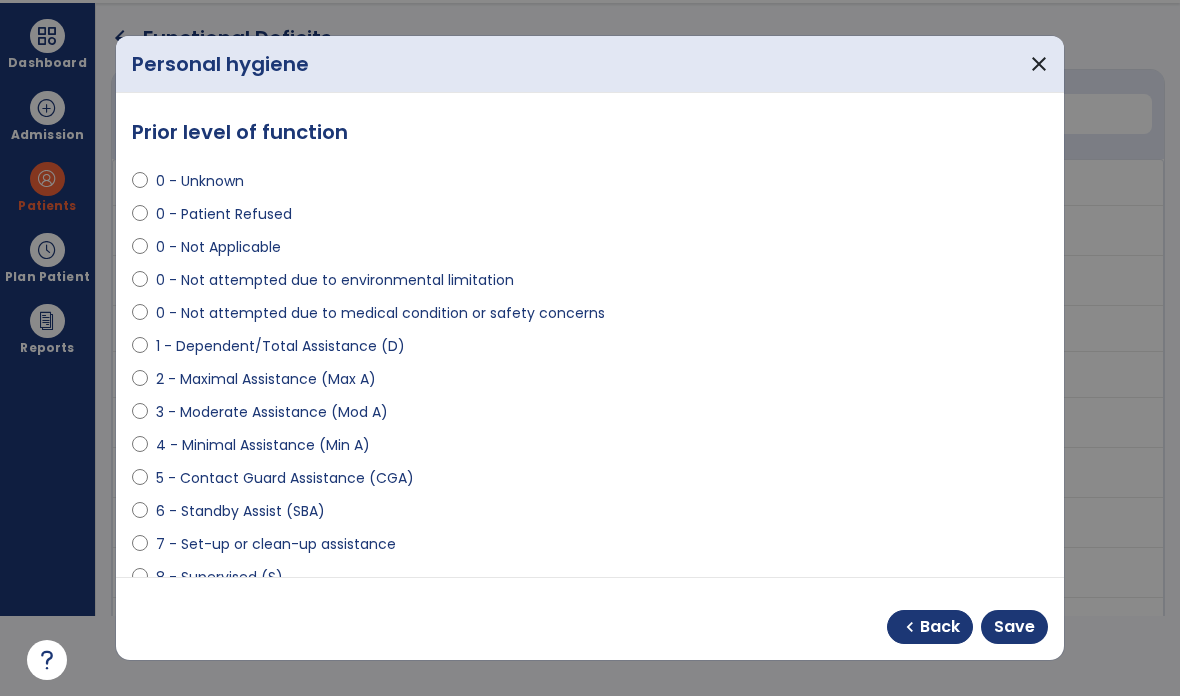 select on "**********" 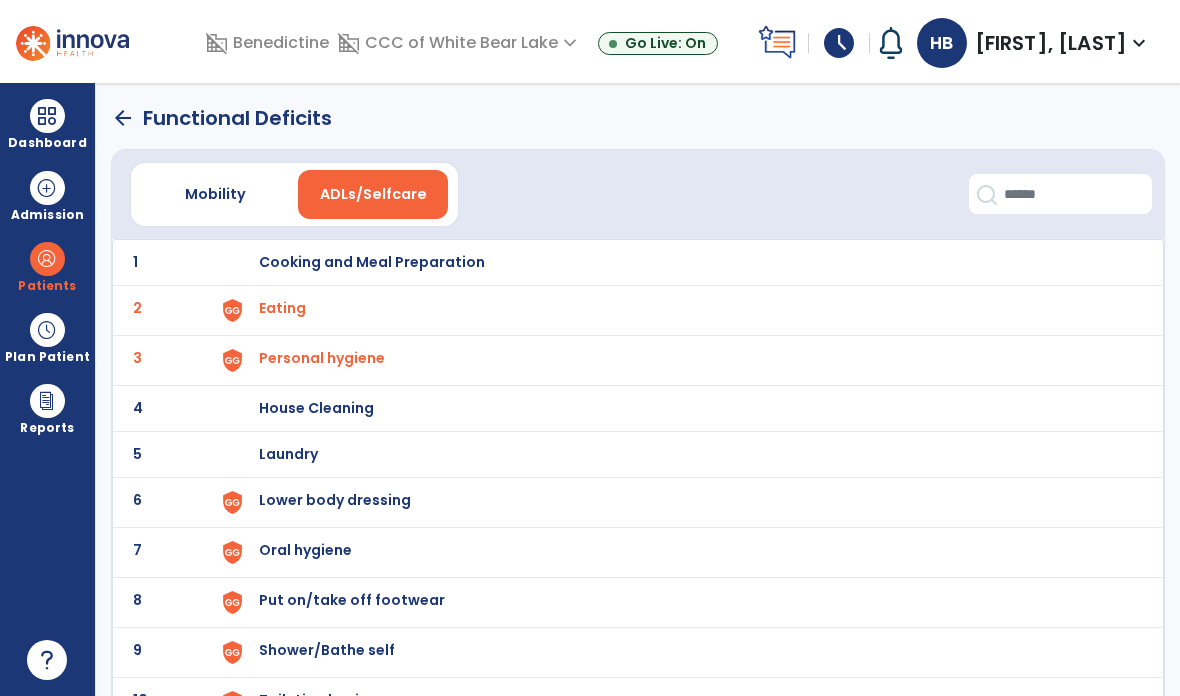 click on "6" 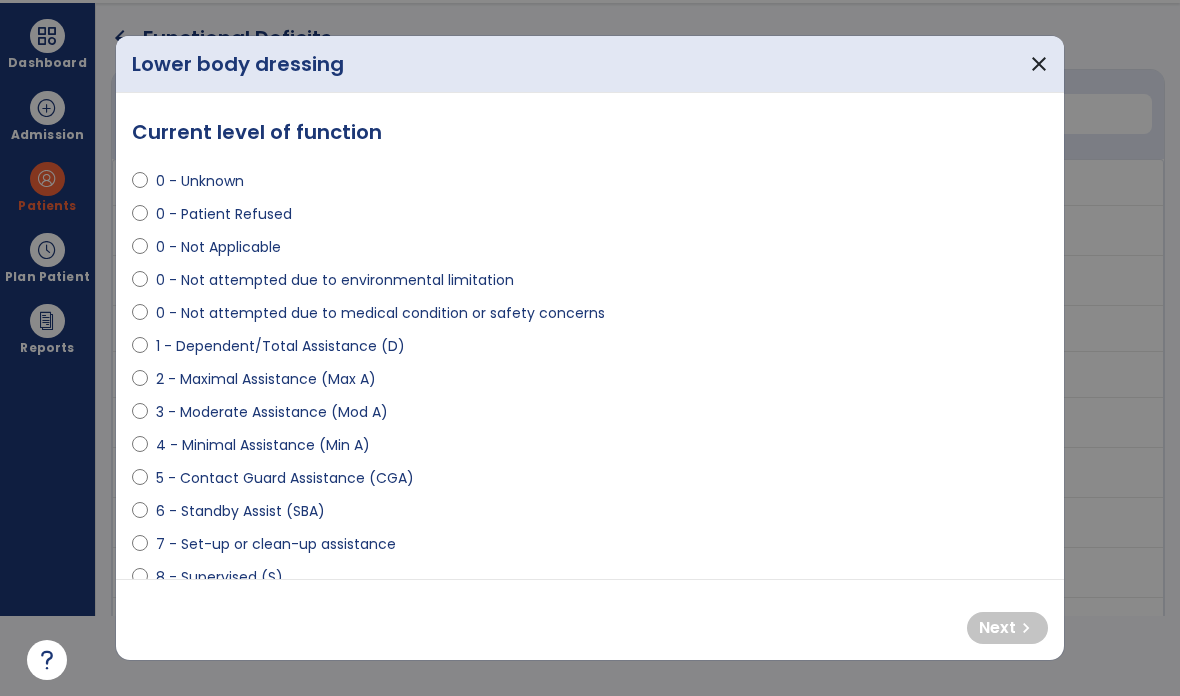 scroll, scrollTop: 0, scrollLeft: 0, axis: both 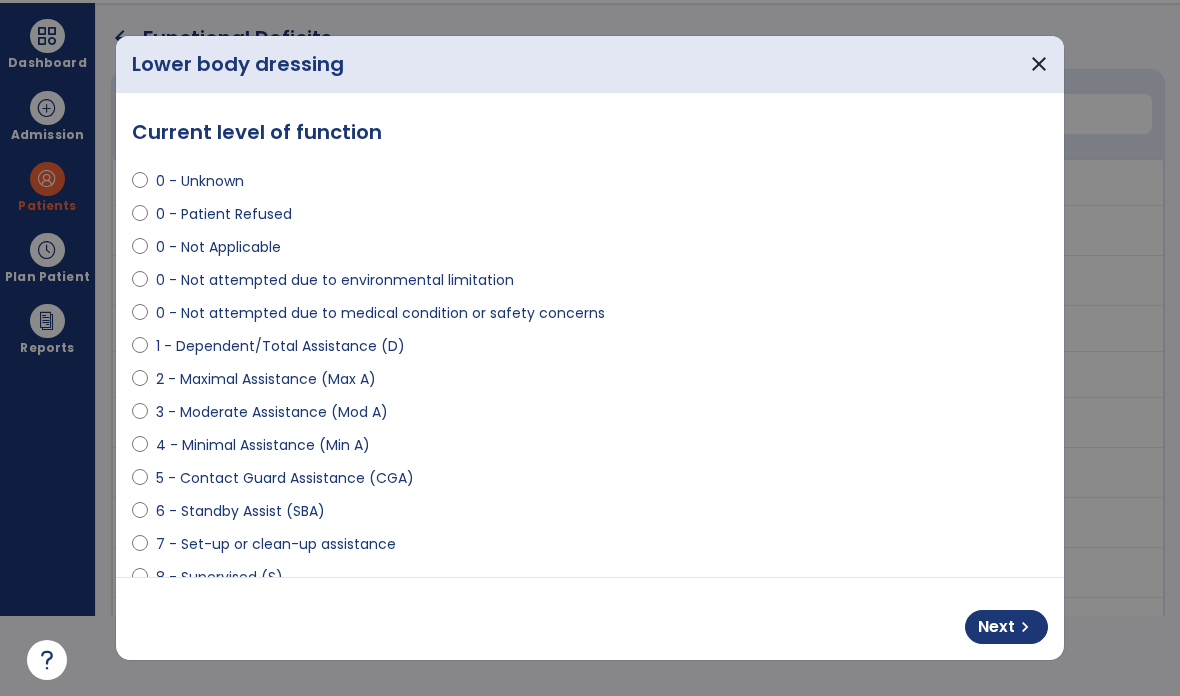 click on "chevron_right" at bounding box center (1025, 627) 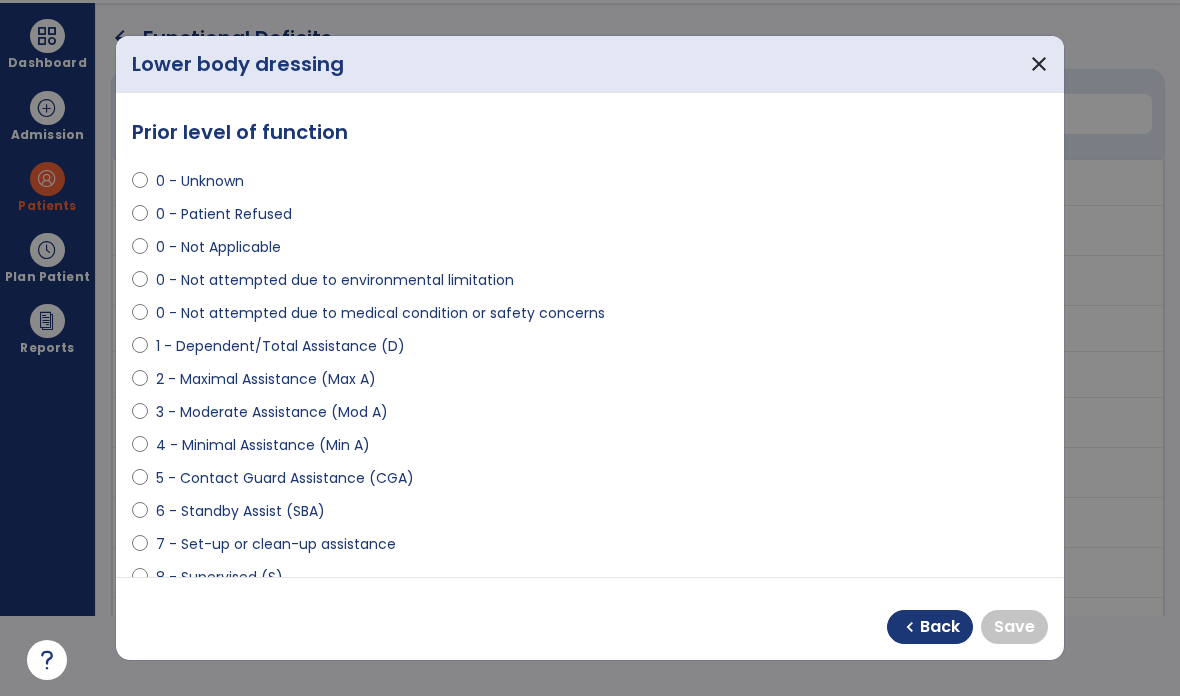 select on "**********" 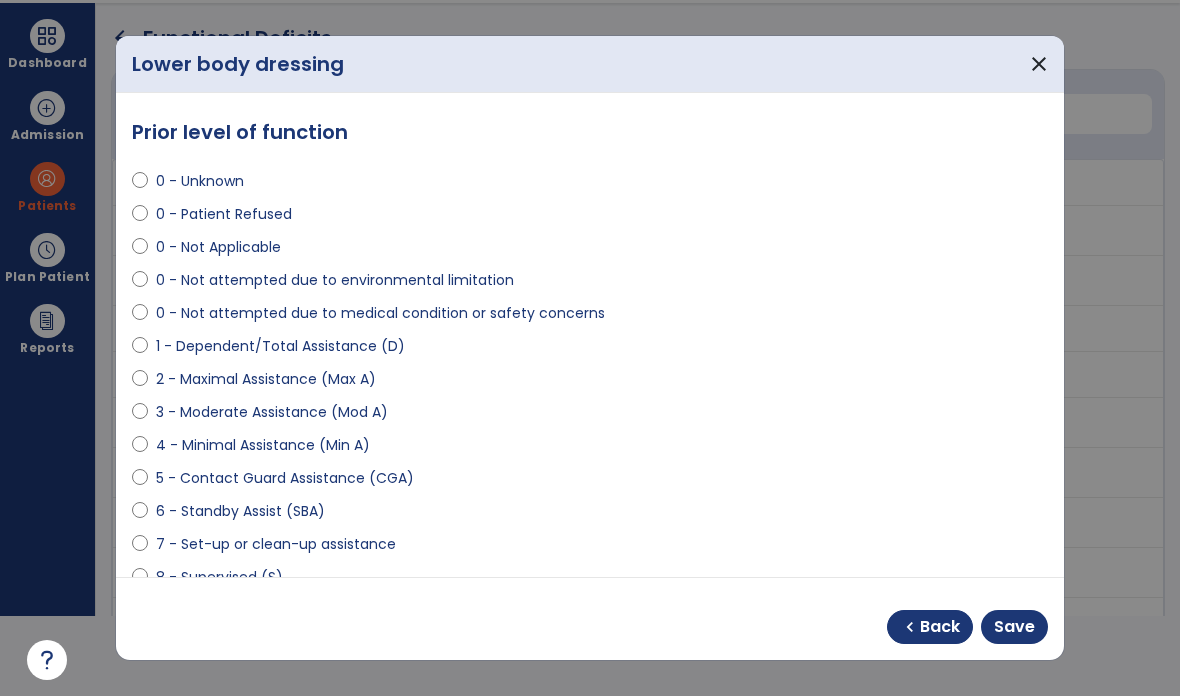 click on "Save" at bounding box center [1014, 627] 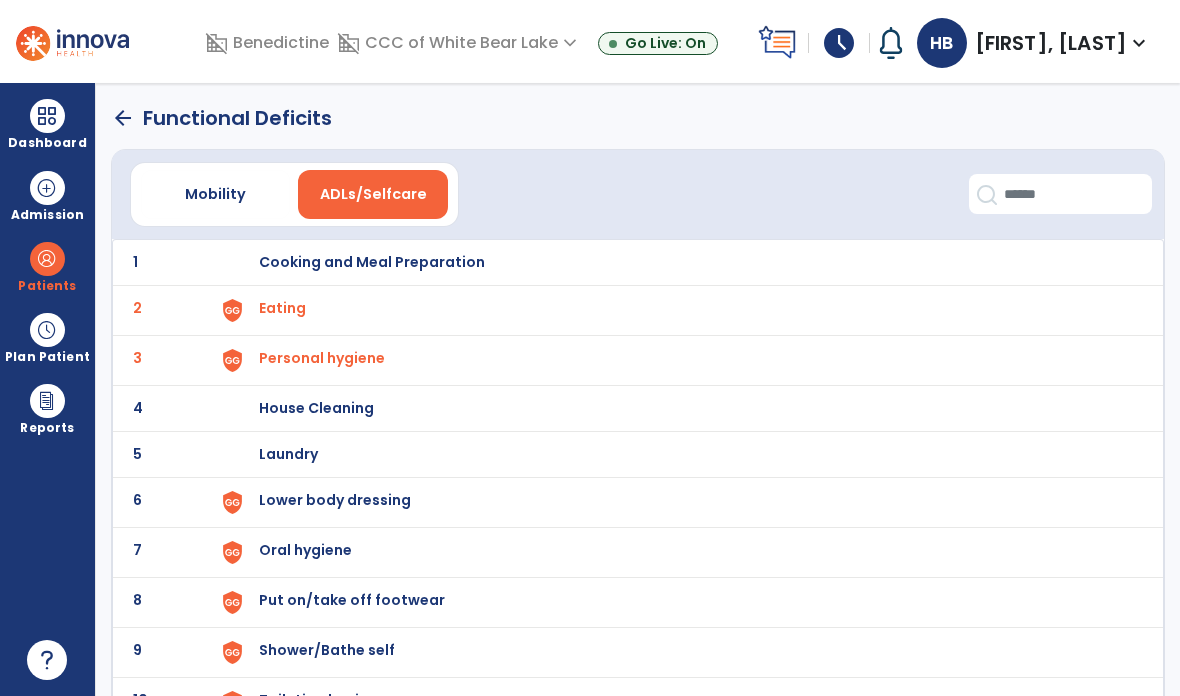 scroll, scrollTop: 80, scrollLeft: 0, axis: vertical 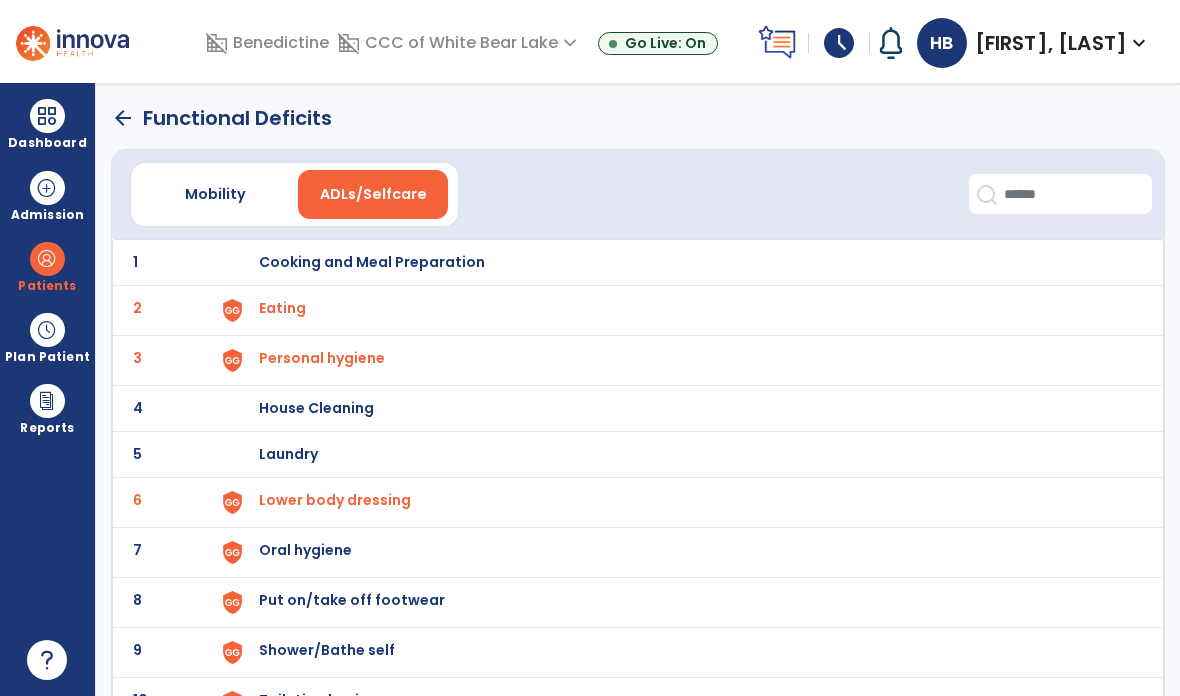 click on "7" 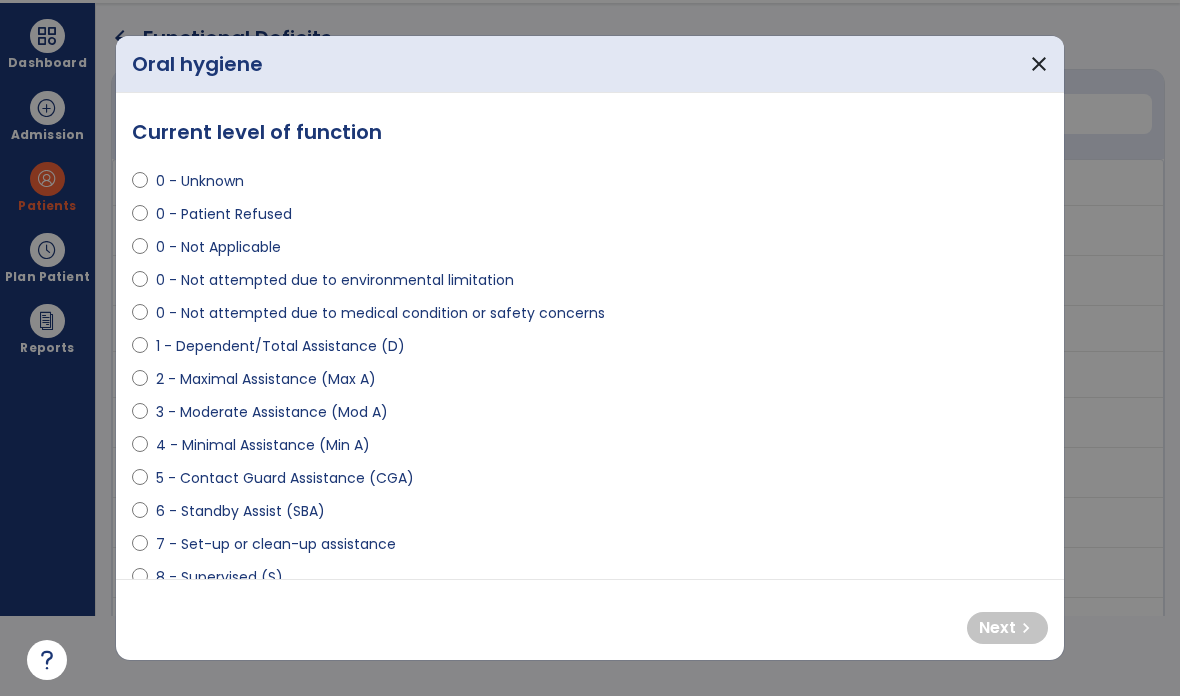scroll, scrollTop: 0, scrollLeft: 0, axis: both 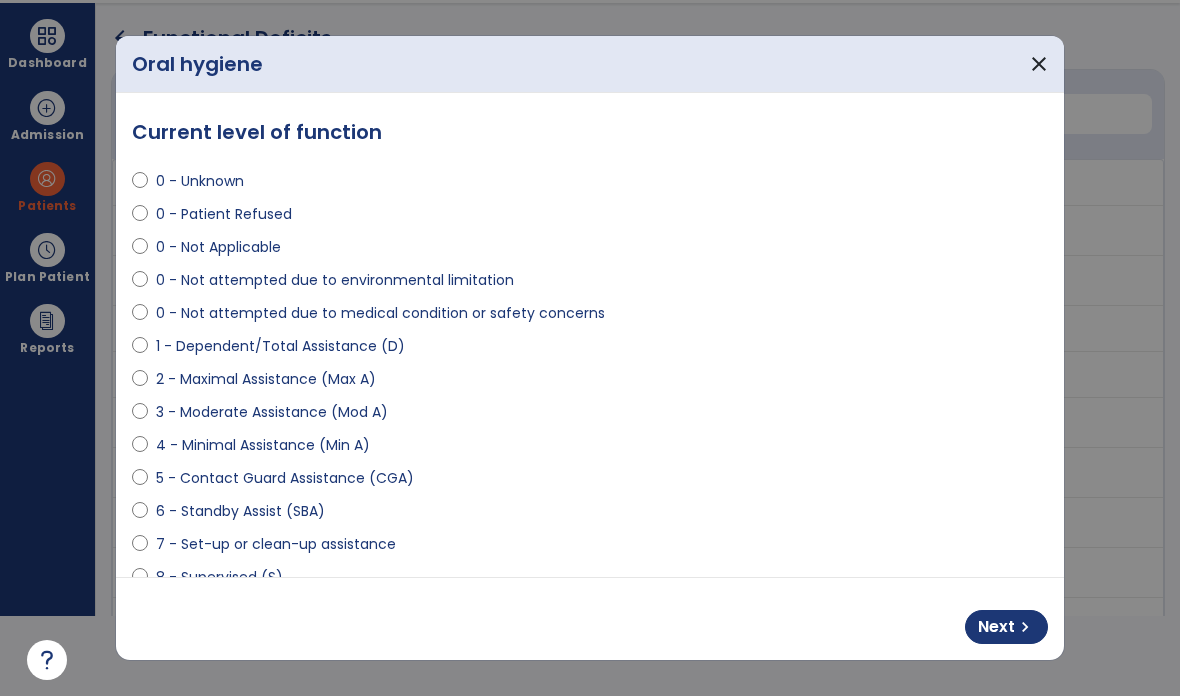 click on "chevron_right" at bounding box center (1025, 627) 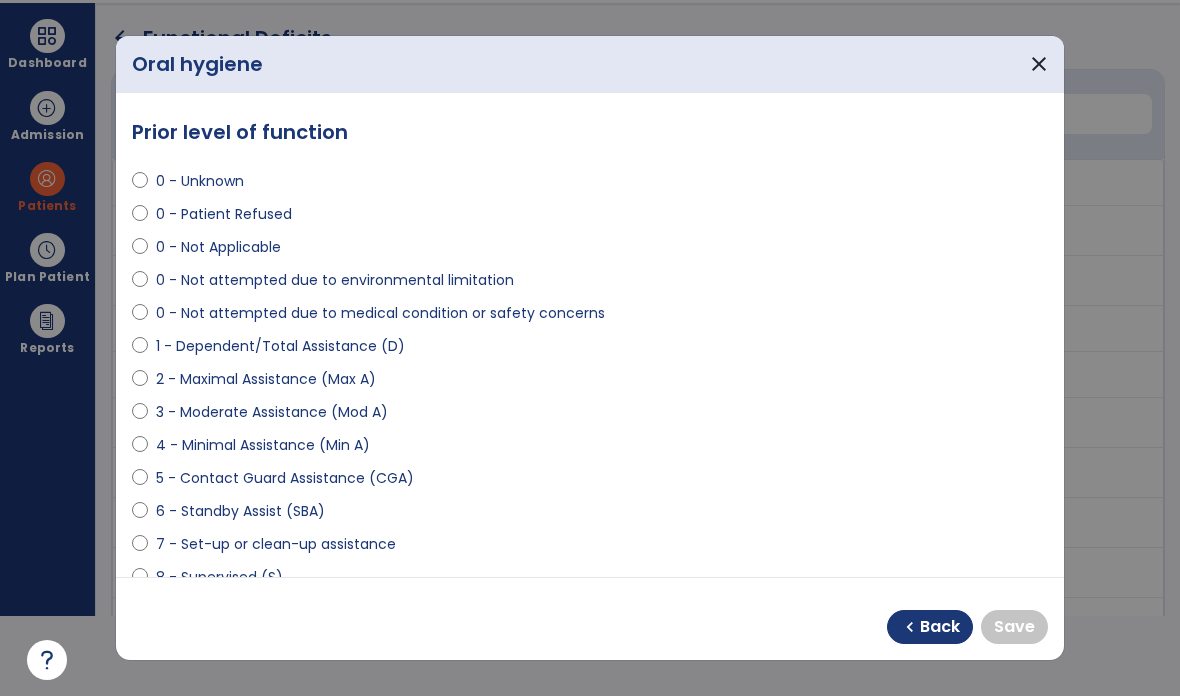 select on "**********" 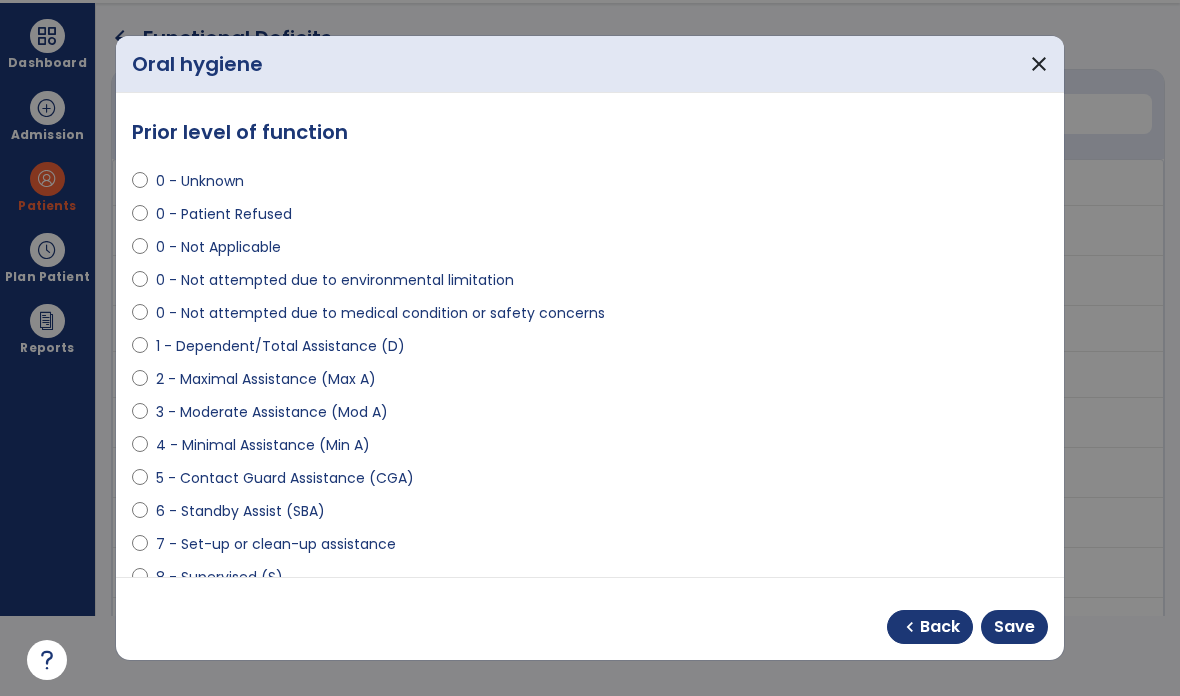 click on "Save" at bounding box center [1014, 627] 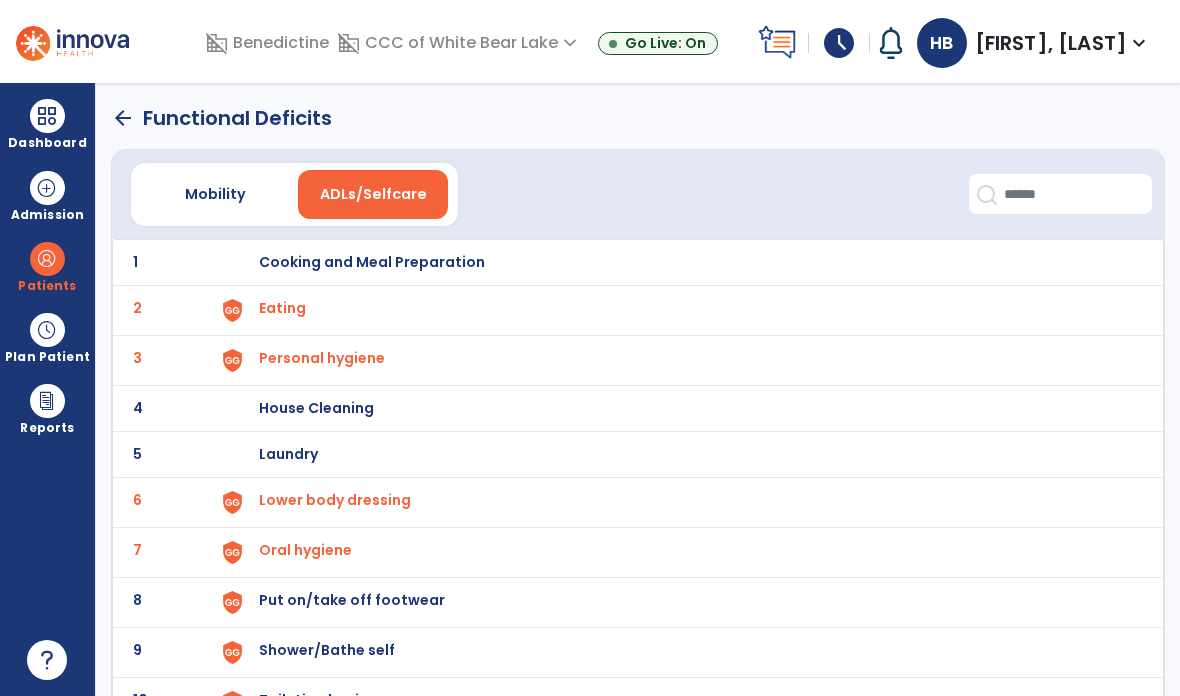 click on "8" 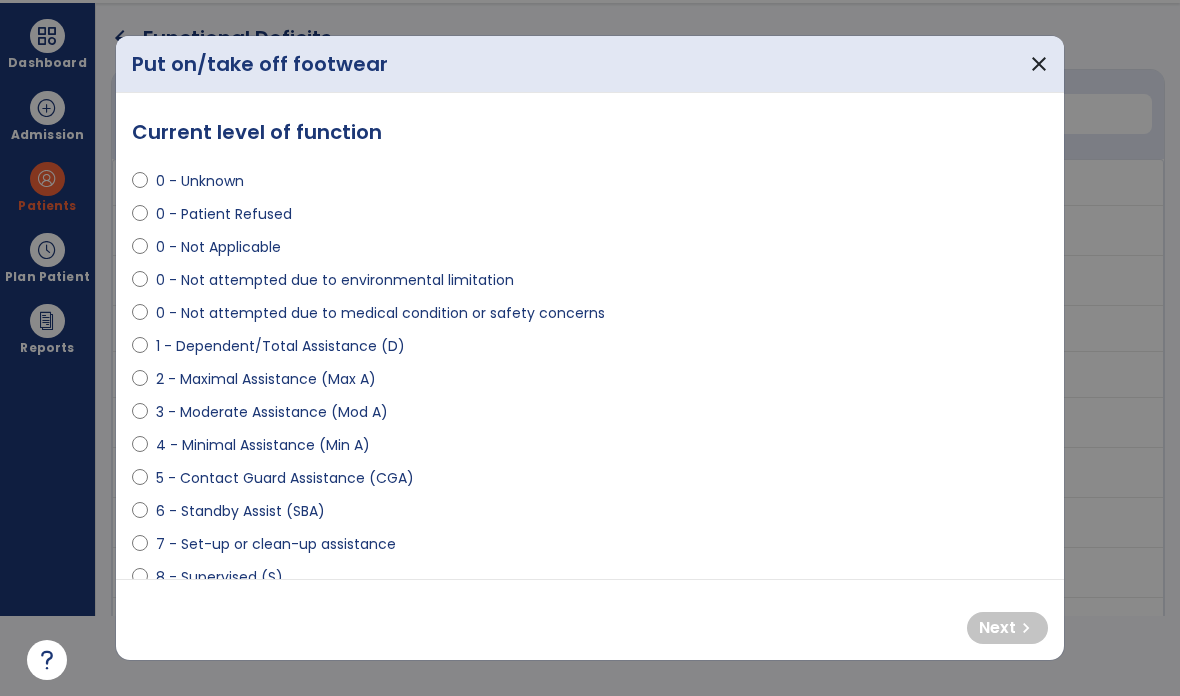 scroll, scrollTop: 0, scrollLeft: 0, axis: both 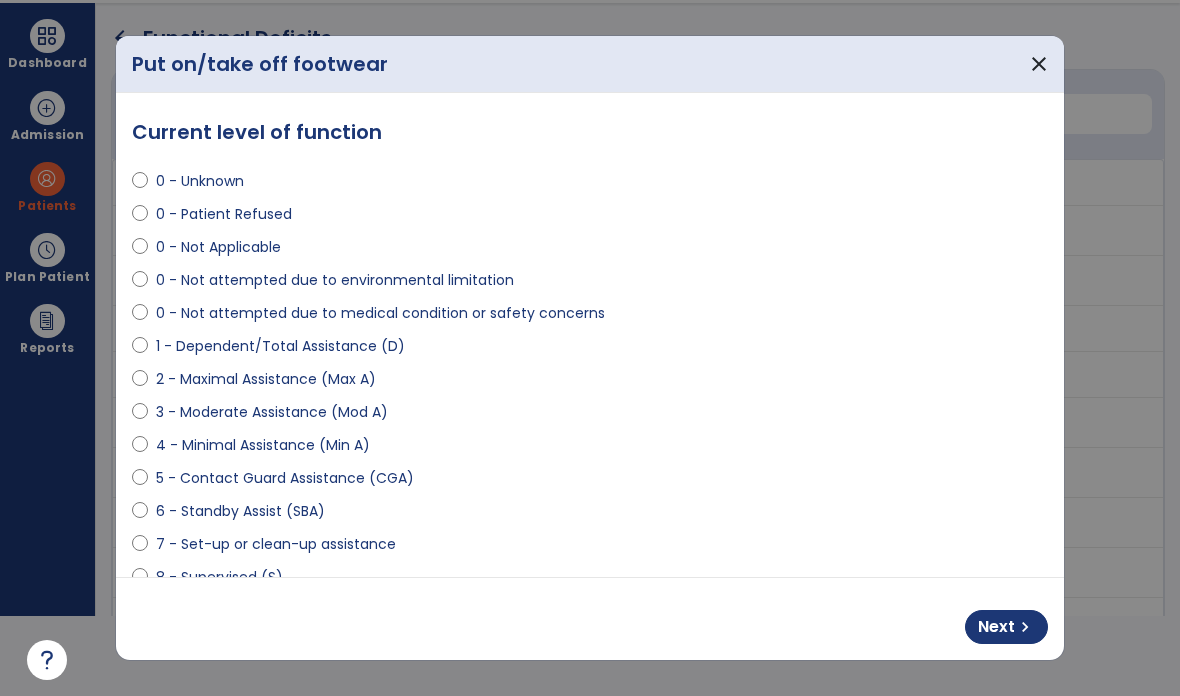 click on "chevron_right" at bounding box center [1025, 627] 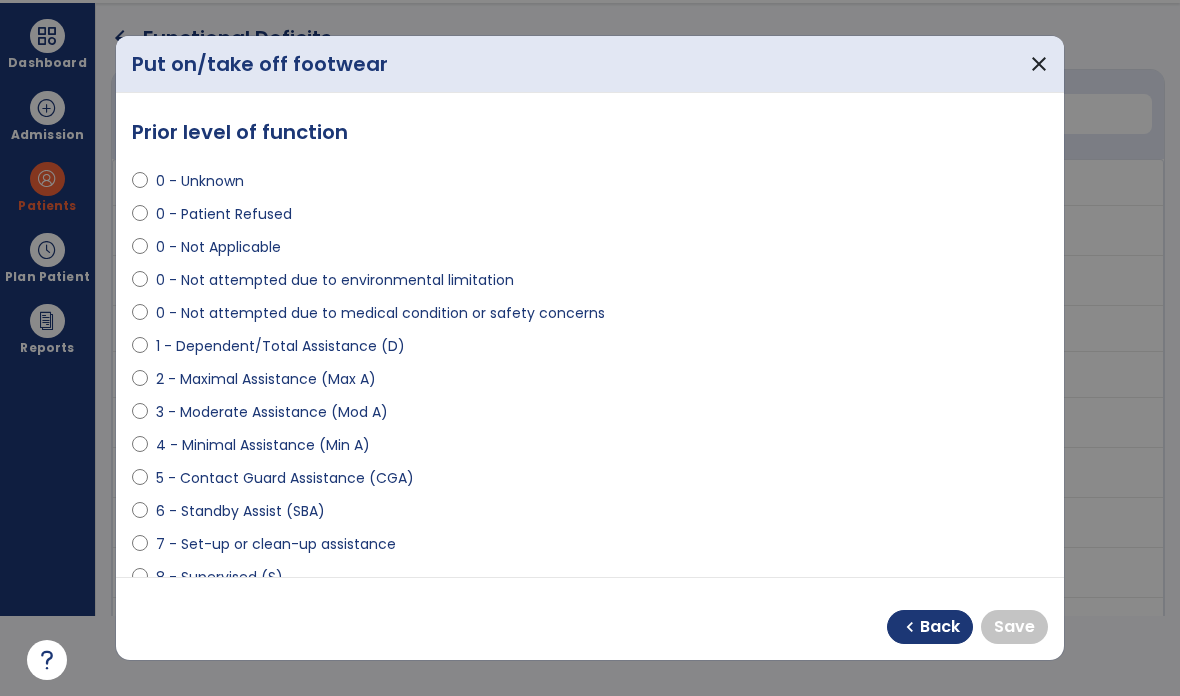 select on "**********" 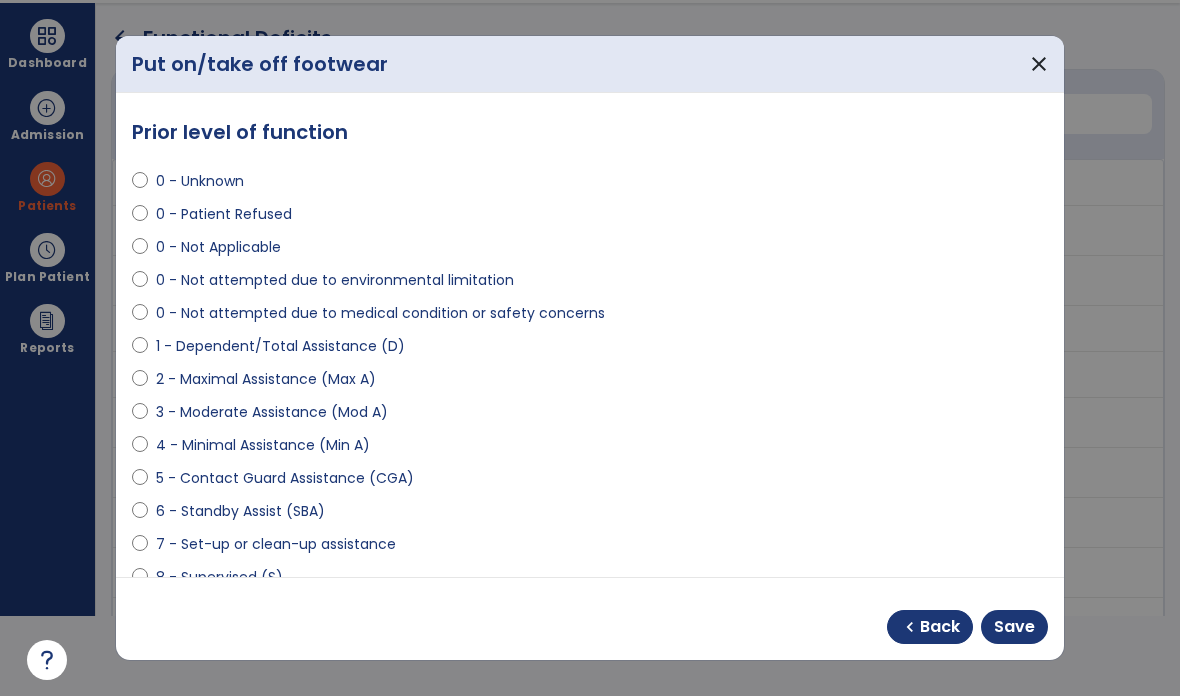 click on "Save" at bounding box center (1014, 627) 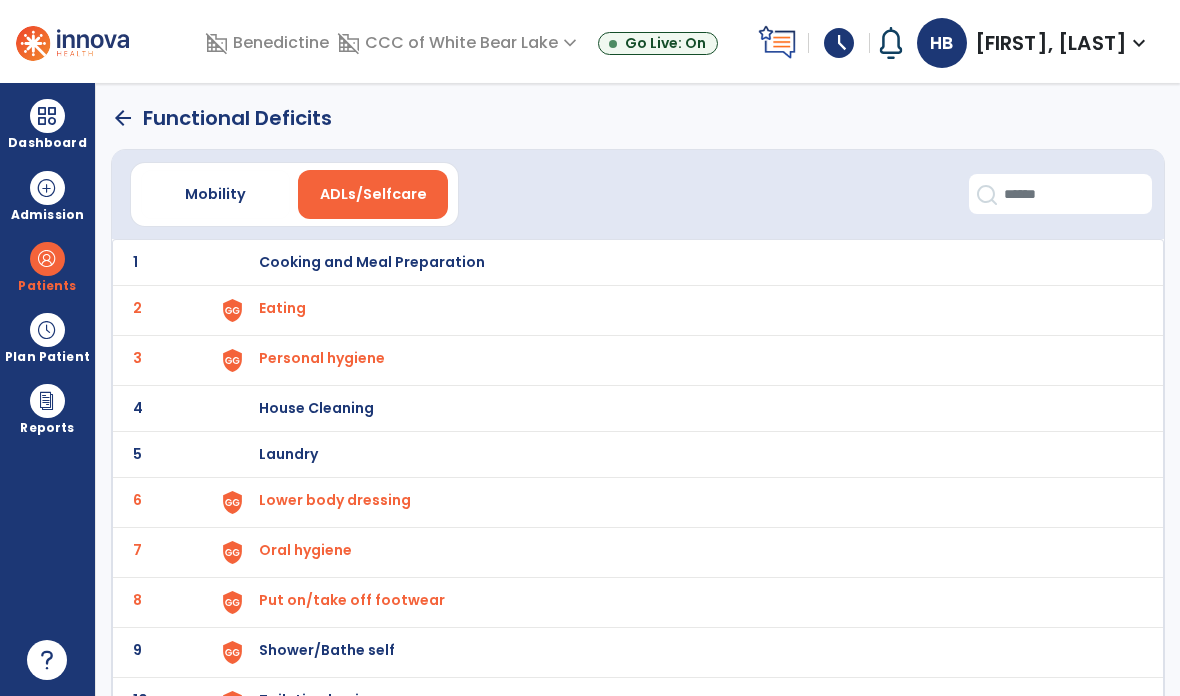 click on "9" 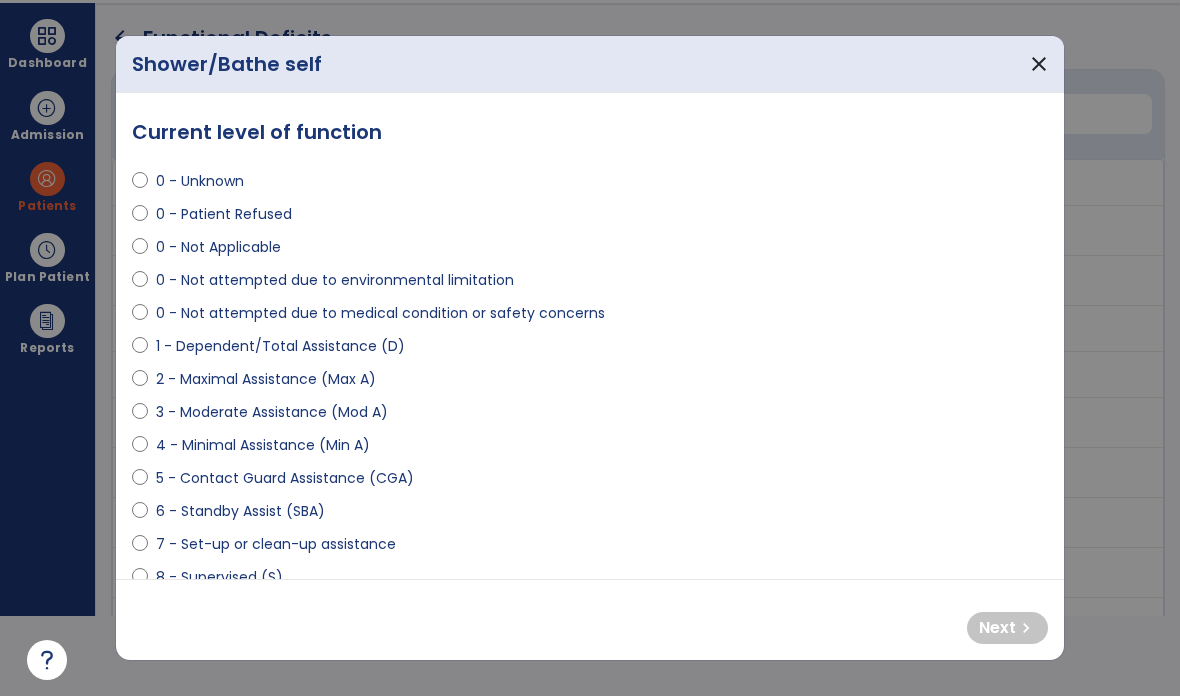 click on "**********" at bounding box center [590, 336] 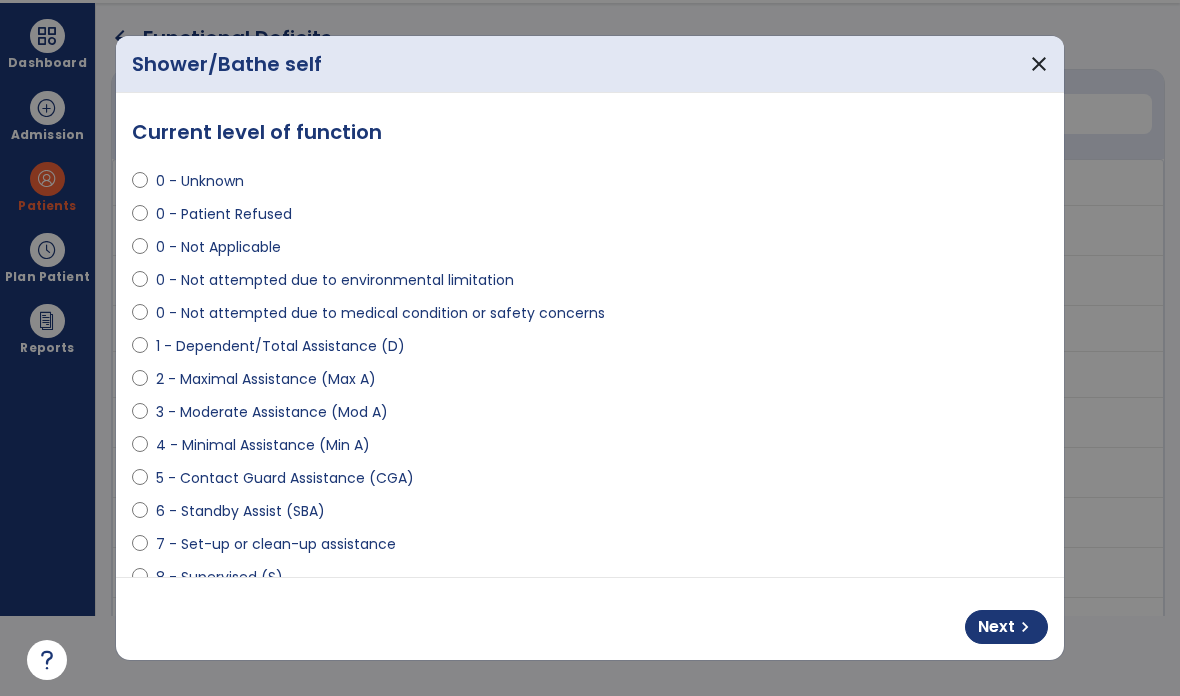 click on "Next  chevron_right" at bounding box center (1006, 627) 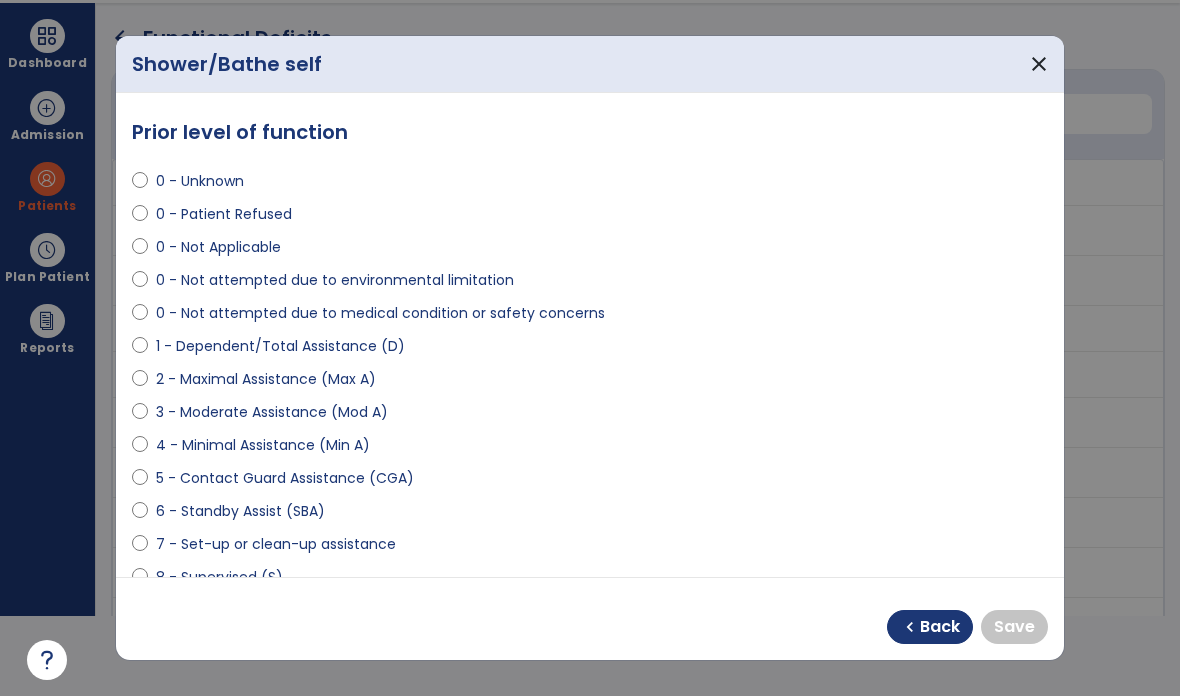 select on "**********" 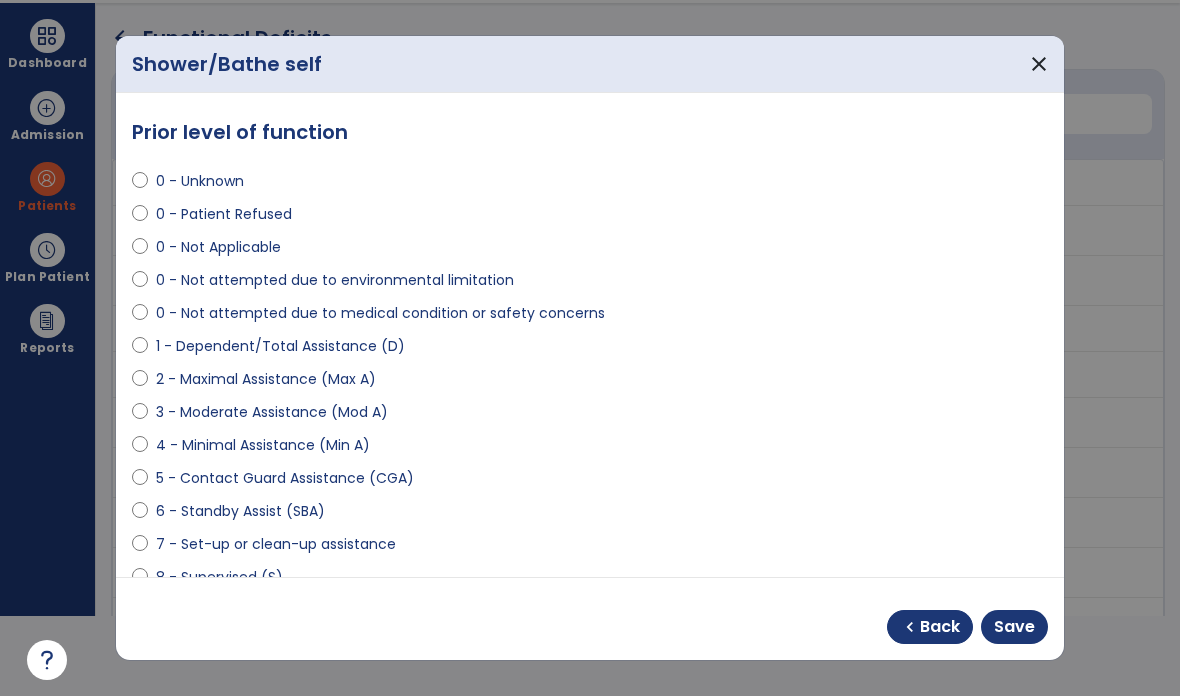 click on "Save" at bounding box center (1014, 627) 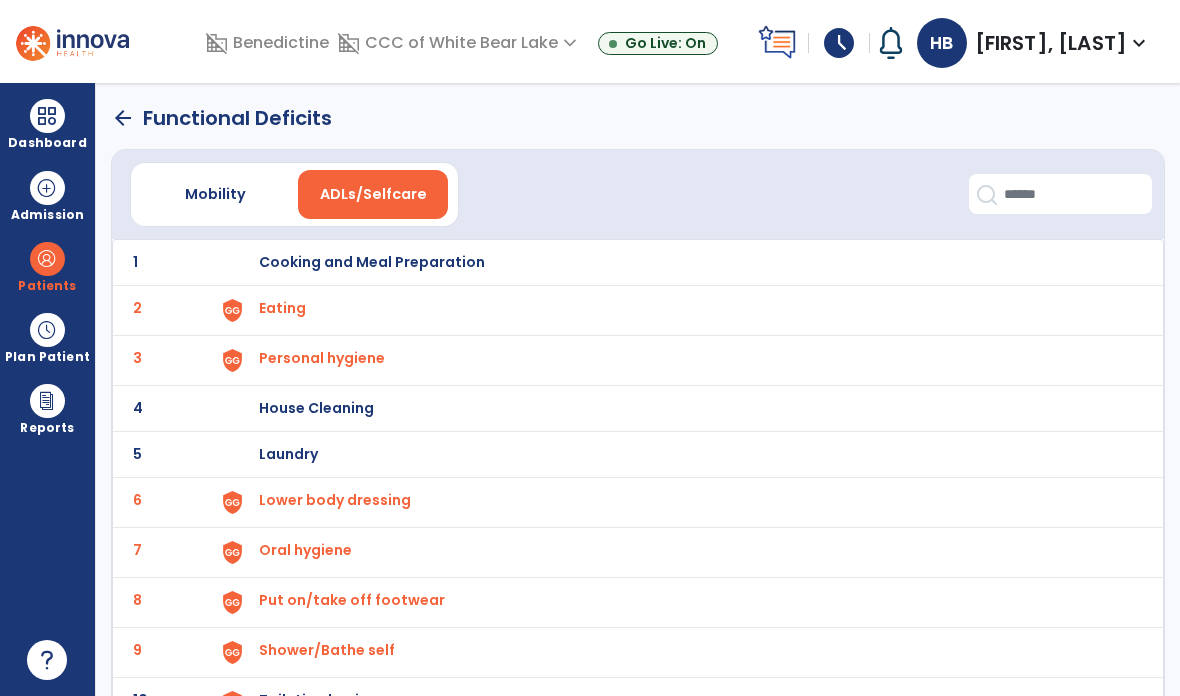 click on "10 Toileting hygiene" 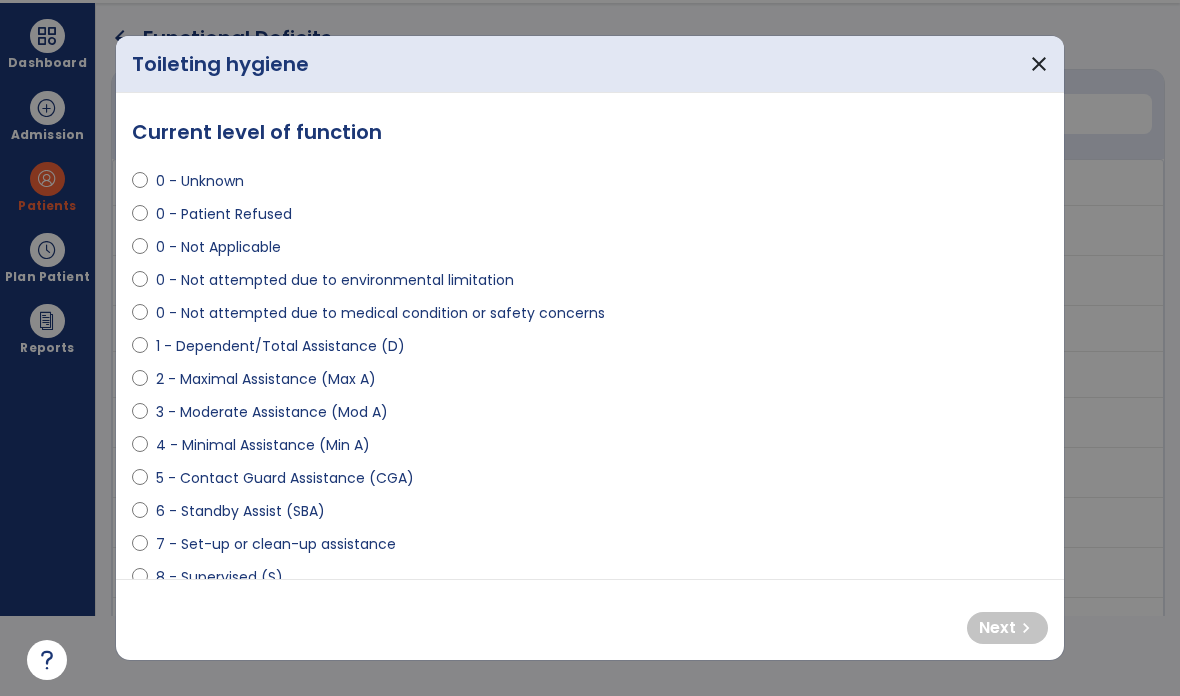 scroll, scrollTop: 0, scrollLeft: 0, axis: both 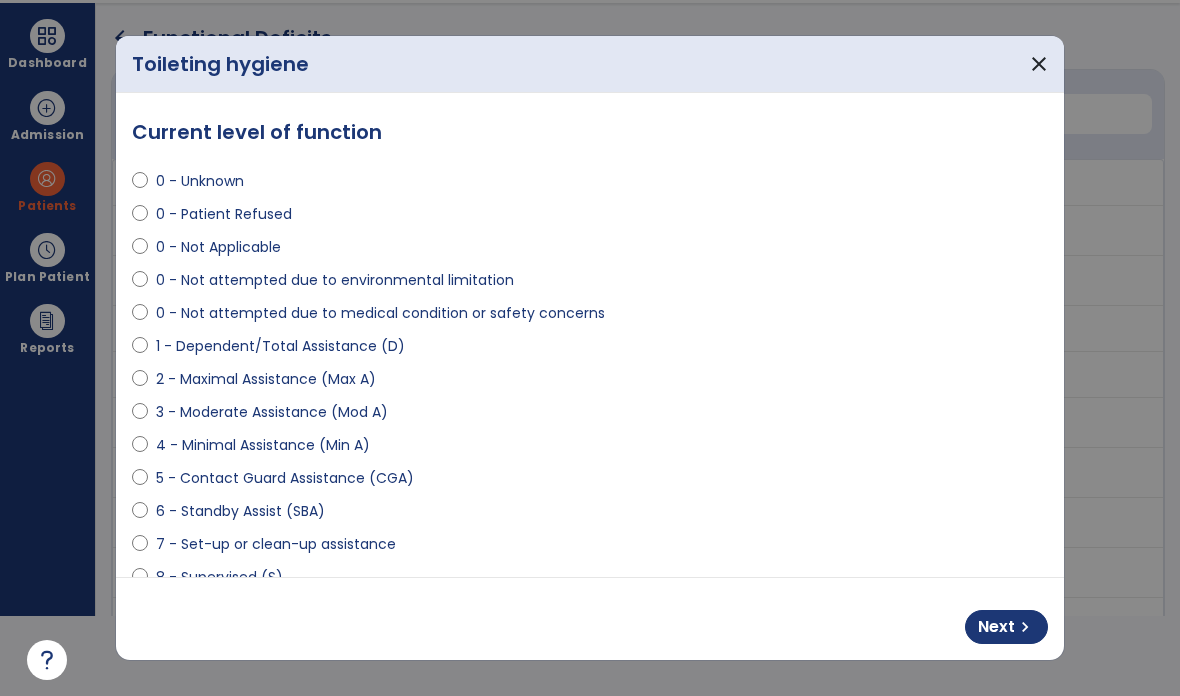 click on "chevron_right" at bounding box center (1025, 627) 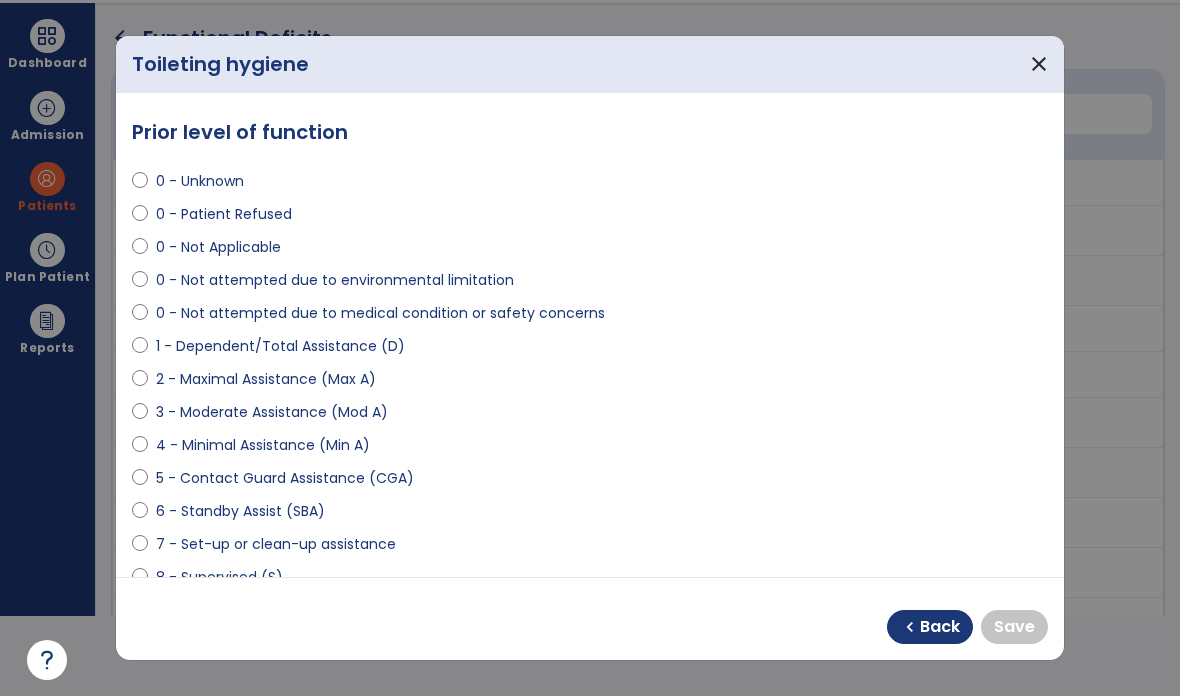 click at bounding box center [140, 647] 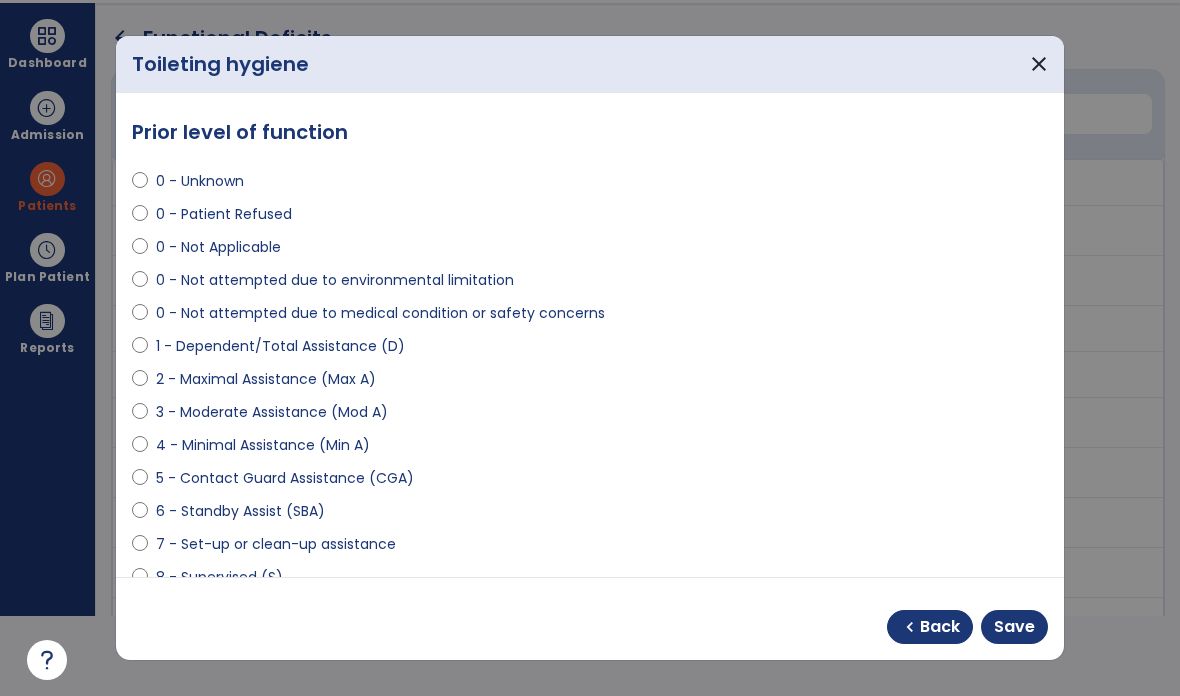 click on "Save" at bounding box center [1014, 627] 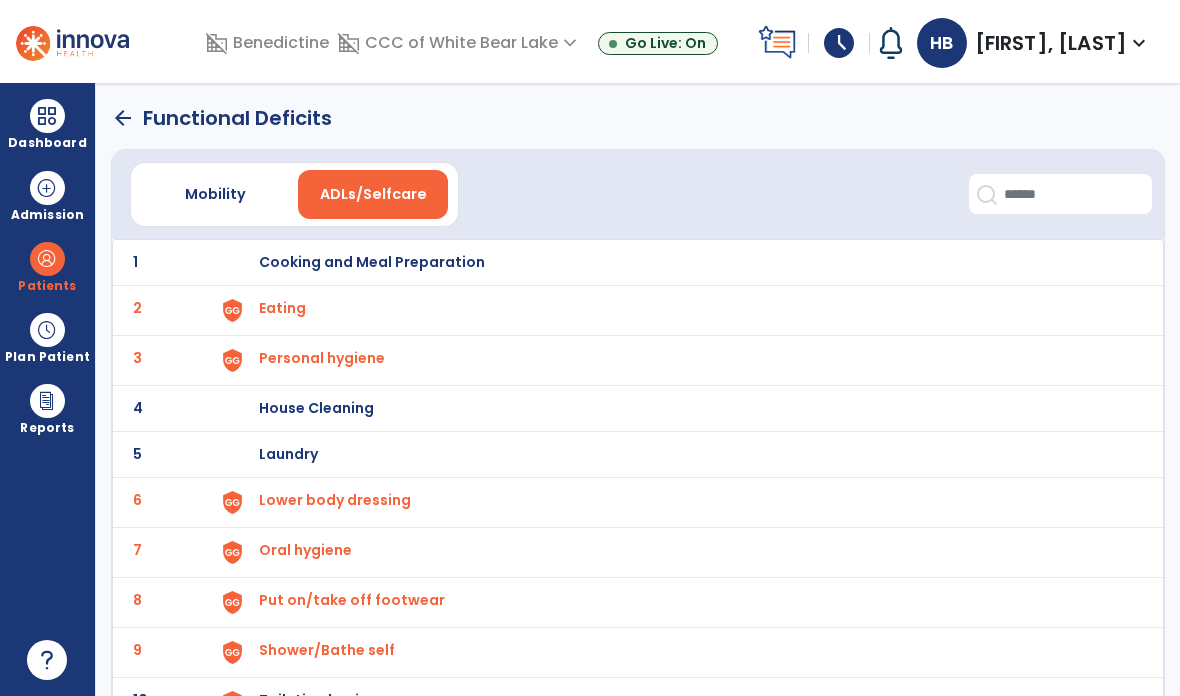 scroll, scrollTop: 80, scrollLeft: 0, axis: vertical 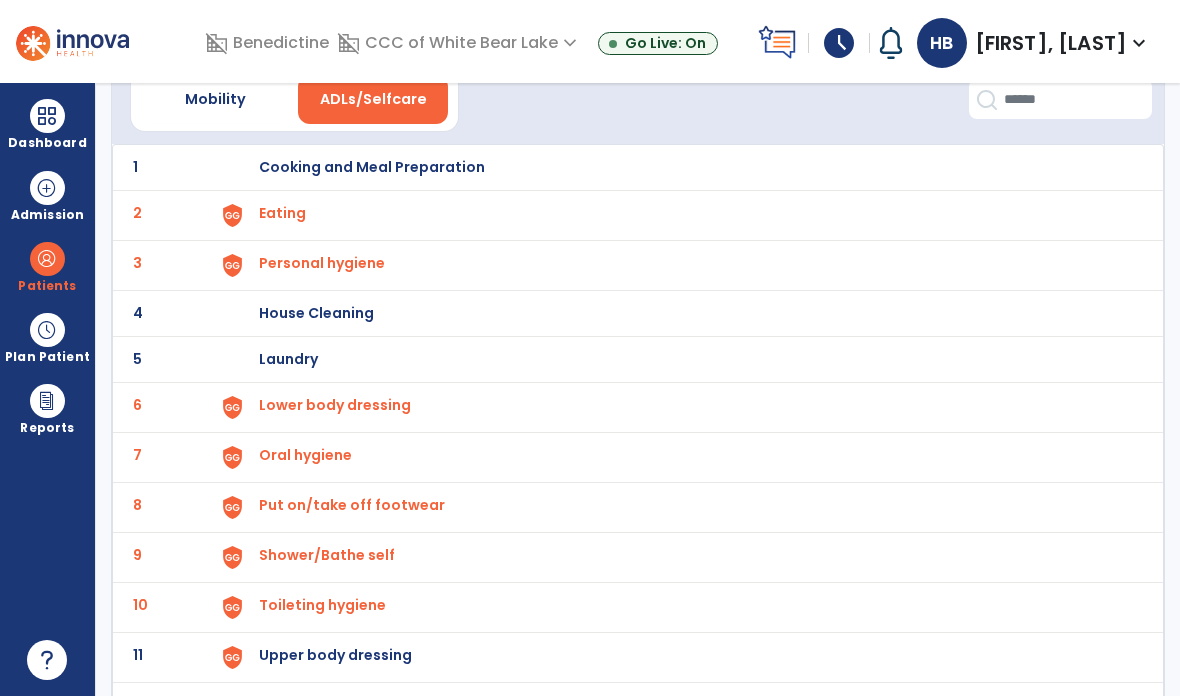 click on "11" 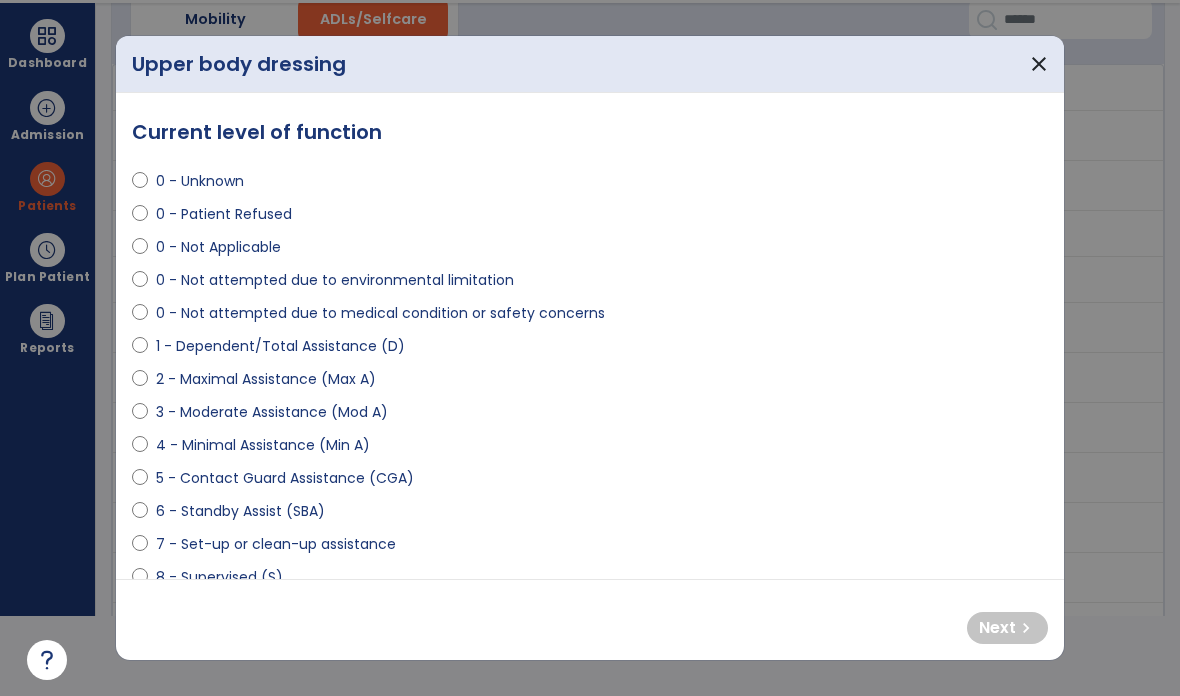 select on "**********" 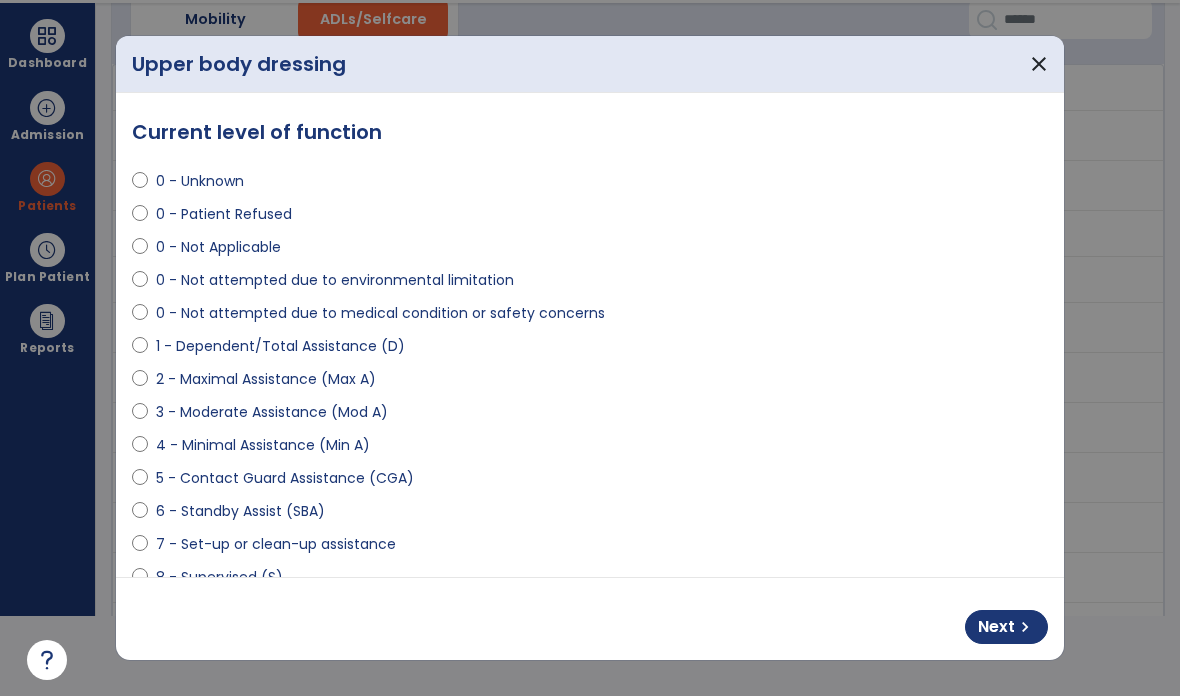 click on "chevron_right" at bounding box center (1025, 627) 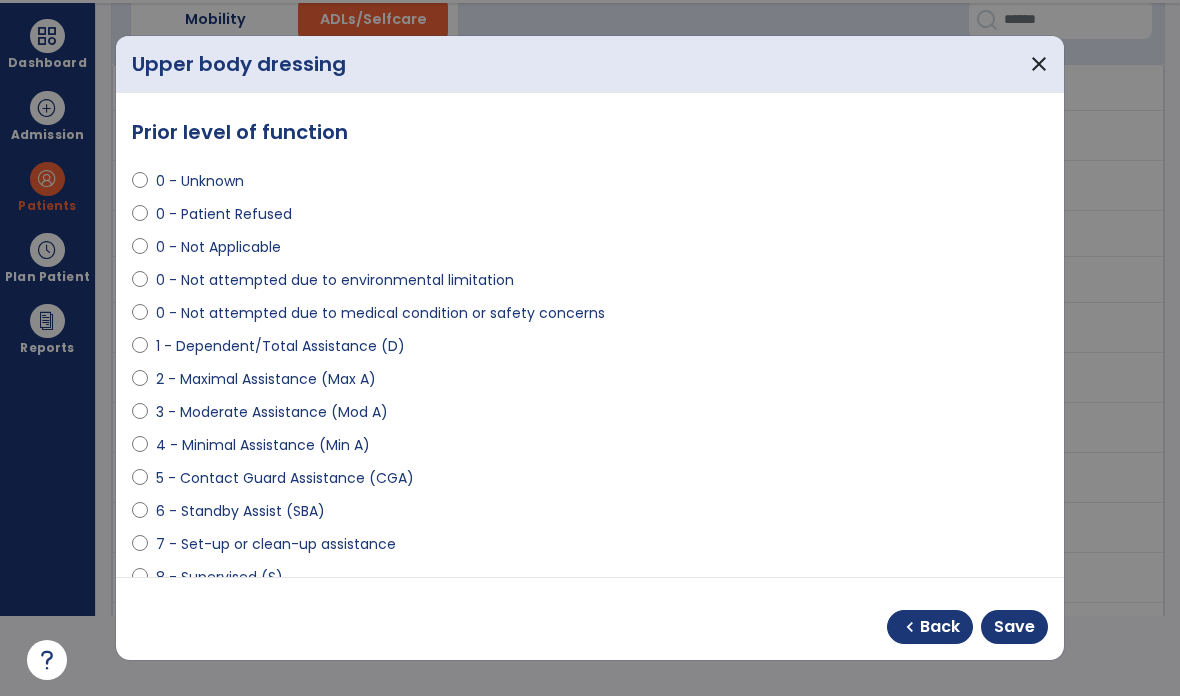 click on "Save" at bounding box center (1014, 627) 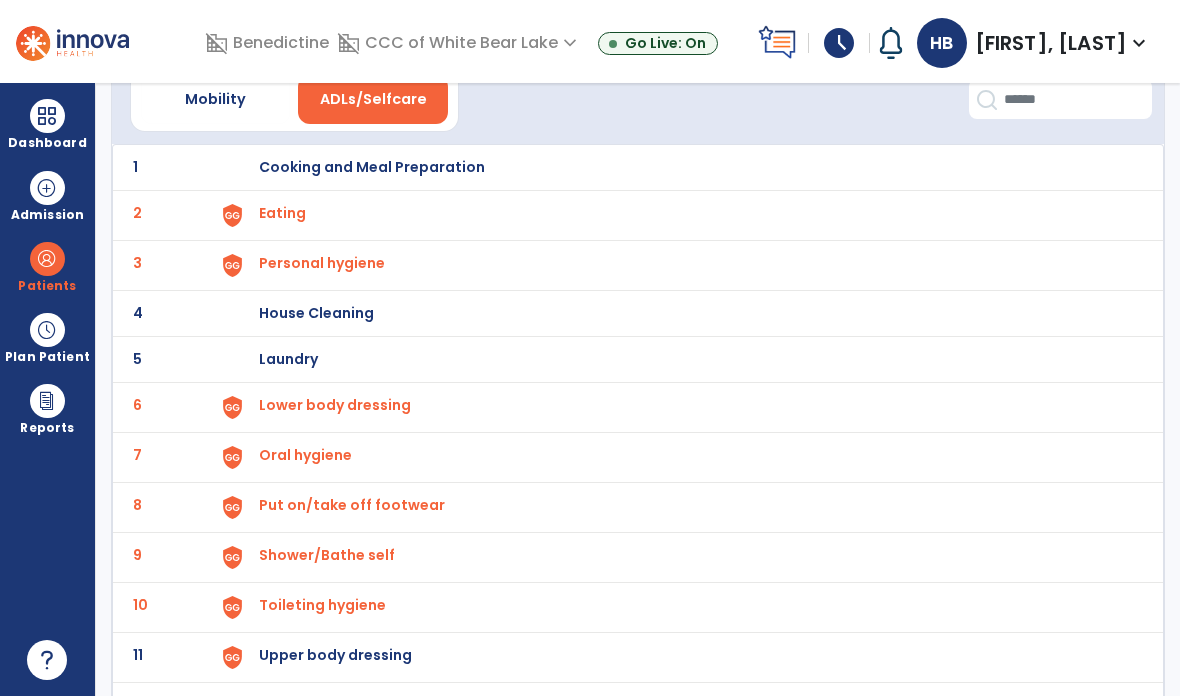 scroll, scrollTop: 80, scrollLeft: 0, axis: vertical 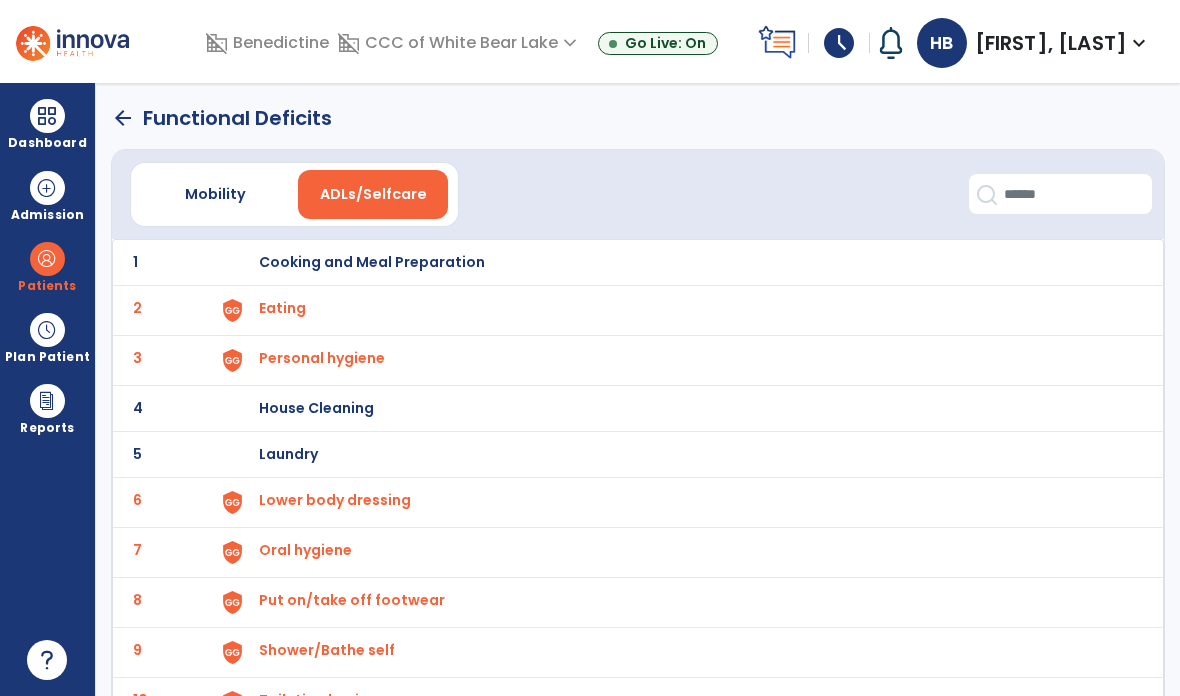 click on "Functional Deficits" 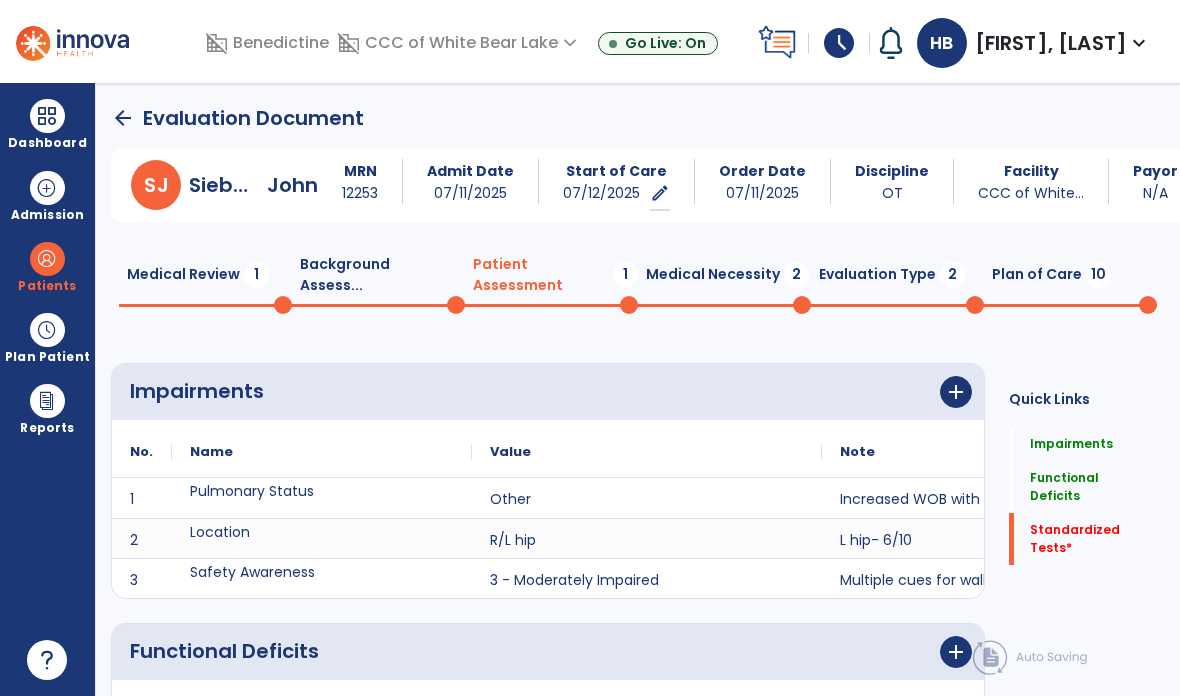 scroll, scrollTop: 5, scrollLeft: 0, axis: vertical 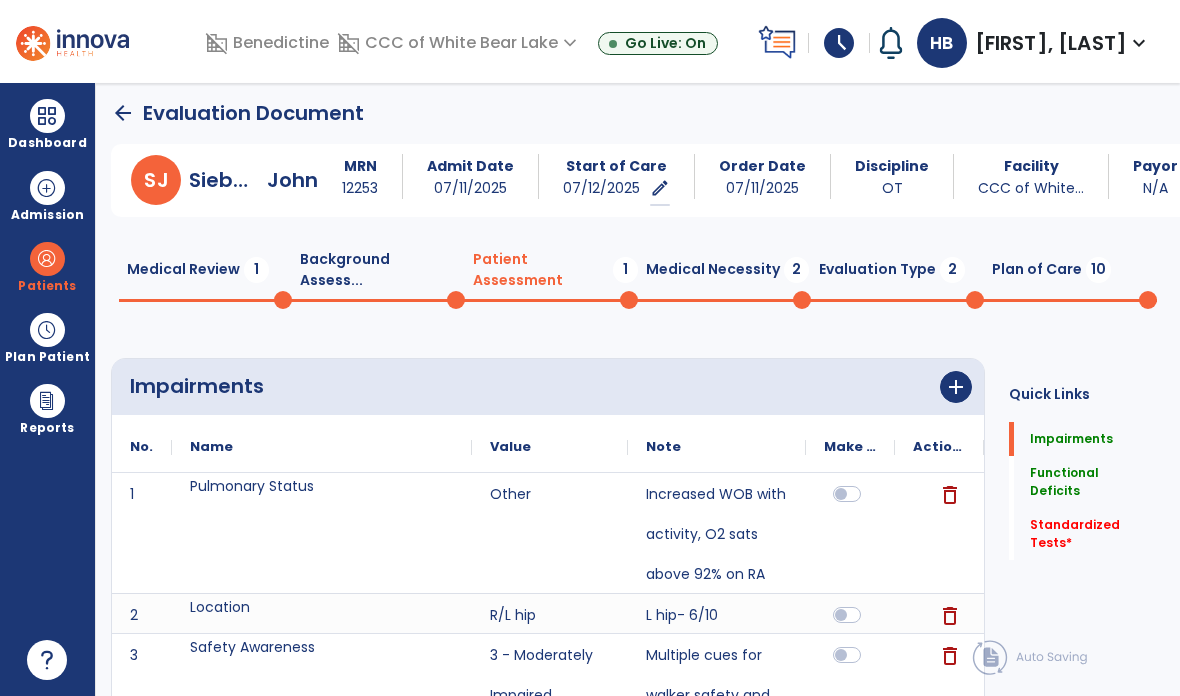 click on "Plan of Care  10" 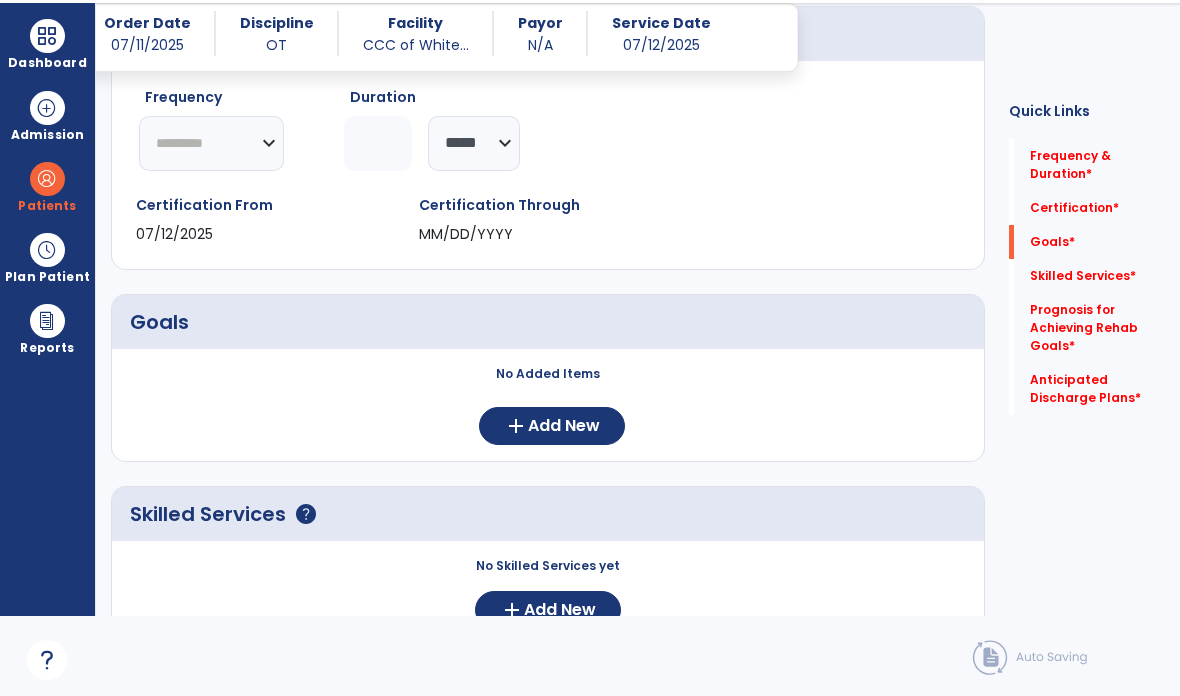 scroll, scrollTop: 272, scrollLeft: 0, axis: vertical 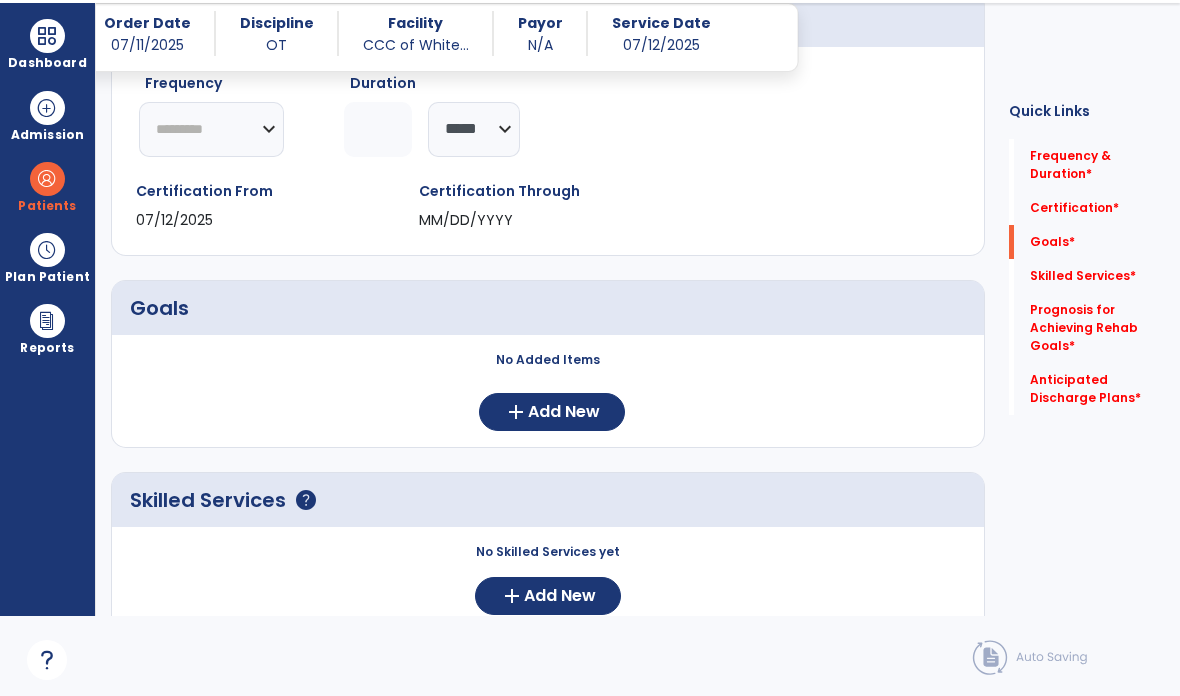click on "Add New" at bounding box center [564, 412] 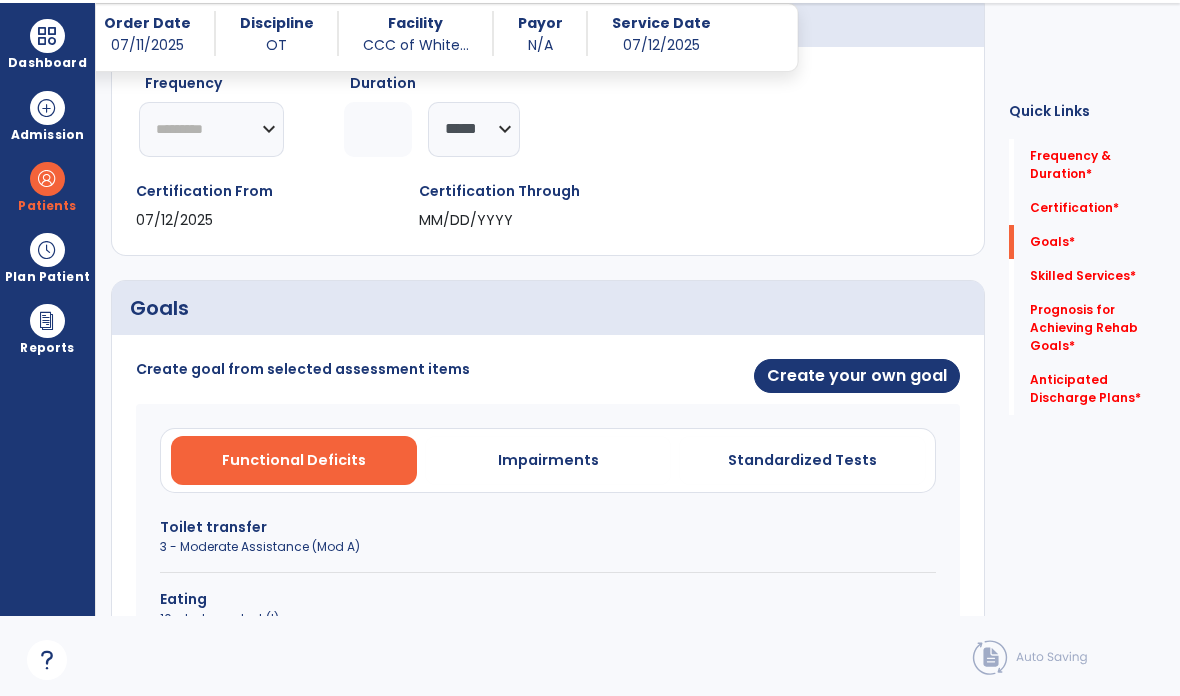 click on "Create your own goal" at bounding box center [857, 376] 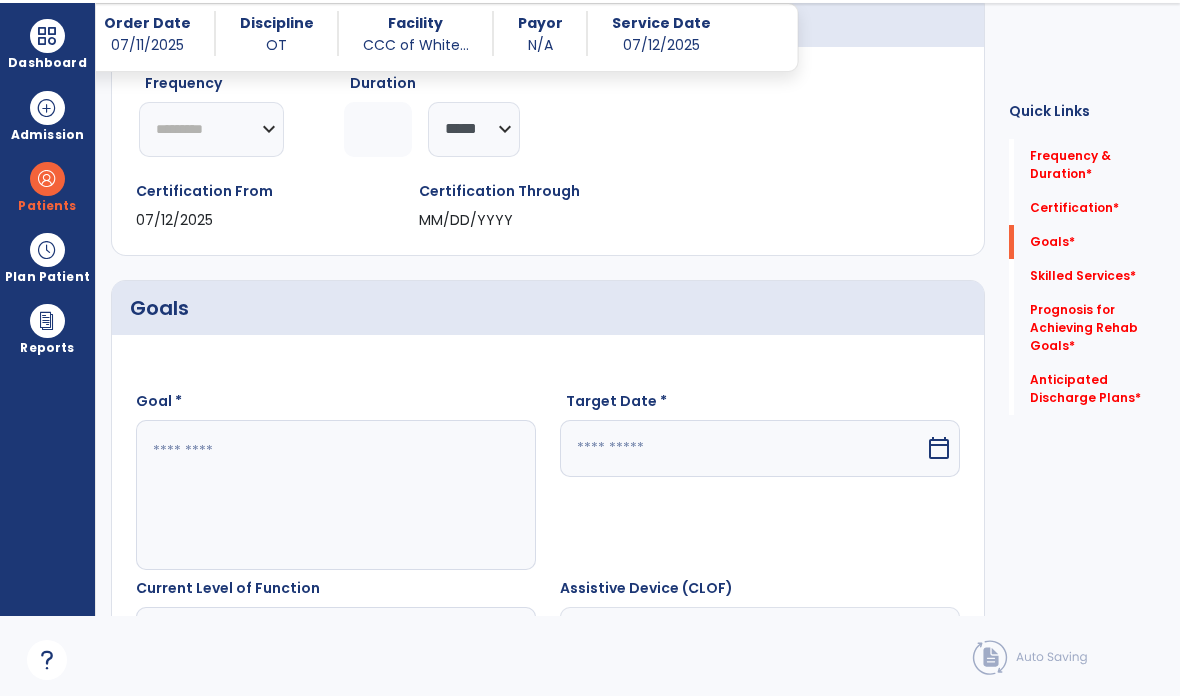 click at bounding box center [336, 495] 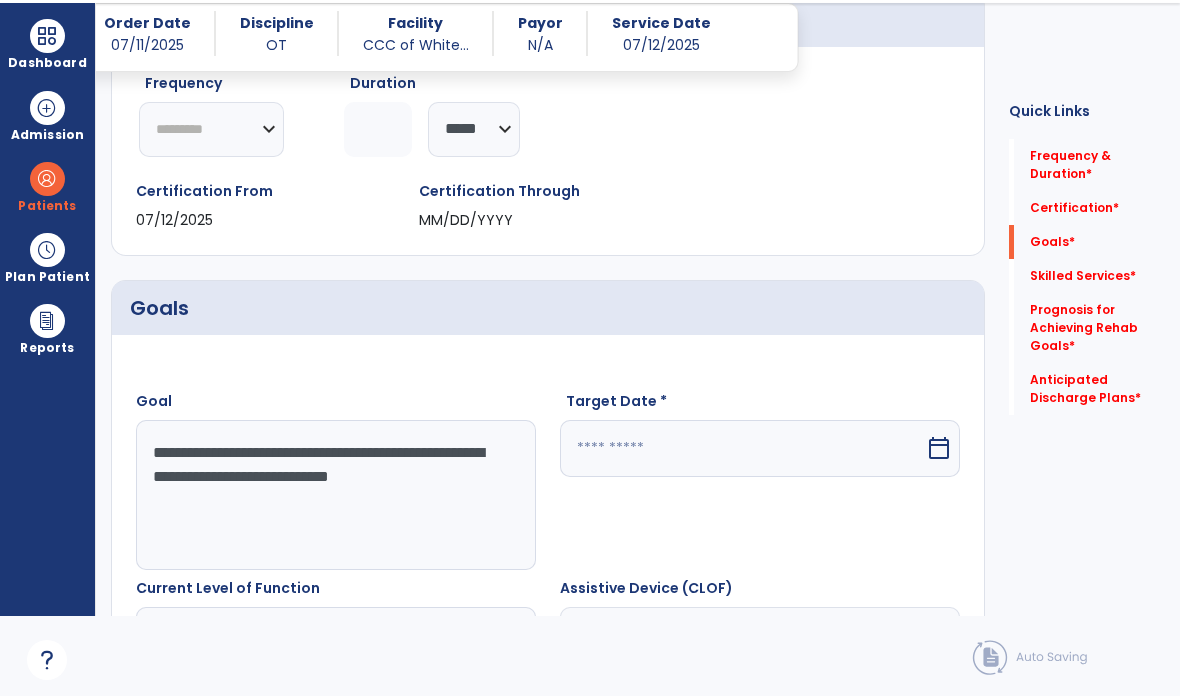 type on "**********" 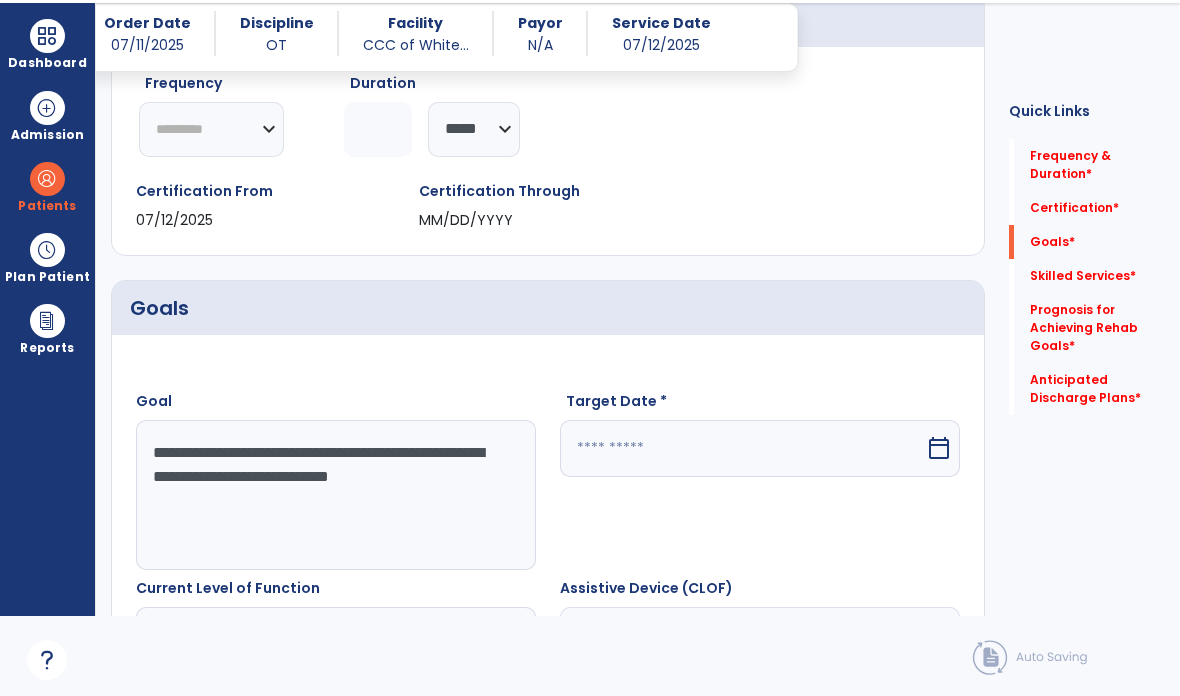 click on "calendar_today" at bounding box center [939, 448] 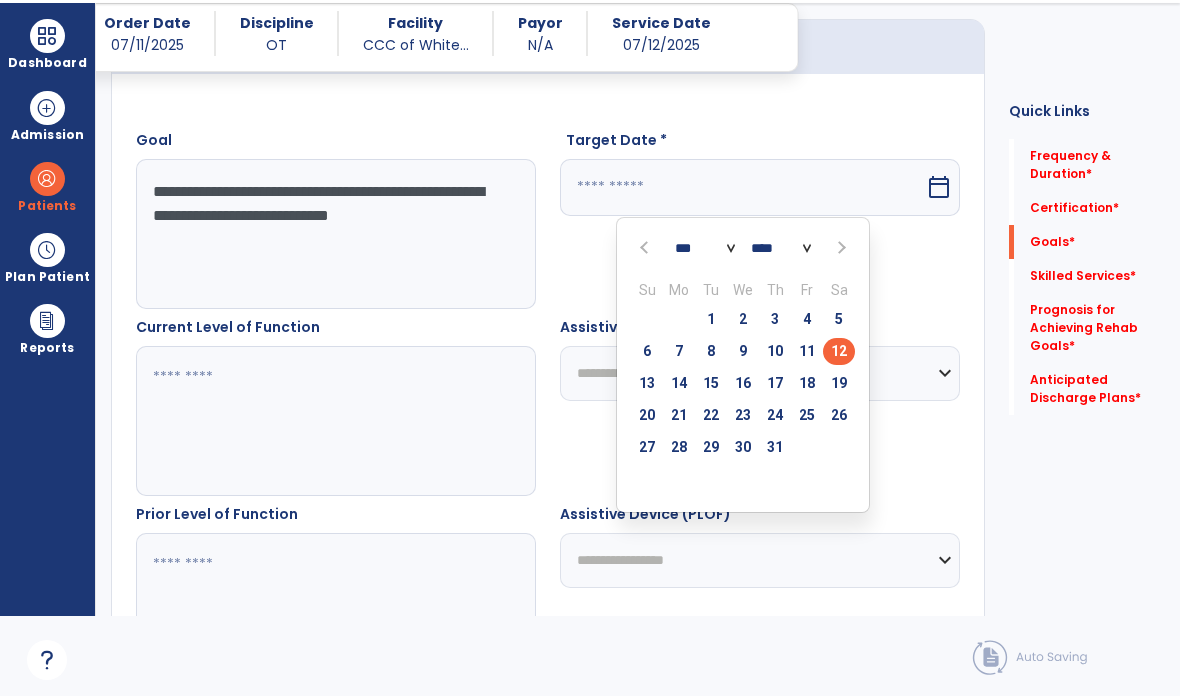 scroll, scrollTop: 539, scrollLeft: 0, axis: vertical 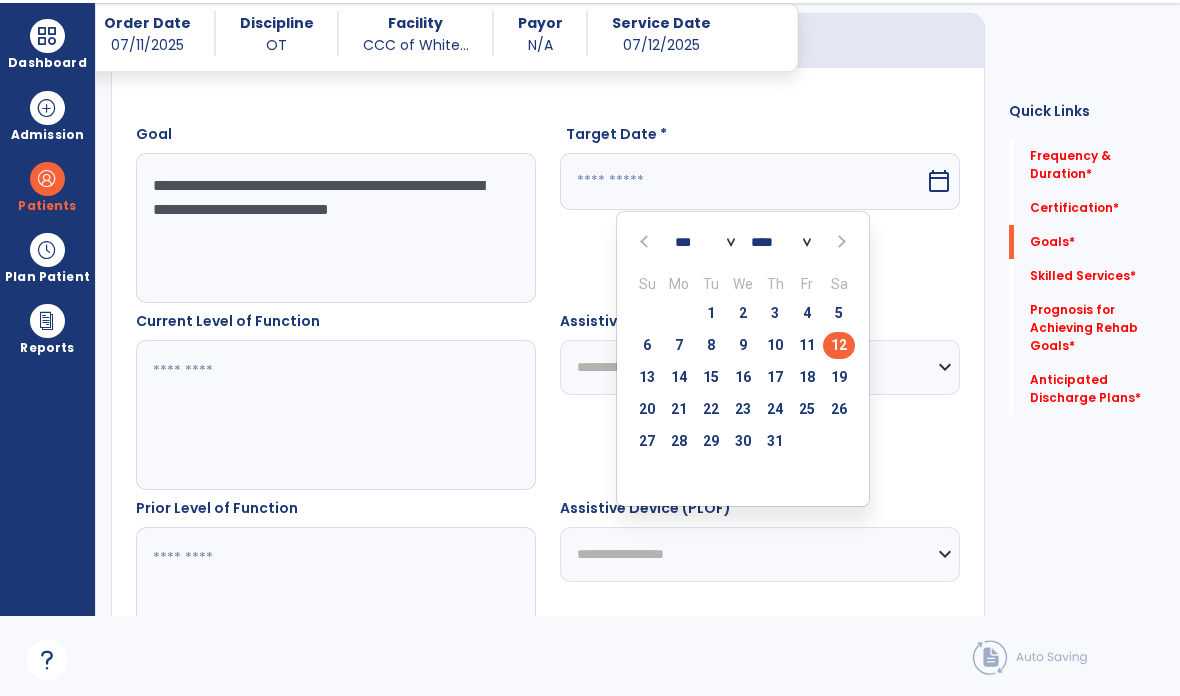click at bounding box center [840, 242] 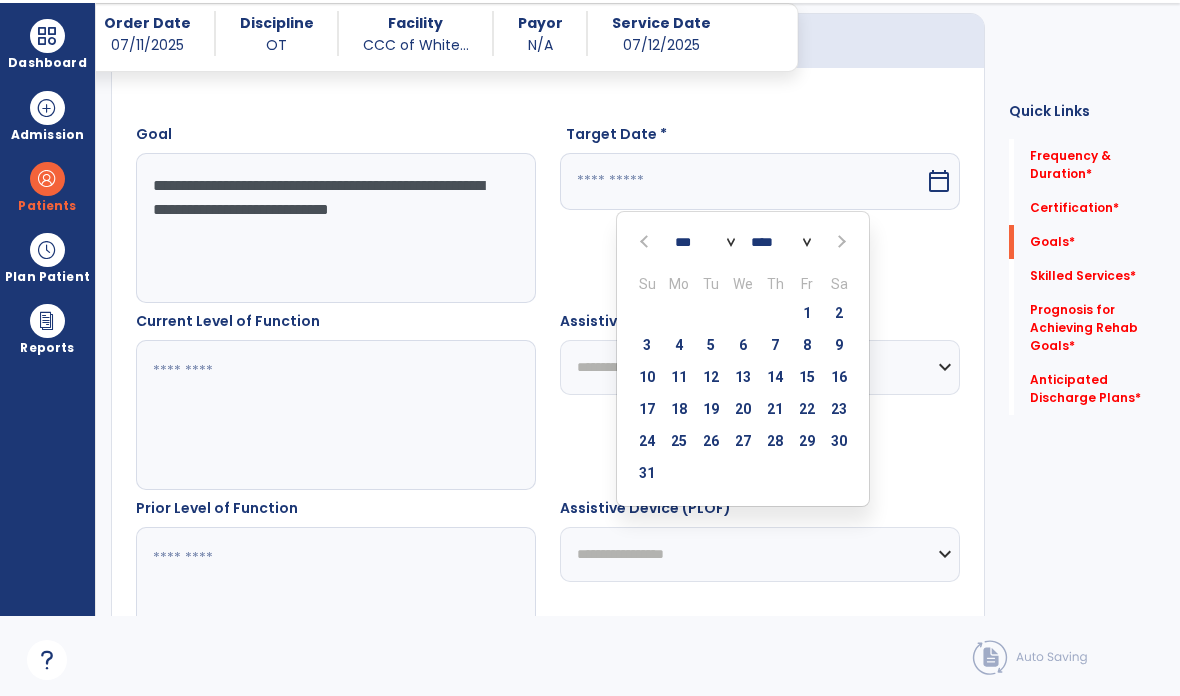 click on "9" at bounding box center (839, 345) 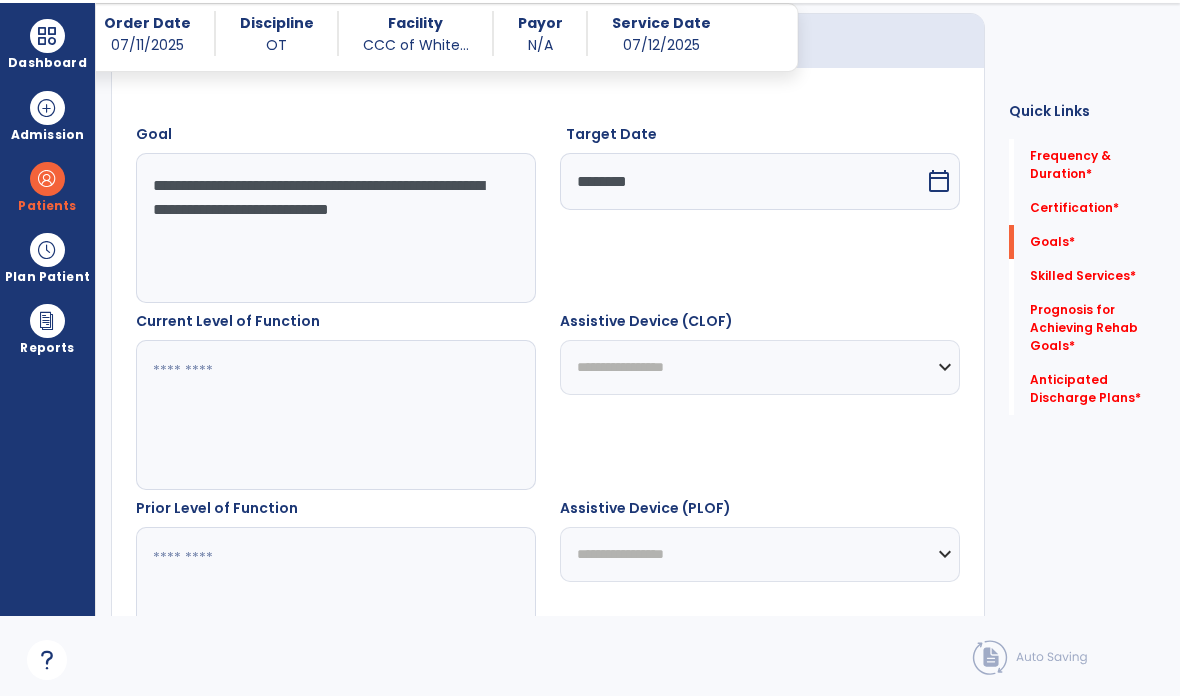 click on "calendar_today" at bounding box center [939, 181] 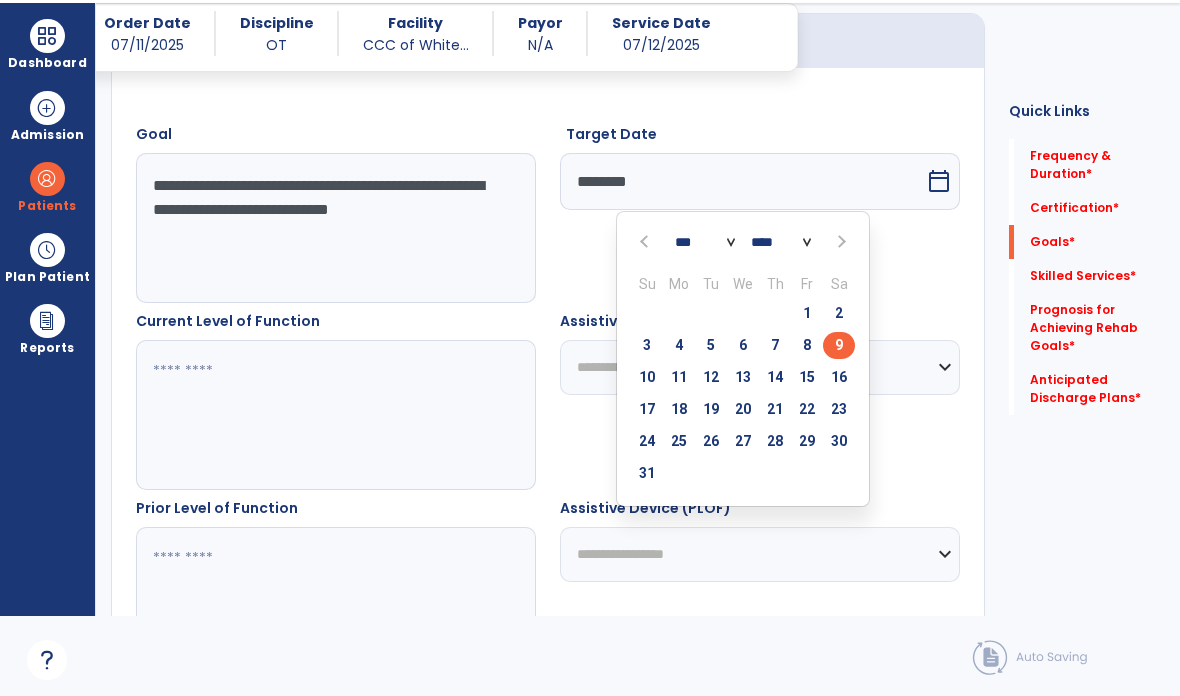 click on "30" at bounding box center [839, 441] 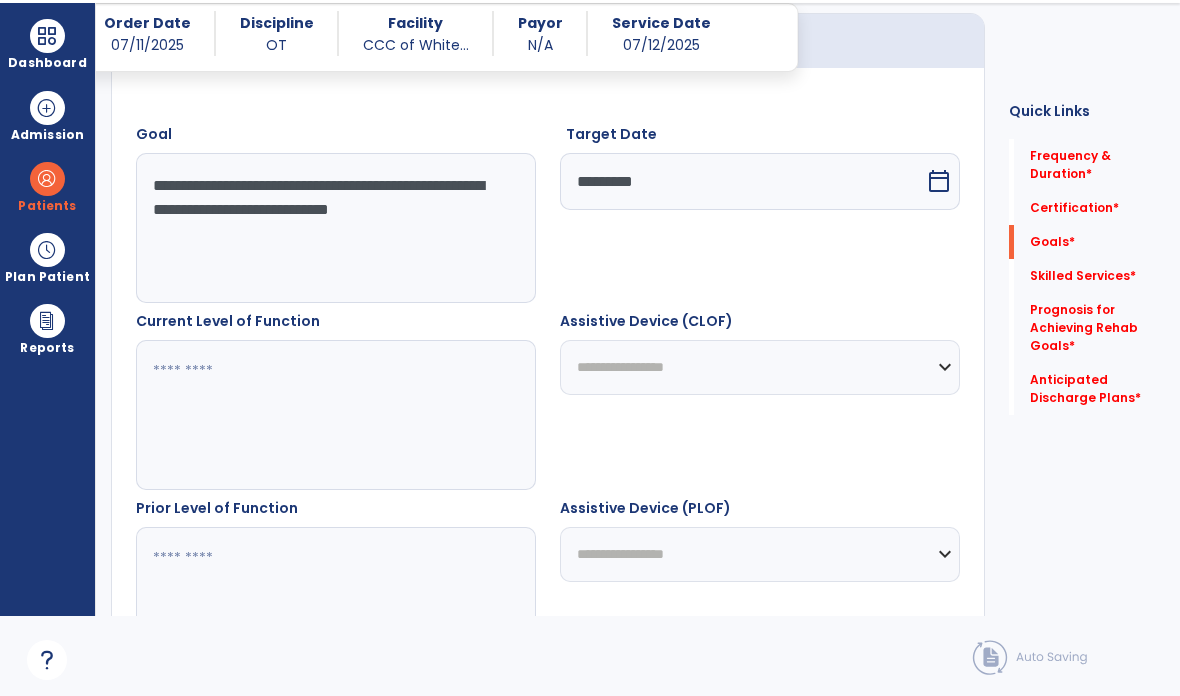 click at bounding box center (336, 415) 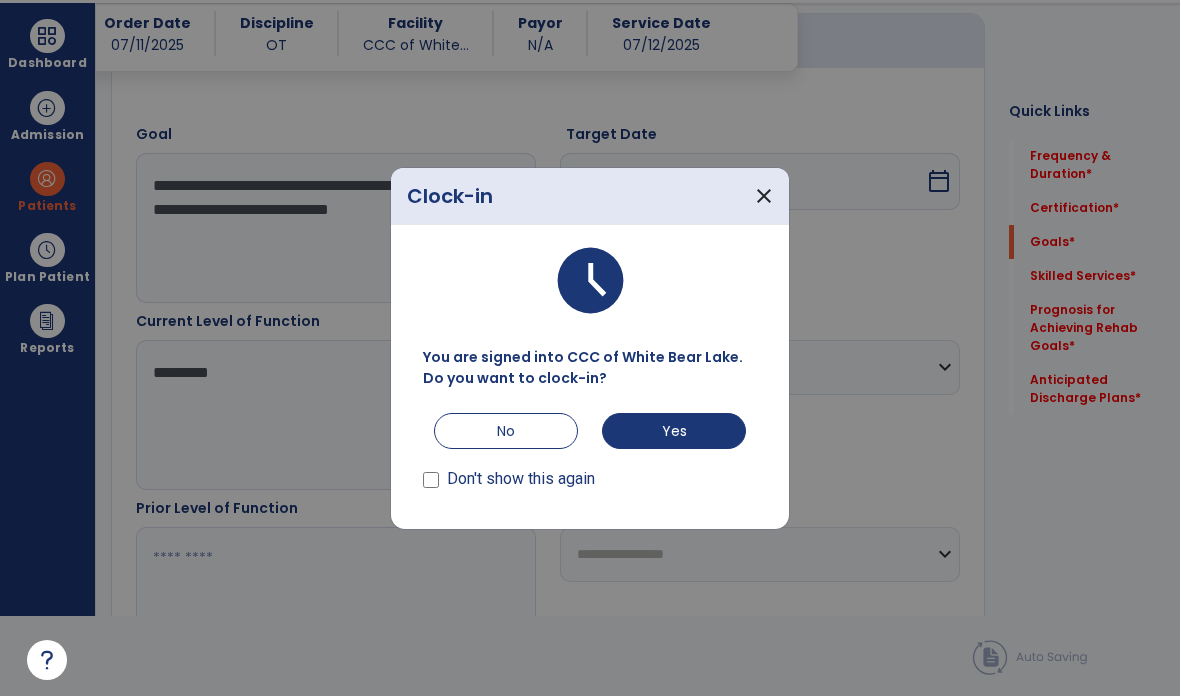 scroll, scrollTop: 0, scrollLeft: 0, axis: both 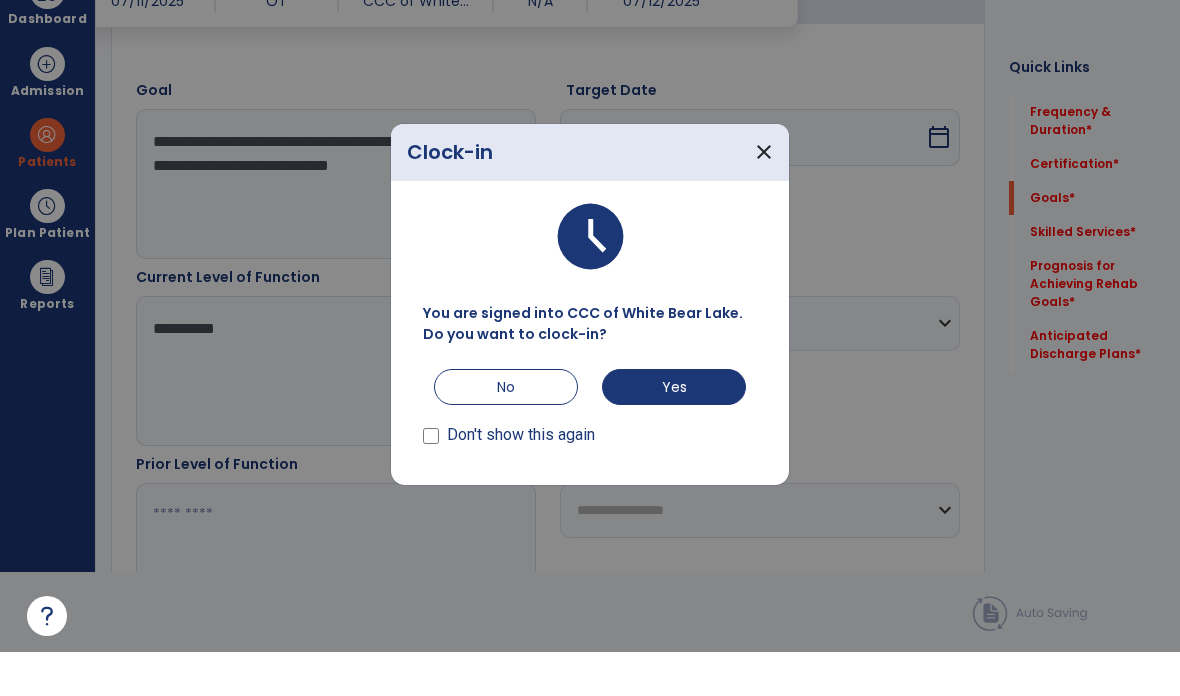 type on "**********" 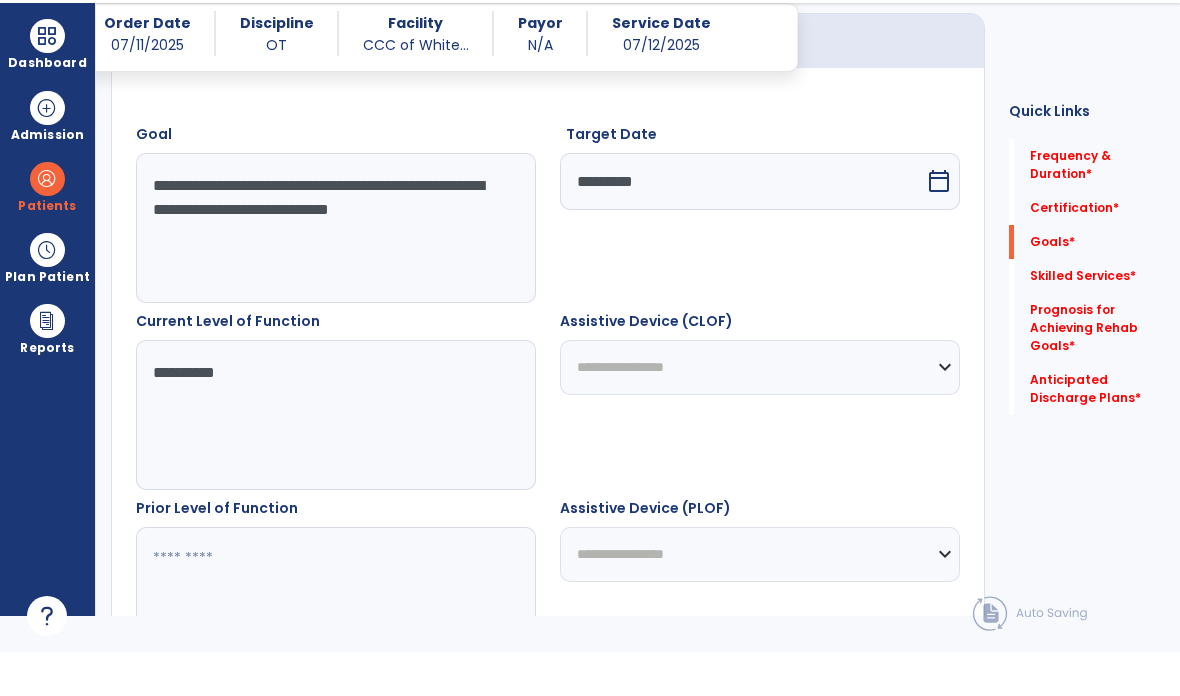scroll, scrollTop: 80, scrollLeft: 0, axis: vertical 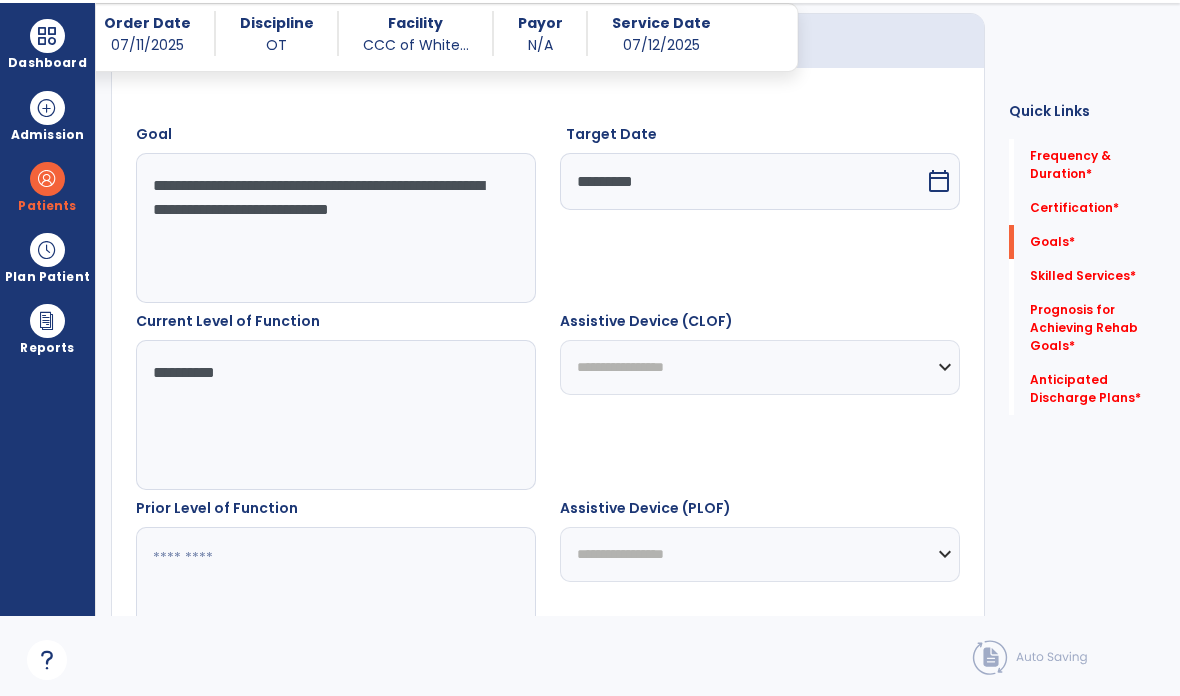 click at bounding box center (336, 602) 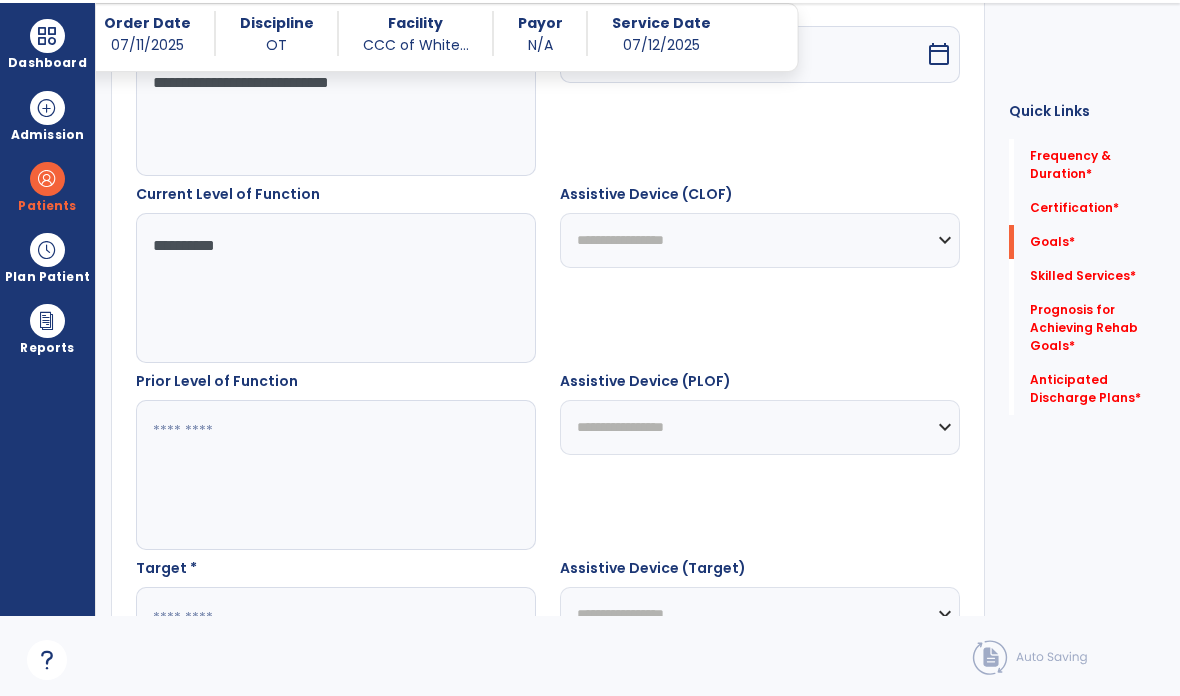 scroll, scrollTop: 667, scrollLeft: 0, axis: vertical 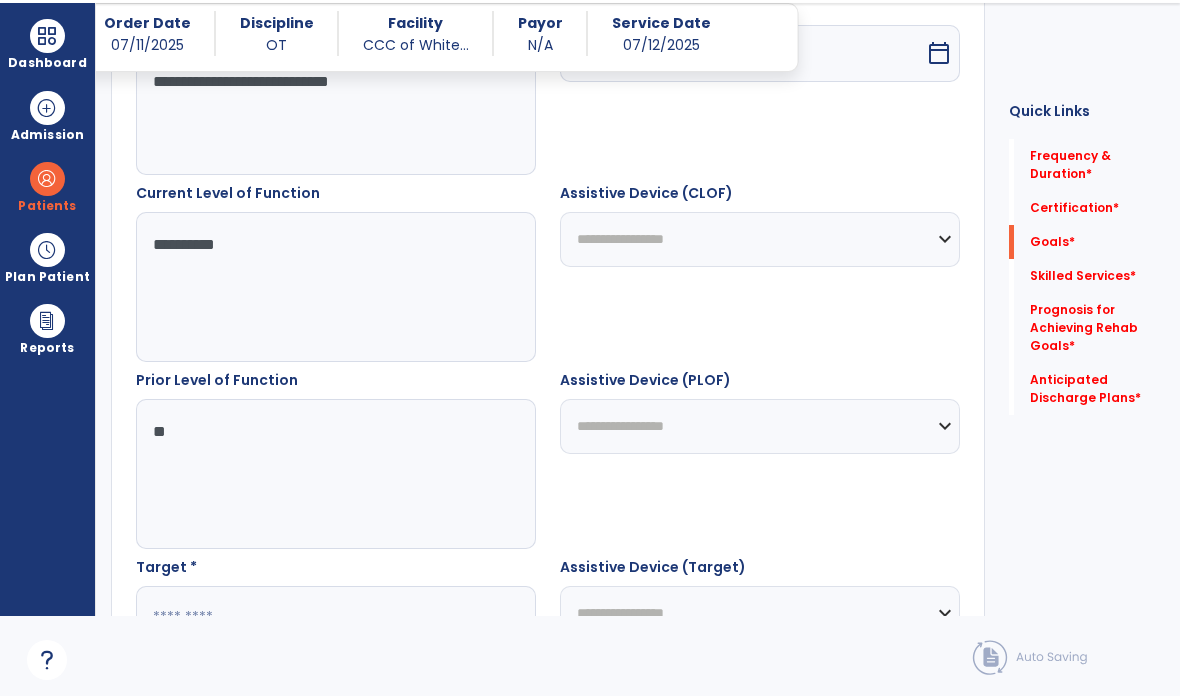 type on "*" 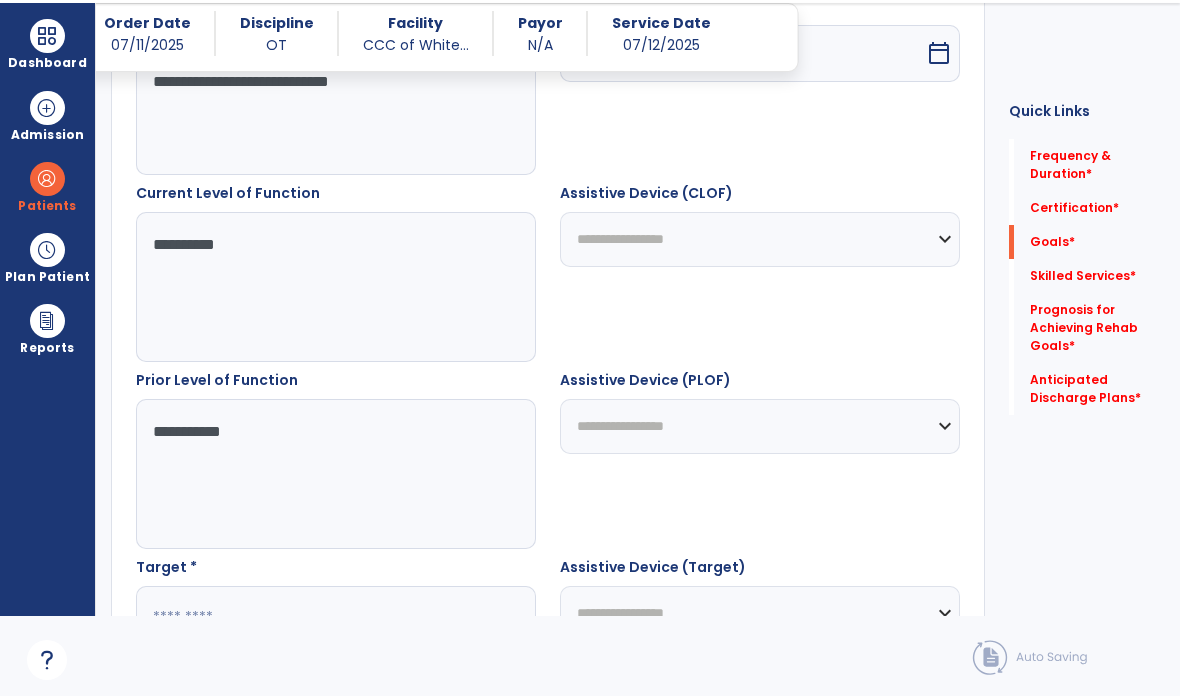 type on "**********" 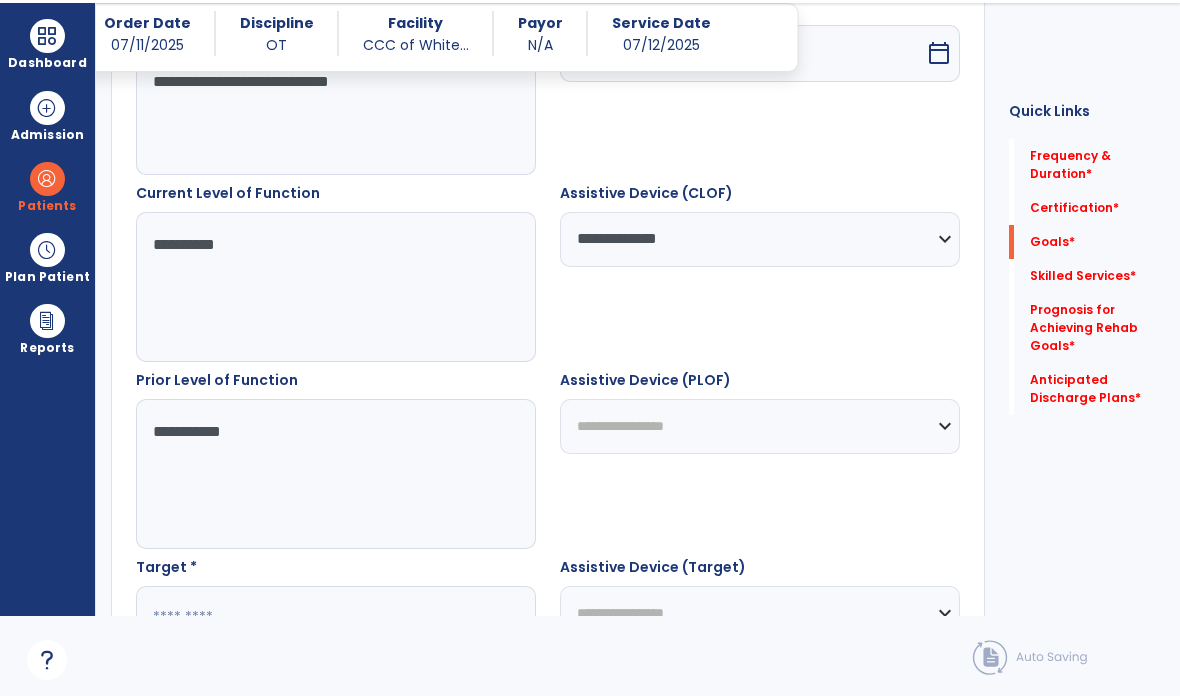 click on "**********" at bounding box center [760, 239] 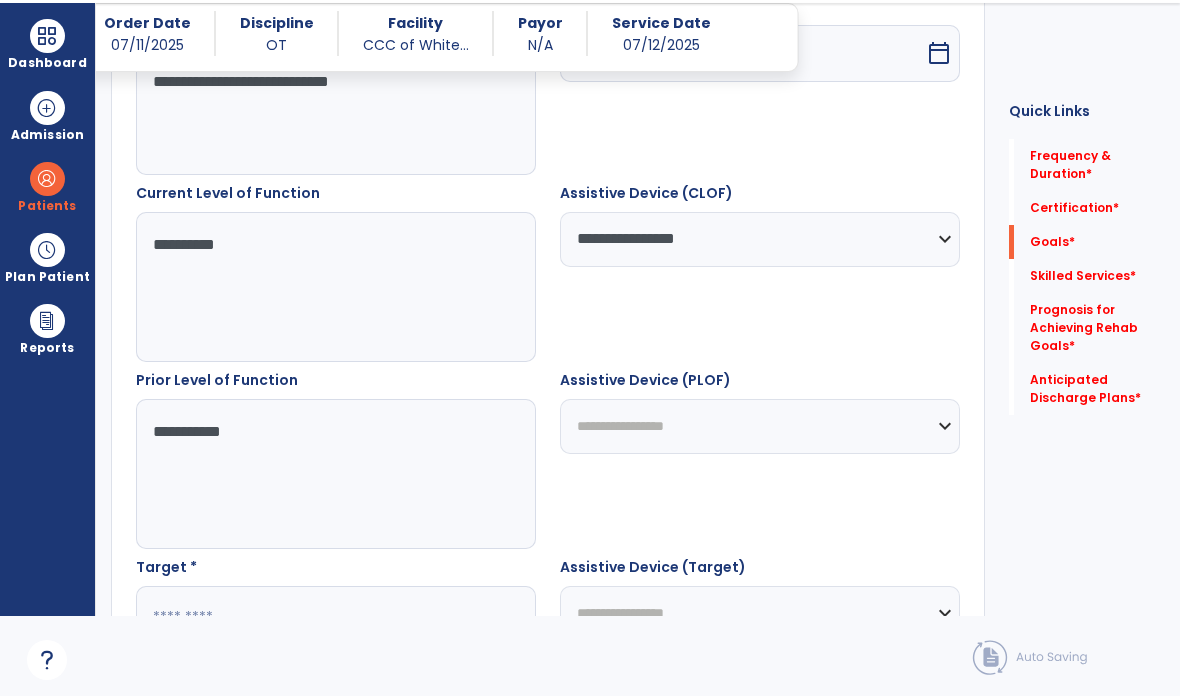 click on "**********" at bounding box center [760, 426] 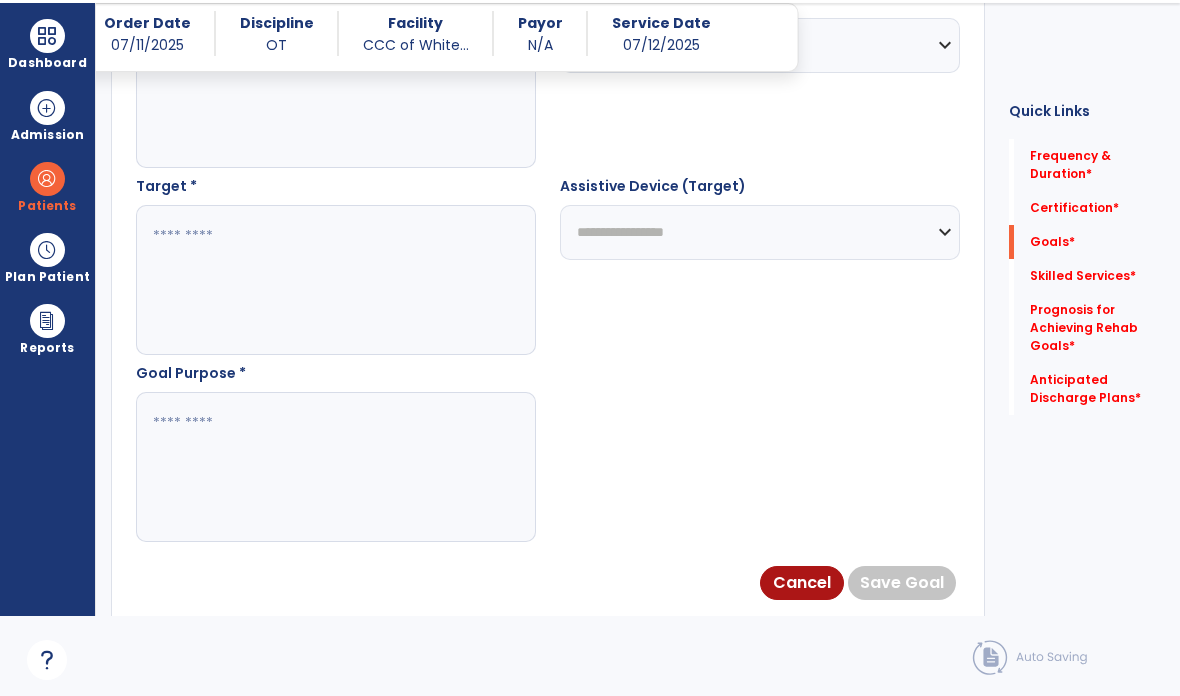 scroll, scrollTop: 1014, scrollLeft: 0, axis: vertical 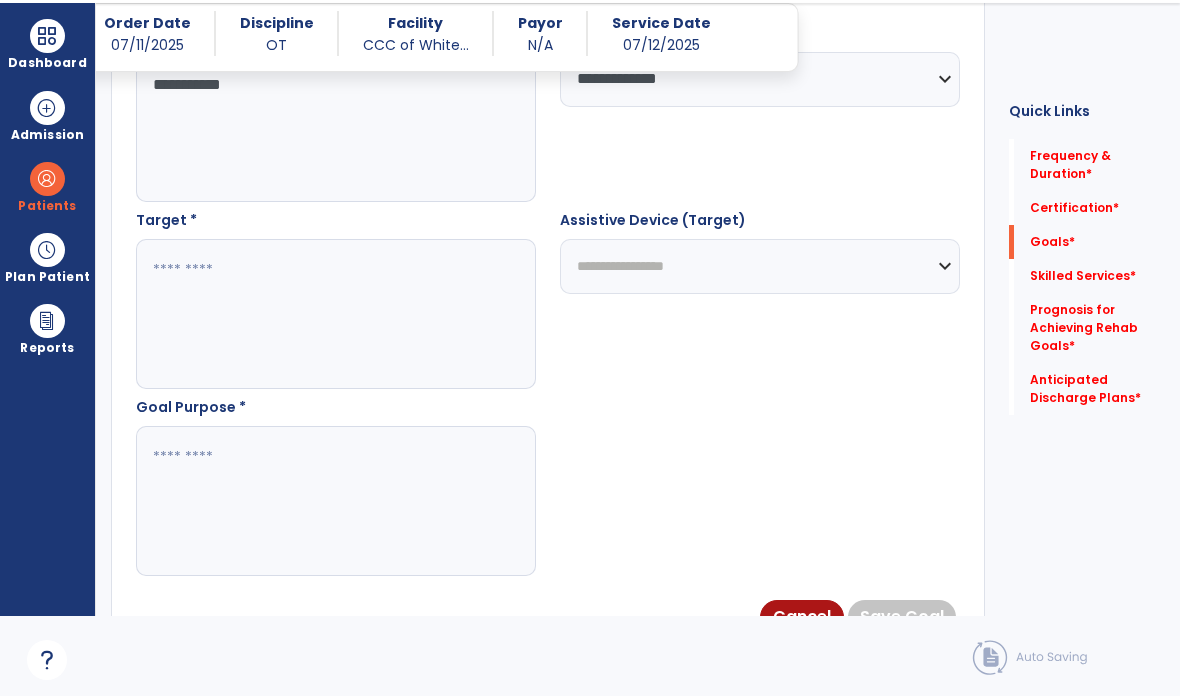 click at bounding box center (336, 314) 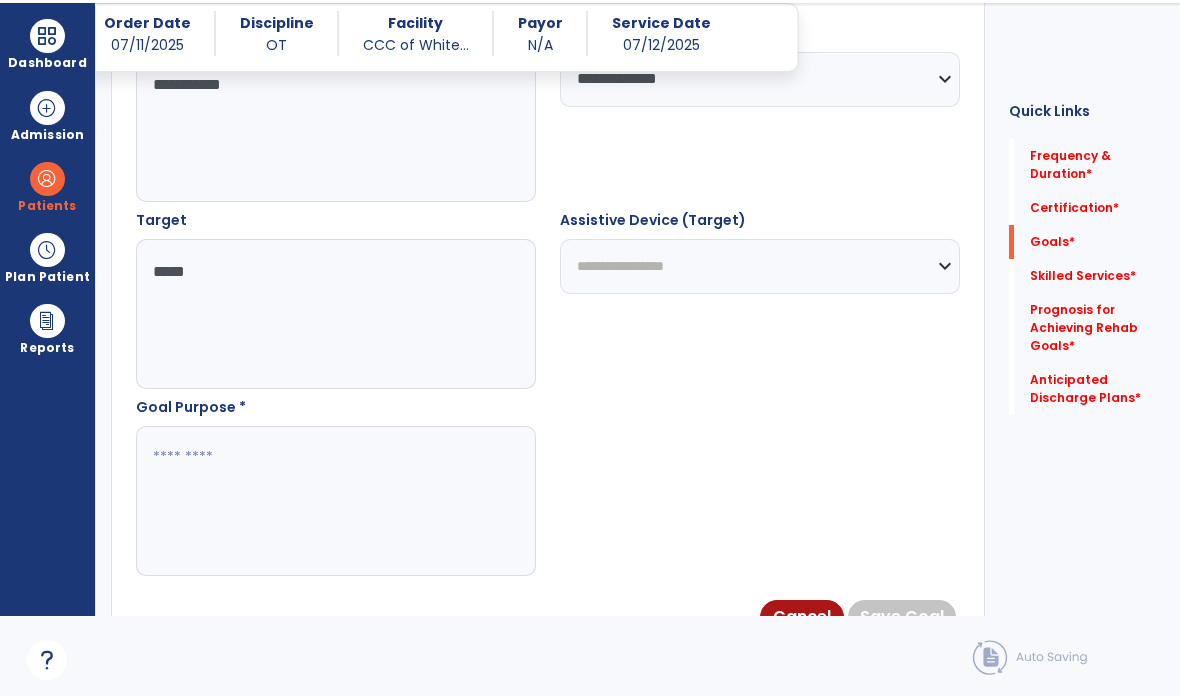 type on "*****" 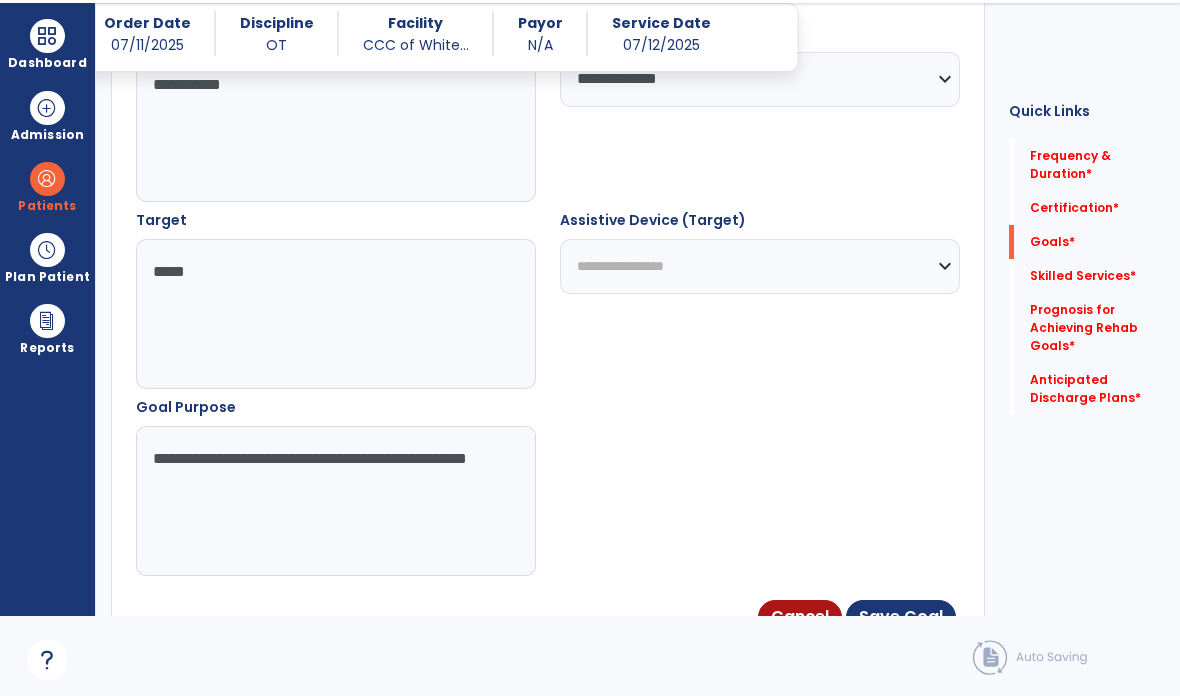 type on "**********" 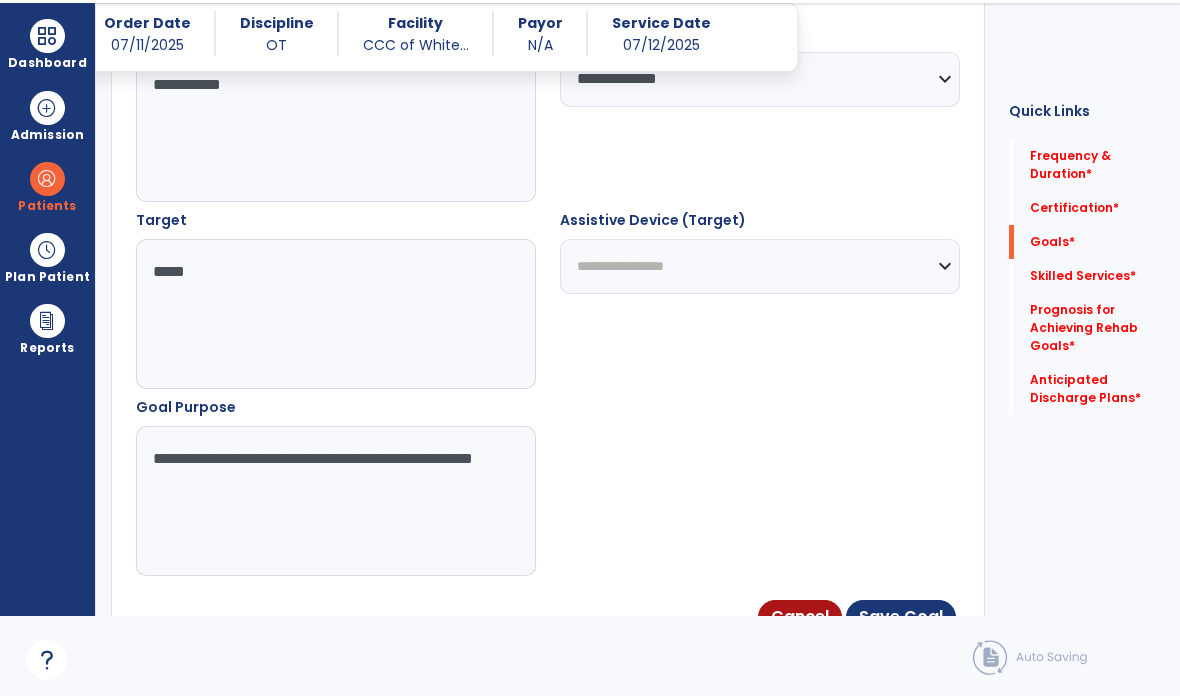 click on "Save Goal" at bounding box center [901, 617] 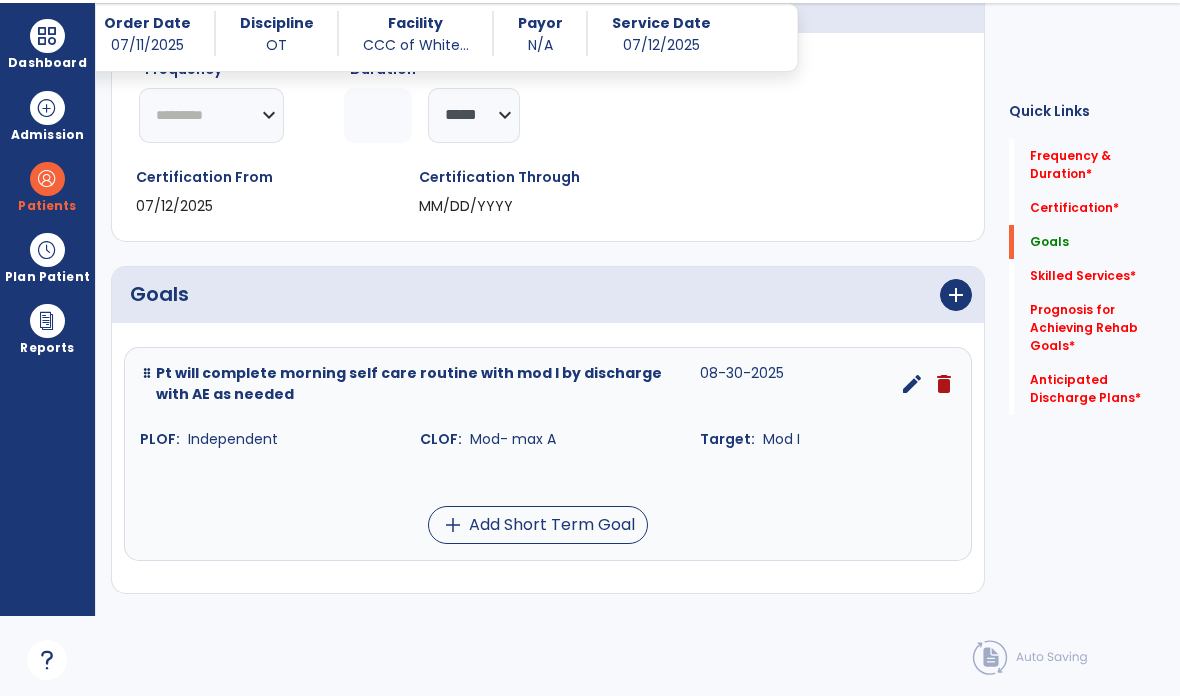 scroll, scrollTop: 292, scrollLeft: 0, axis: vertical 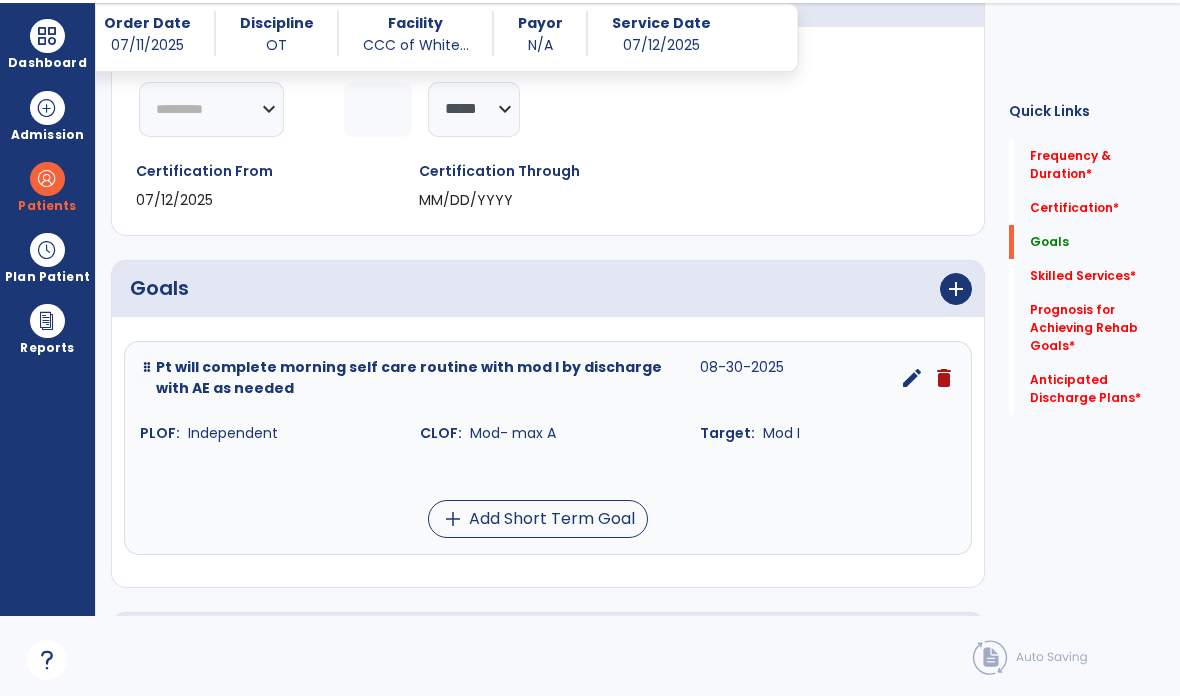 click on "add  Add Short Term Goal" at bounding box center (538, 519) 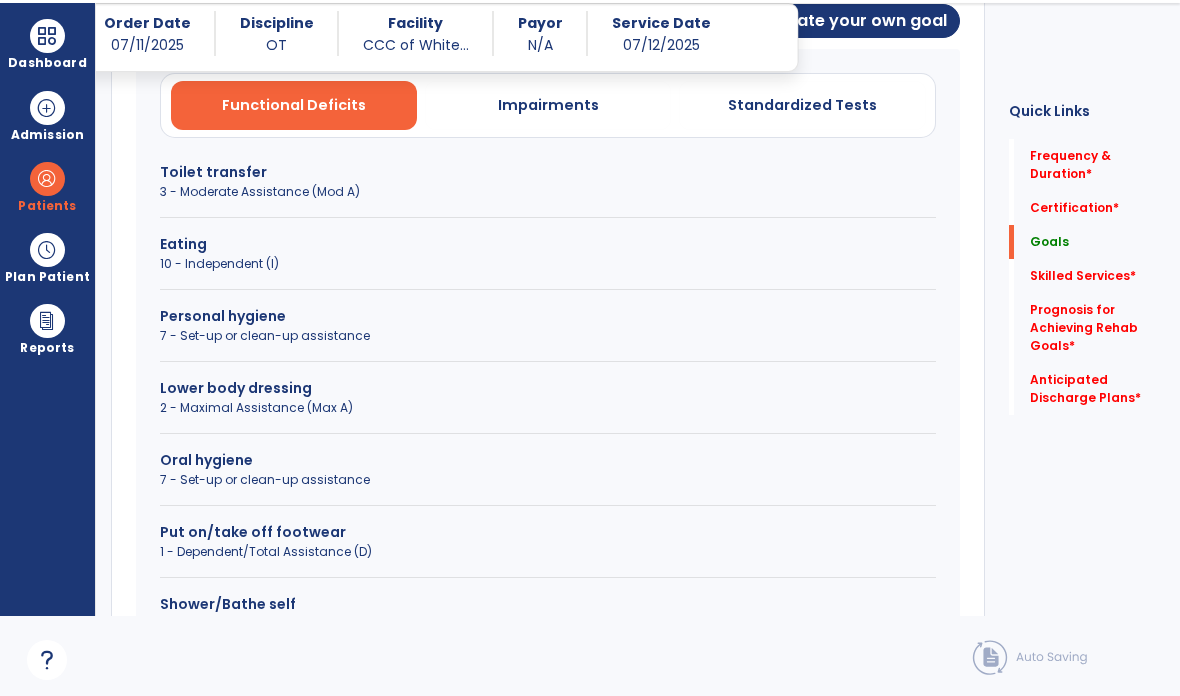 scroll, scrollTop: 632, scrollLeft: 0, axis: vertical 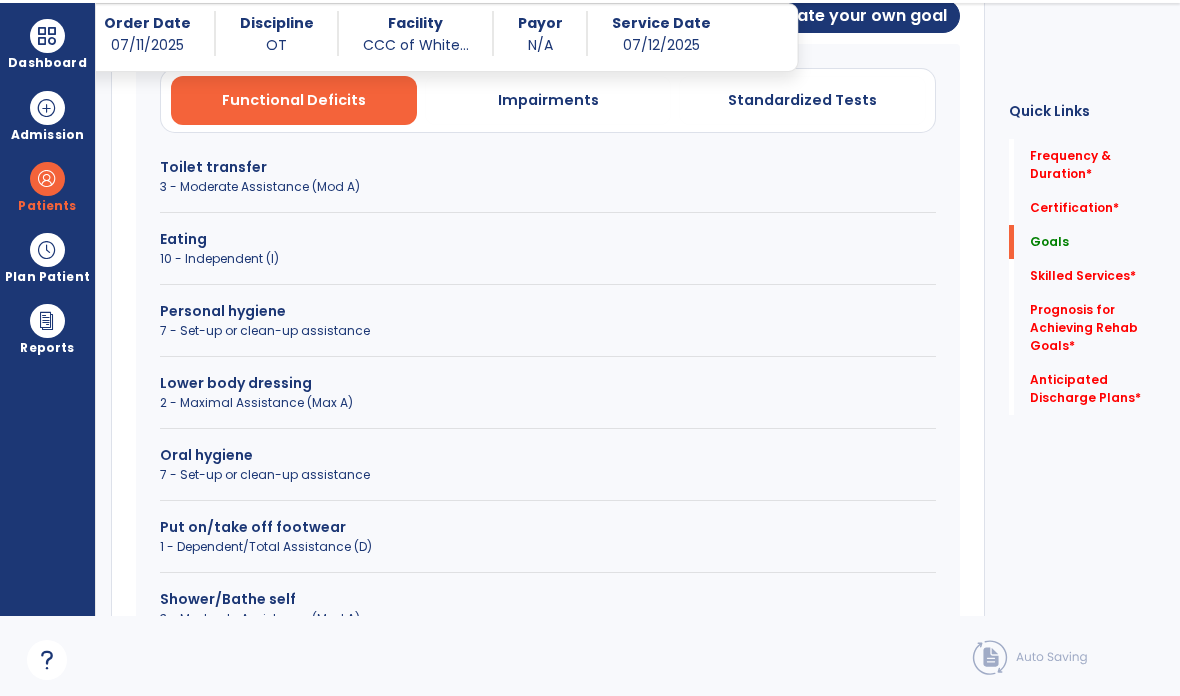 click on "Lower body dressing 2 - Maximal Assistance (Max A)" at bounding box center [548, 401] 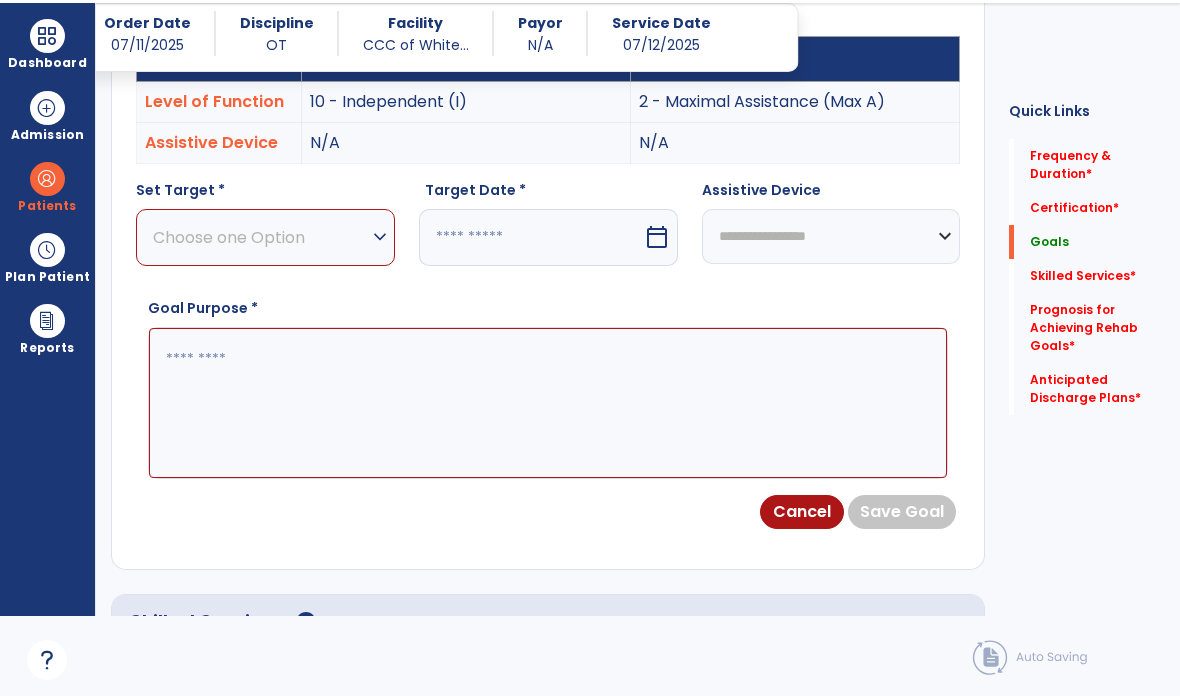 click on "Choose one Option" at bounding box center (260, 237) 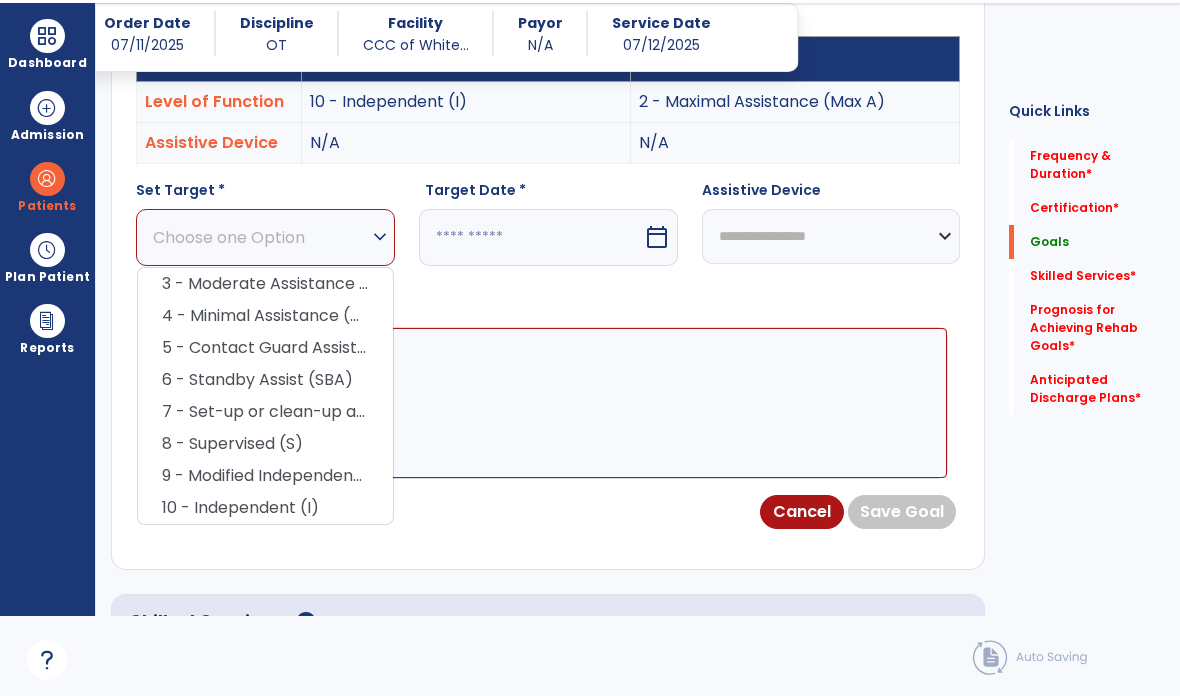 click on "4 - Minimal Assistance (Min A)" at bounding box center (265, 316) 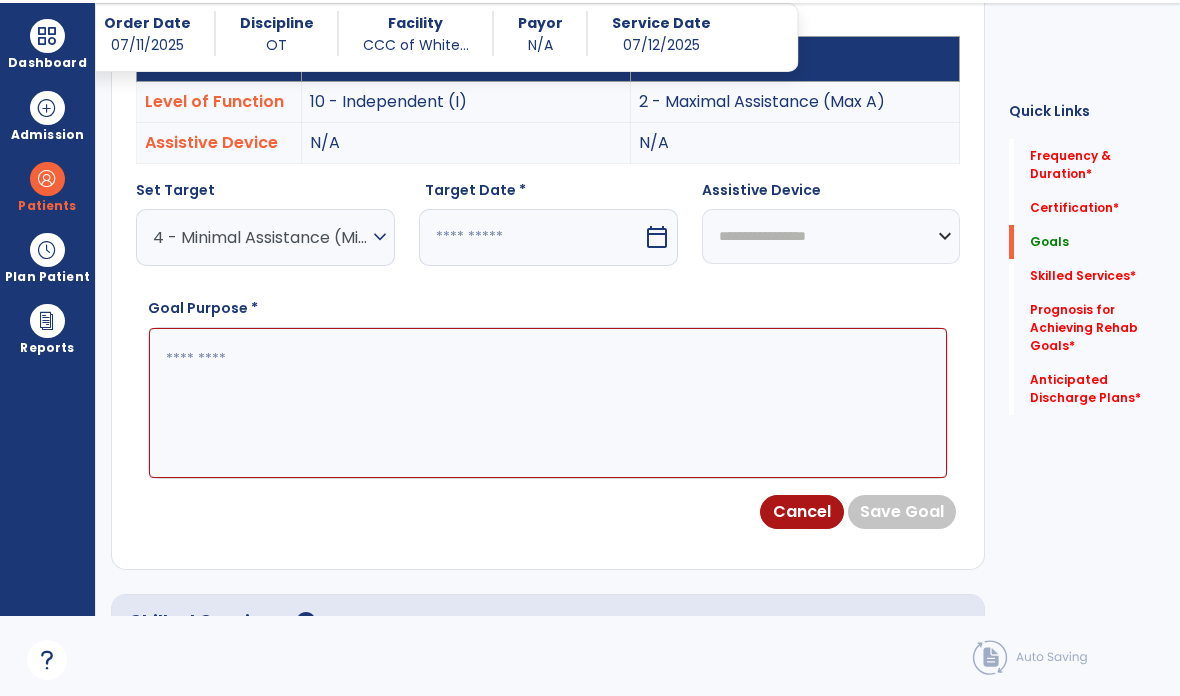 click on "calendar_today" at bounding box center [657, 237] 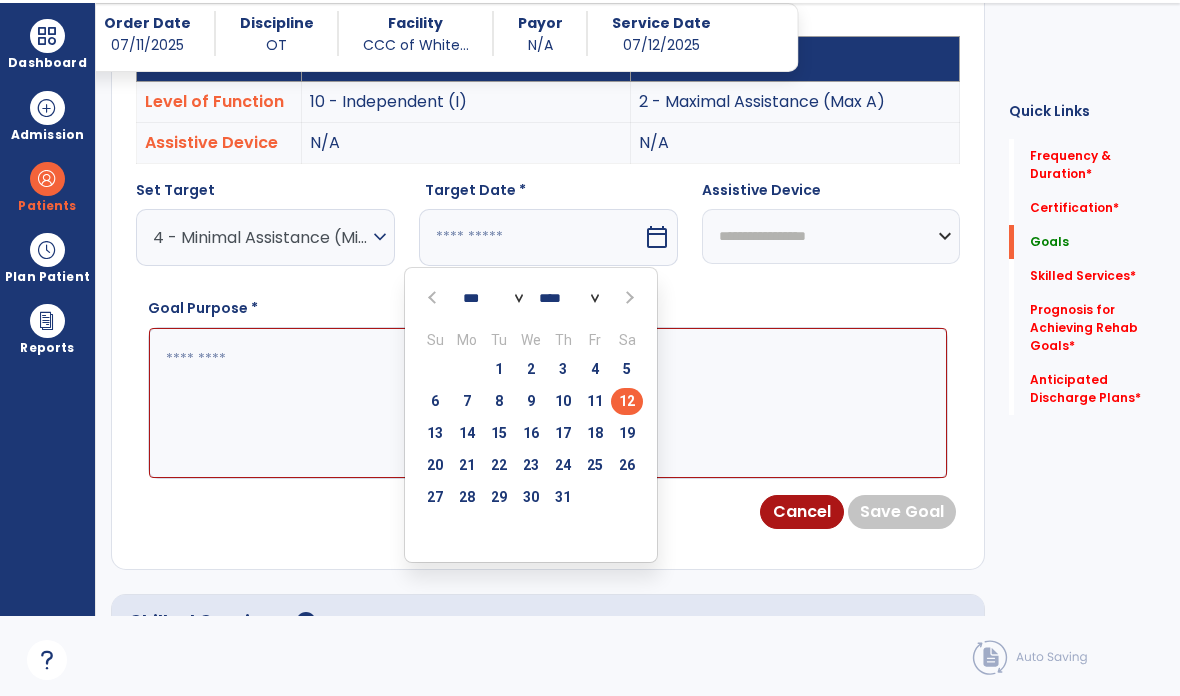 click on "26" at bounding box center (627, 465) 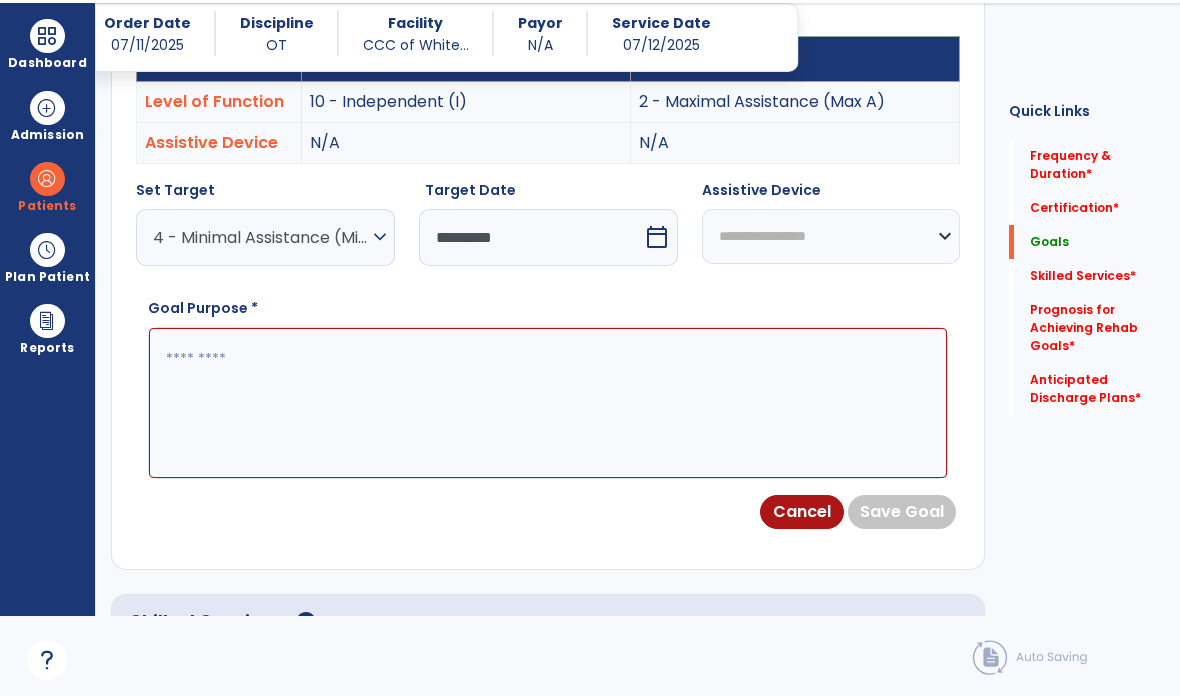 click on "**********" at bounding box center (831, 236) 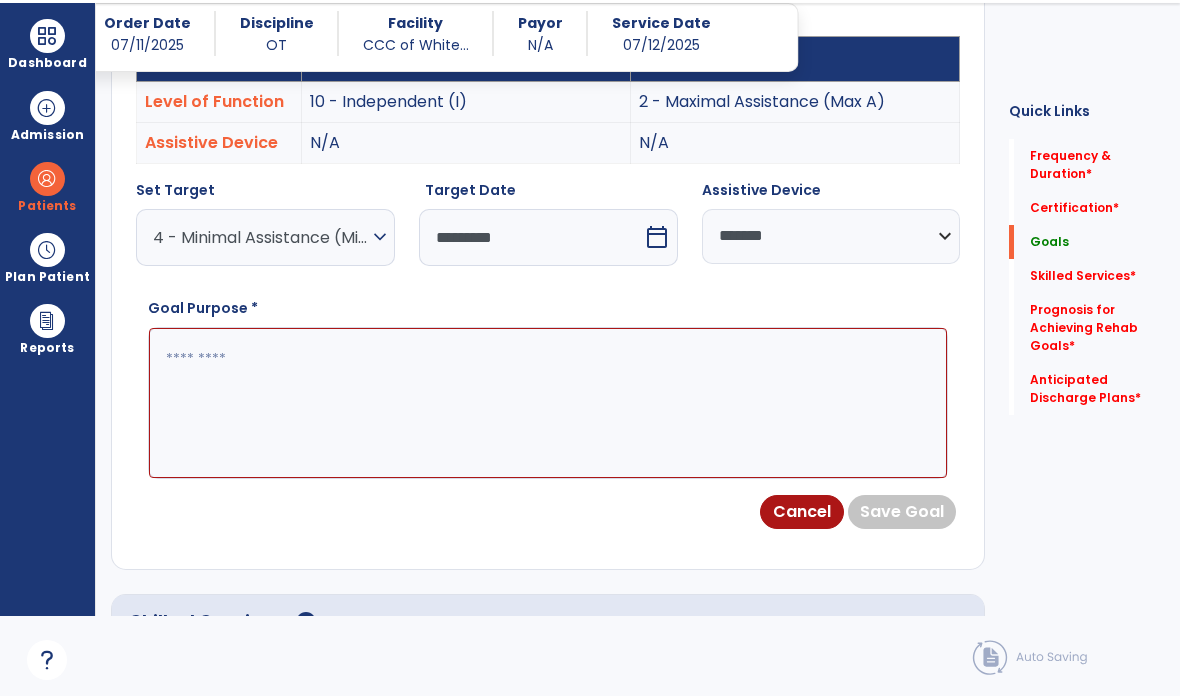 click at bounding box center [548, 403] 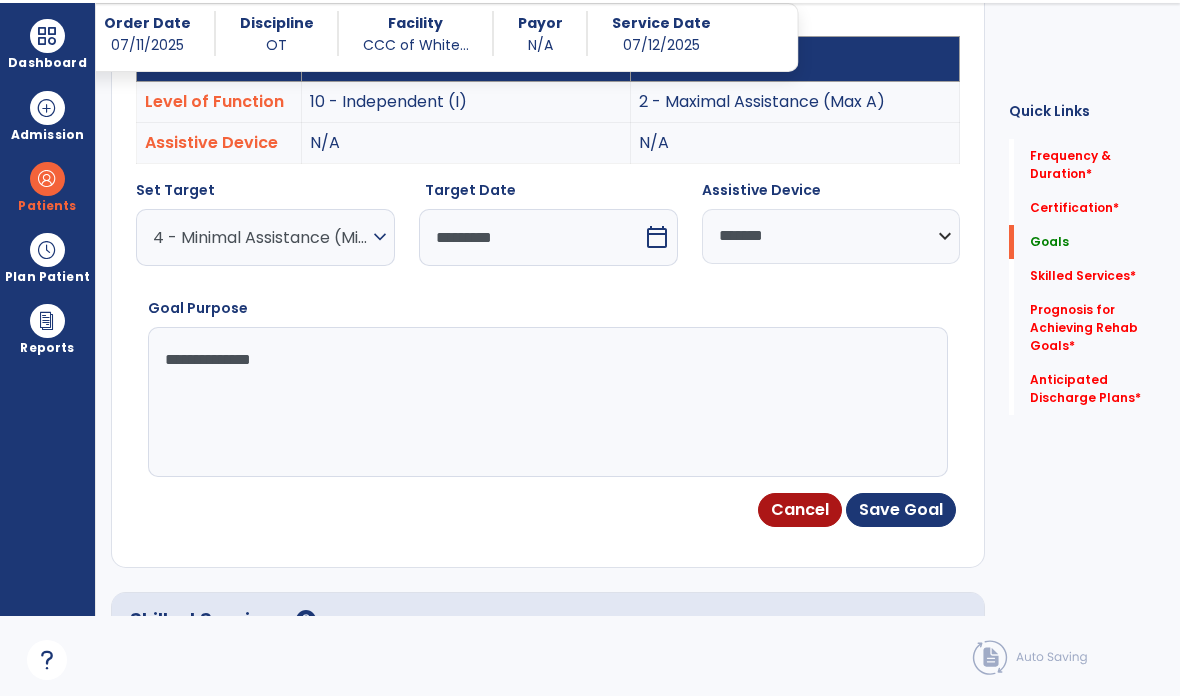click on "**********" at bounding box center [548, 402] 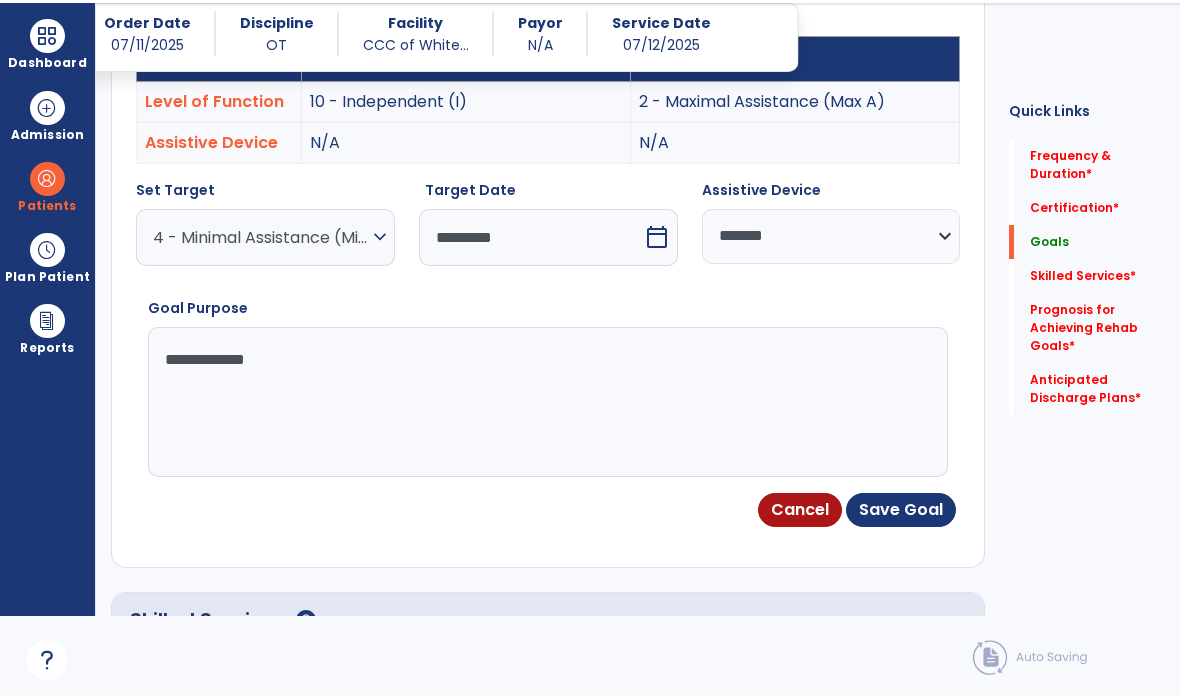 type on "**********" 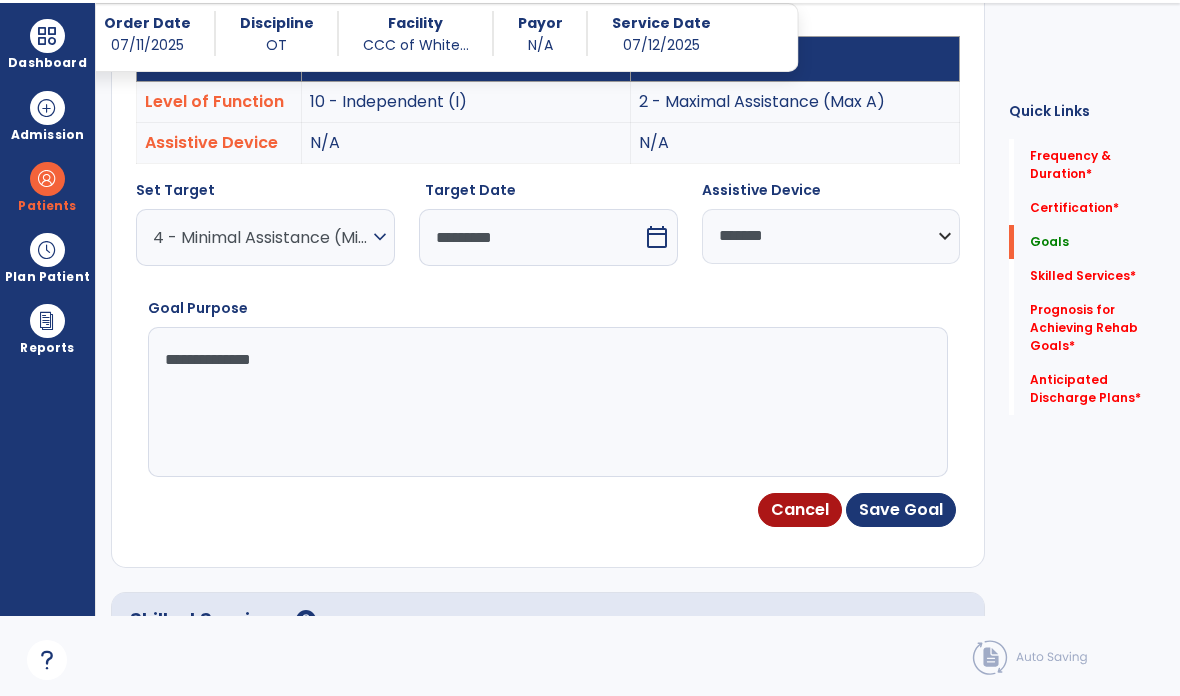 click on "Save Goal" at bounding box center [901, 510] 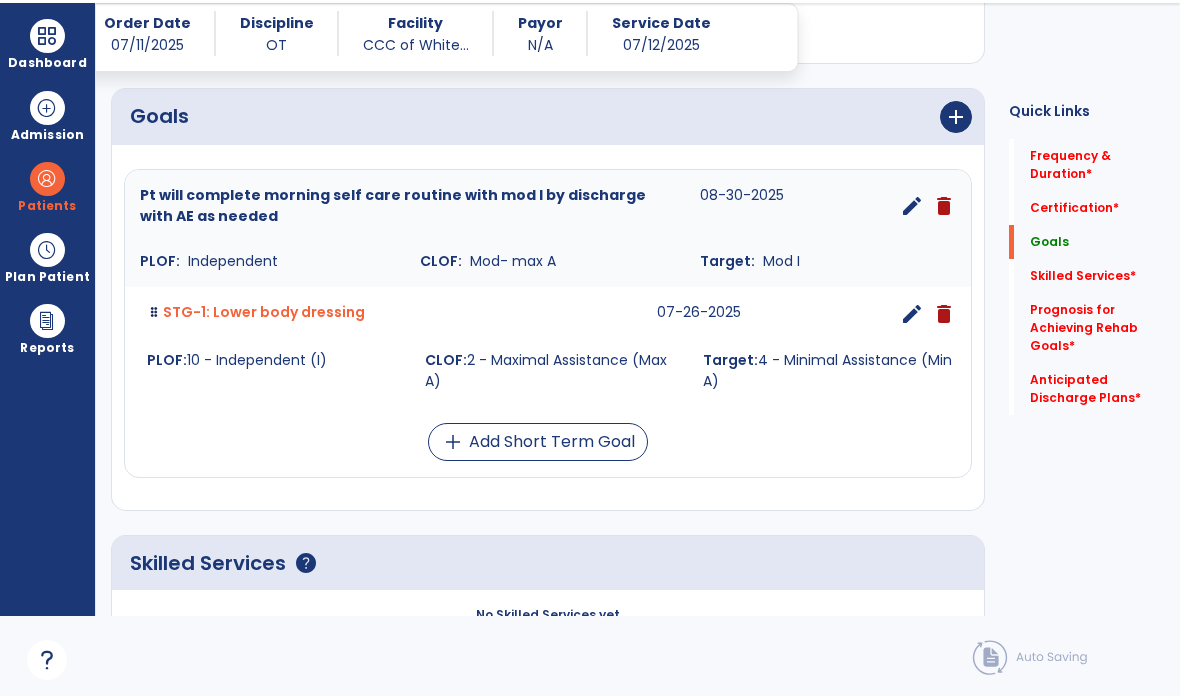 scroll, scrollTop: 453, scrollLeft: 0, axis: vertical 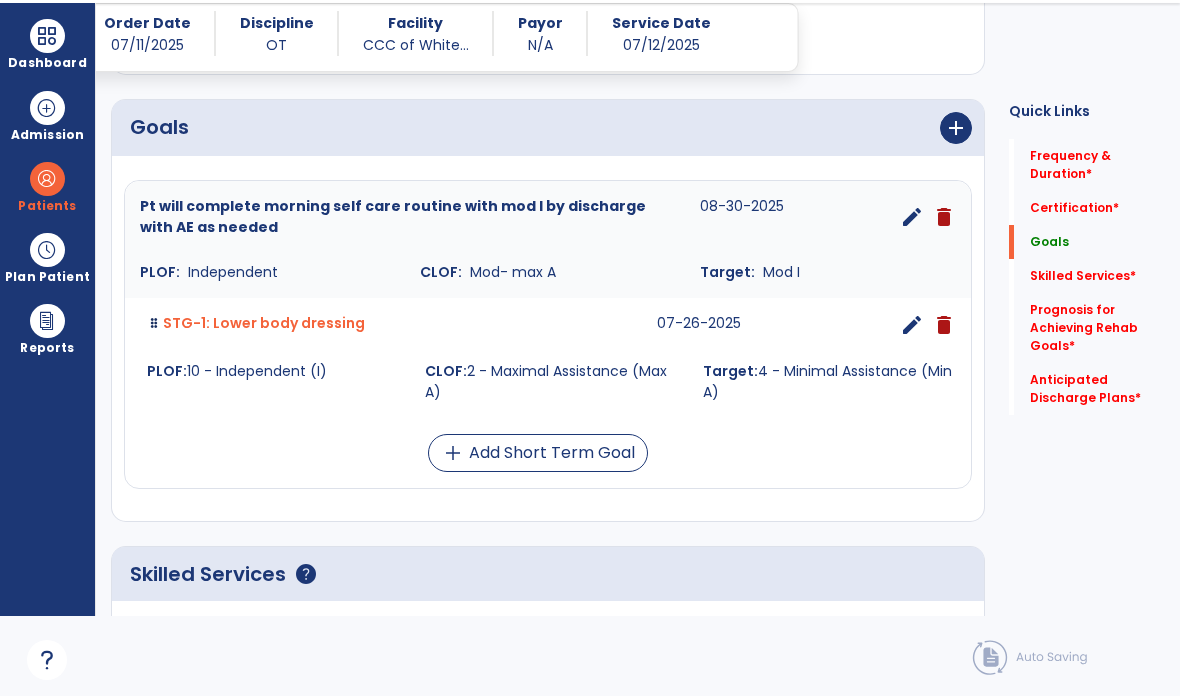 click on "add  Add Short Term Goal" at bounding box center (538, 453) 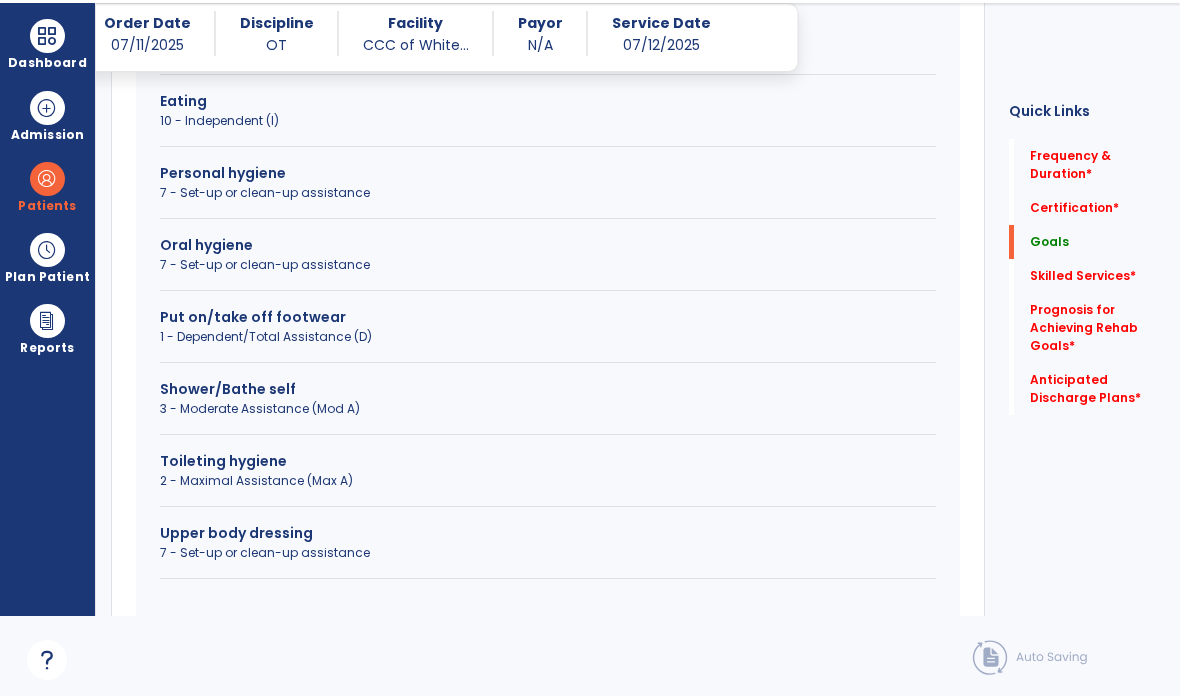 scroll, scrollTop: 829, scrollLeft: 0, axis: vertical 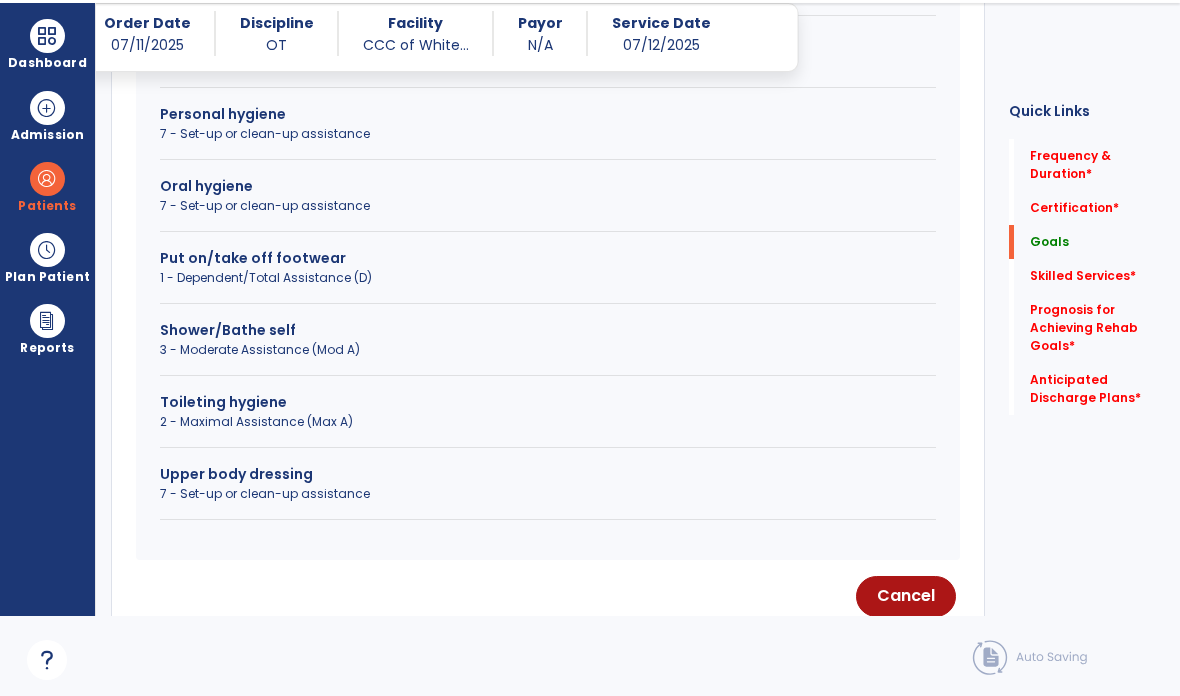 click on "Toileting hygiene" at bounding box center [548, 402] 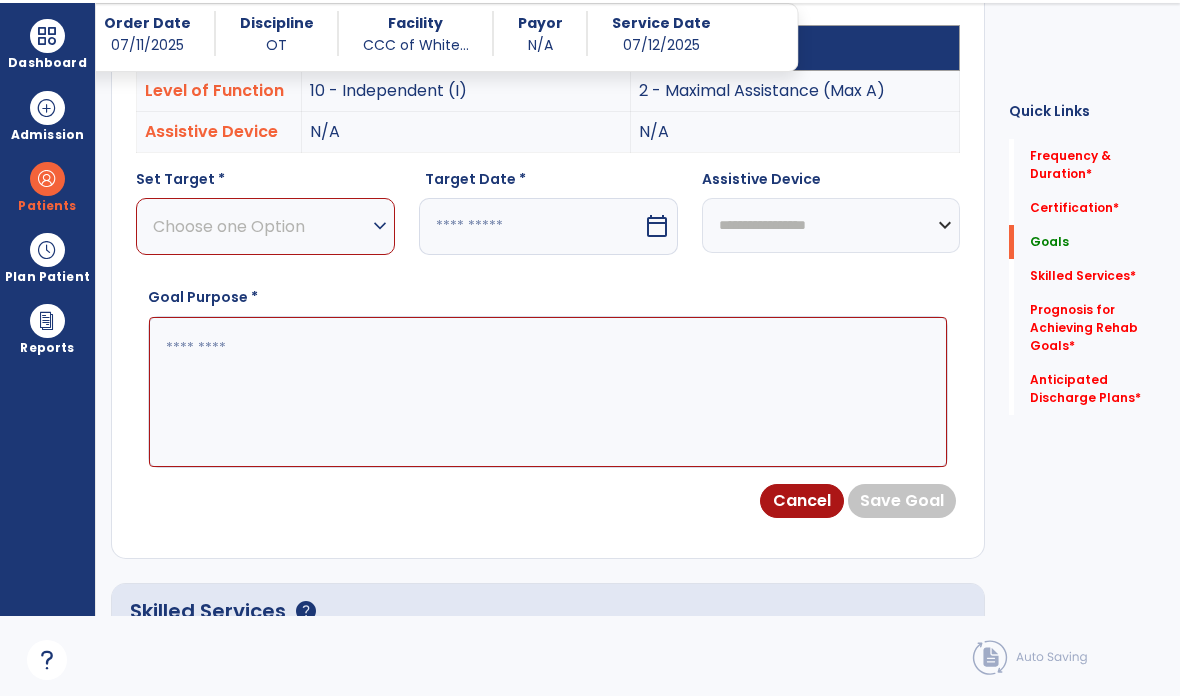 scroll, scrollTop: 560, scrollLeft: 0, axis: vertical 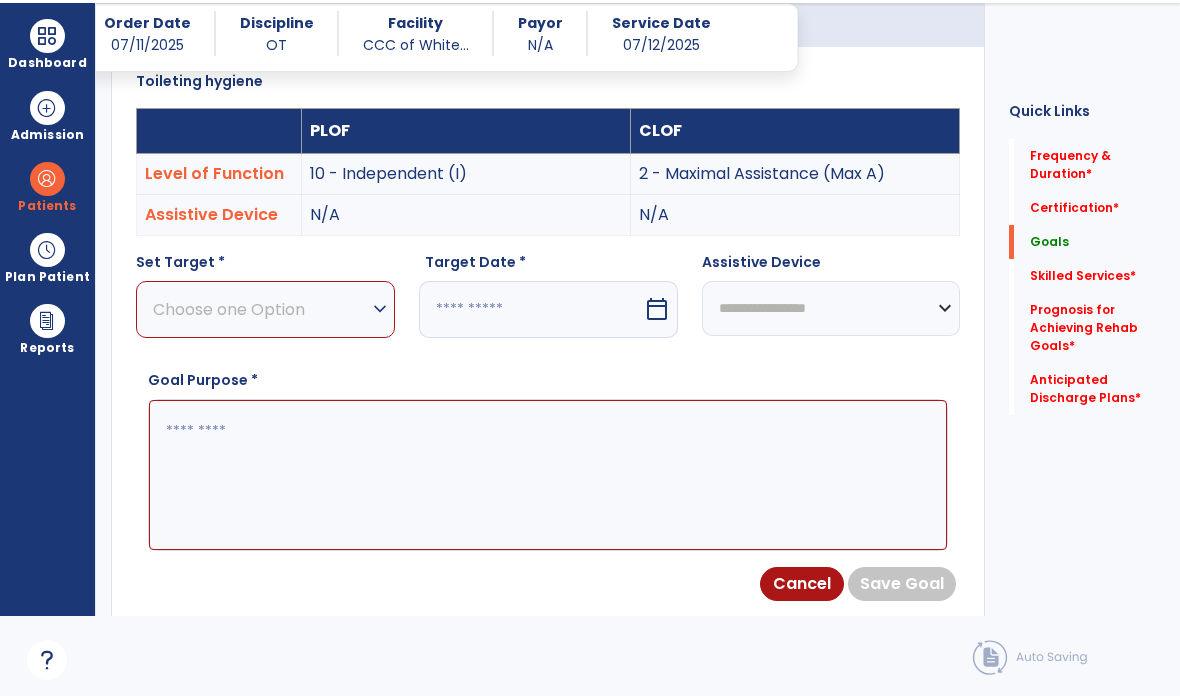 click on "expand_more" at bounding box center [380, 309] 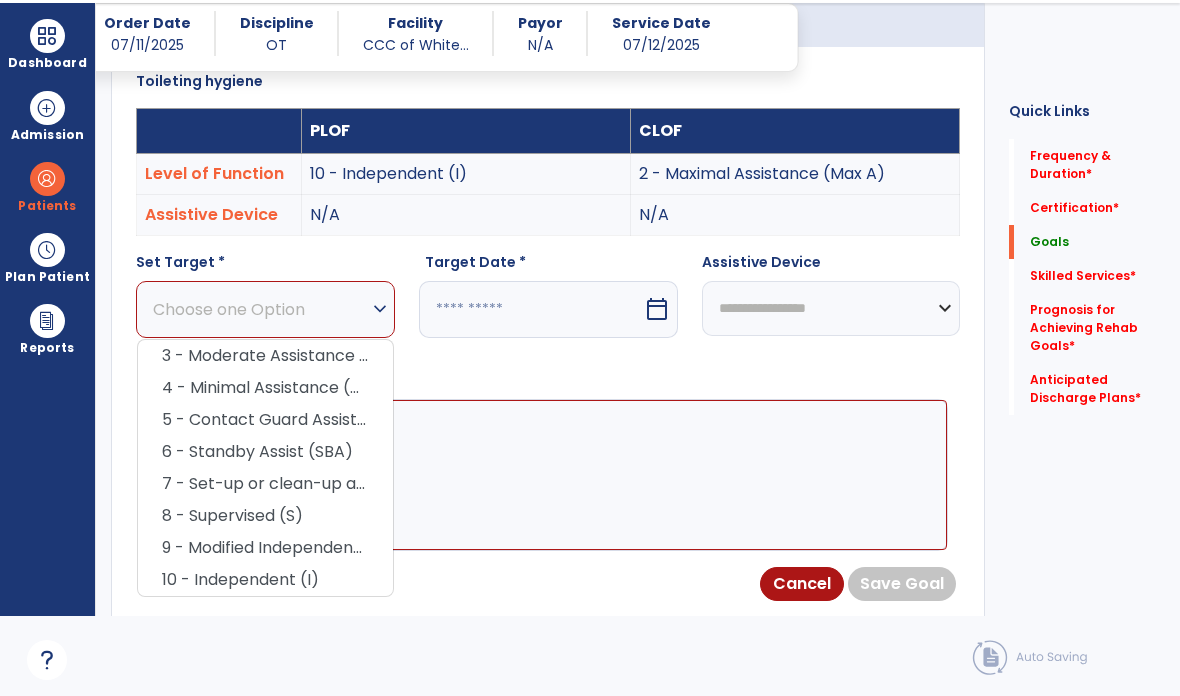 click on "5 - Contact Guard Assistance (CGA)" at bounding box center (265, 420) 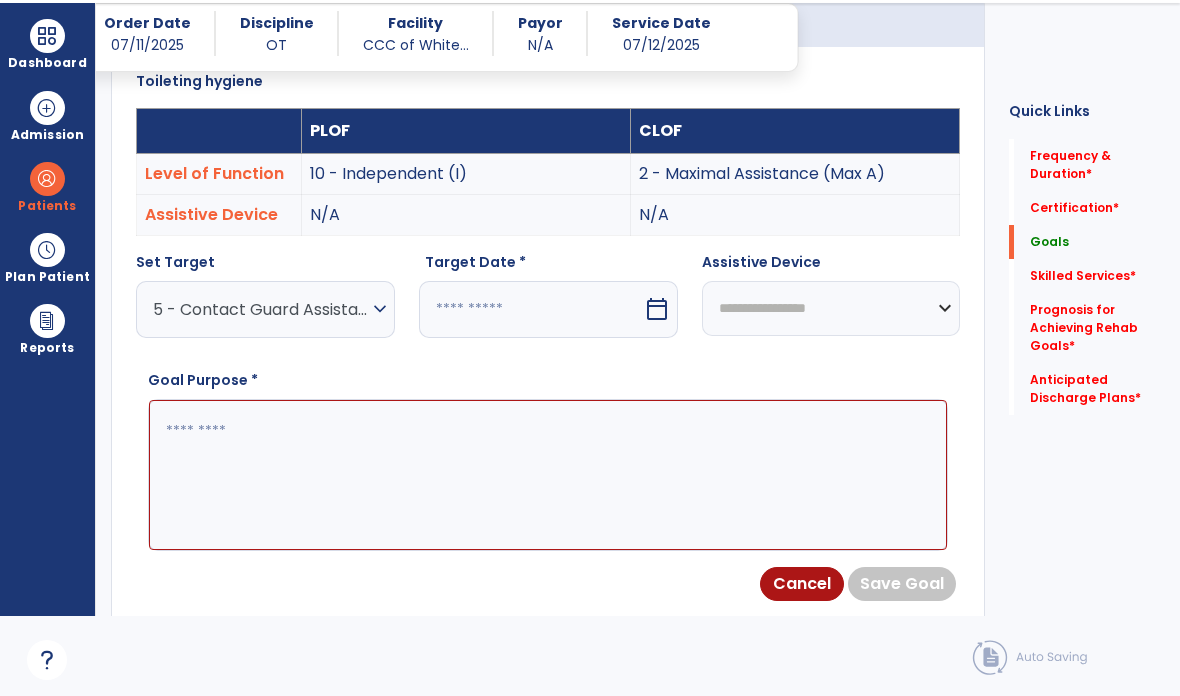 click on "calendar_today" at bounding box center [657, 309] 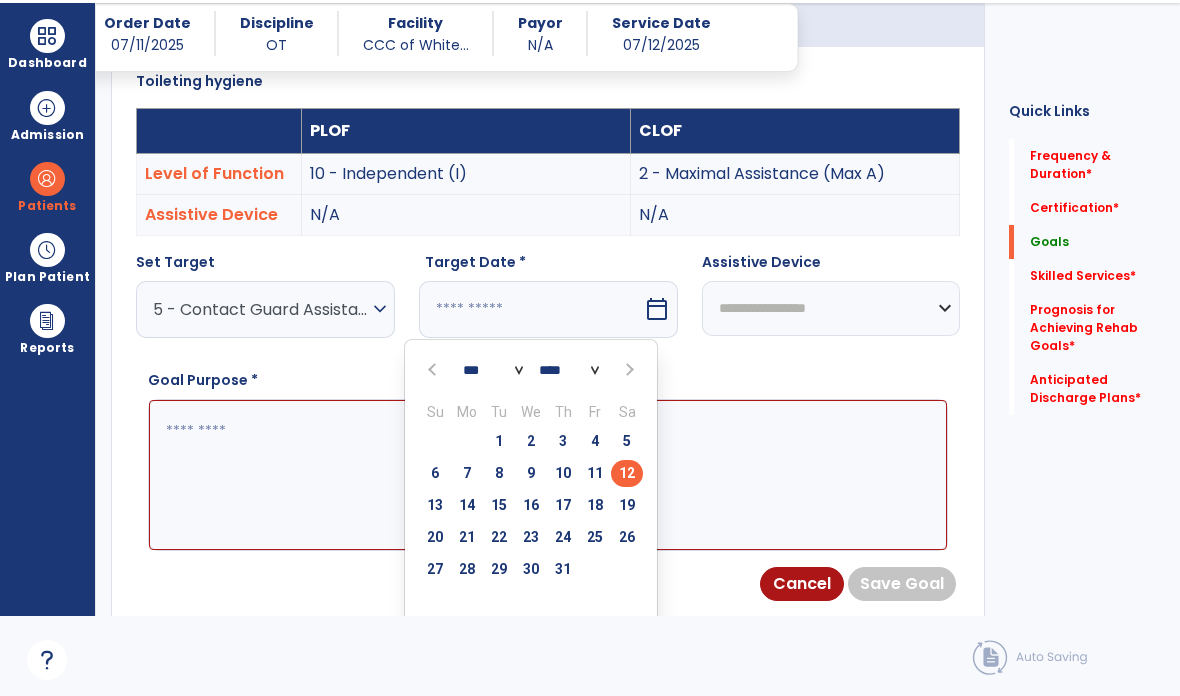 click on "26" at bounding box center [627, 537] 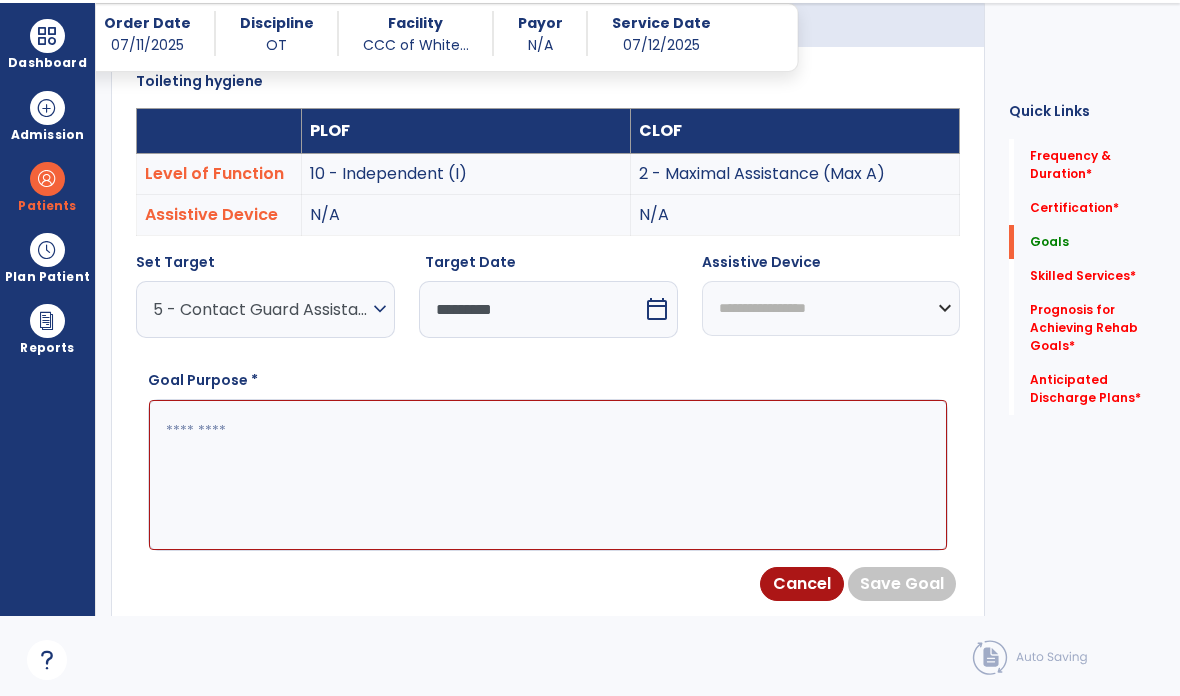 click on "**********" at bounding box center (831, 308) 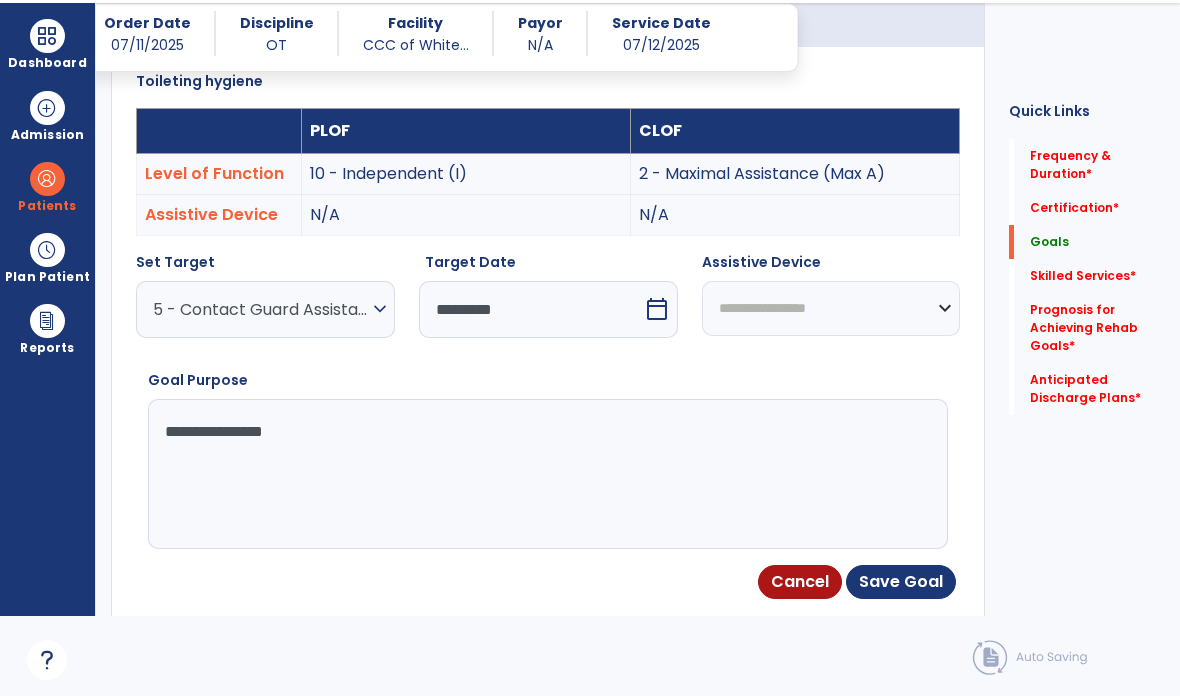 type on "**********" 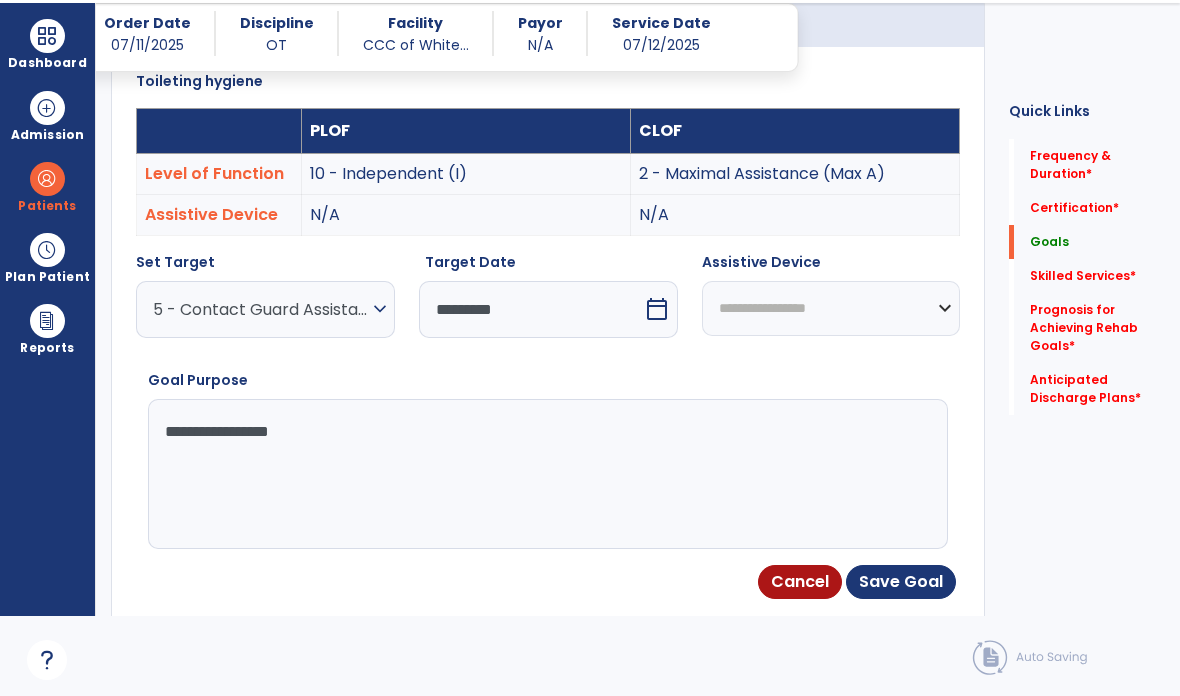 click on "Save Goal" at bounding box center [901, 582] 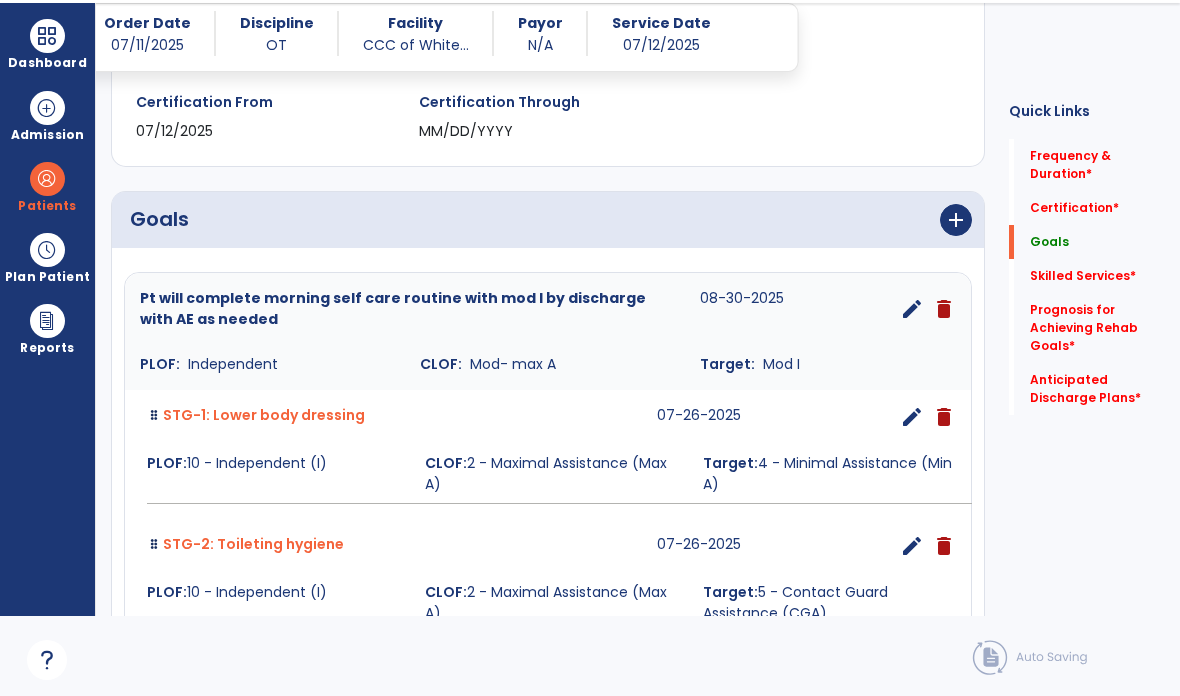 scroll, scrollTop: 362, scrollLeft: 0, axis: vertical 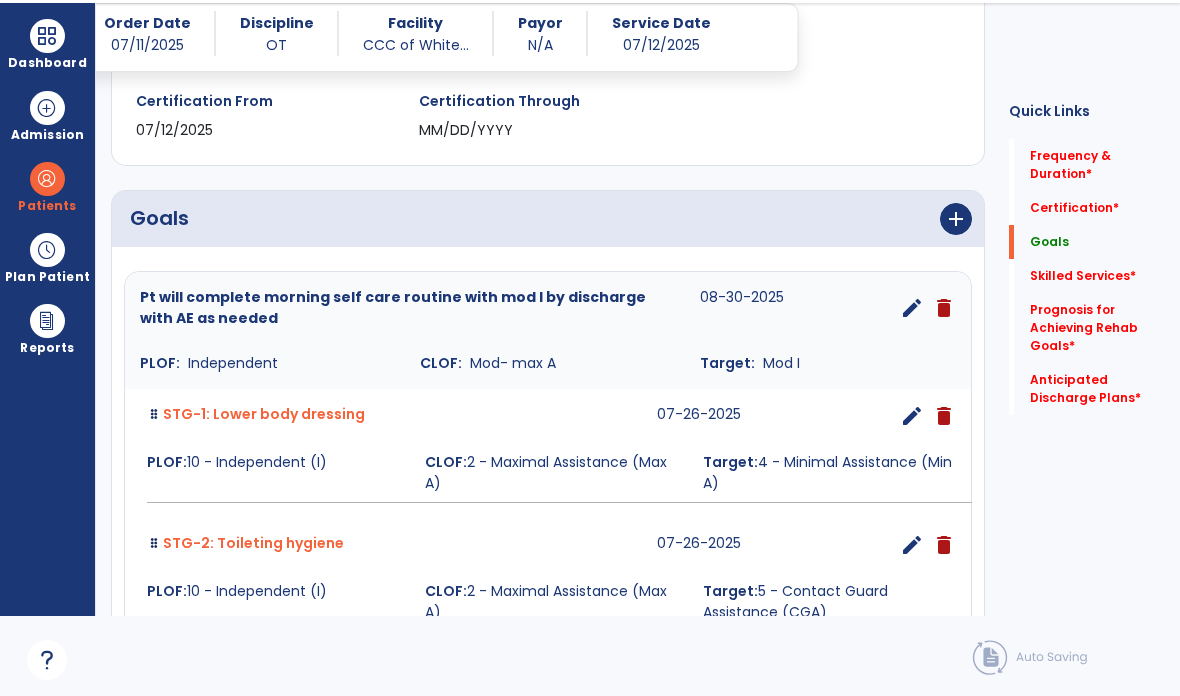 click on "add" at bounding box center (956, 219) 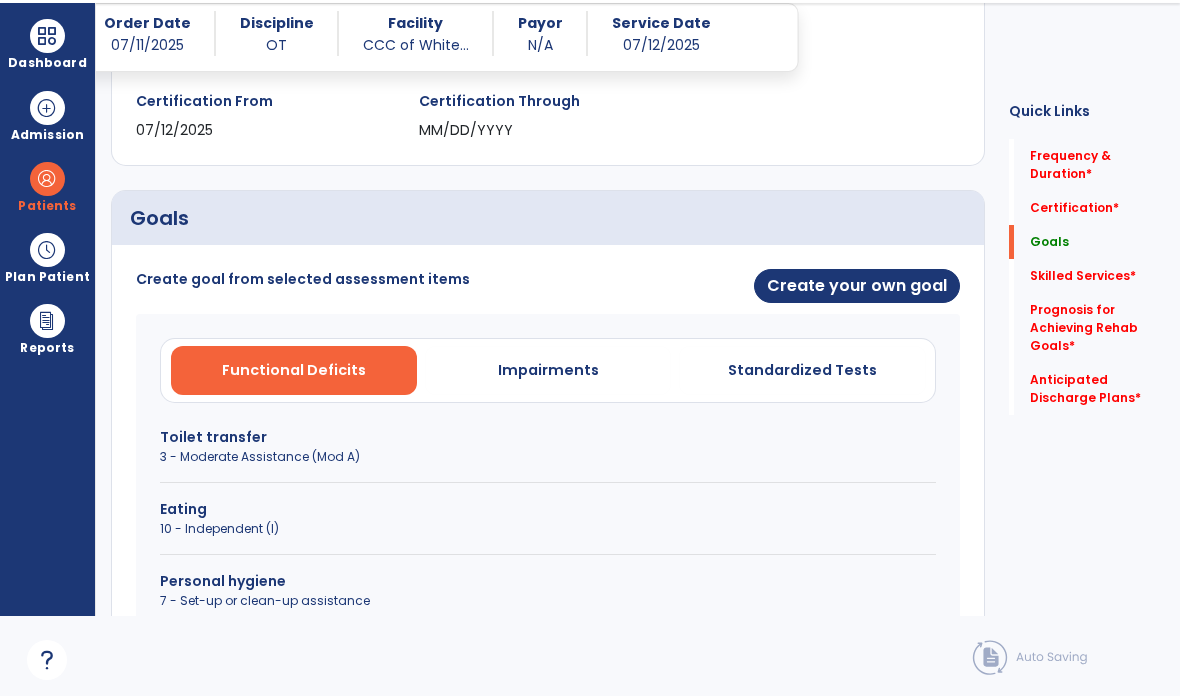 click on "Create your own goal" at bounding box center (857, 286) 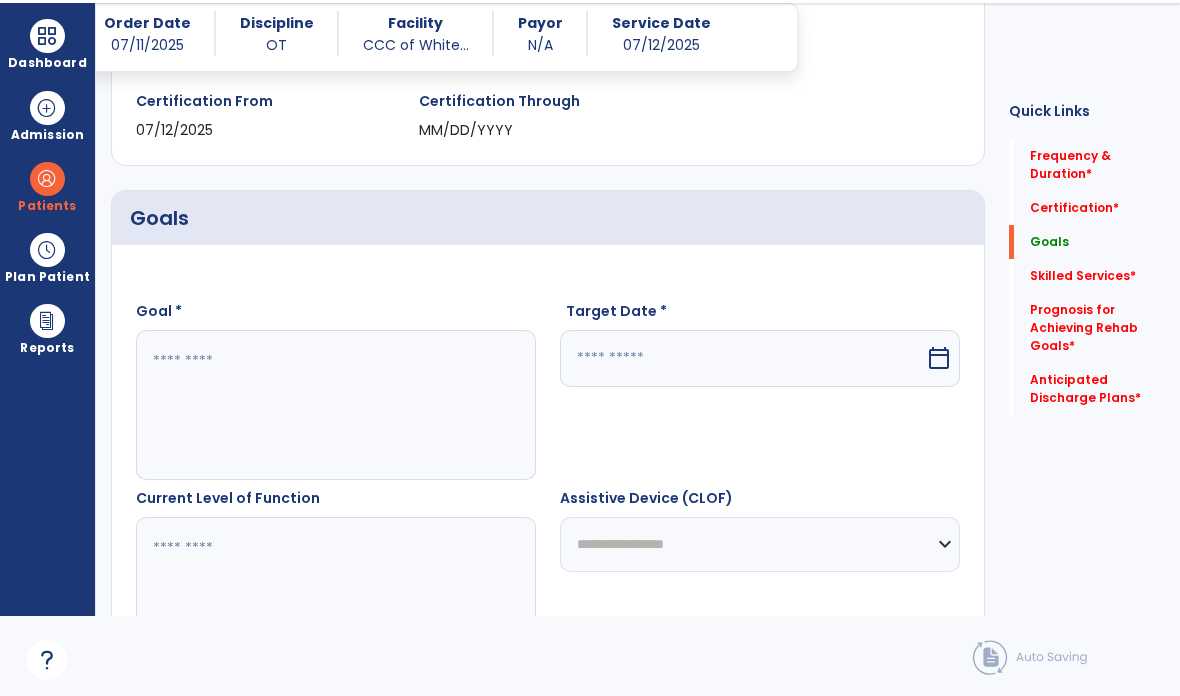click at bounding box center [336, 405] 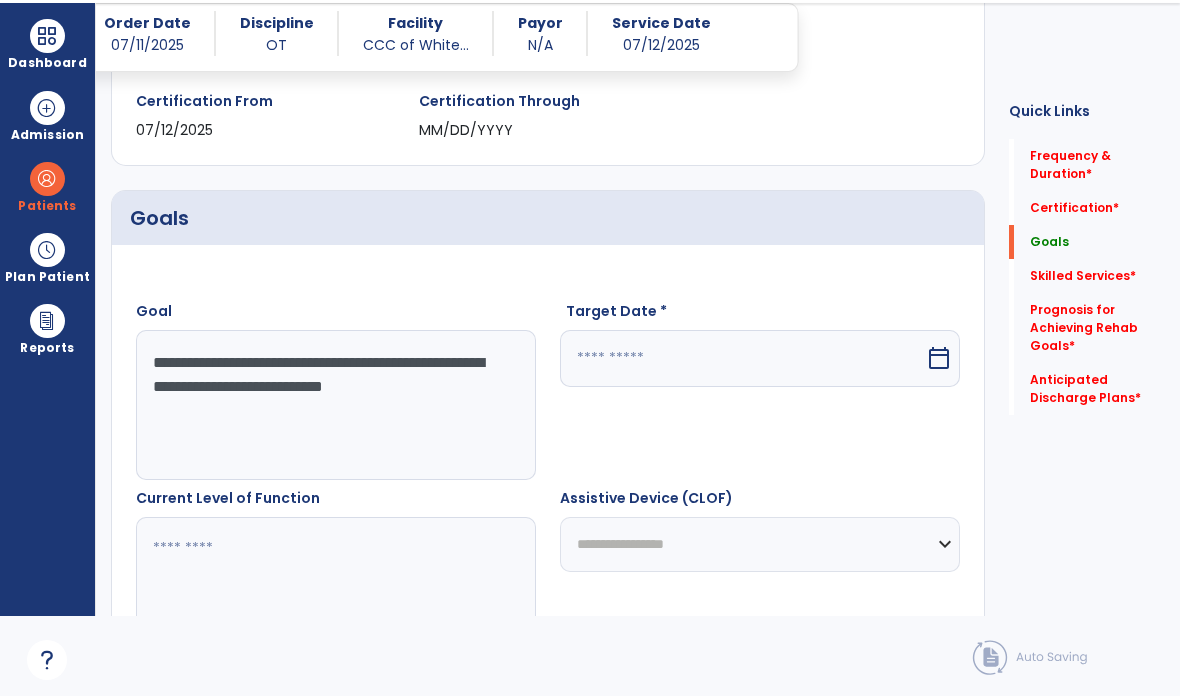 type on "**********" 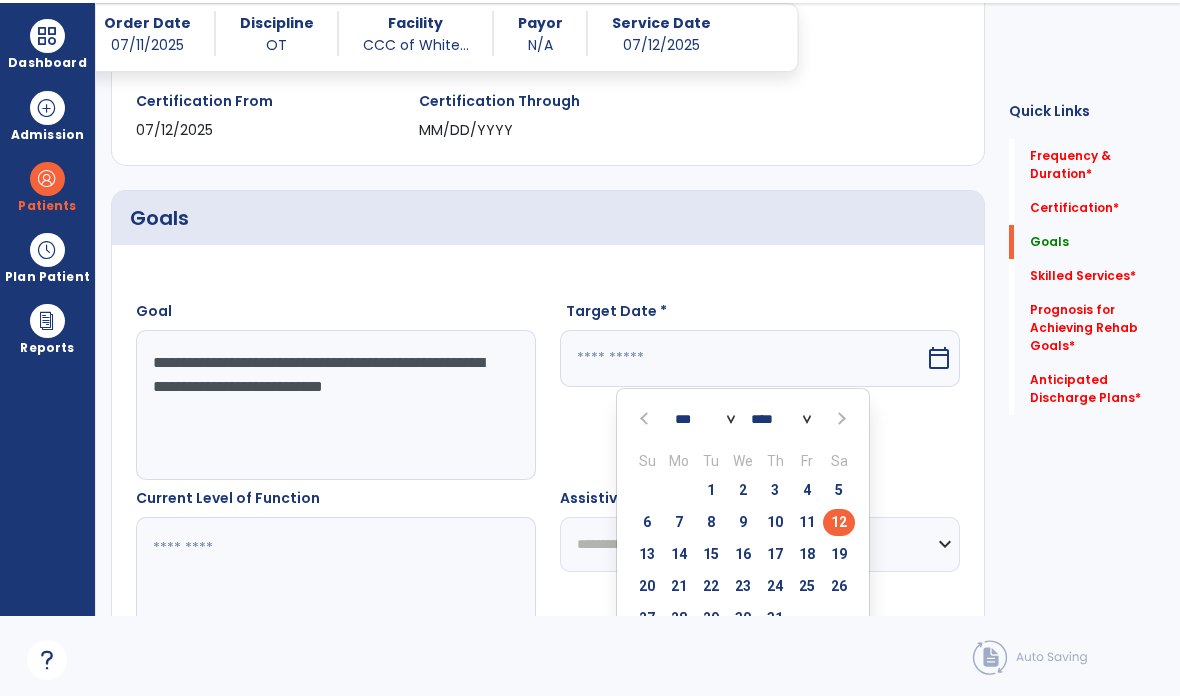 click at bounding box center (840, 419) 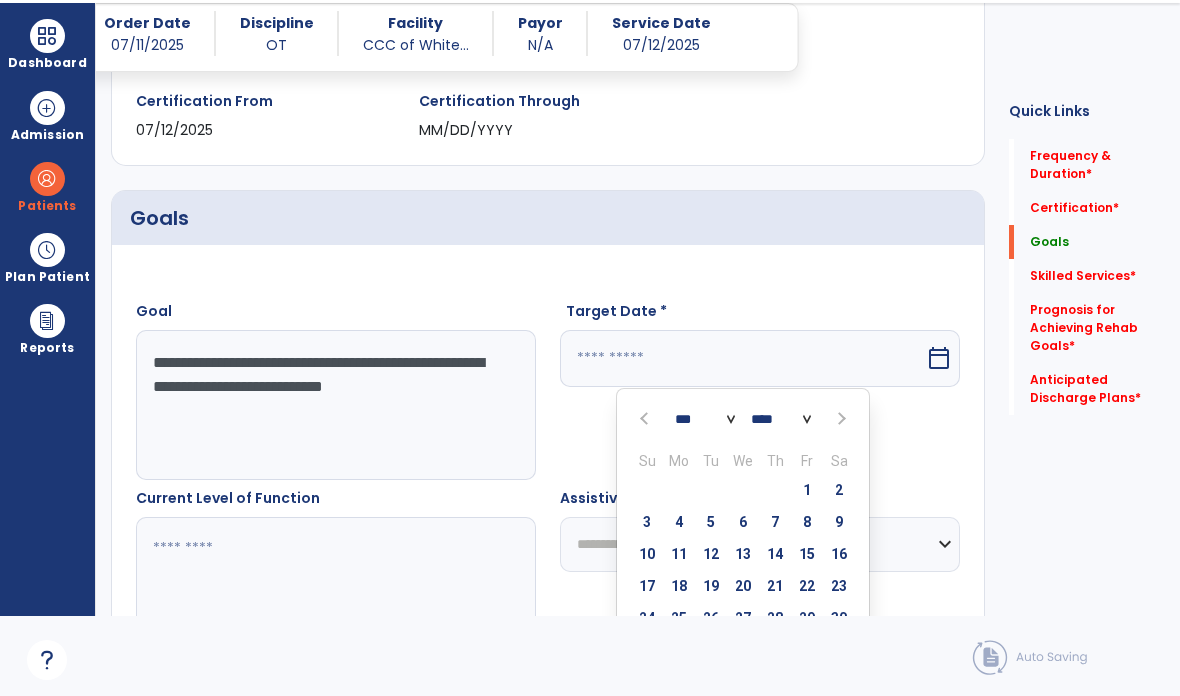 click on "30" at bounding box center (839, 618) 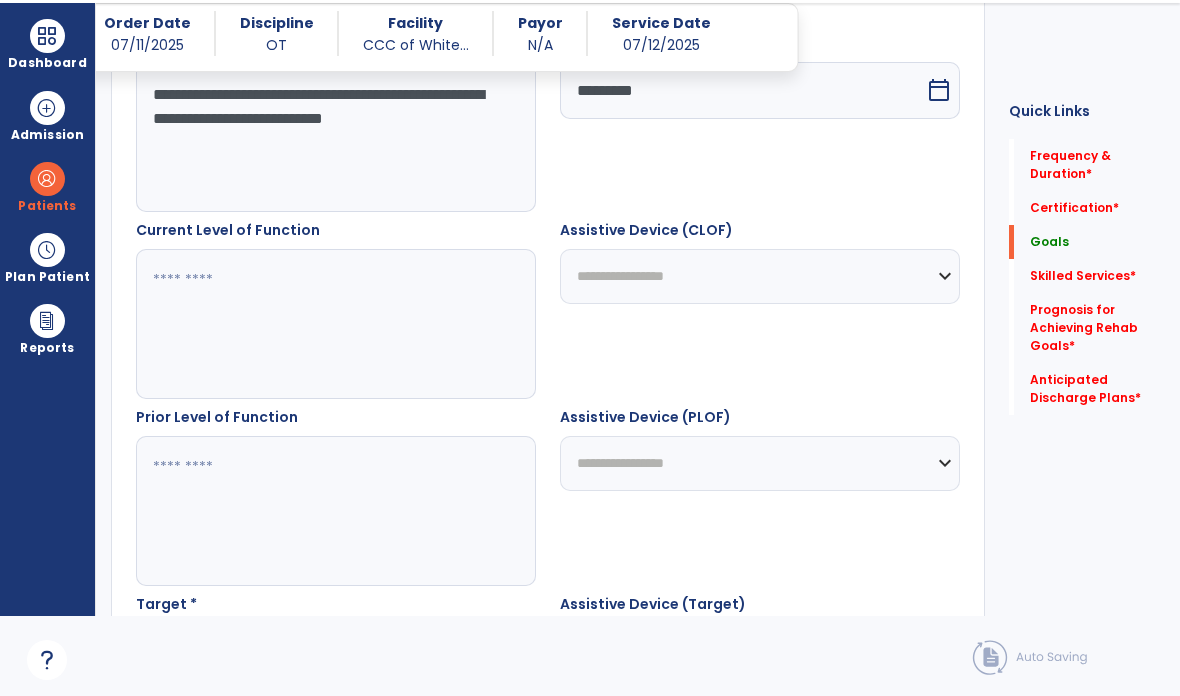 scroll, scrollTop: 631, scrollLeft: 0, axis: vertical 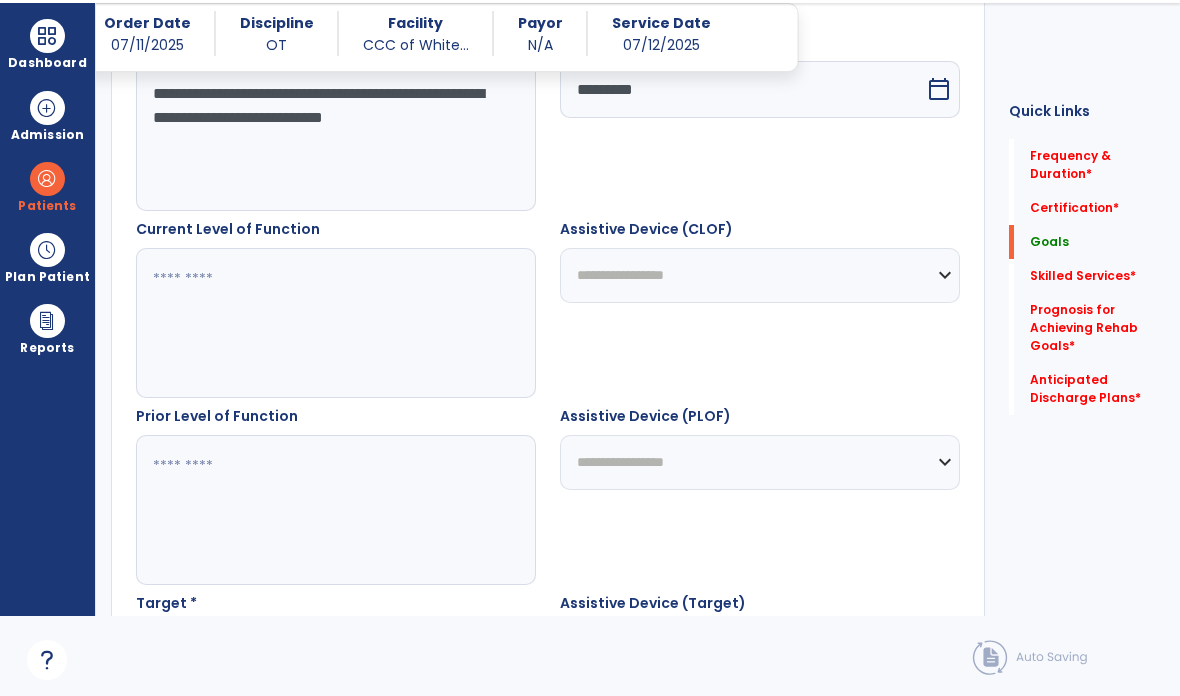 click at bounding box center [336, 323] 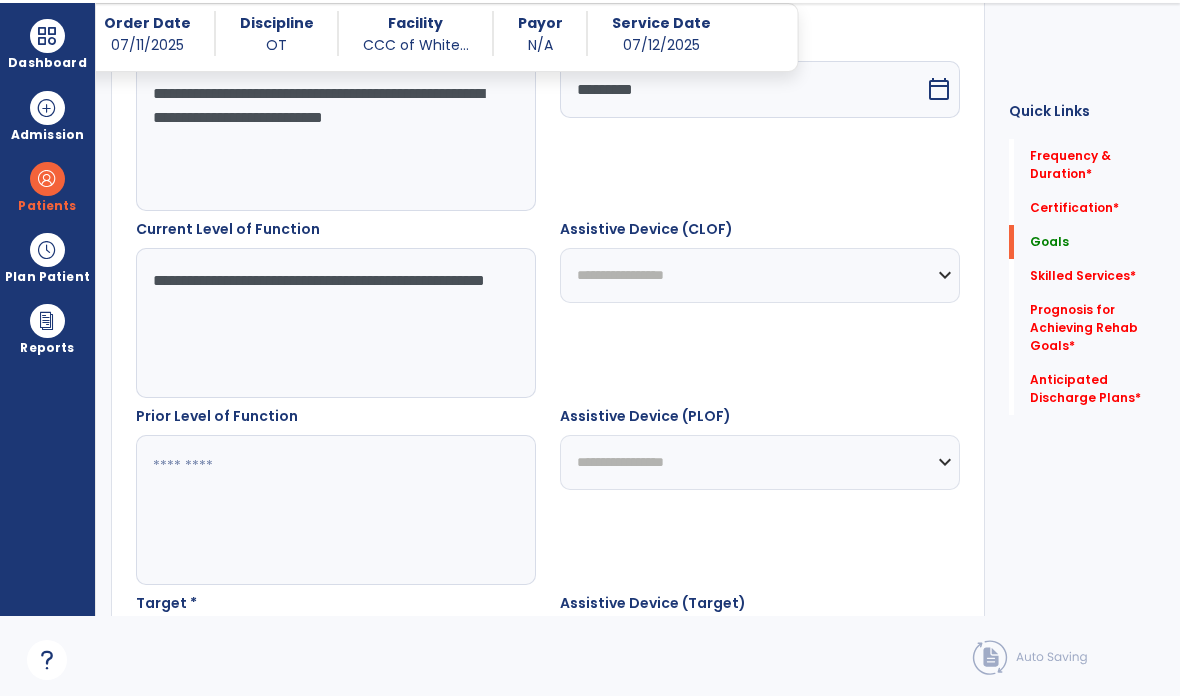 type on "**********" 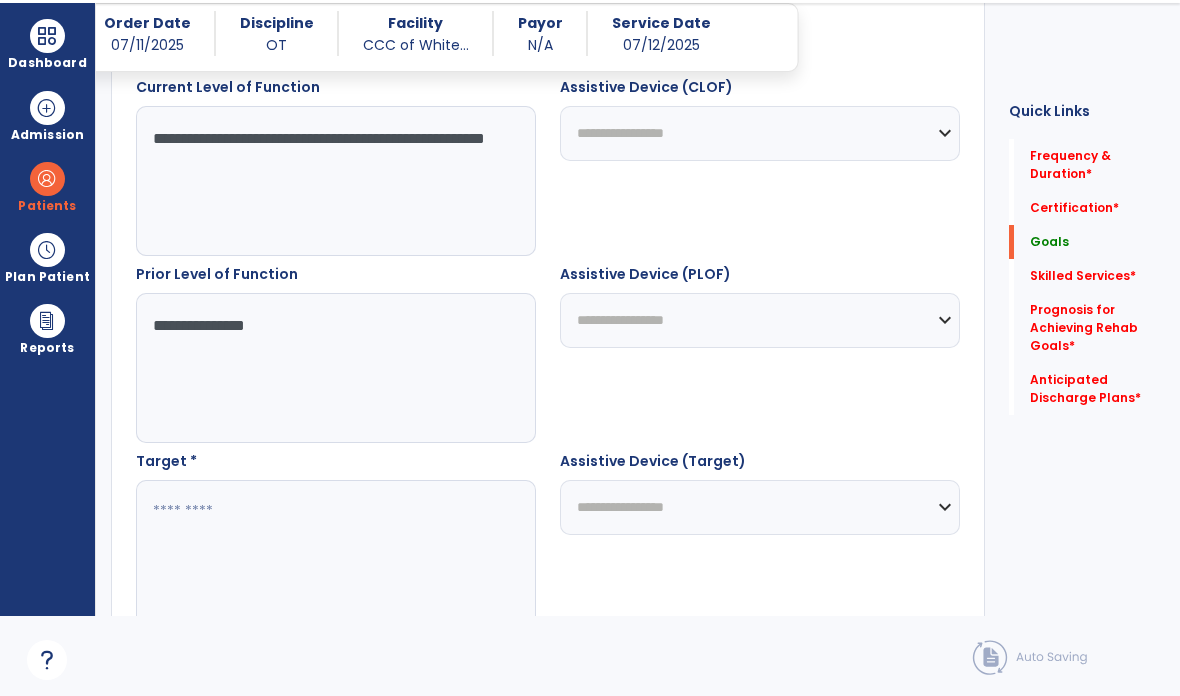 scroll, scrollTop: 865, scrollLeft: 0, axis: vertical 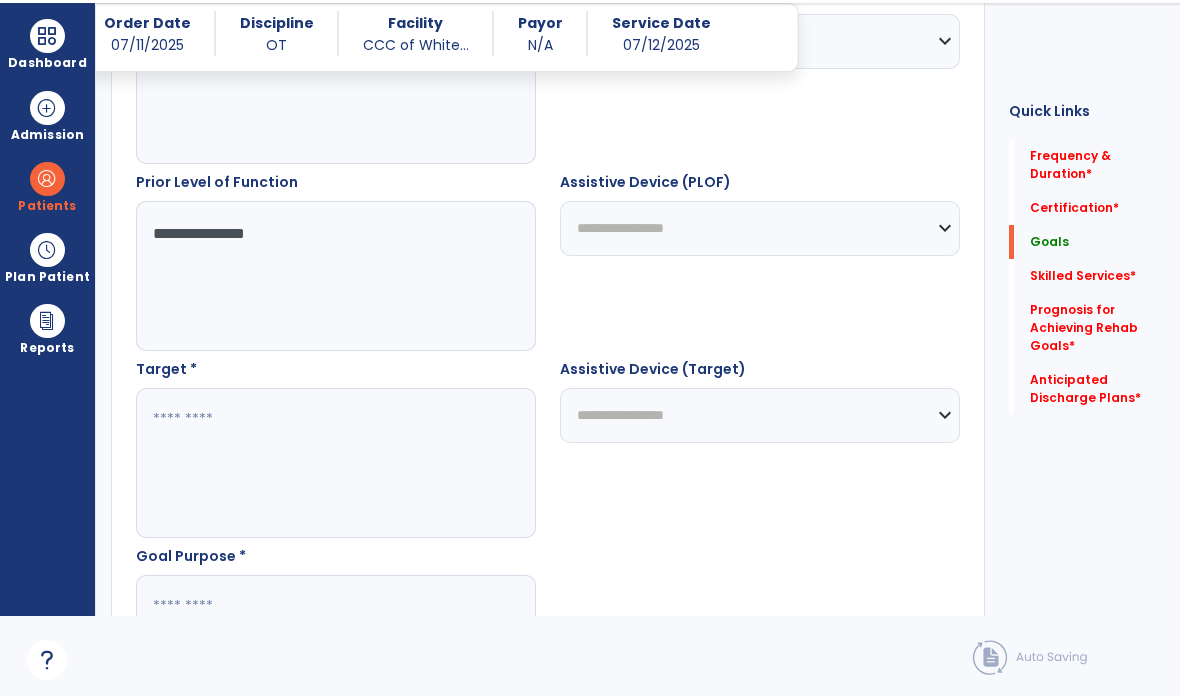 type on "**********" 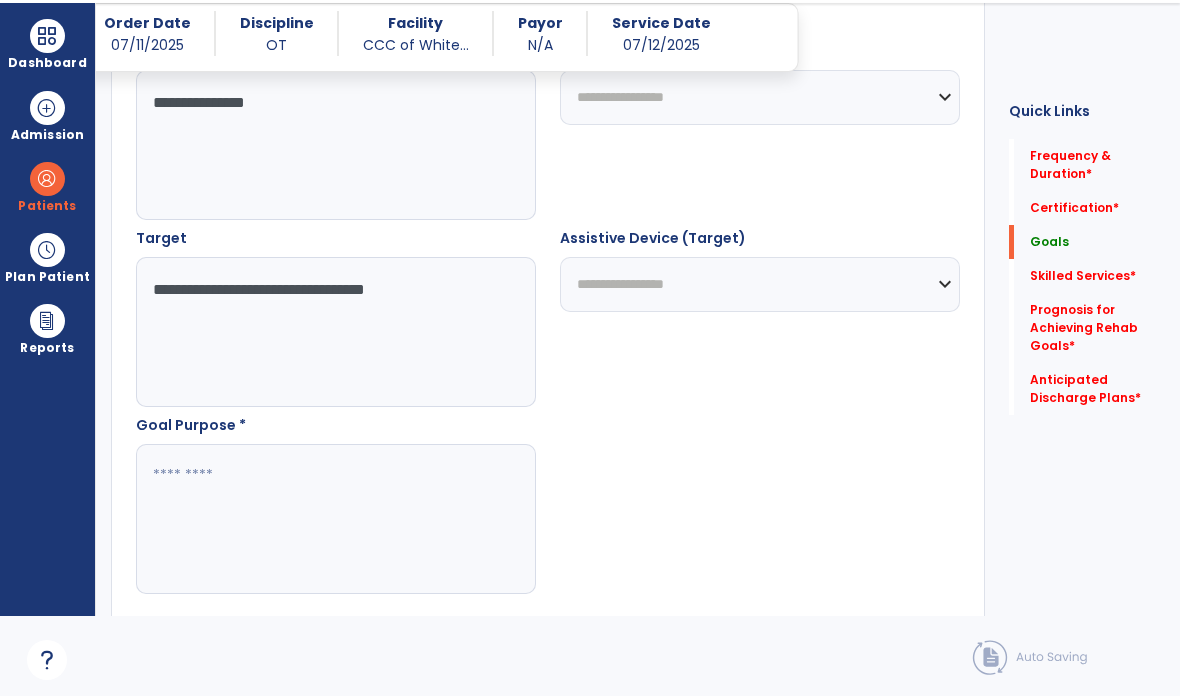 scroll, scrollTop: 1017, scrollLeft: 0, axis: vertical 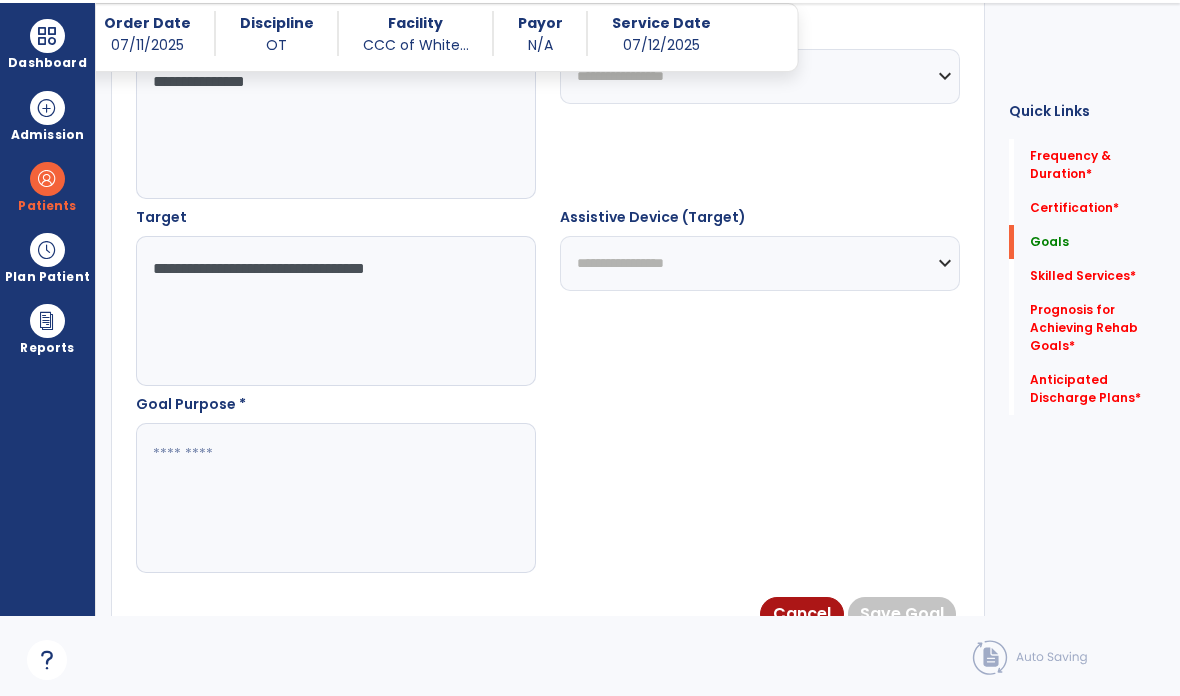 click at bounding box center [336, 498] 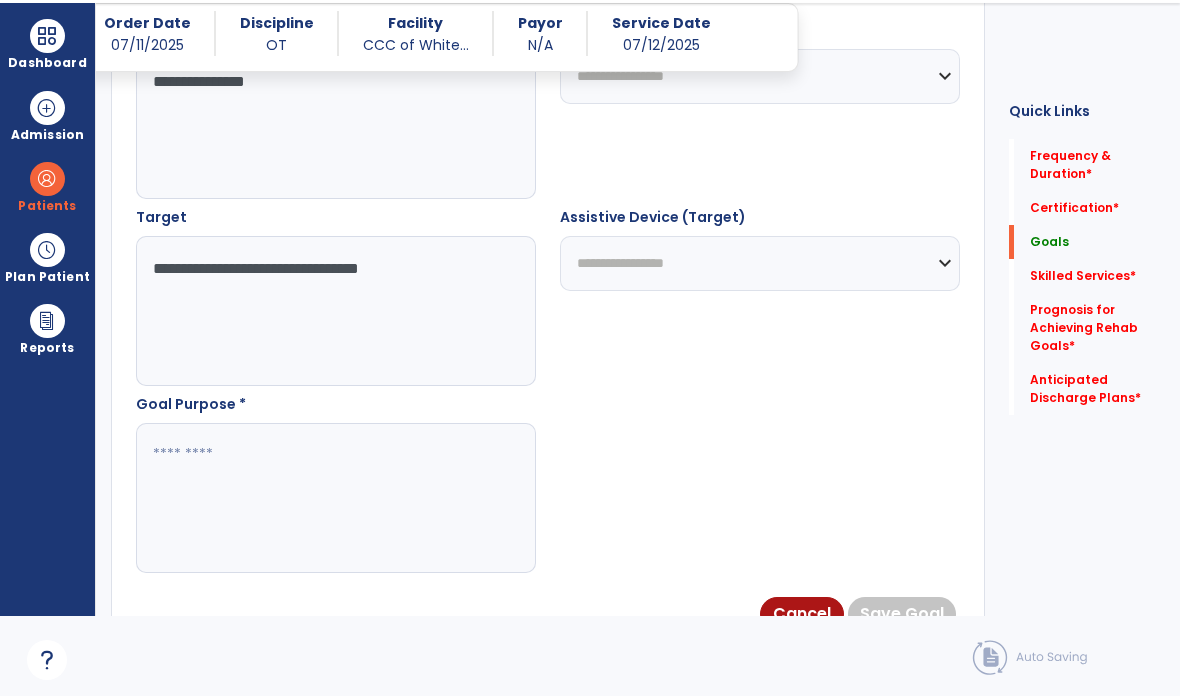 click on "**********" at bounding box center [336, 311] 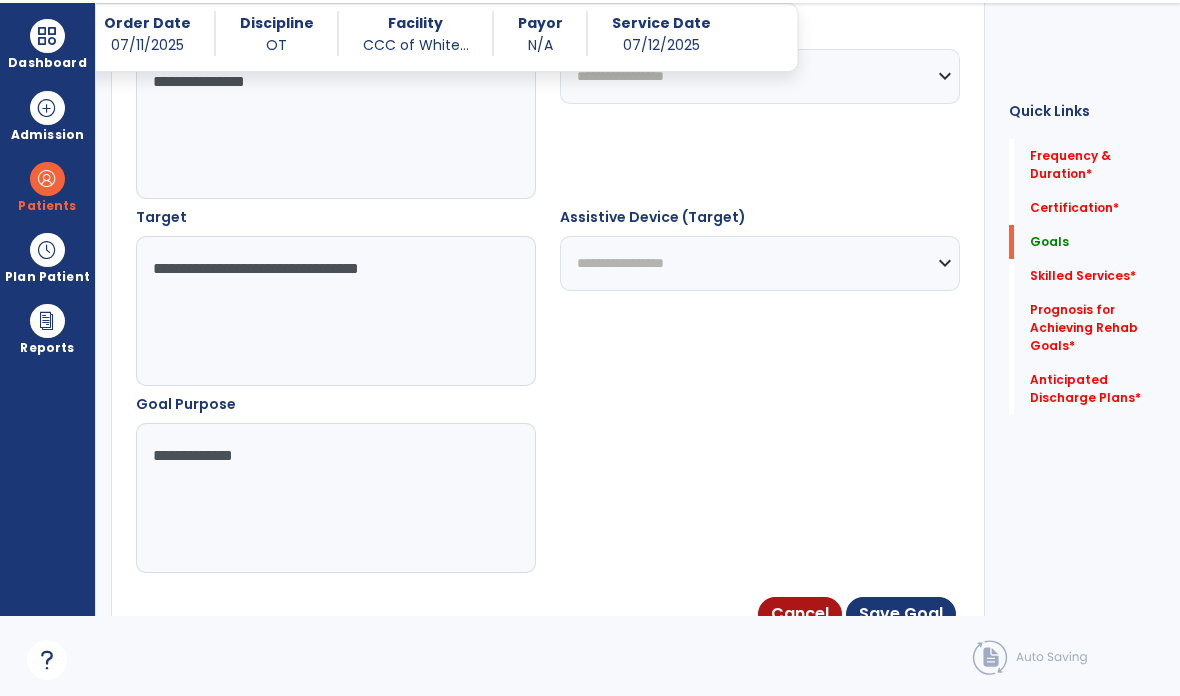 type on "**********" 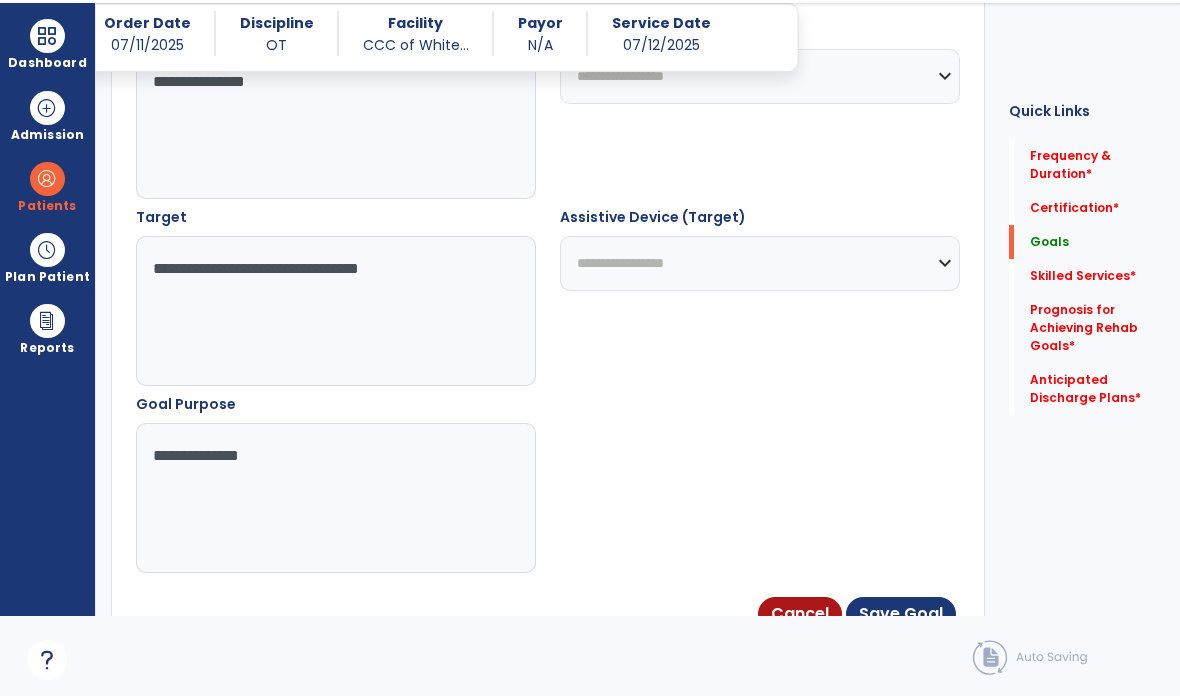 click on "Save Goal" at bounding box center (901, 614) 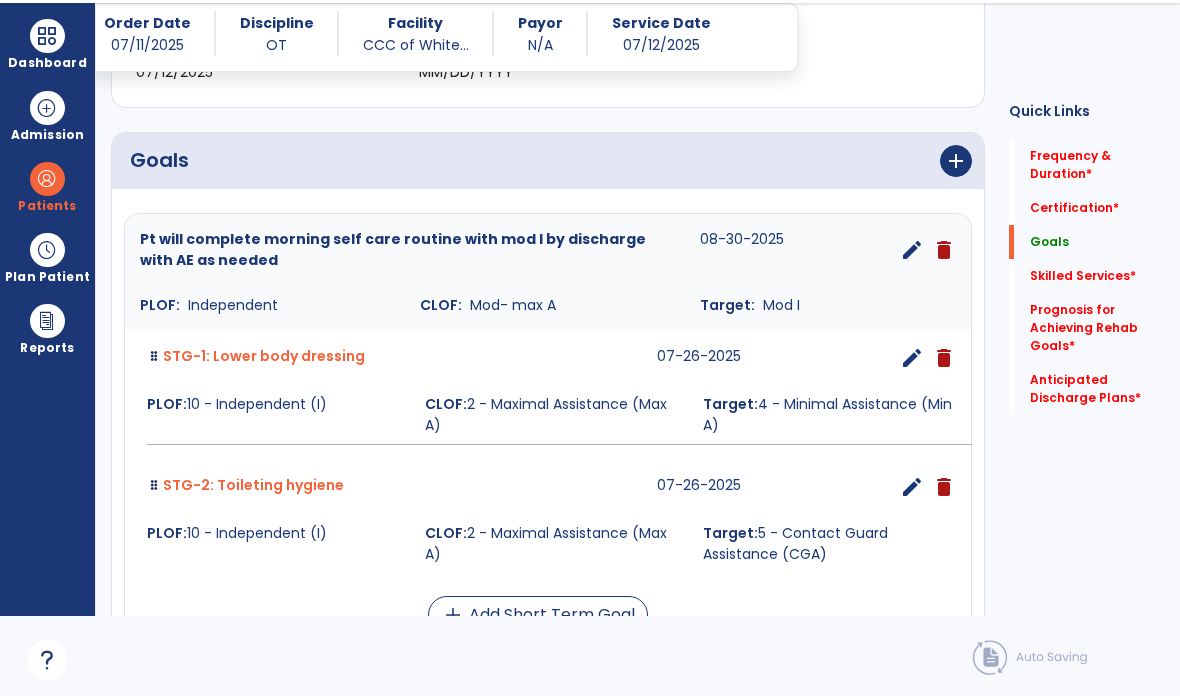 scroll, scrollTop: 444, scrollLeft: 0, axis: vertical 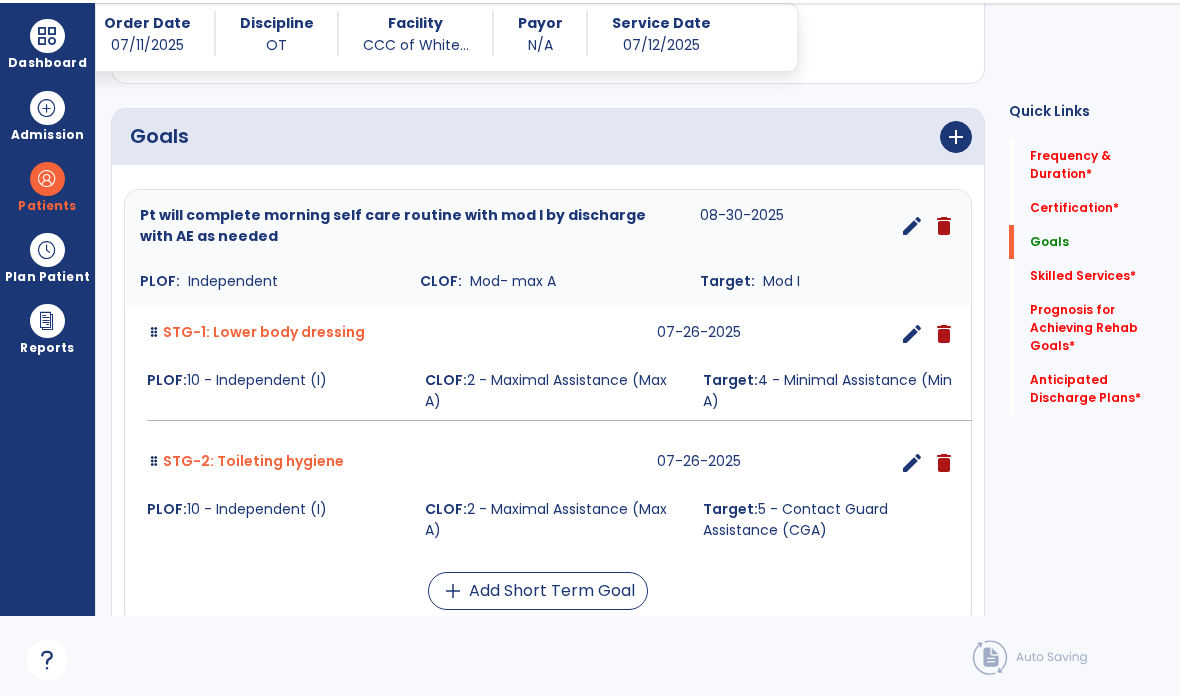 click on "add" at bounding box center (956, 137) 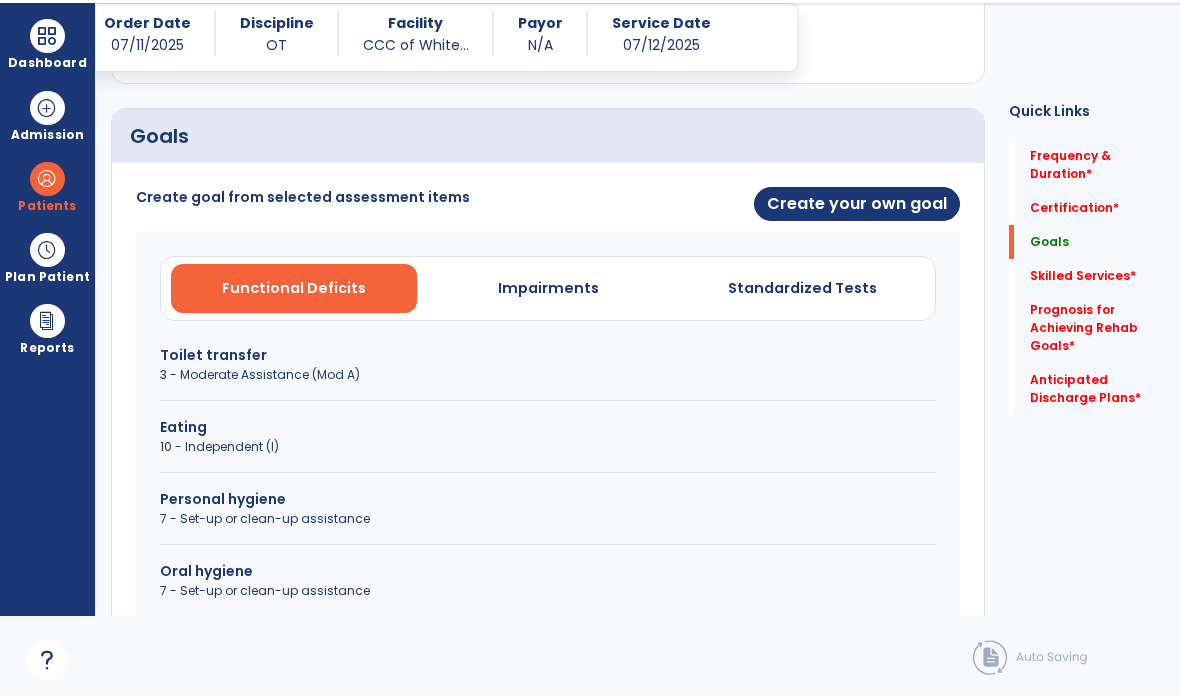 click on "Create your own goal" at bounding box center [857, 204] 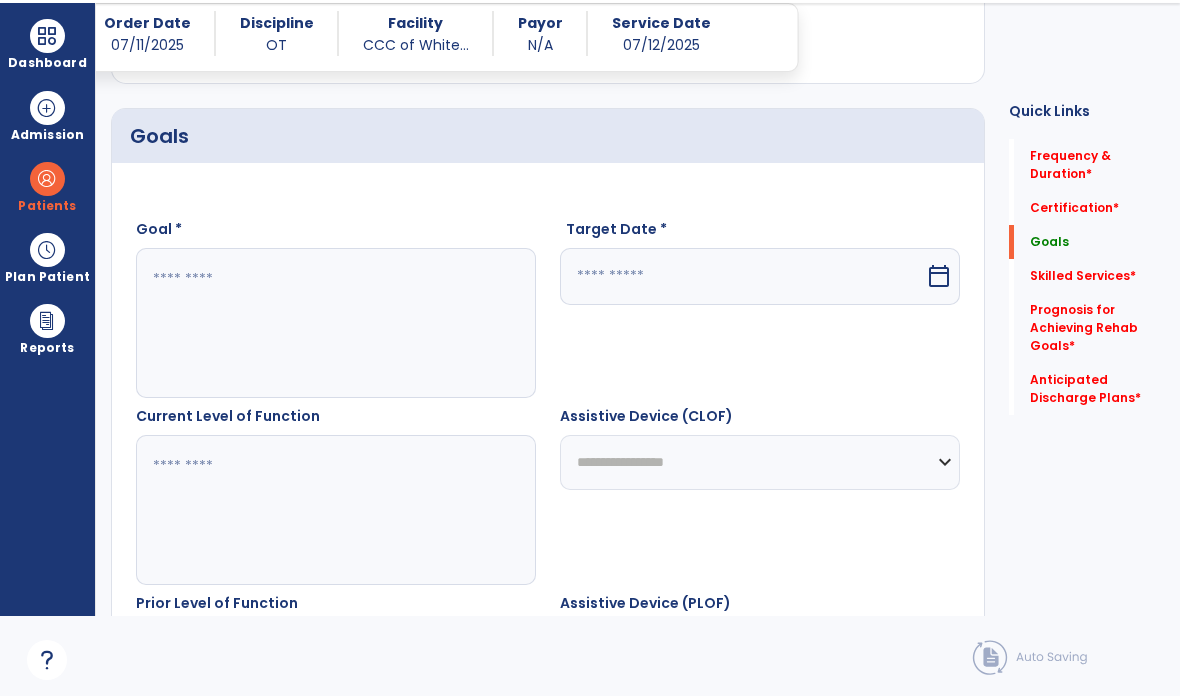 click at bounding box center (336, 323) 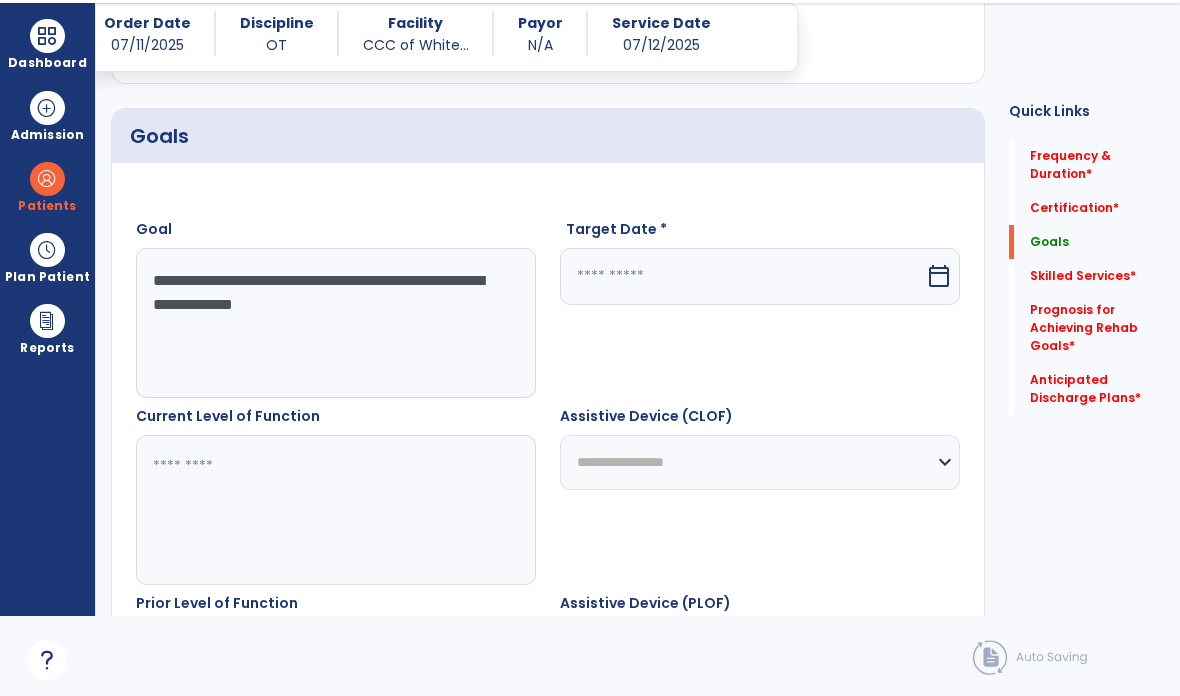 type on "**********" 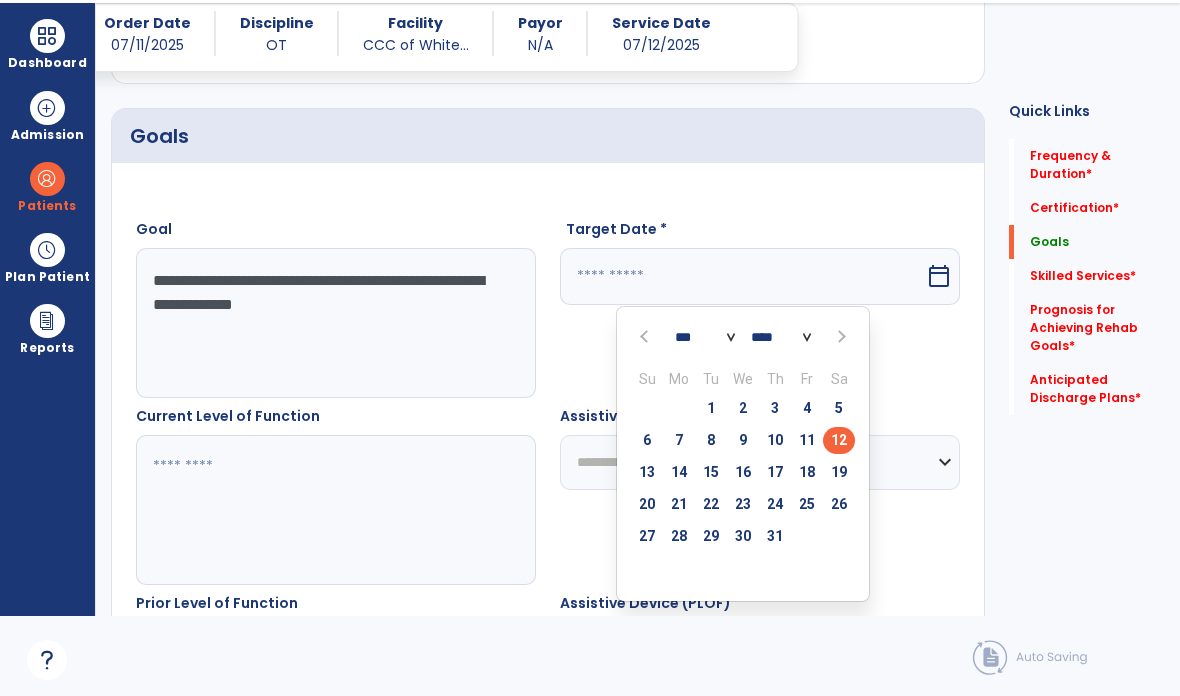 click at bounding box center [840, 337] 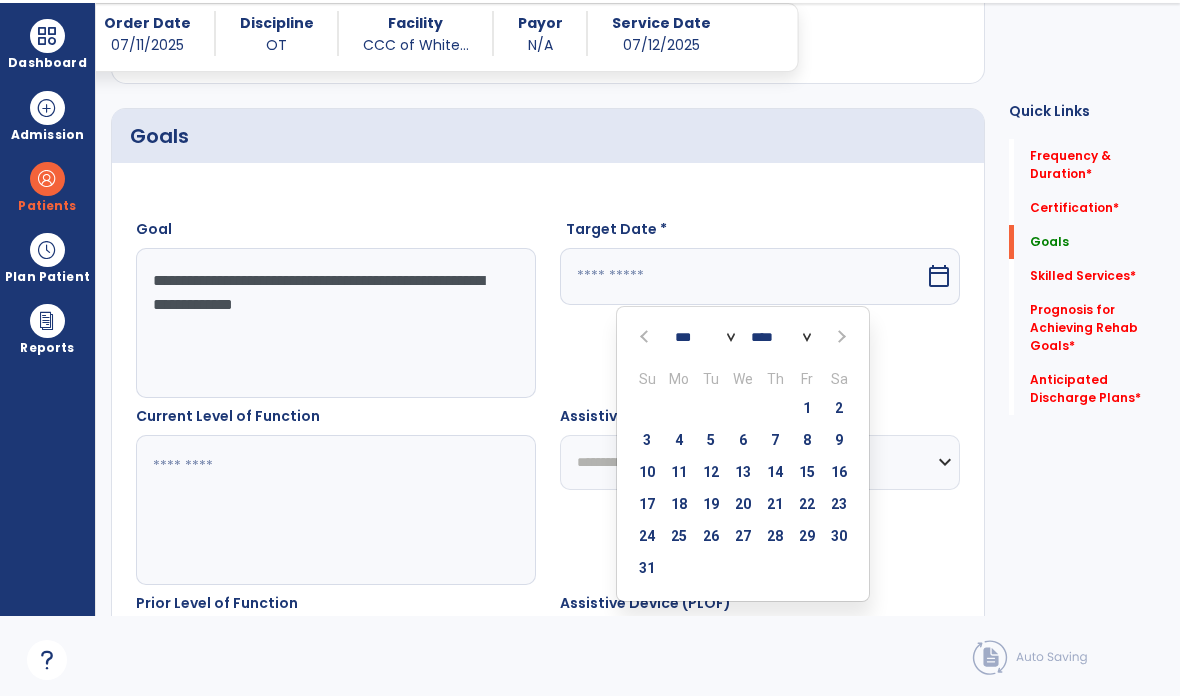 click on "30" at bounding box center (839, 536) 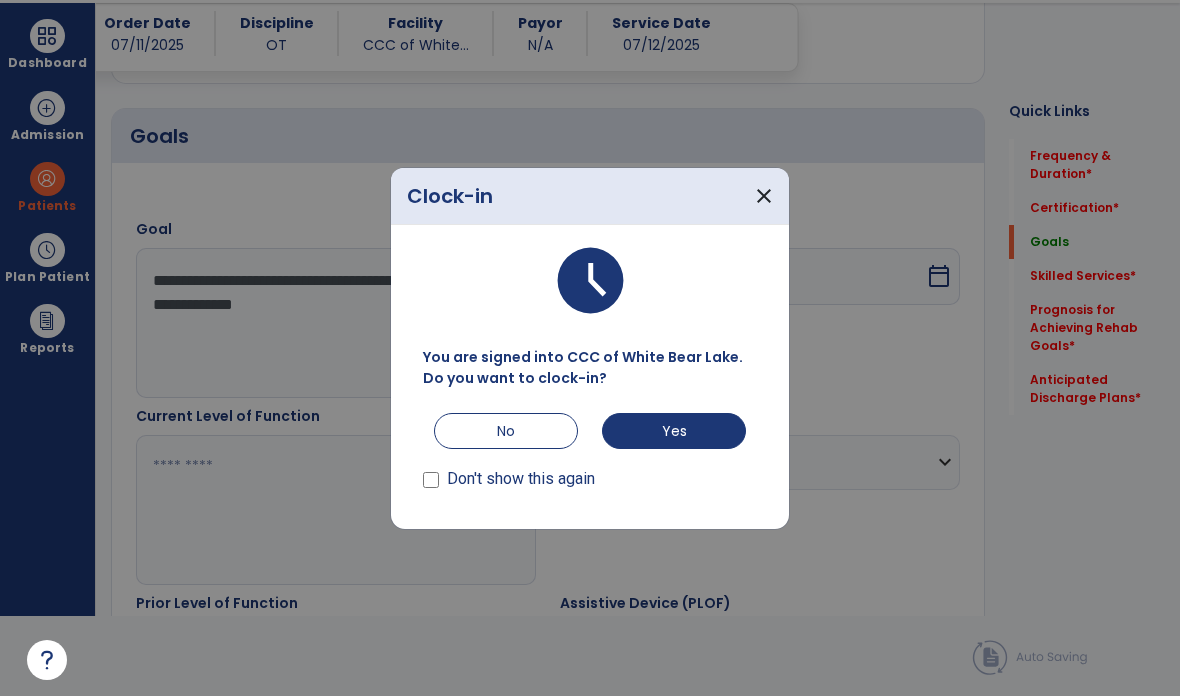 scroll, scrollTop: 0, scrollLeft: 0, axis: both 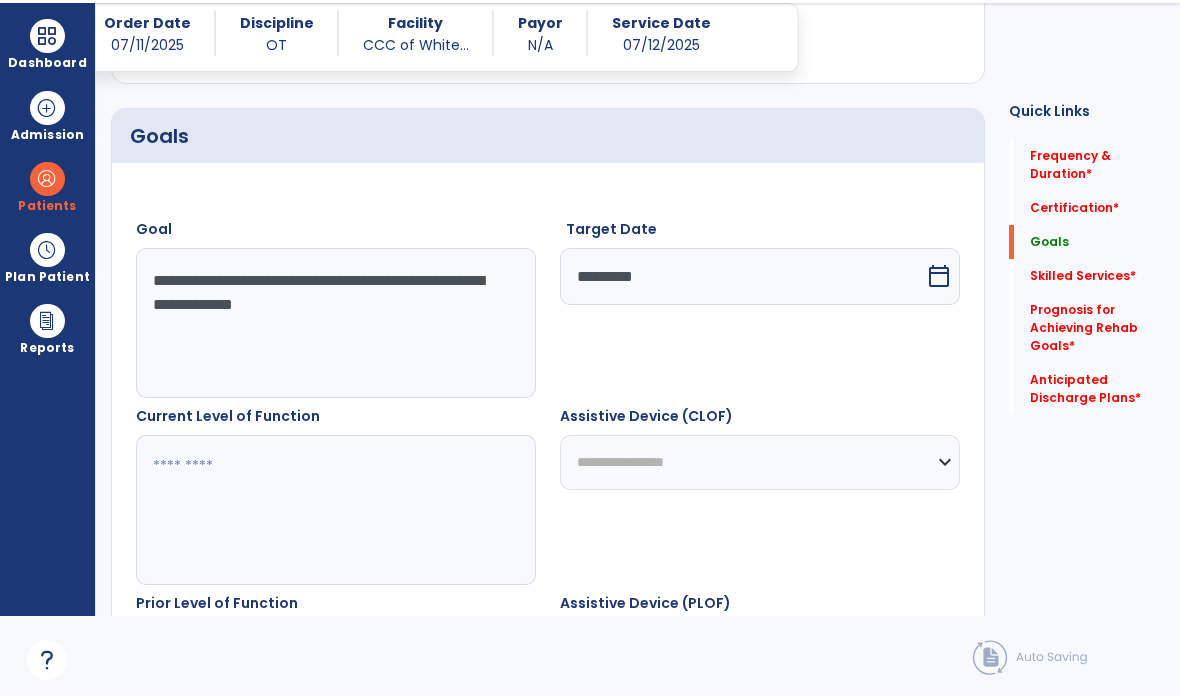 click at bounding box center [336, 510] 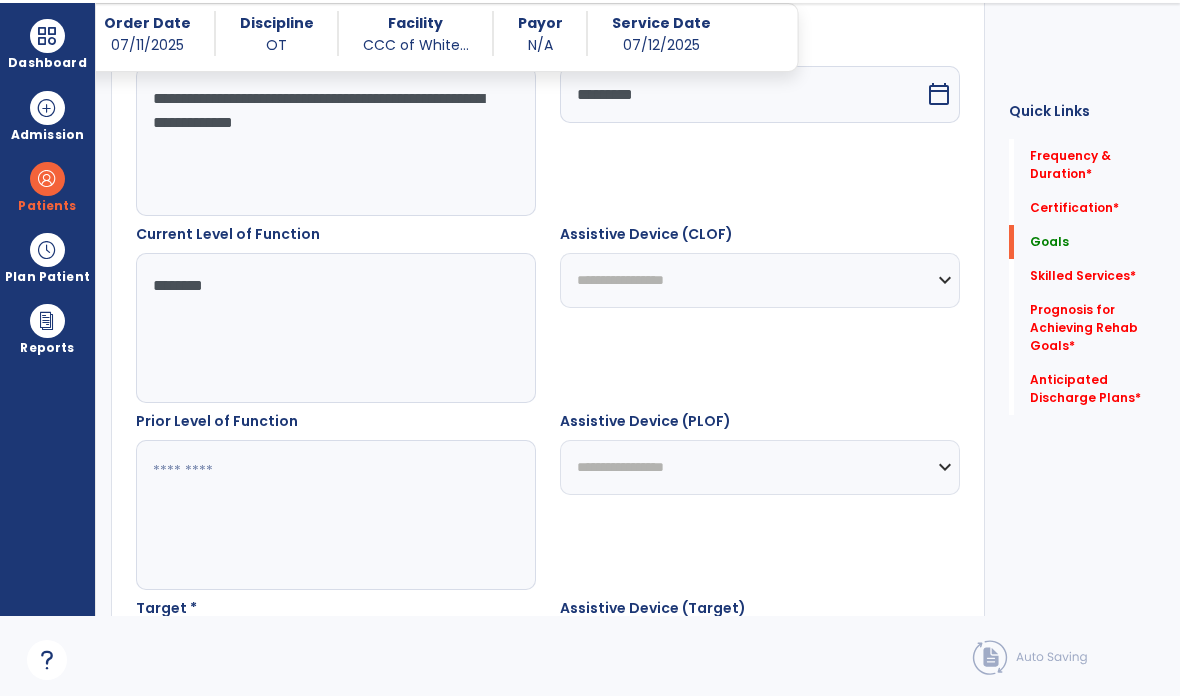 scroll, scrollTop: 654, scrollLeft: 0, axis: vertical 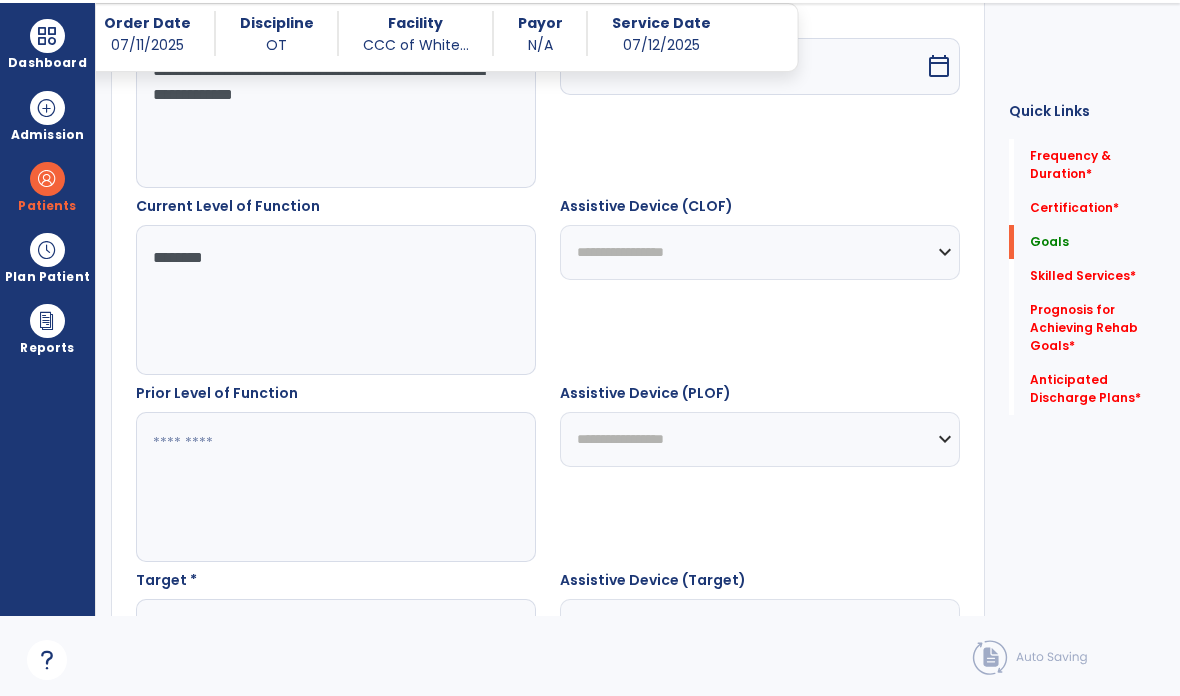type on "*******" 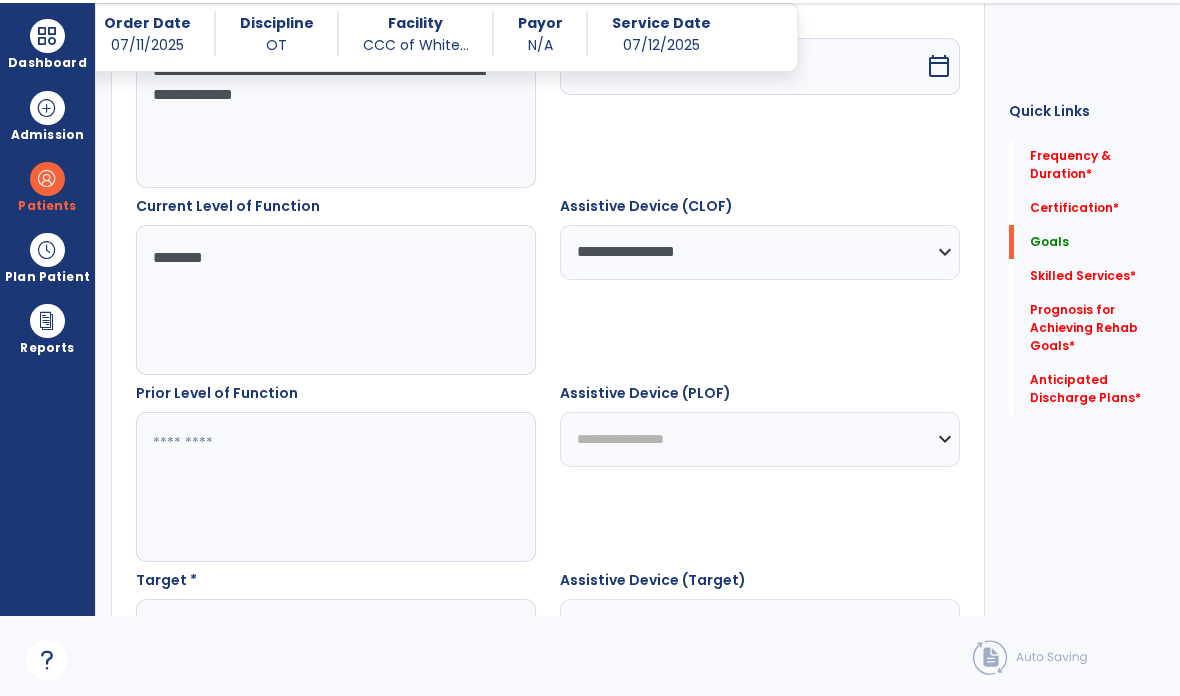 click at bounding box center (336, 487) 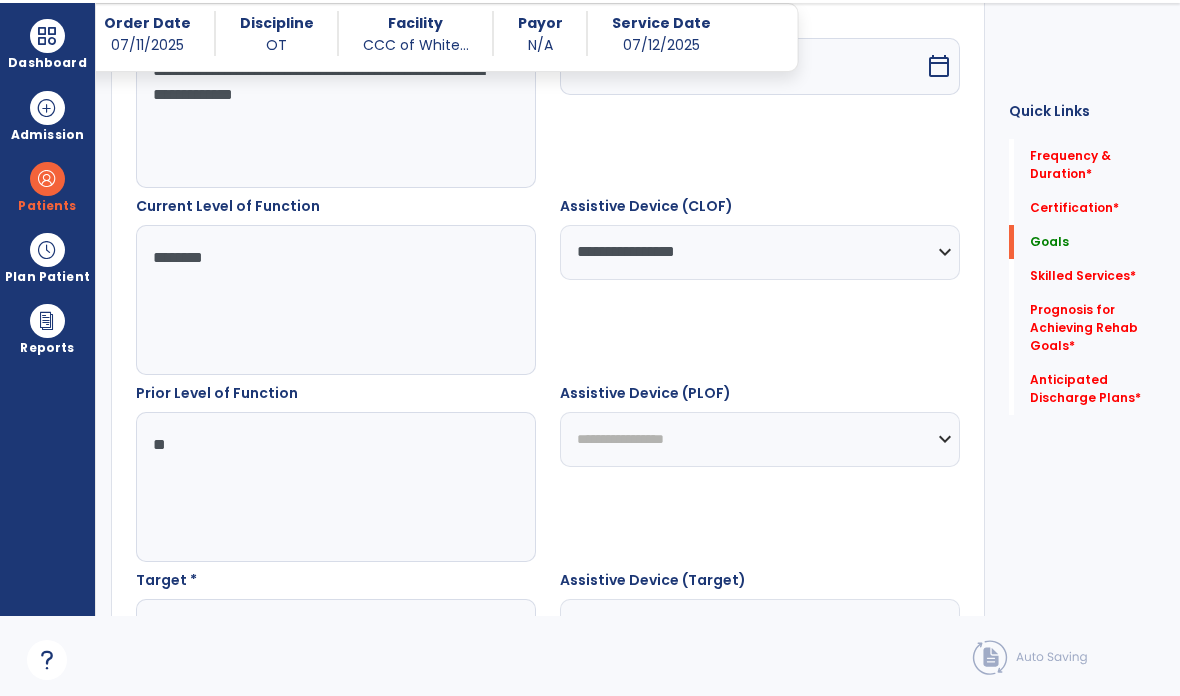type on "*" 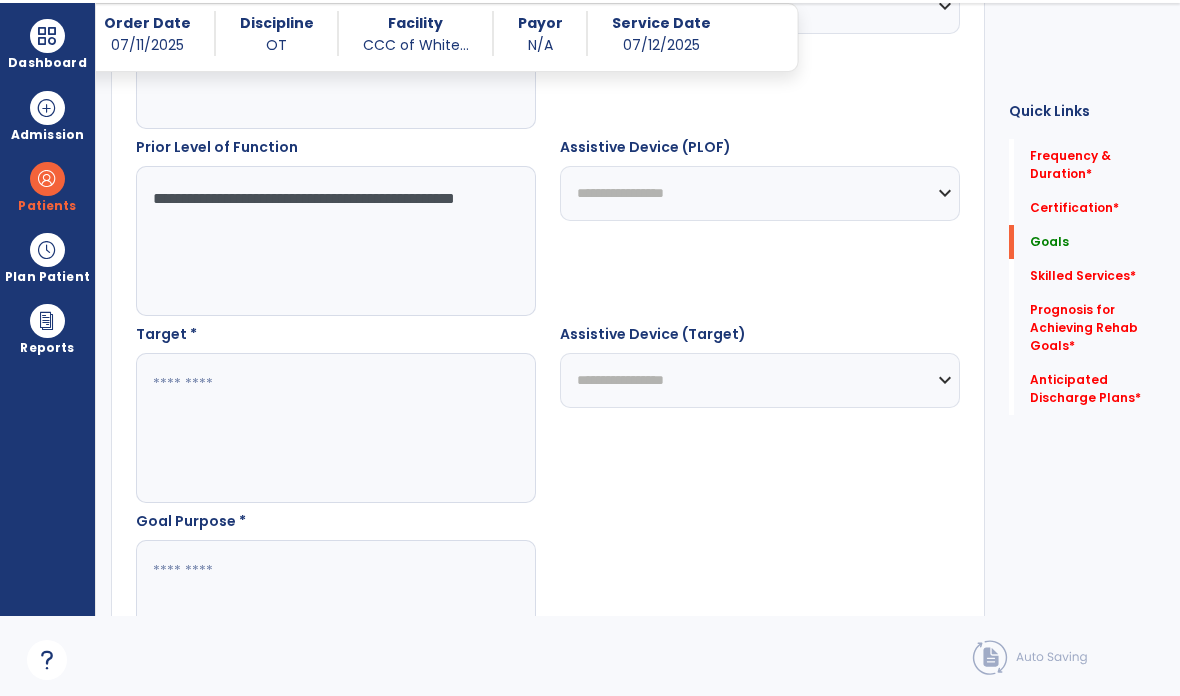 scroll, scrollTop: 910, scrollLeft: 0, axis: vertical 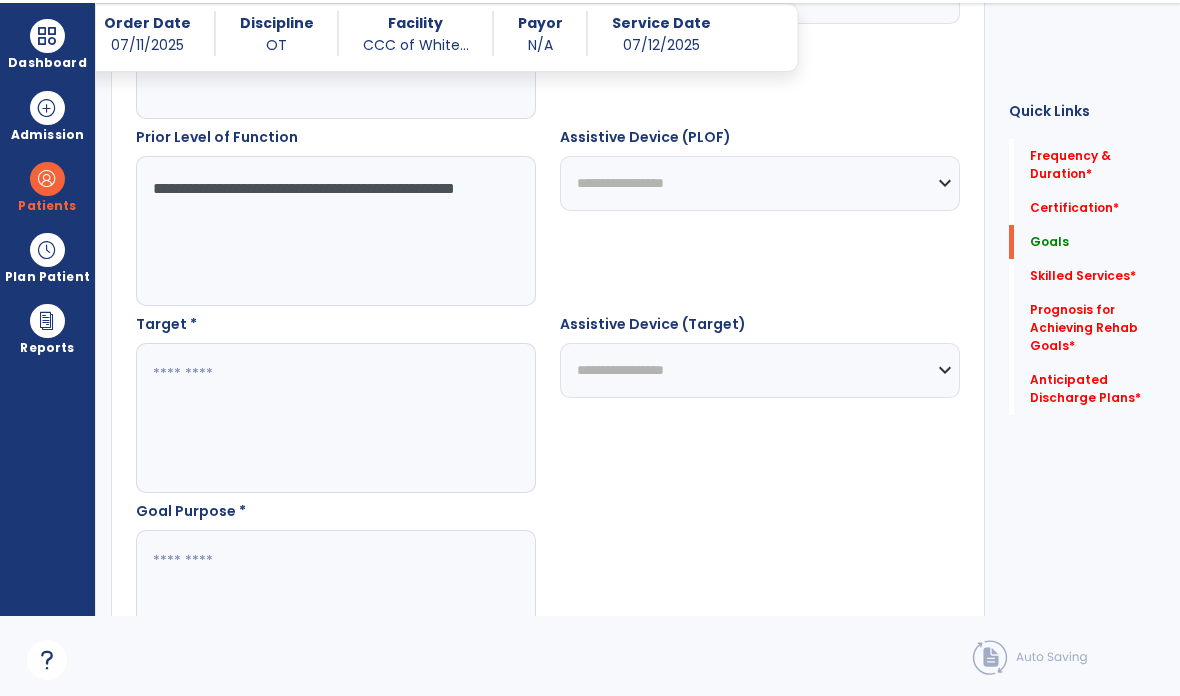 type on "**********" 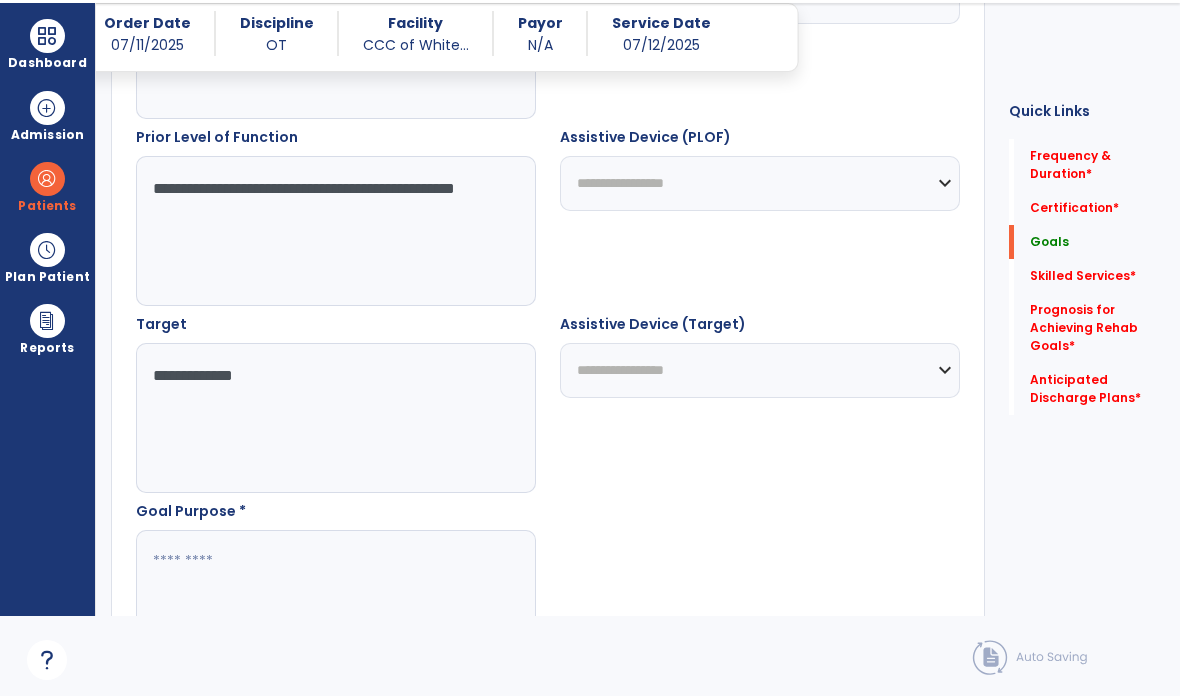 click at bounding box center [336, 605] 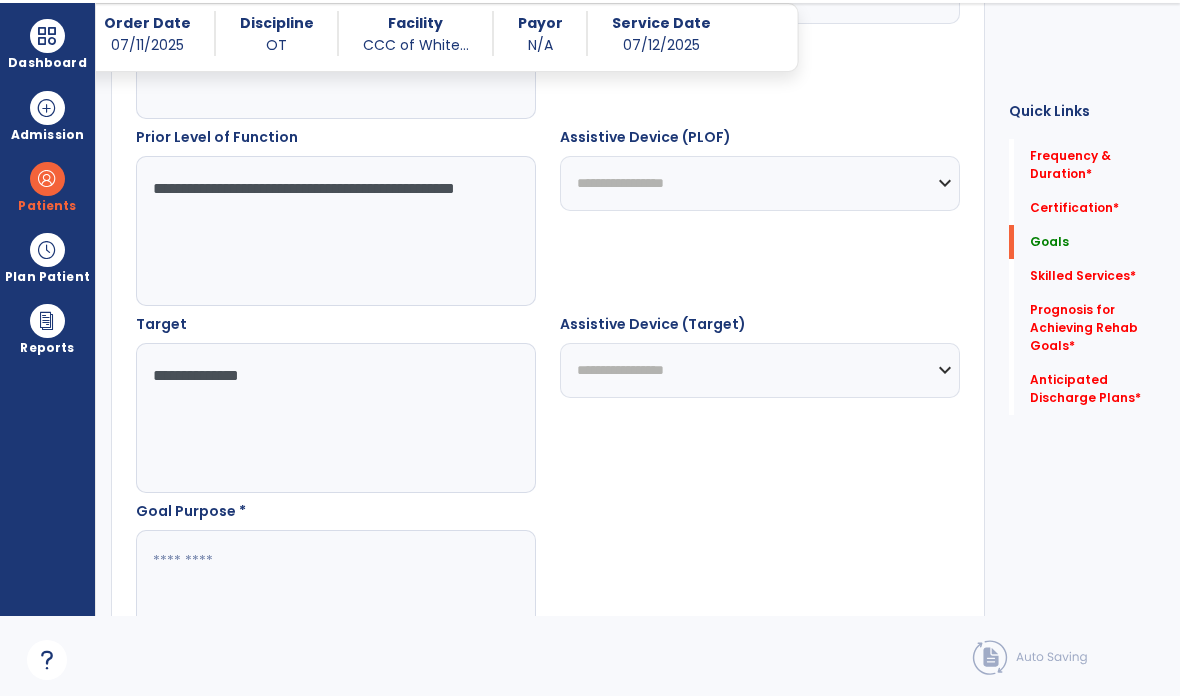 type on "**********" 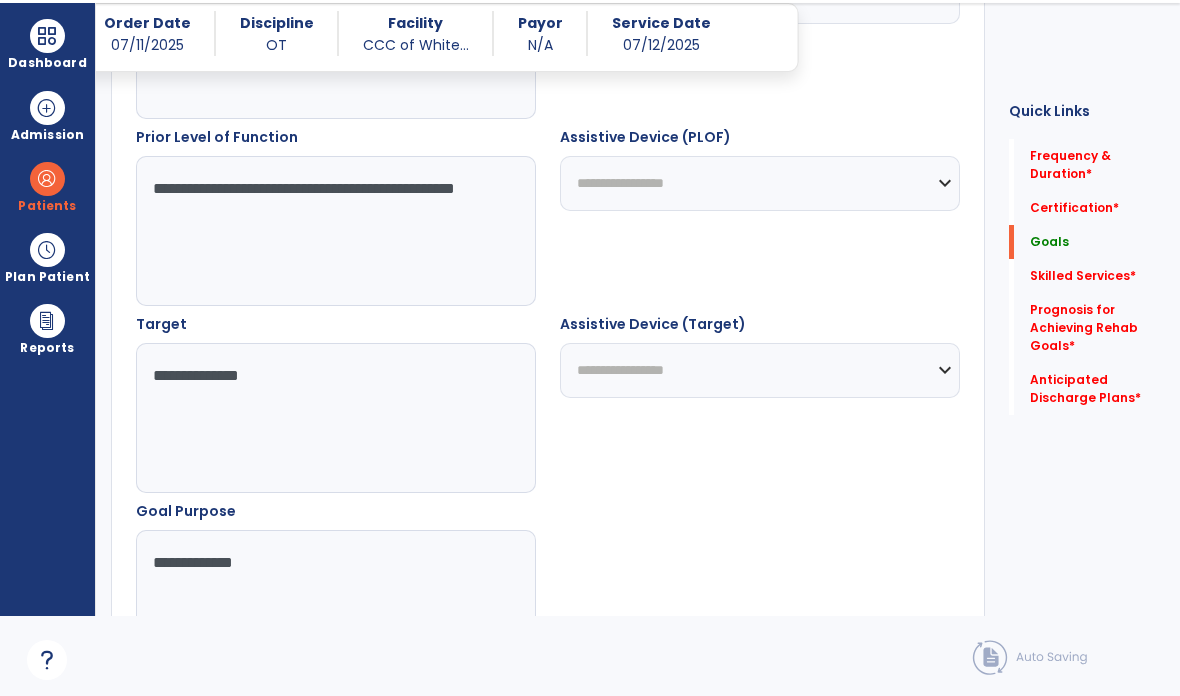 type on "**********" 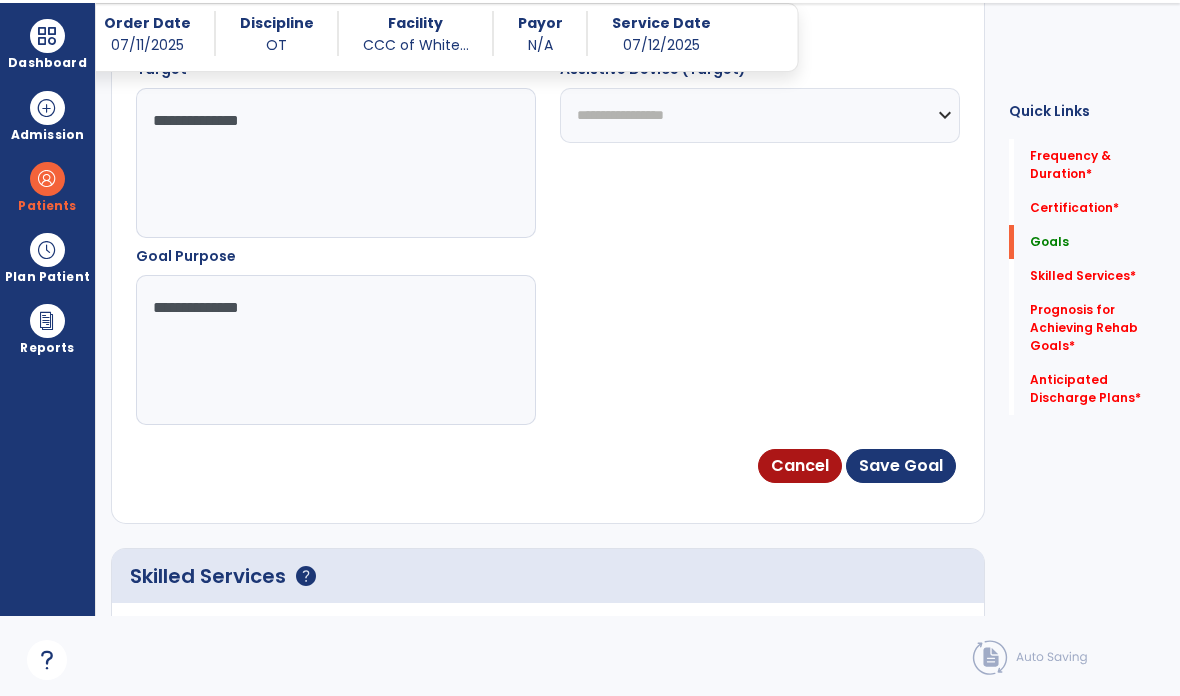 scroll, scrollTop: 1161, scrollLeft: 0, axis: vertical 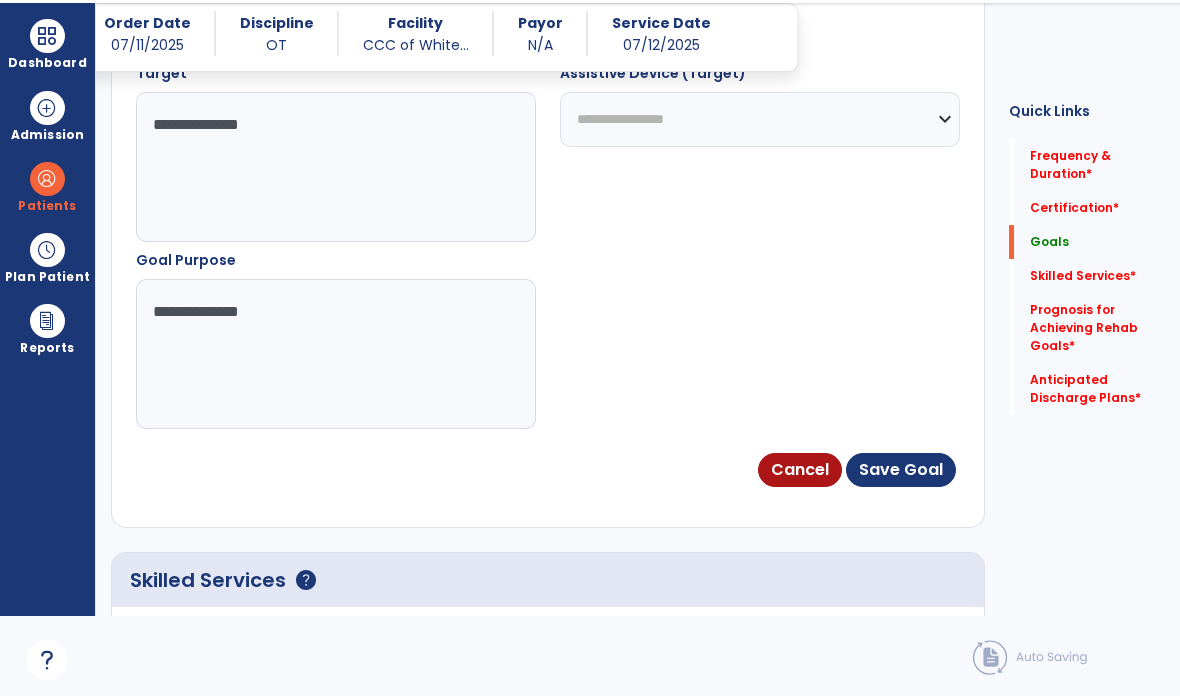 click on "Save Goal" at bounding box center [901, 470] 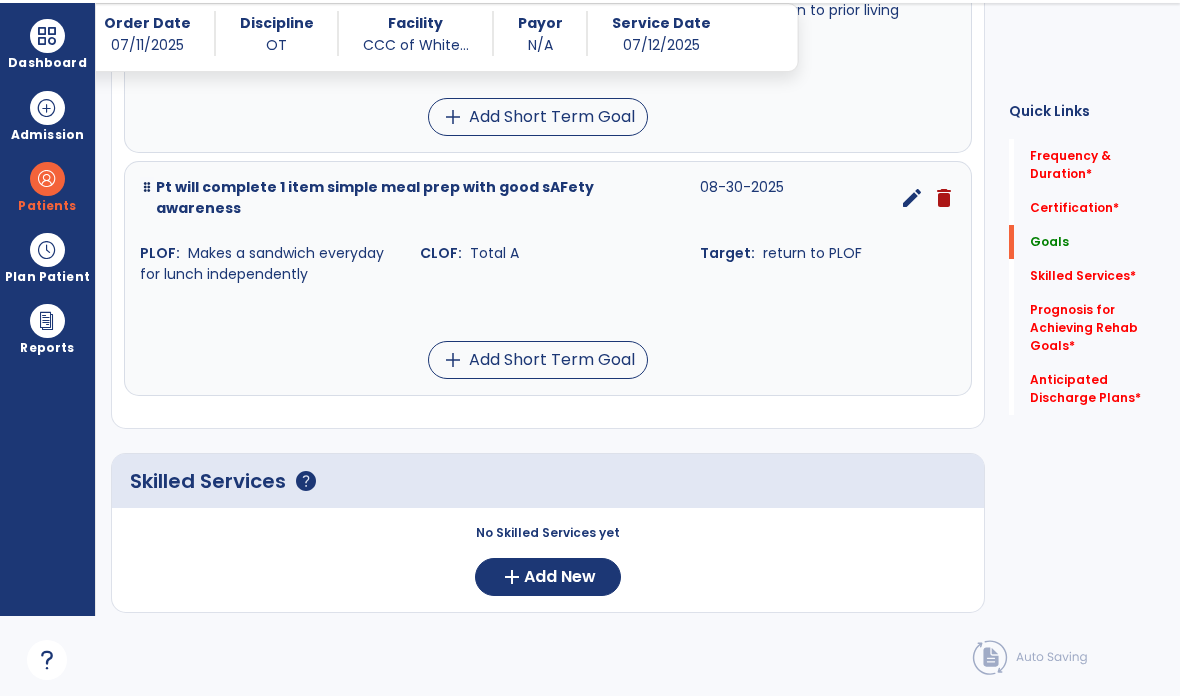 click on "Add New" 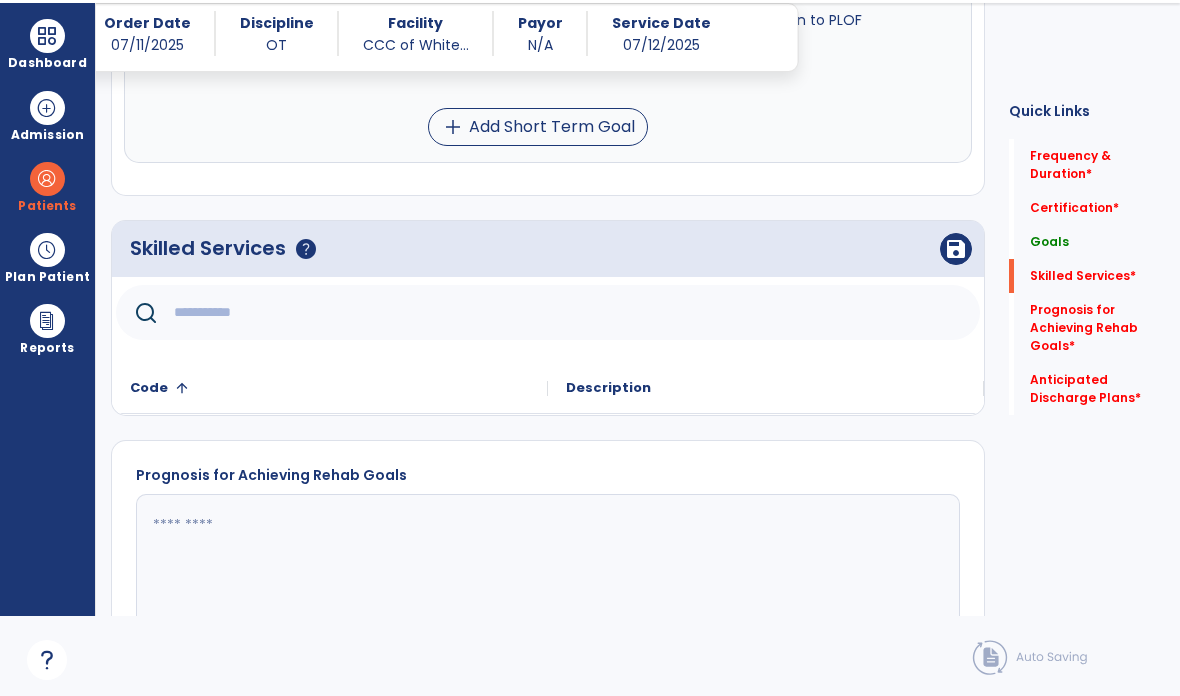 scroll, scrollTop: 1392, scrollLeft: 0, axis: vertical 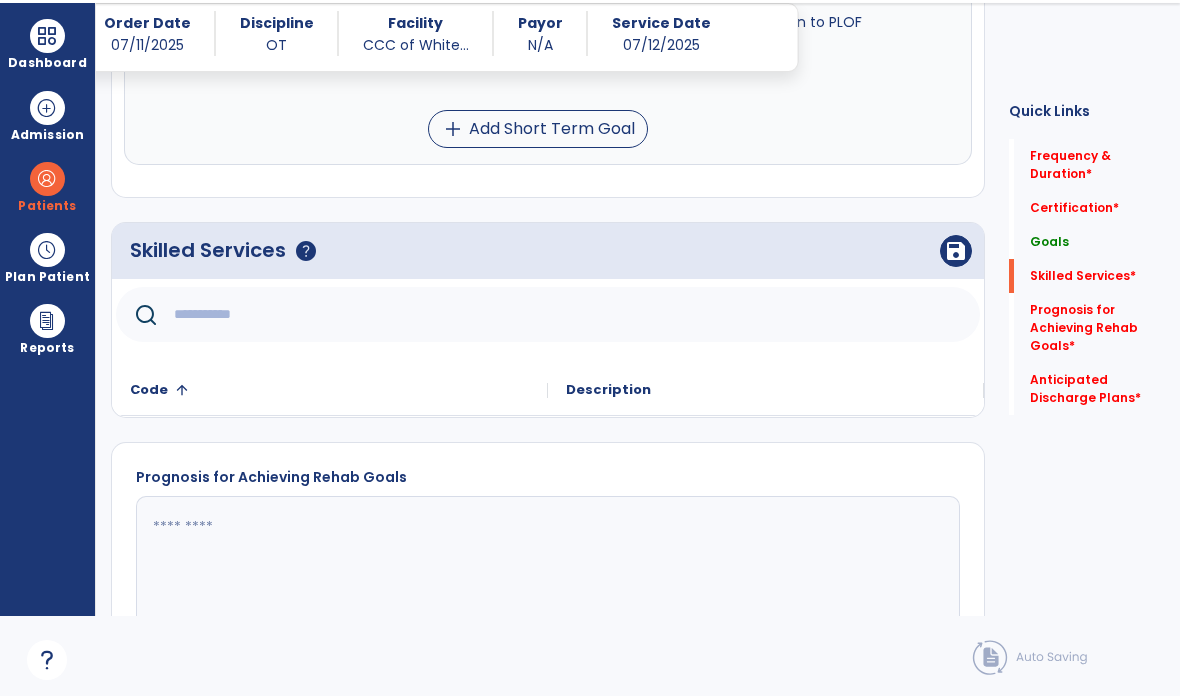 click 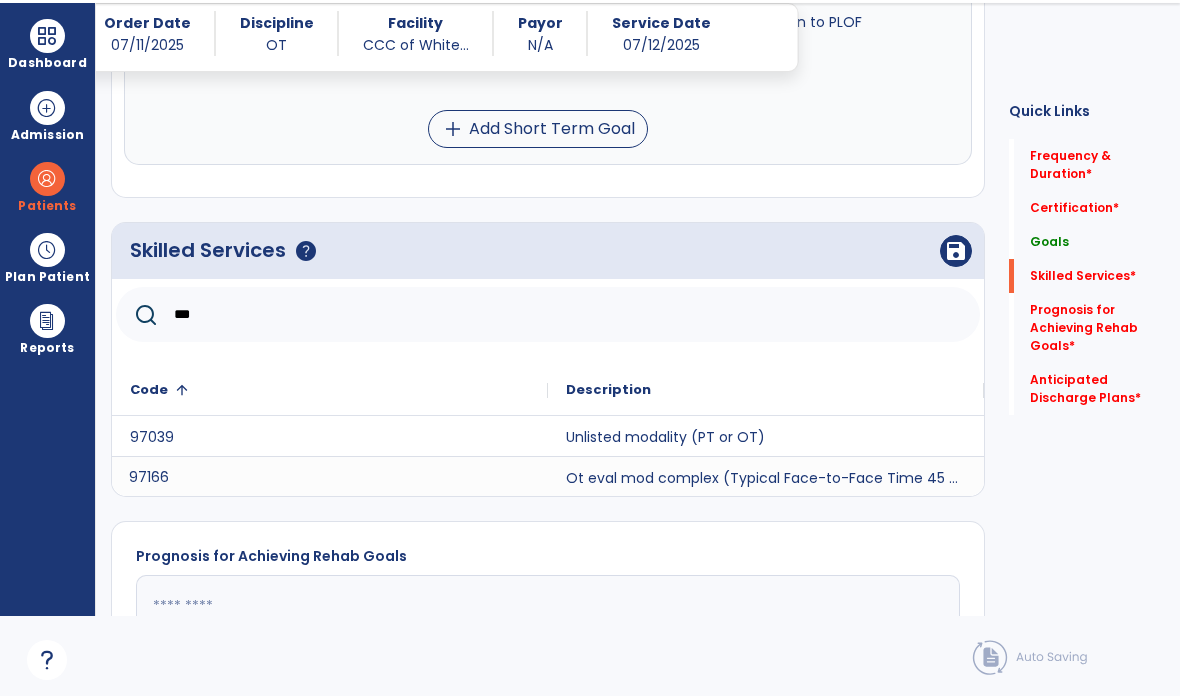 click on "97166" 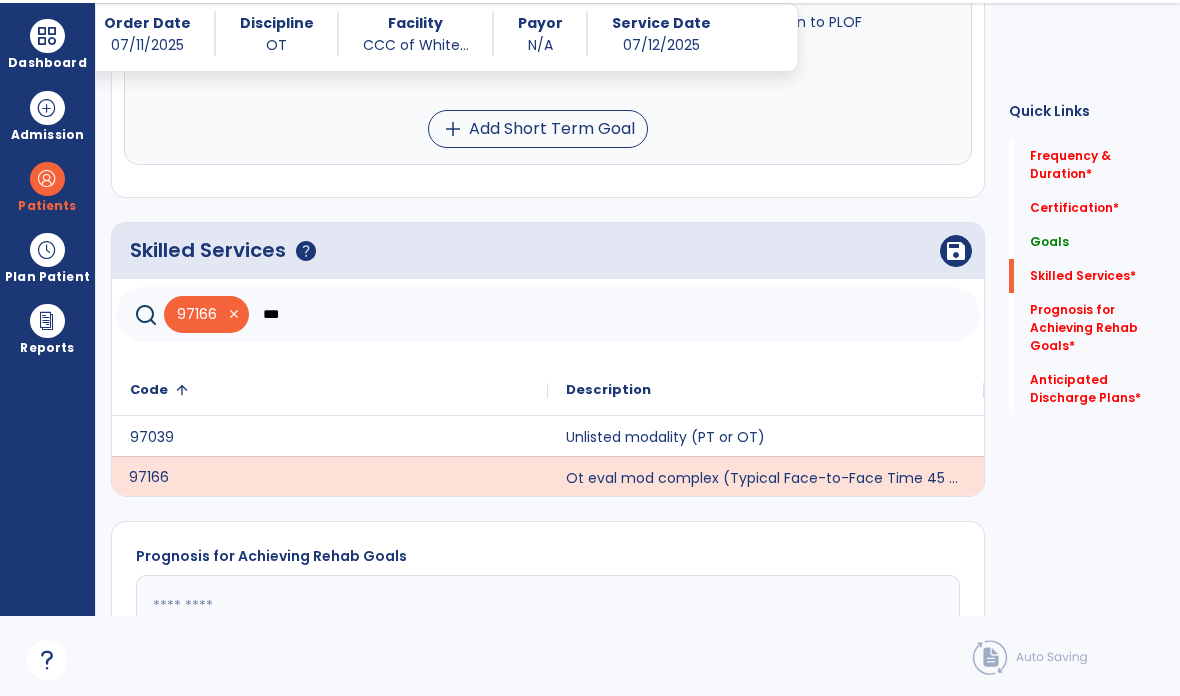 click on "***" 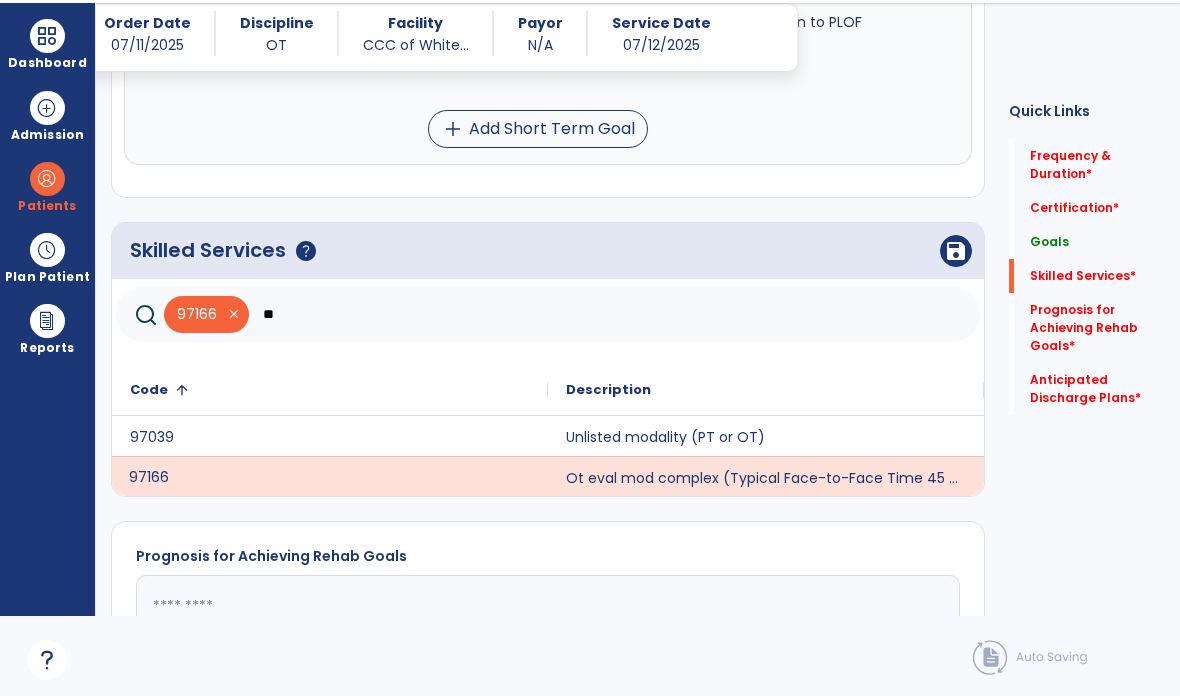 type on "*" 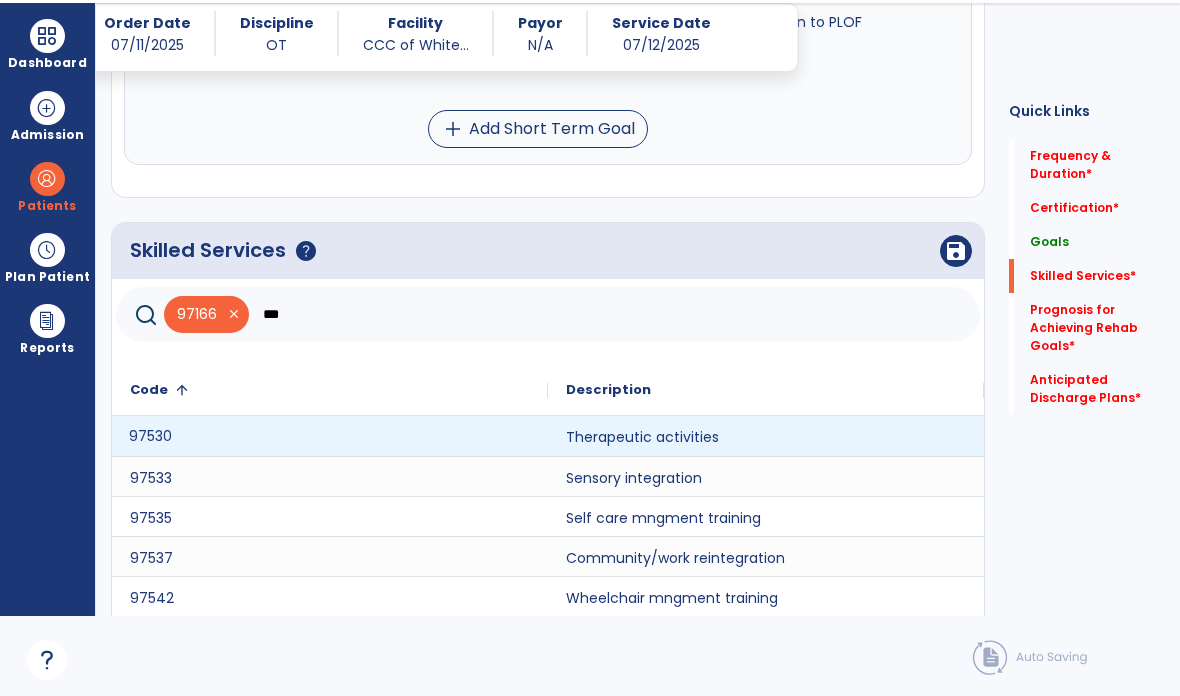 click on "97530" 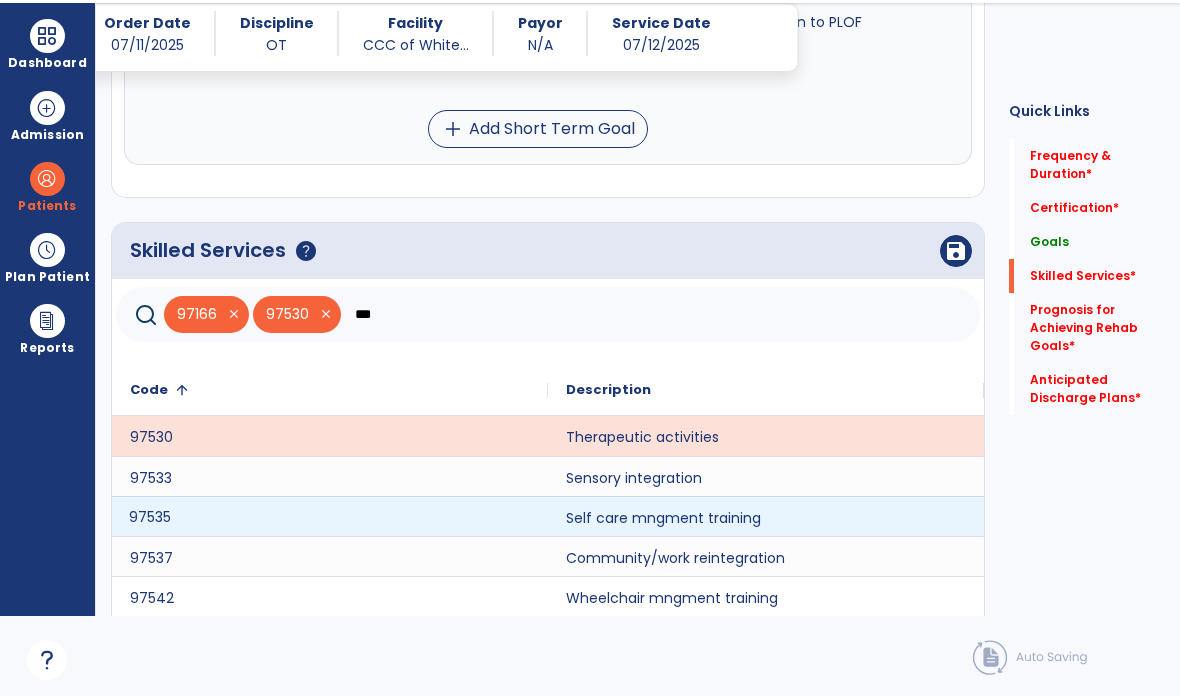 click on "97535" 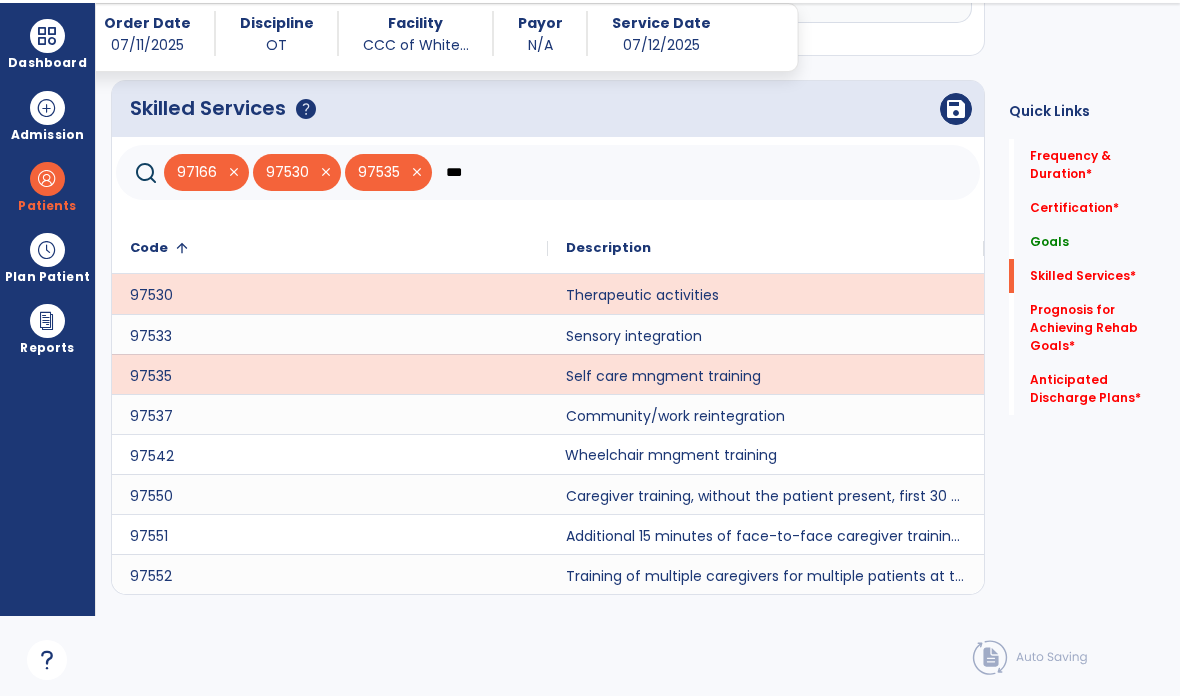 scroll, scrollTop: 1502, scrollLeft: 0, axis: vertical 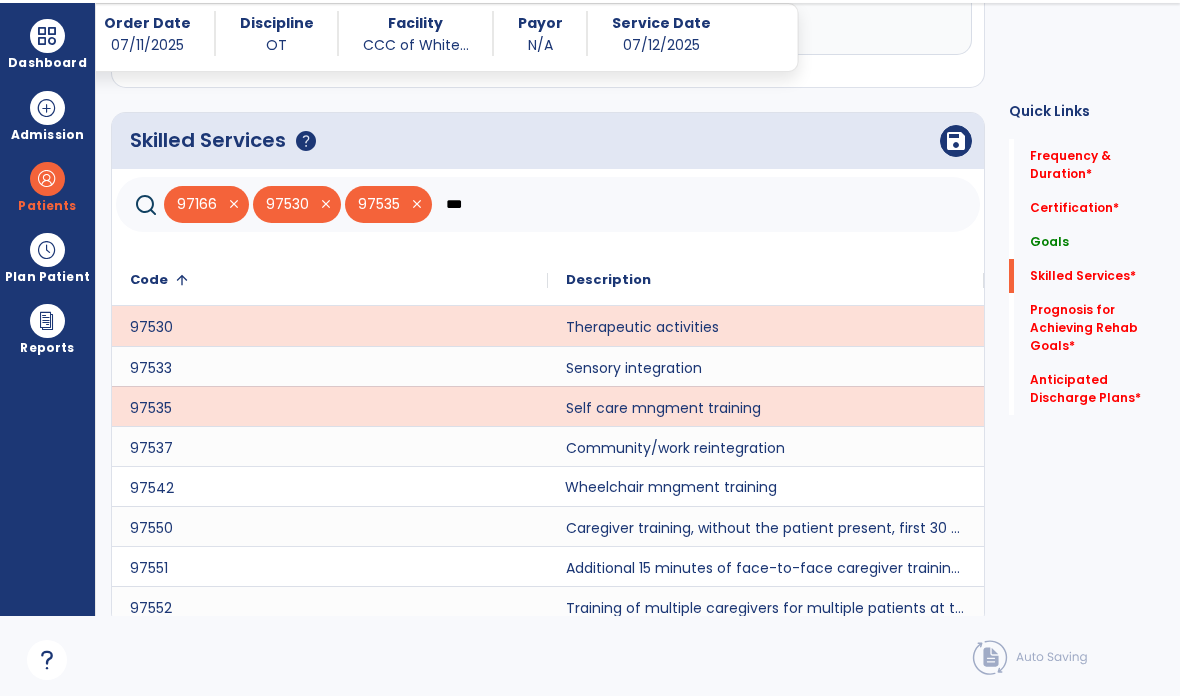 click on "***" 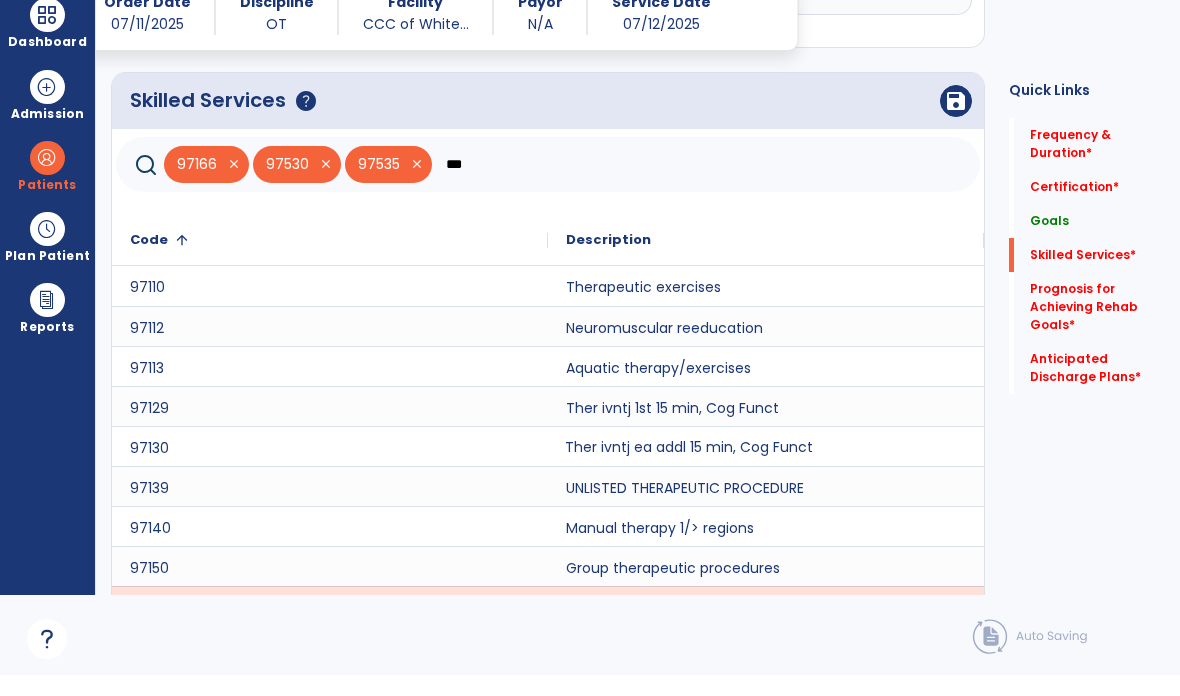 scroll, scrollTop: 1541, scrollLeft: 0, axis: vertical 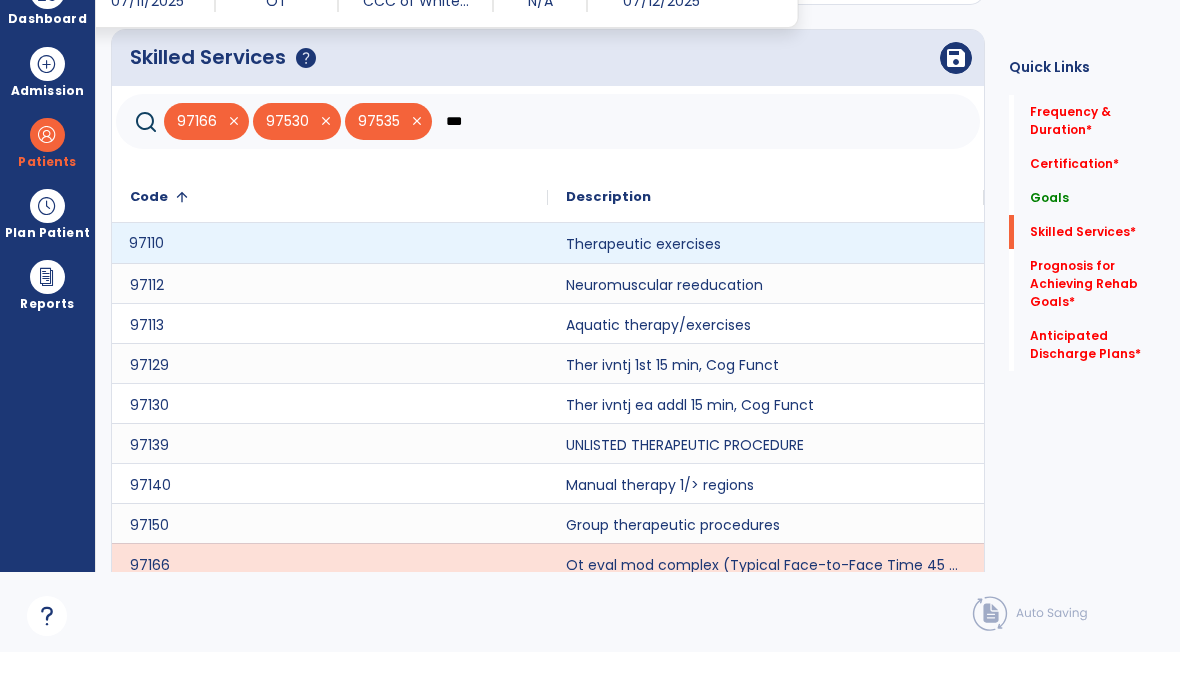 click on "97110" 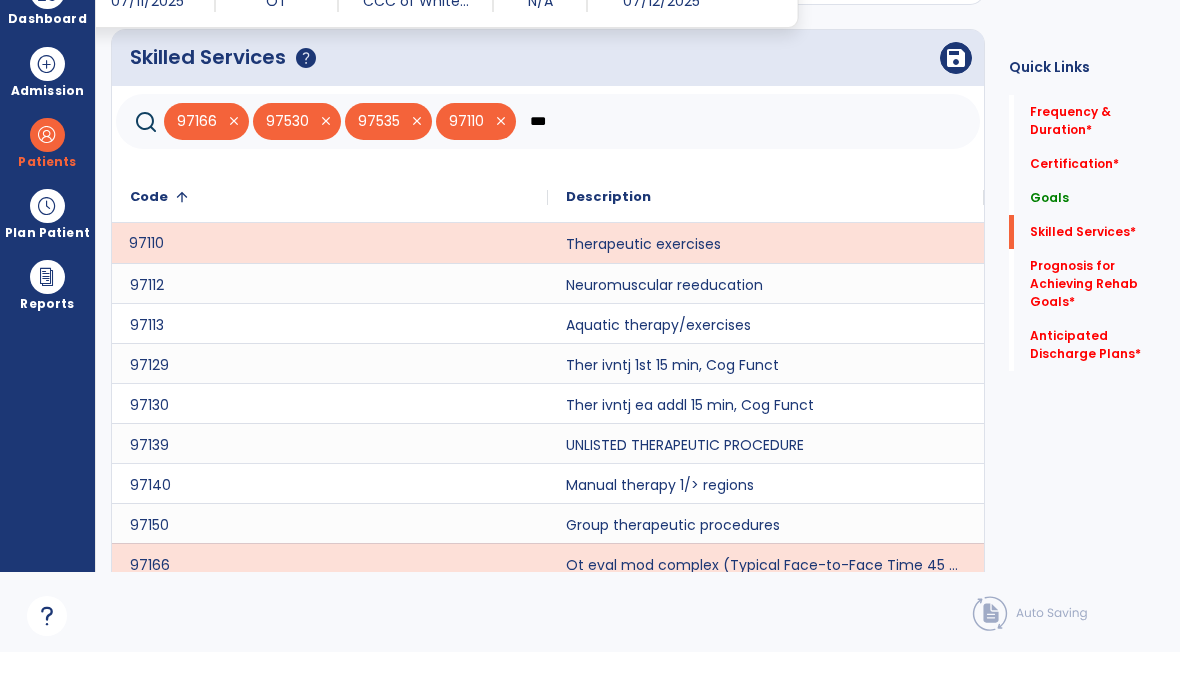scroll, scrollTop: 124, scrollLeft: 0, axis: vertical 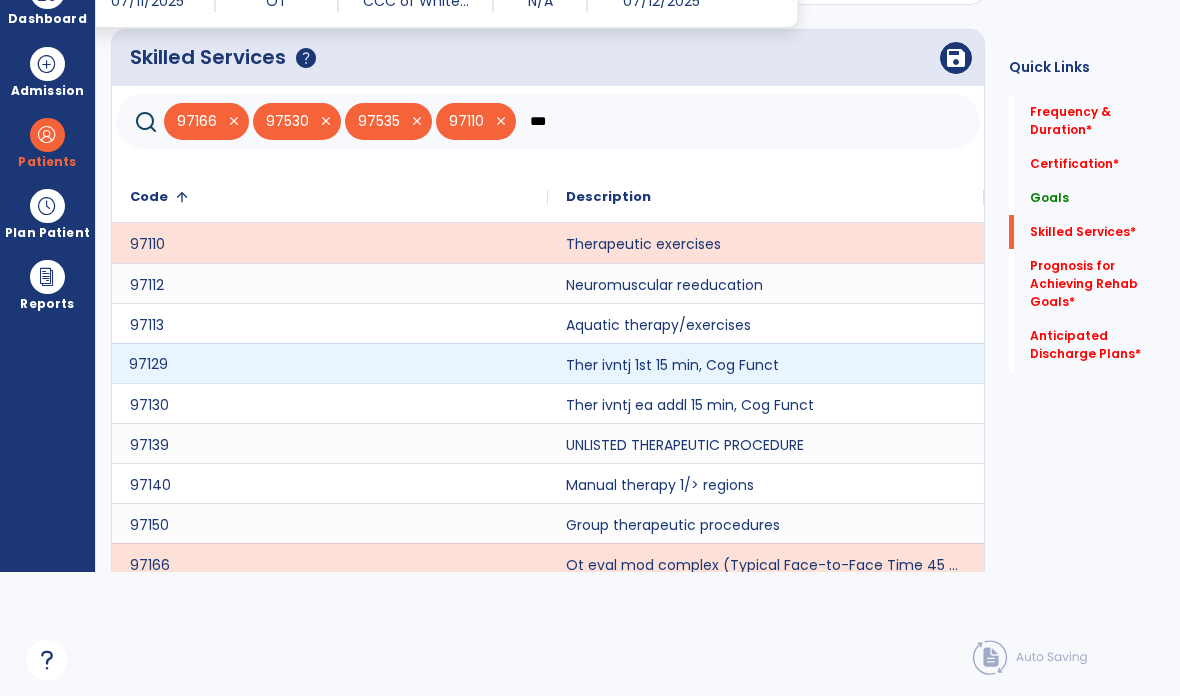 click on "97129" 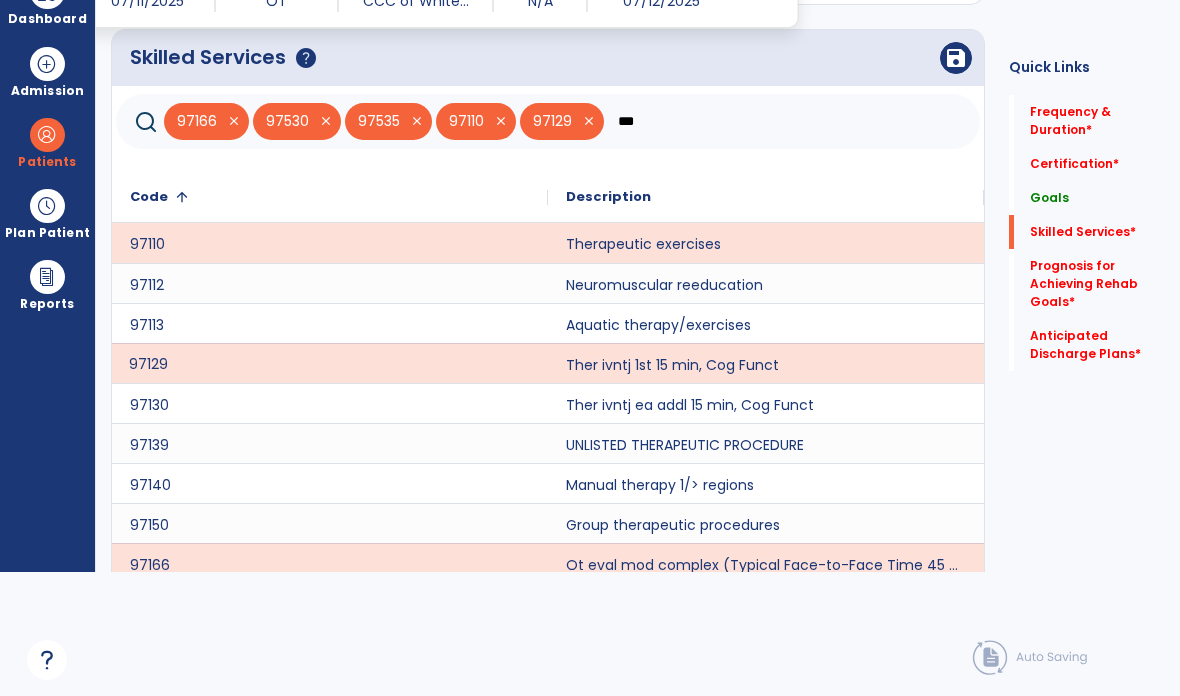 click on "close" 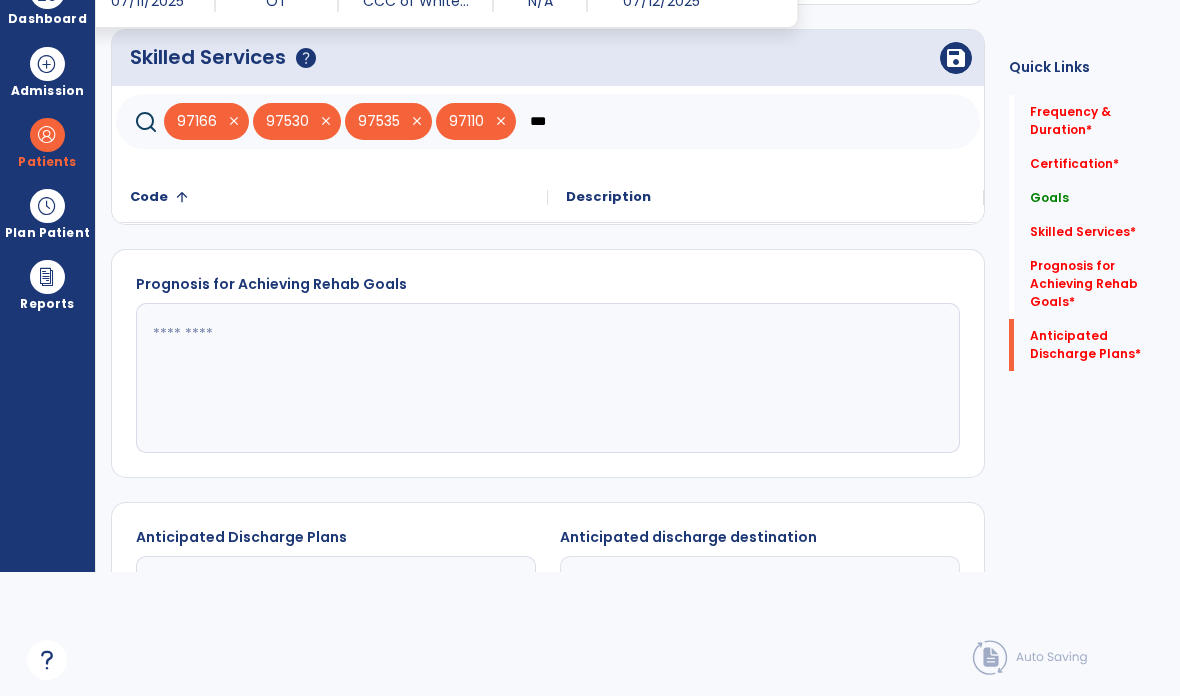 click on "***" 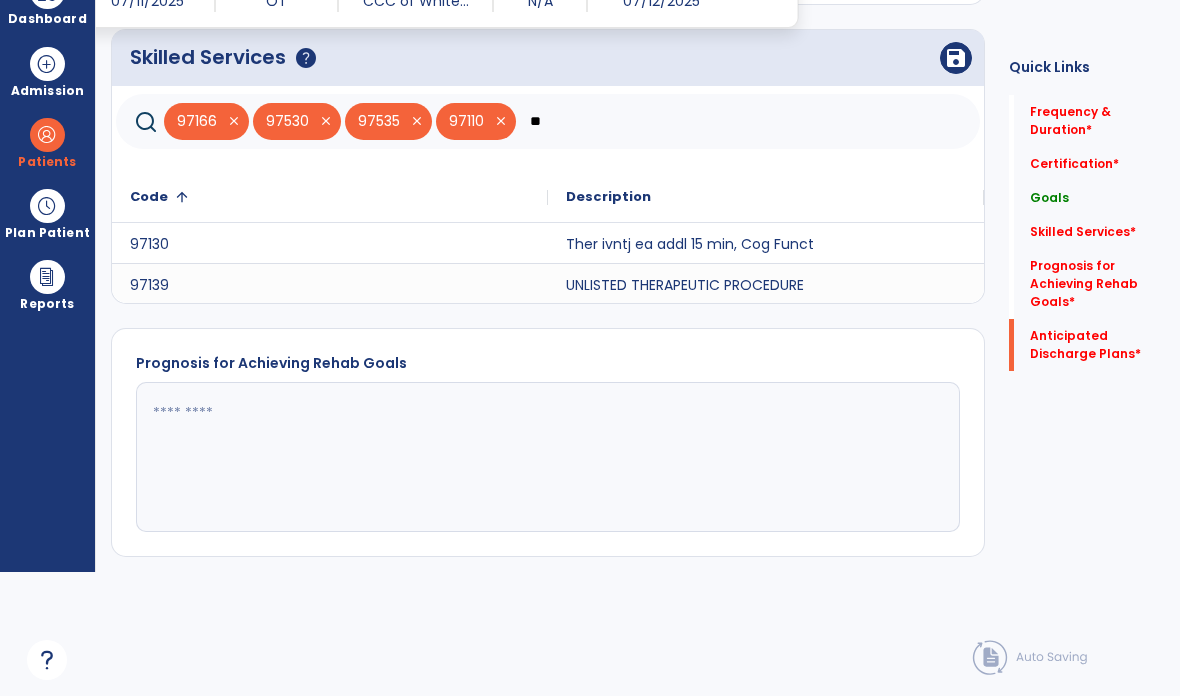 type on "*" 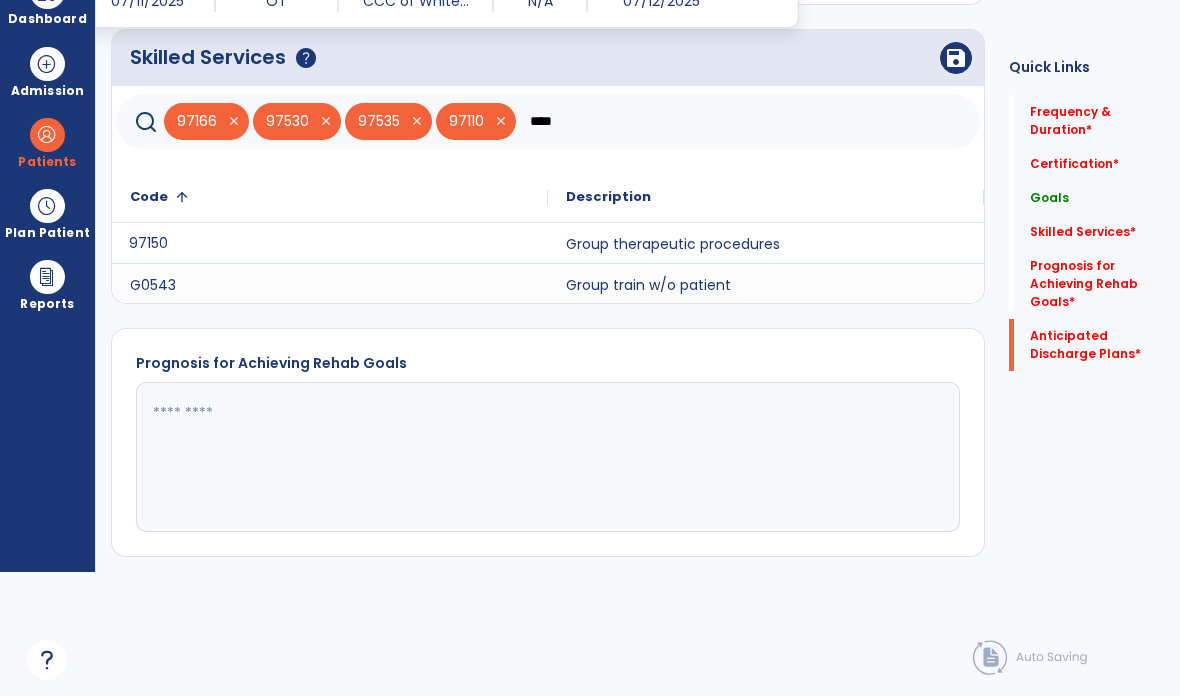 click on "97150" 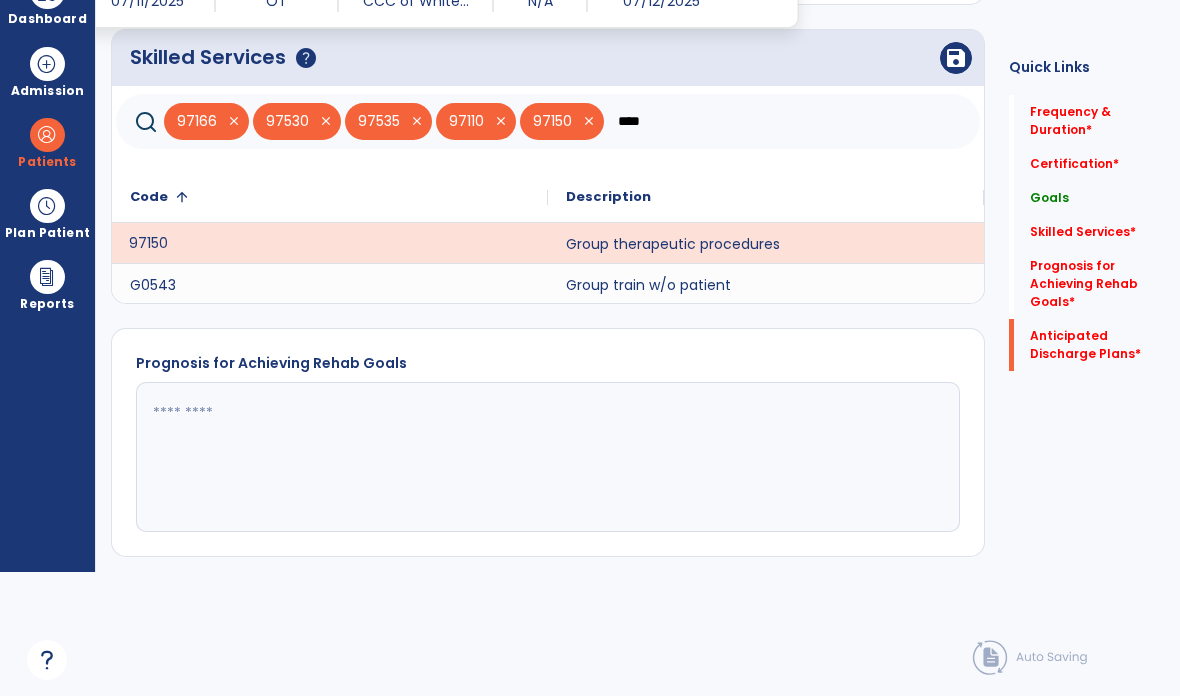 click on "****" 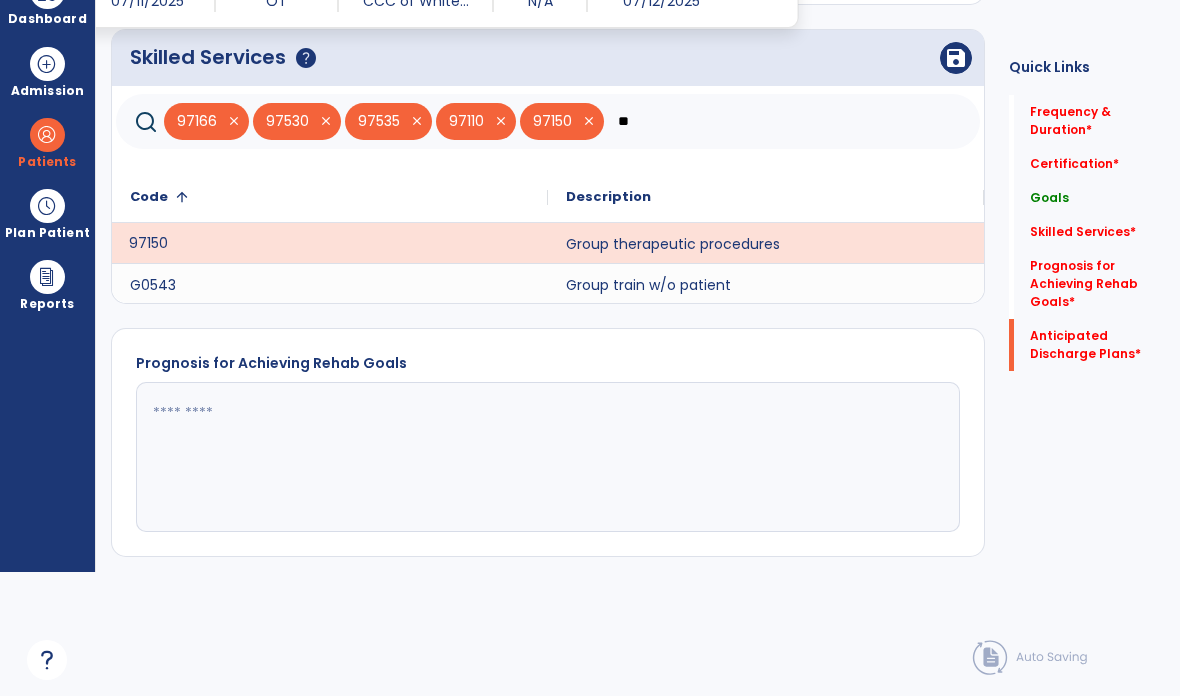 type on "*" 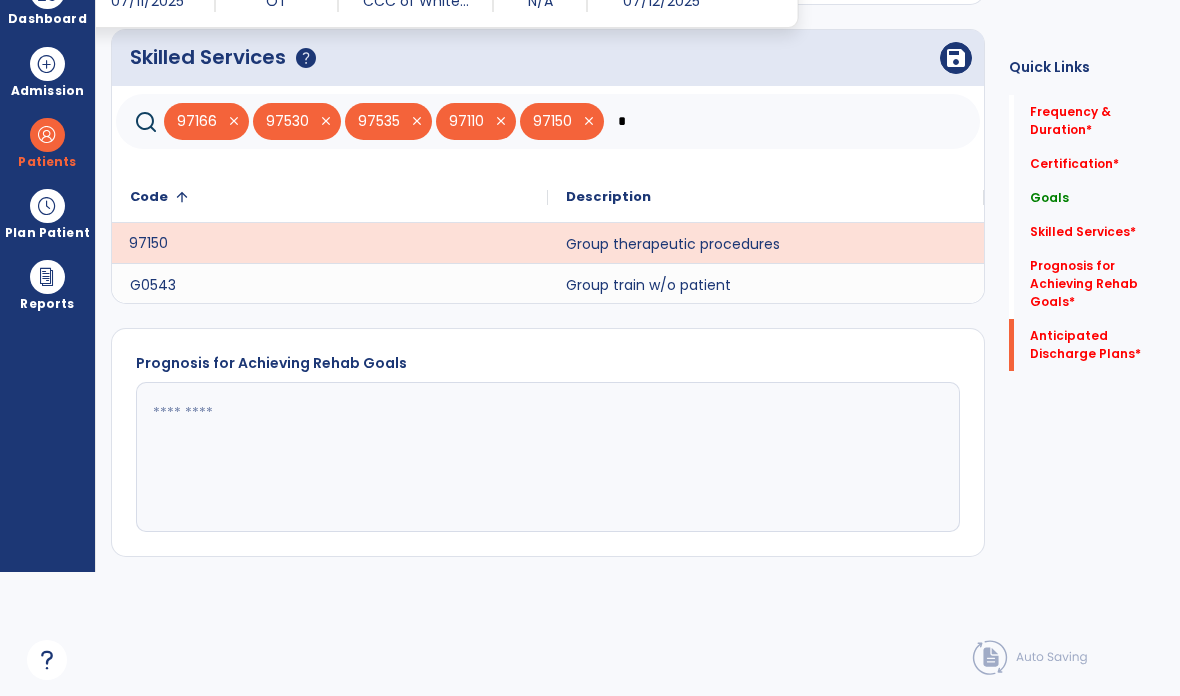 type 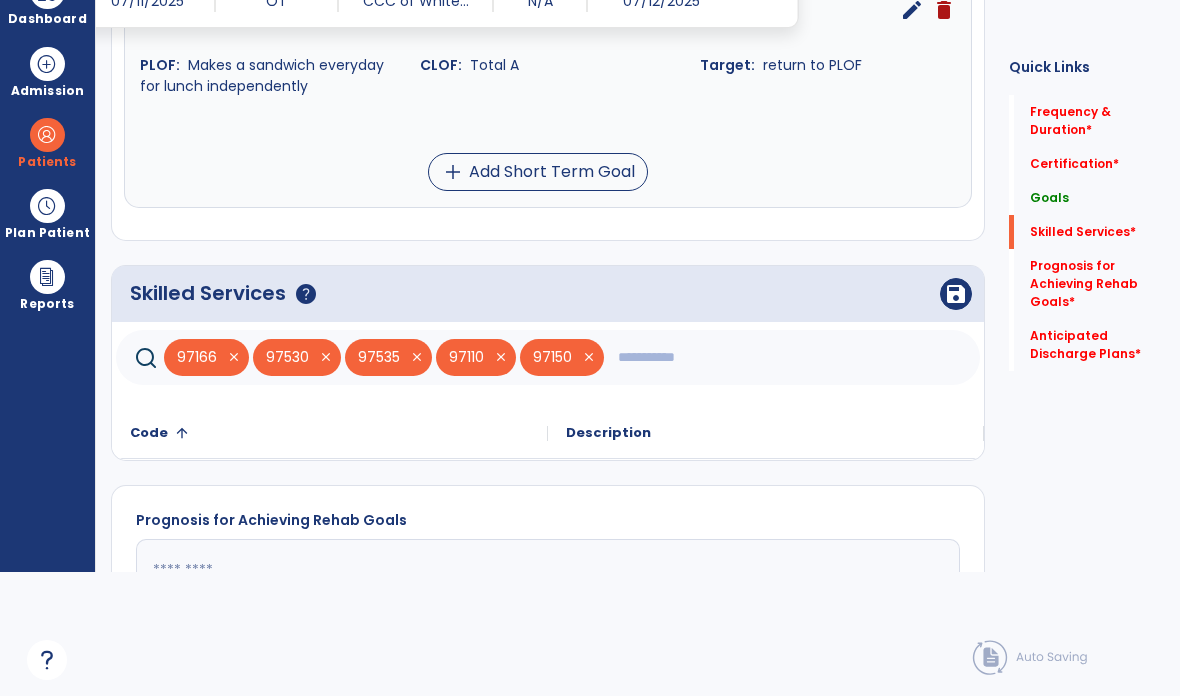 scroll, scrollTop: 1306, scrollLeft: 0, axis: vertical 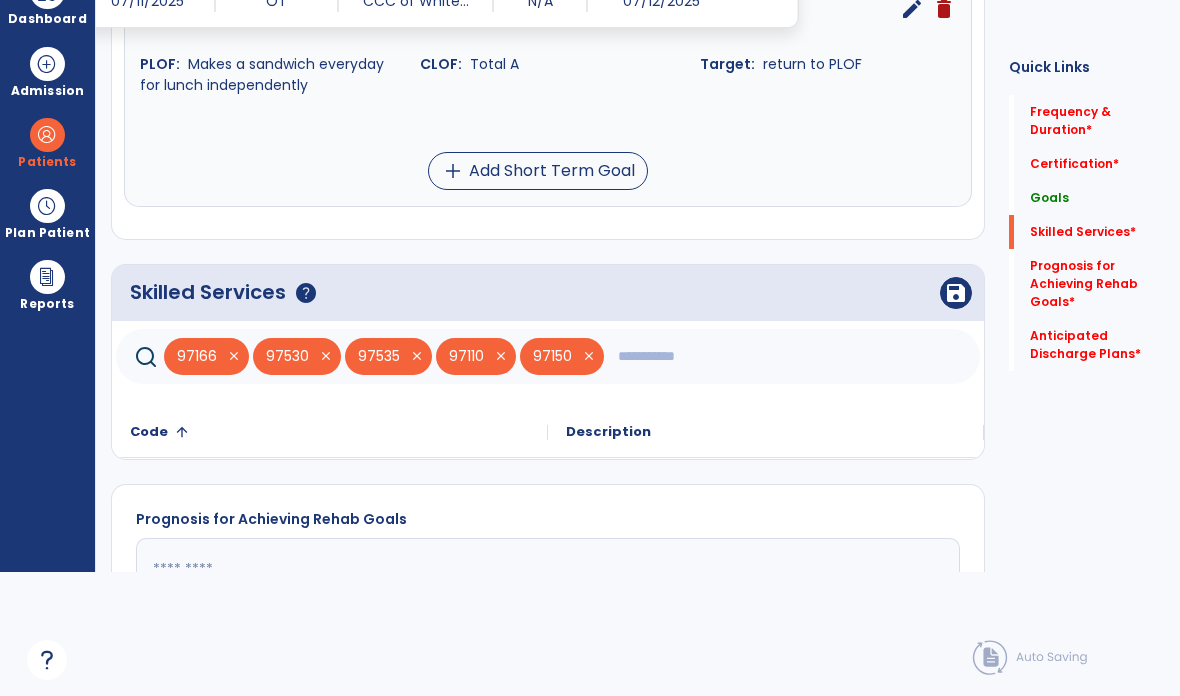 click on "save" 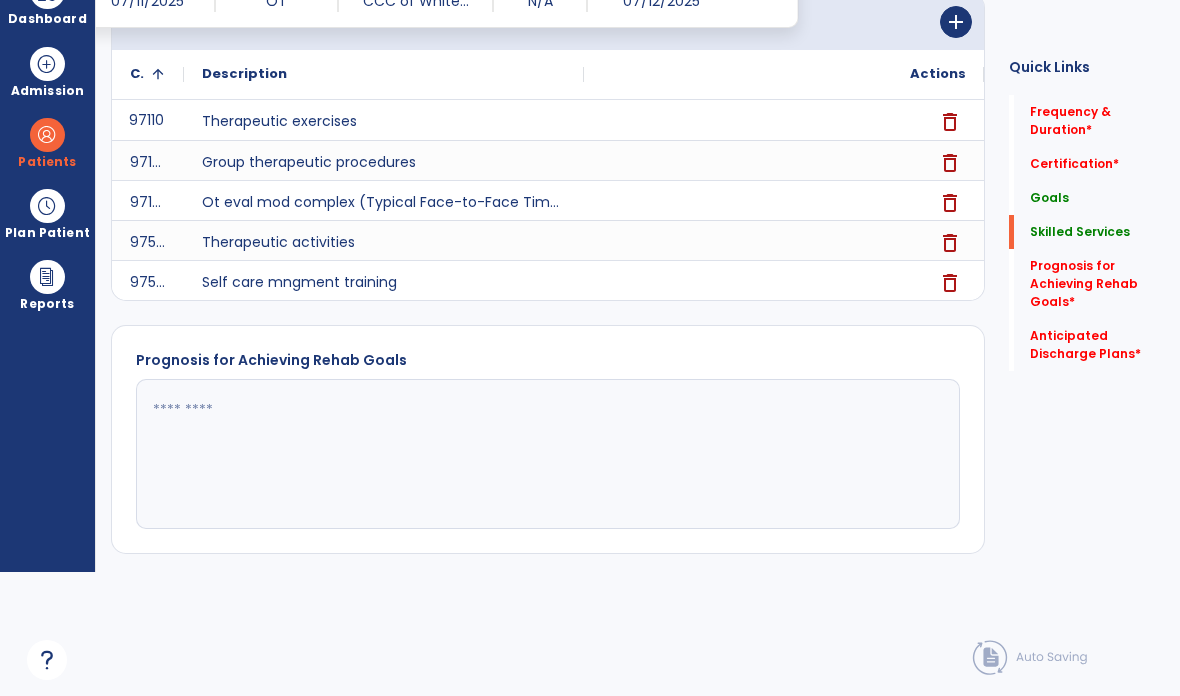 scroll, scrollTop: 1583, scrollLeft: 0, axis: vertical 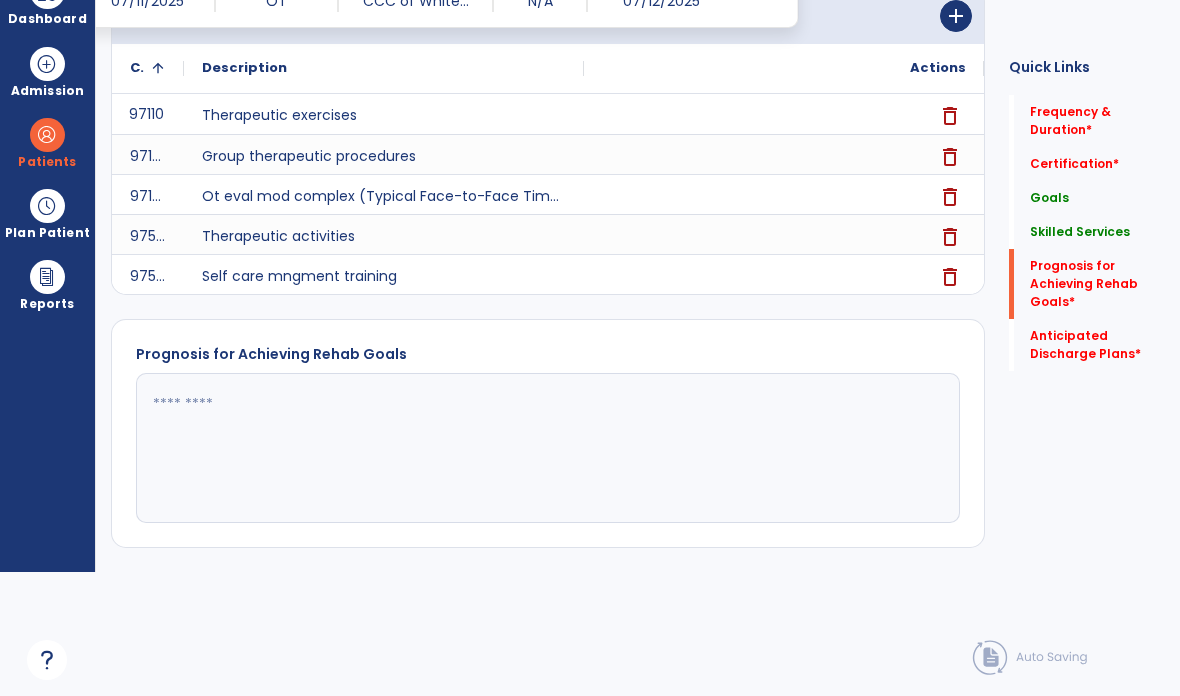 click 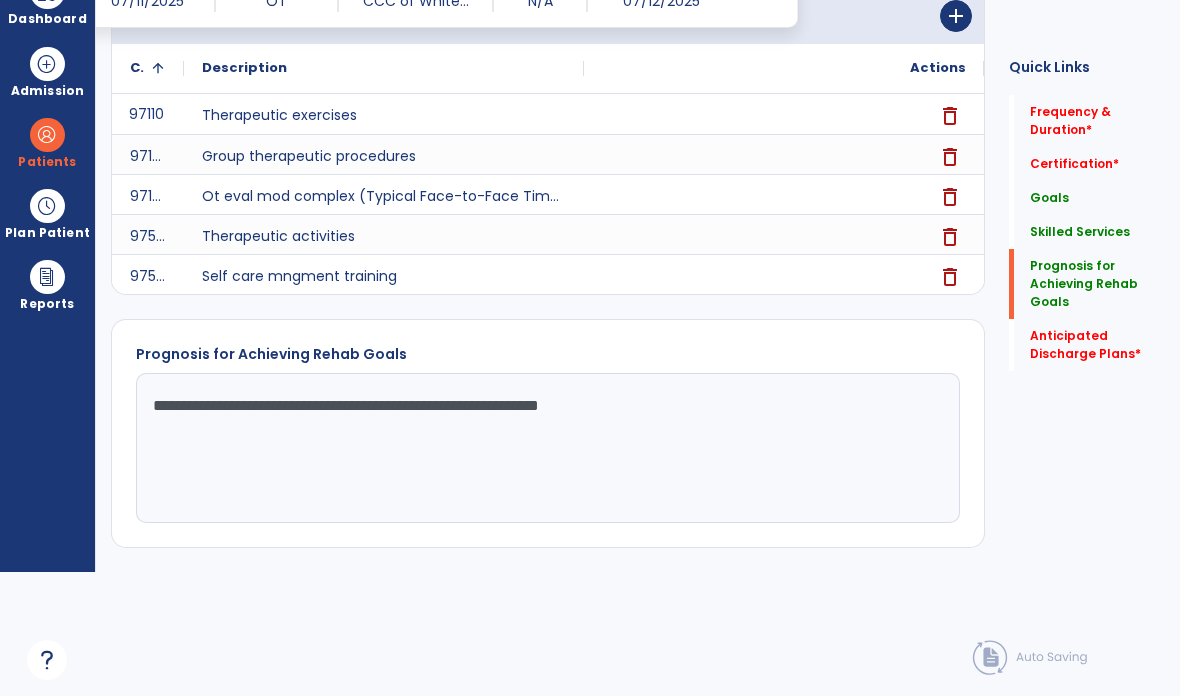 scroll, scrollTop: 1819, scrollLeft: 0, axis: vertical 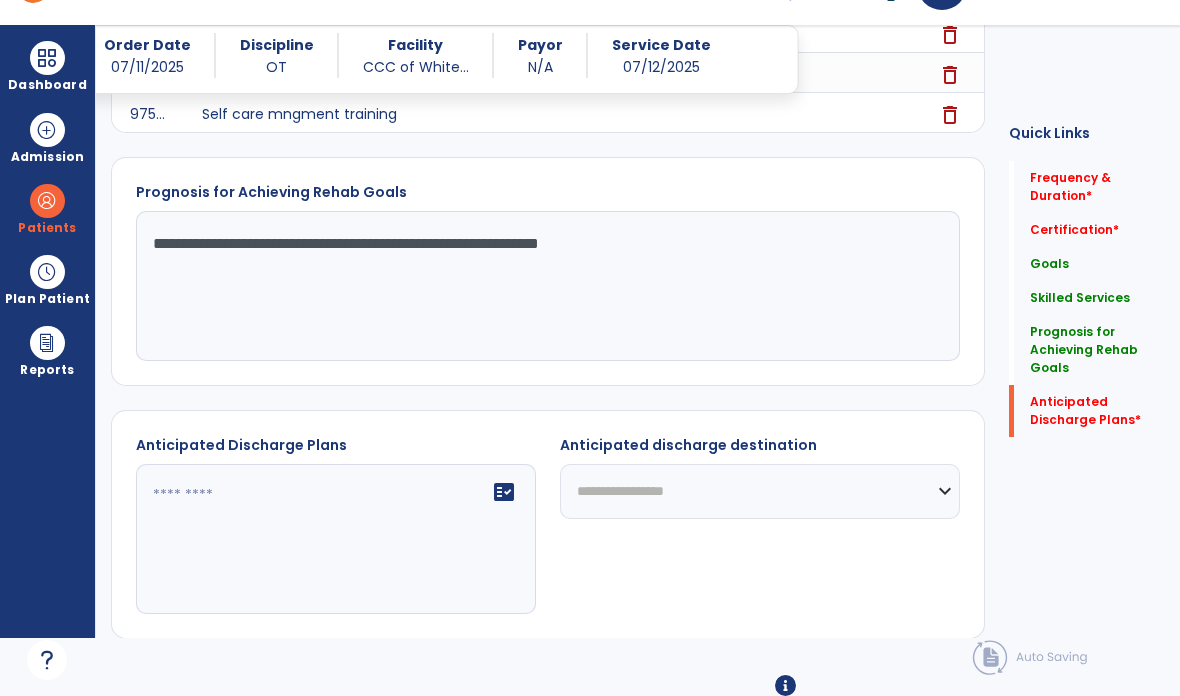 type on "**********" 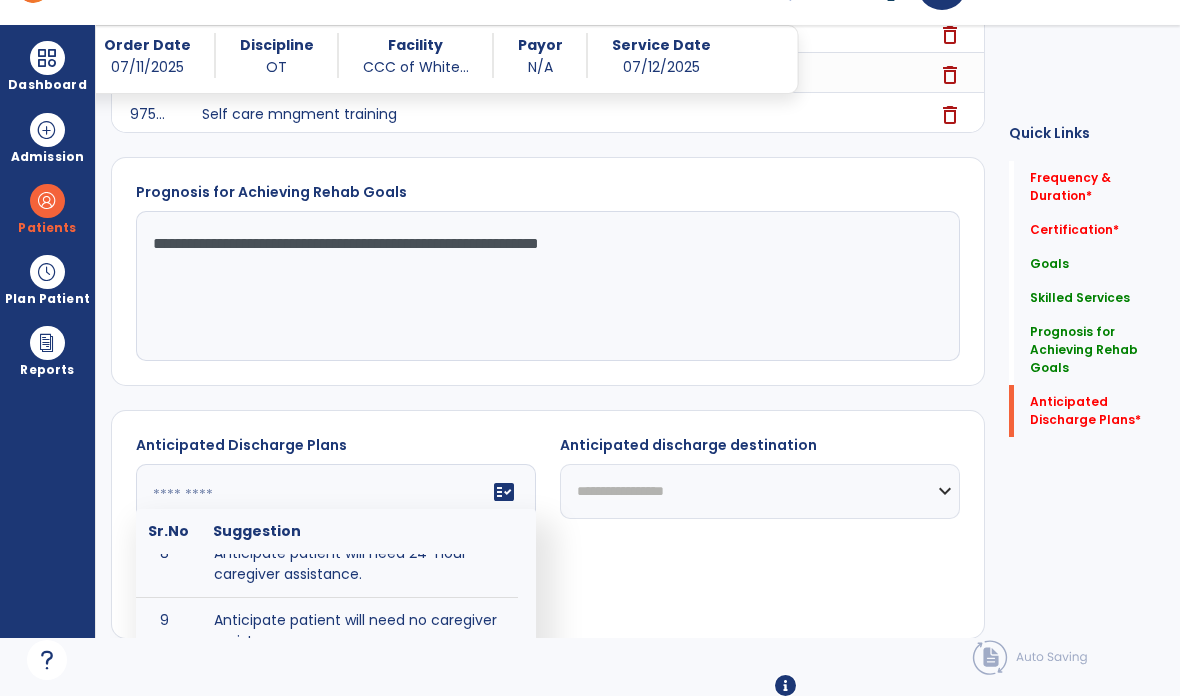 type on "*" 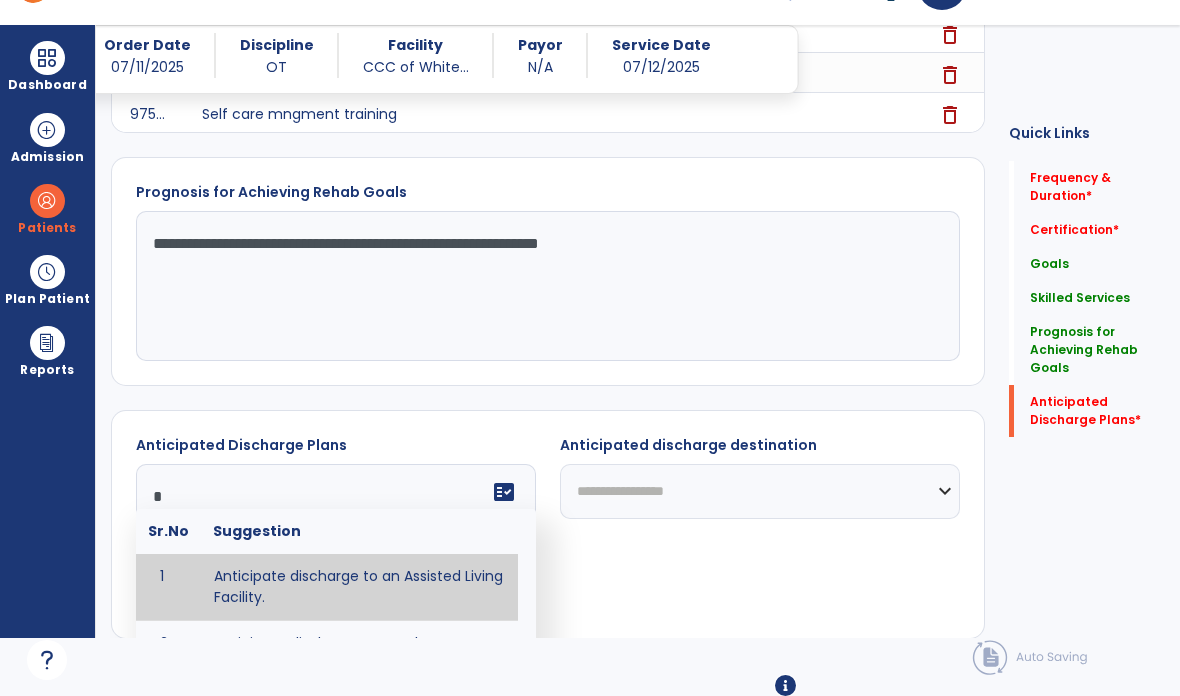 scroll, scrollTop: 0, scrollLeft: 0, axis: both 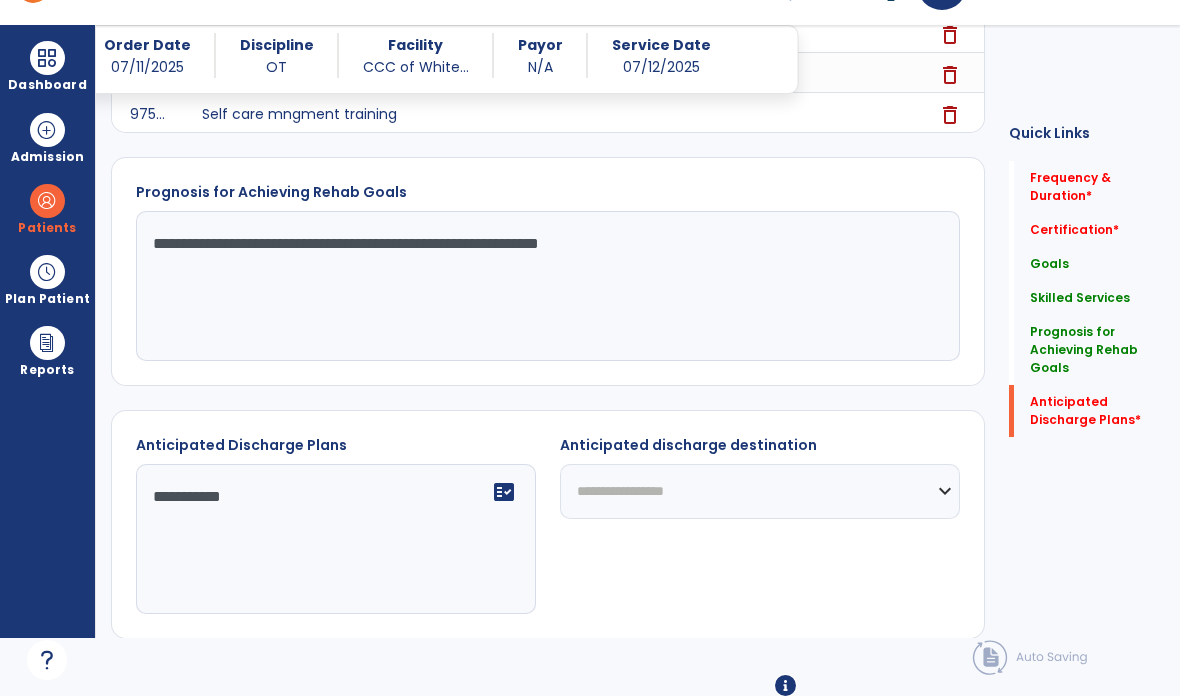 type on "**********" 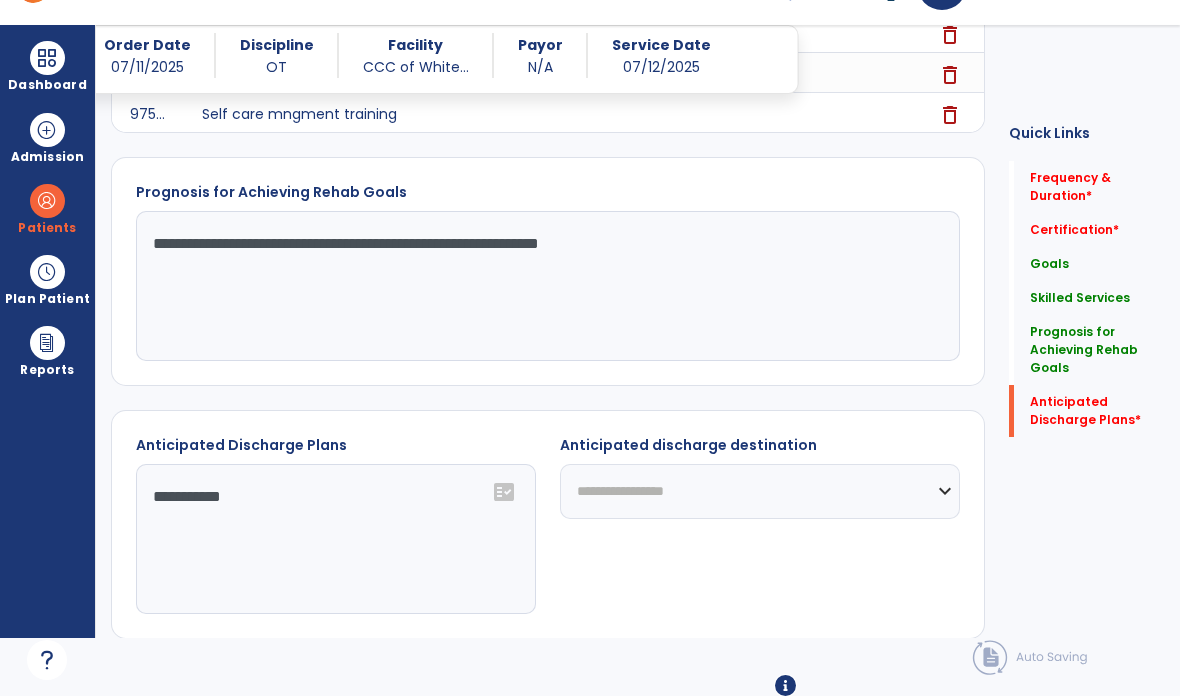 select on "**********" 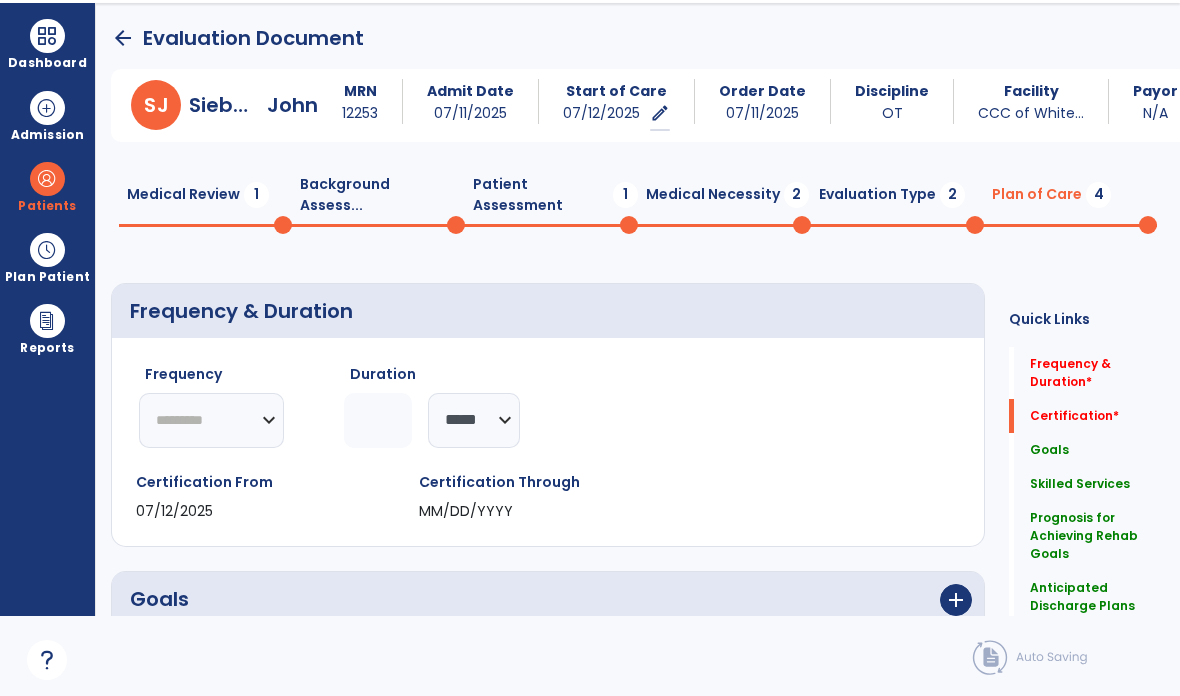 scroll, scrollTop: 0, scrollLeft: 0, axis: both 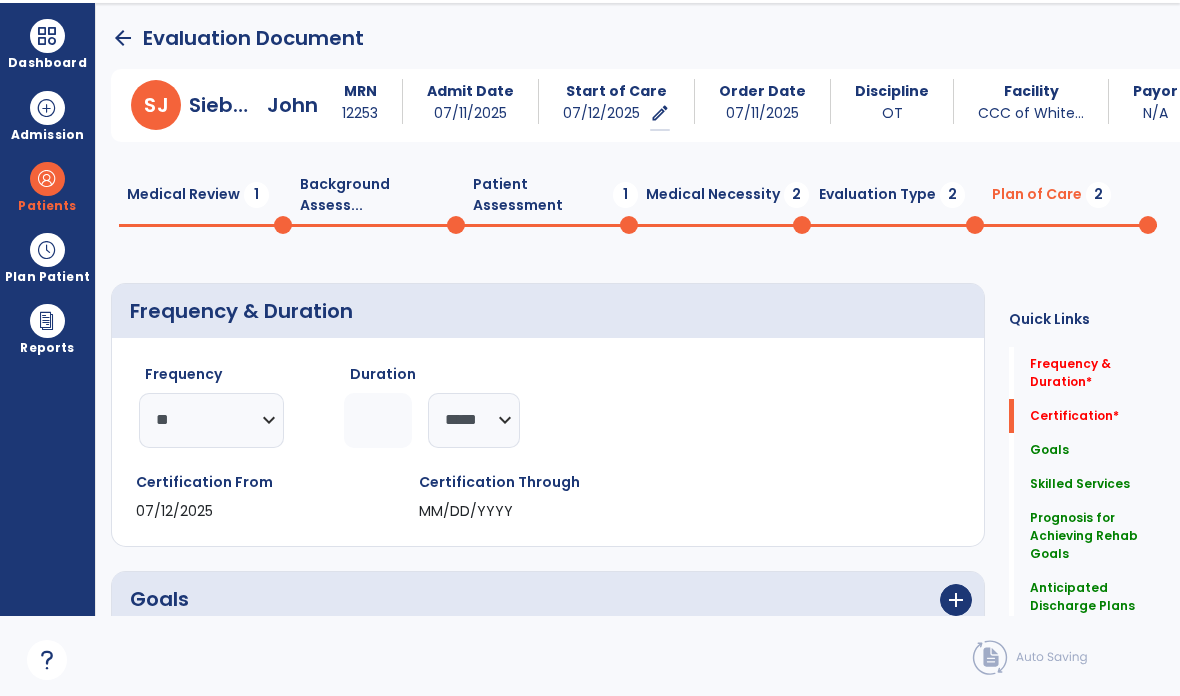 click on "******** *****" 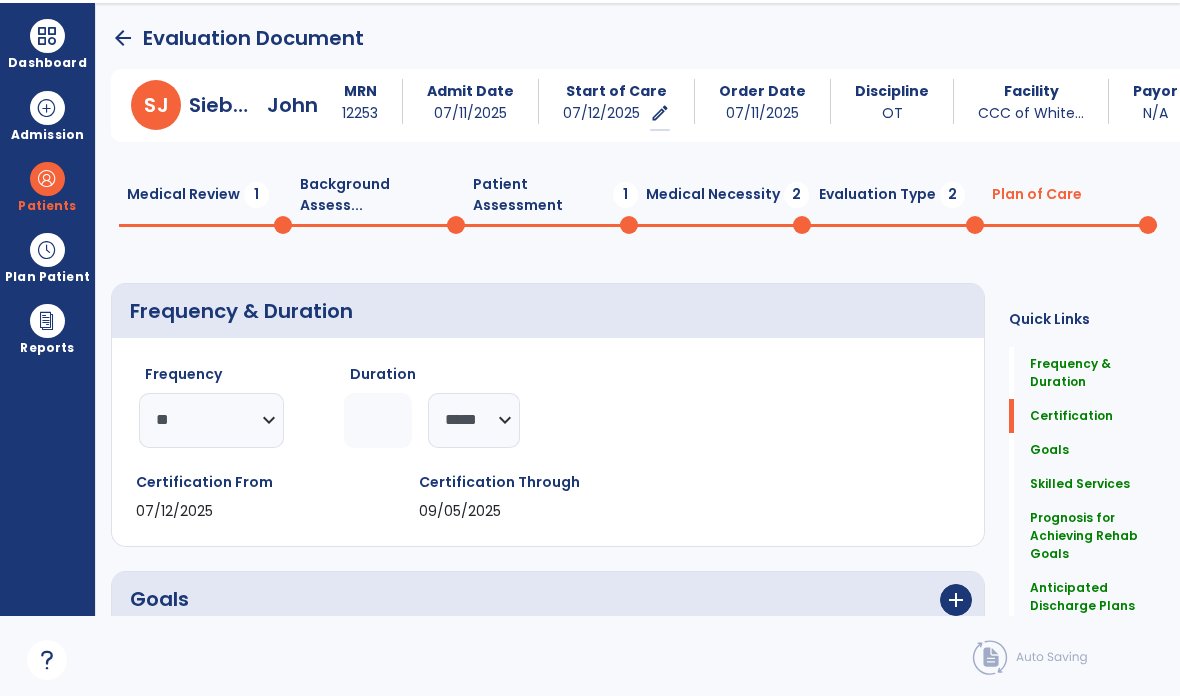 click on "Evaluation Type  2" 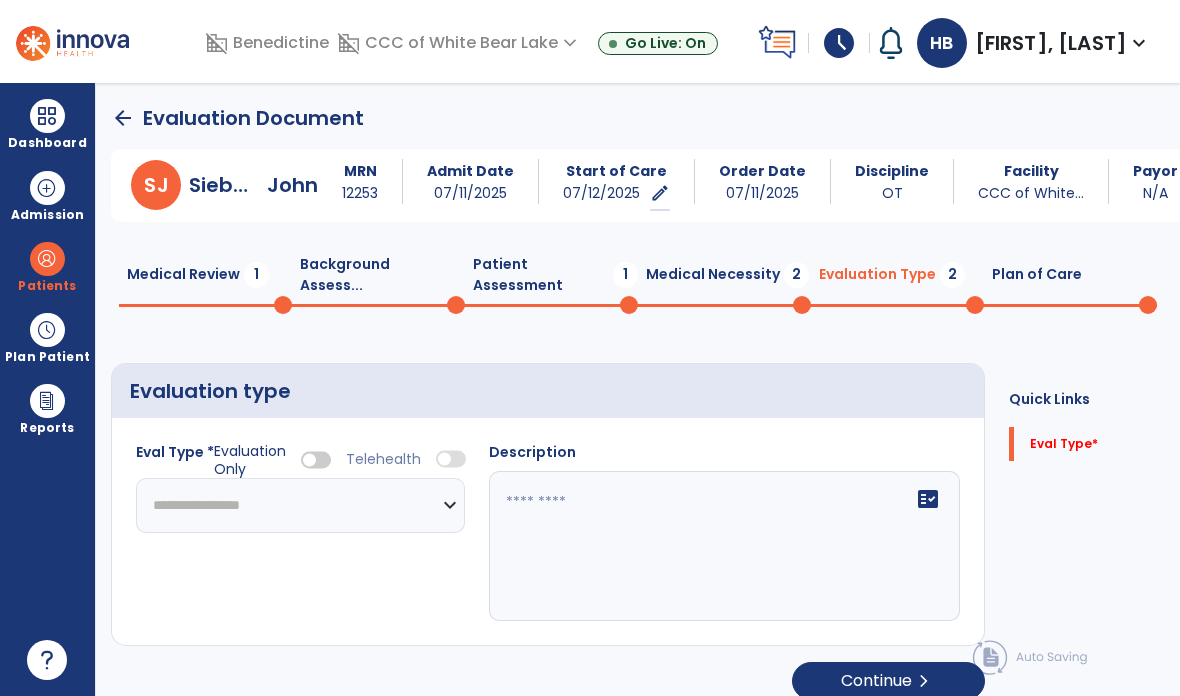 click on "**********" 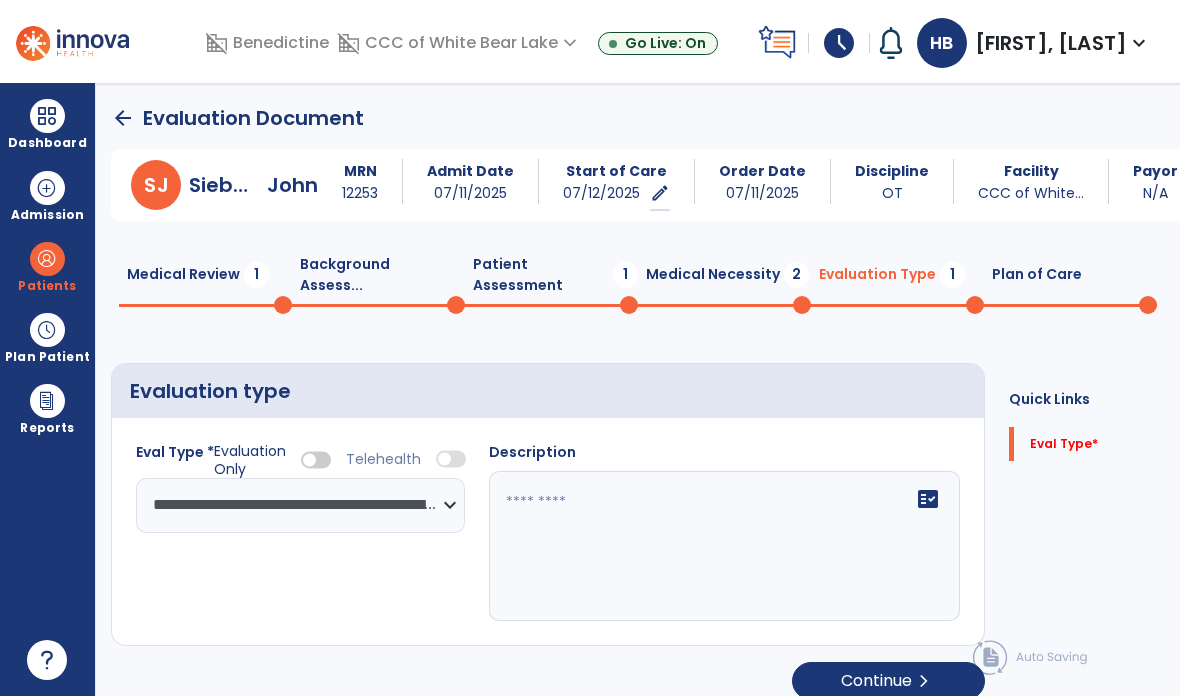 click on "fact_check" 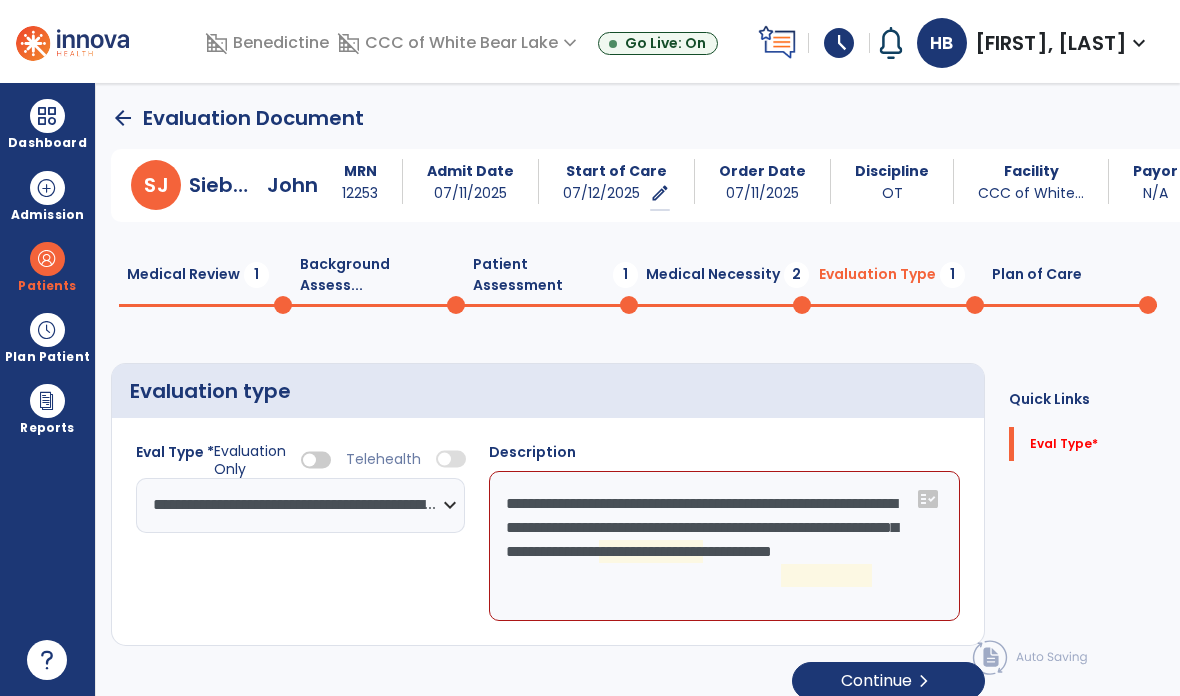 click on "**********" 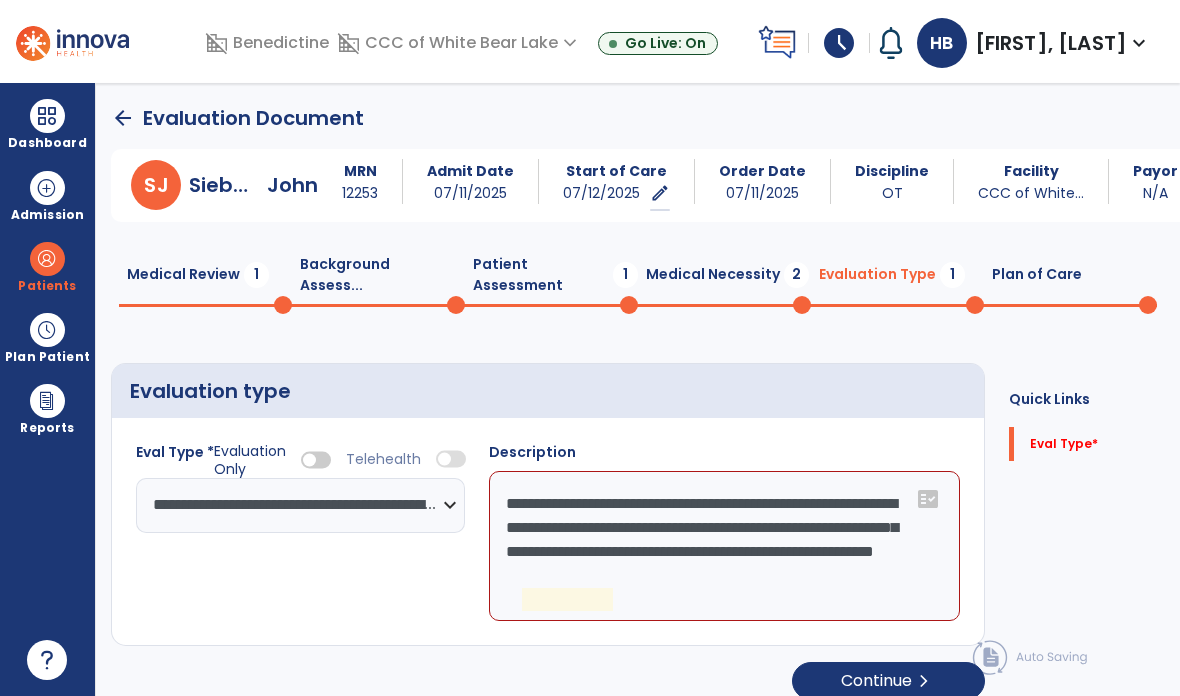 click on "**********" 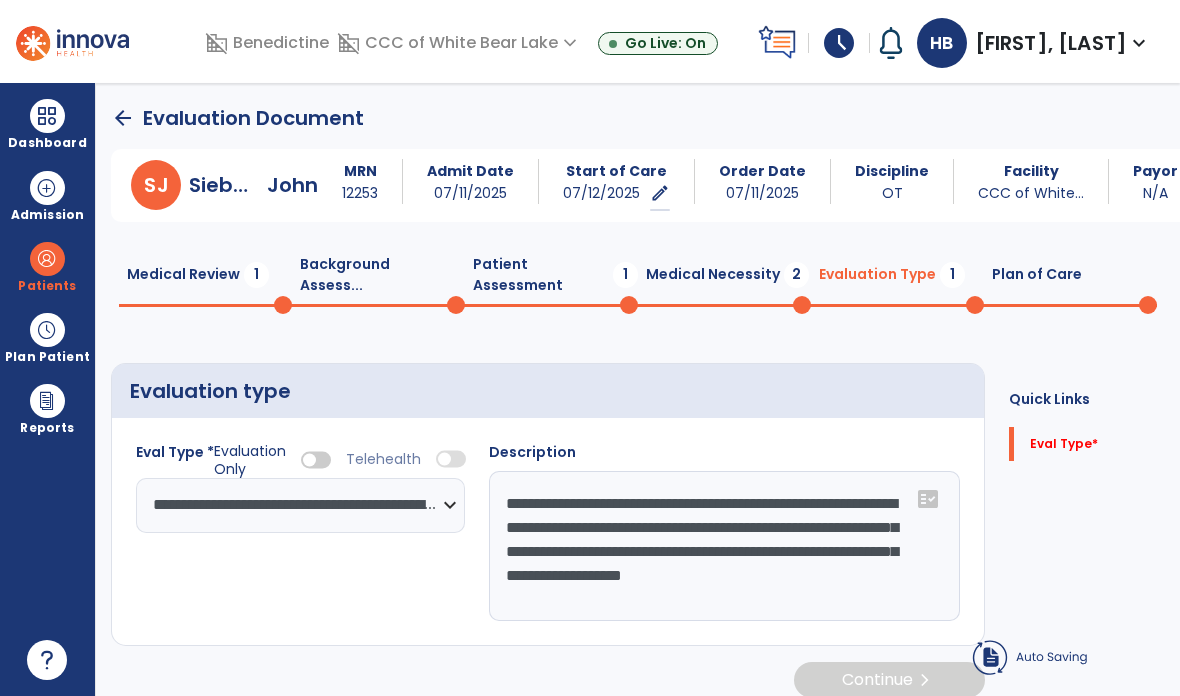 type on "**********" 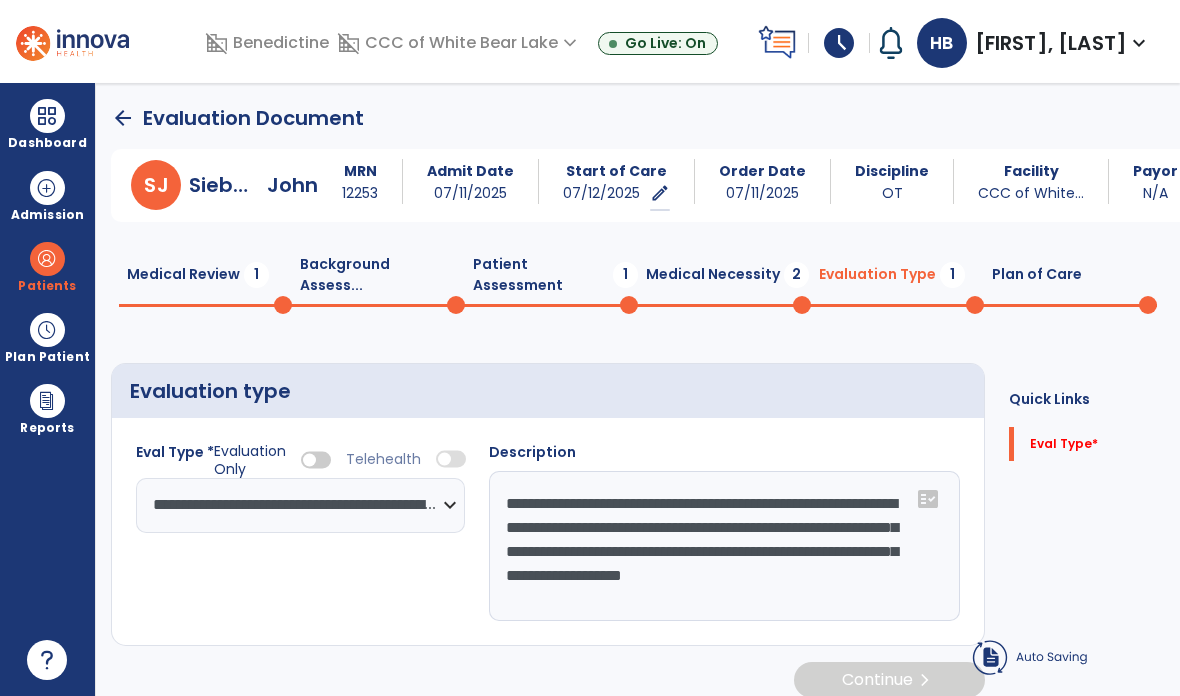 click on "Medical Necessity  2" 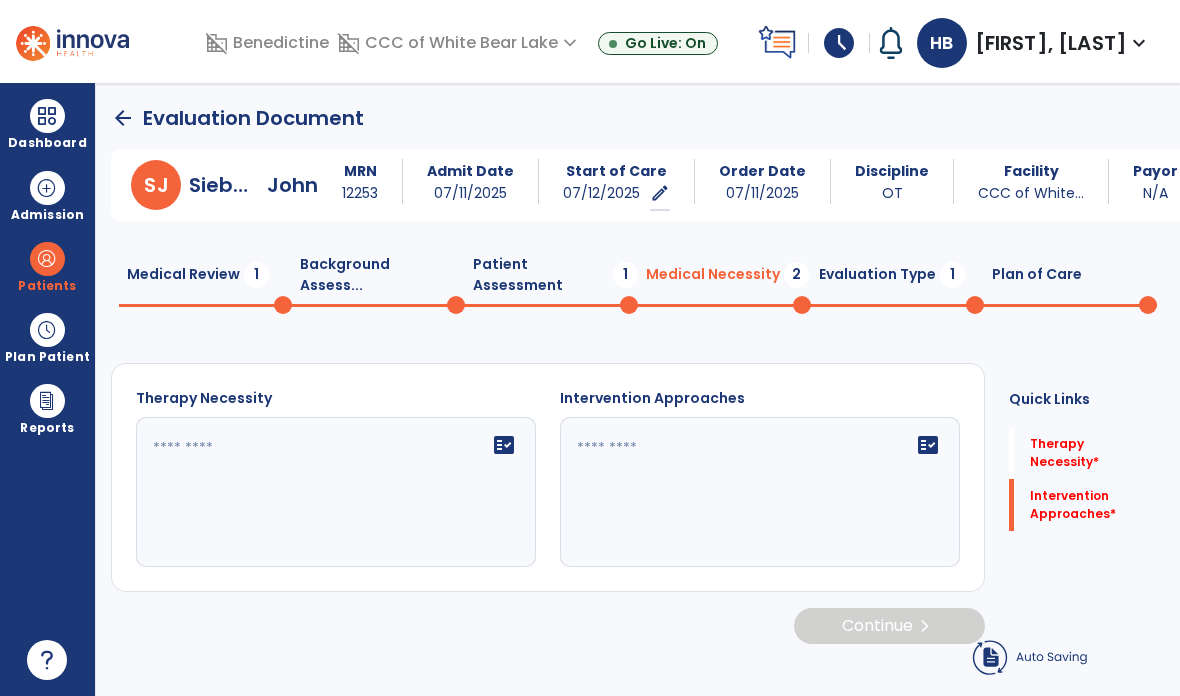 click on "Evaluation Type  1" 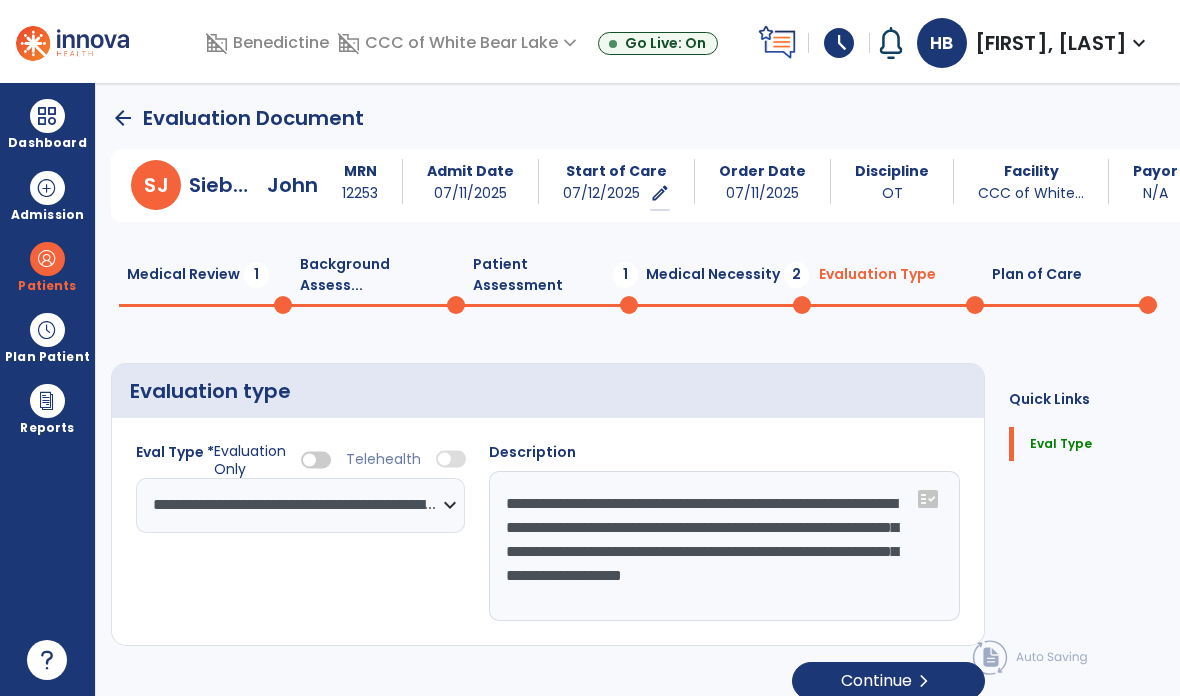 type on "**********" 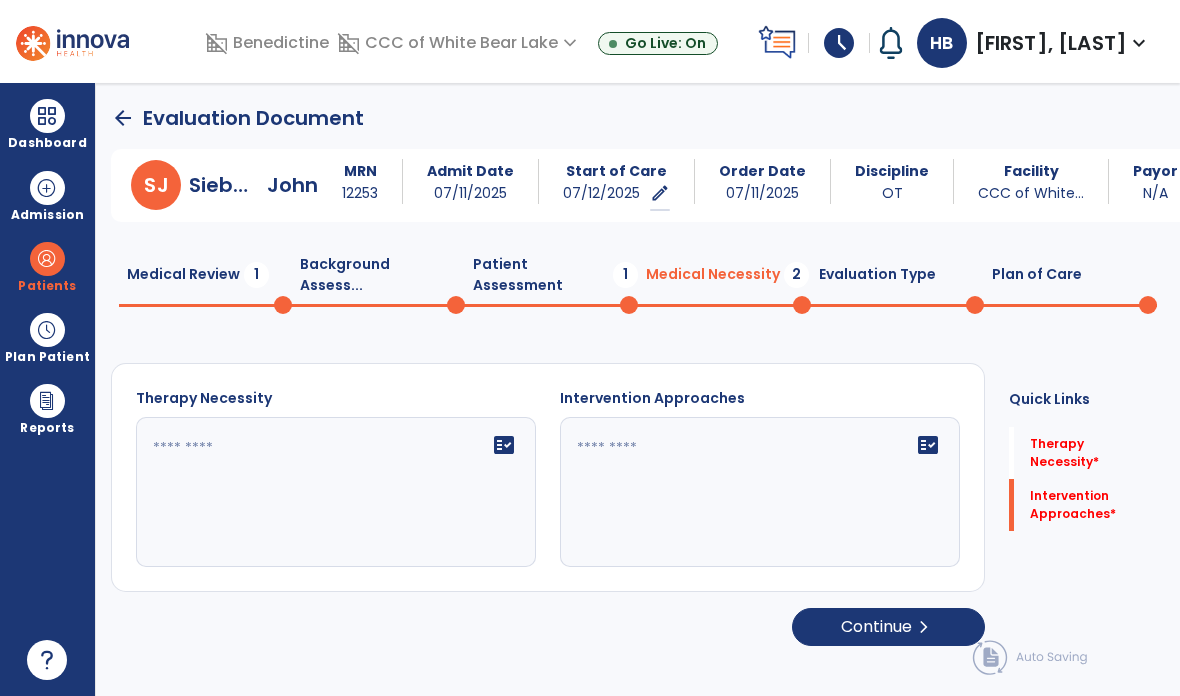 click on "fact_check" 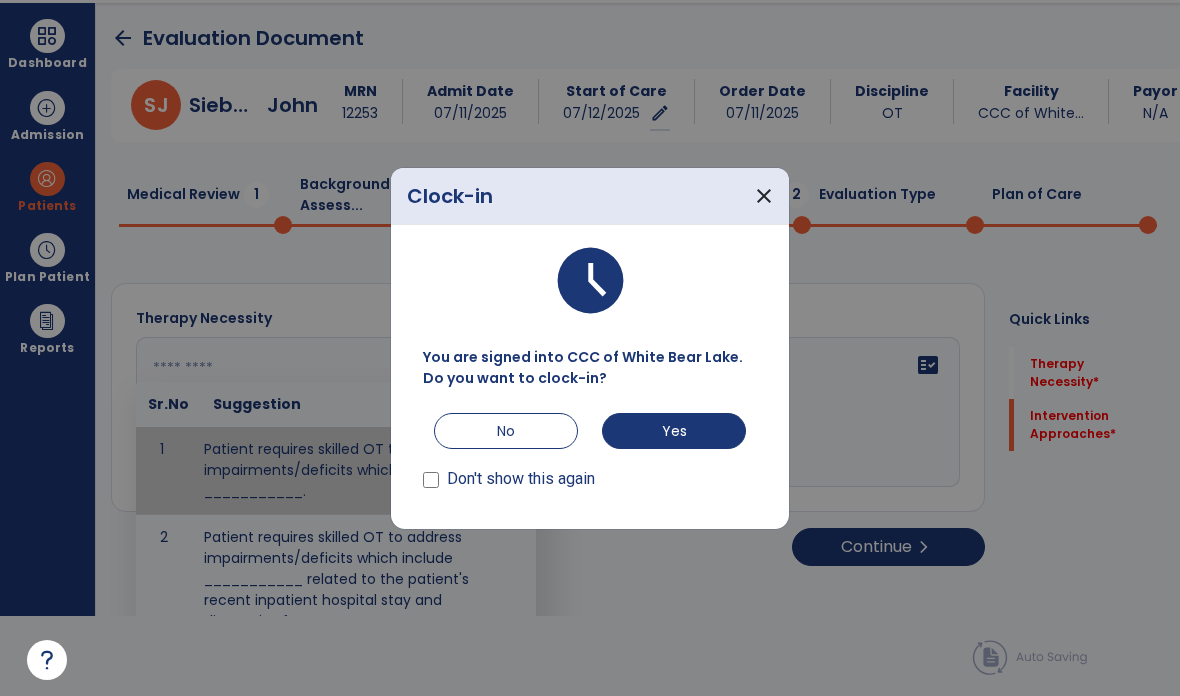 scroll, scrollTop: 0, scrollLeft: 0, axis: both 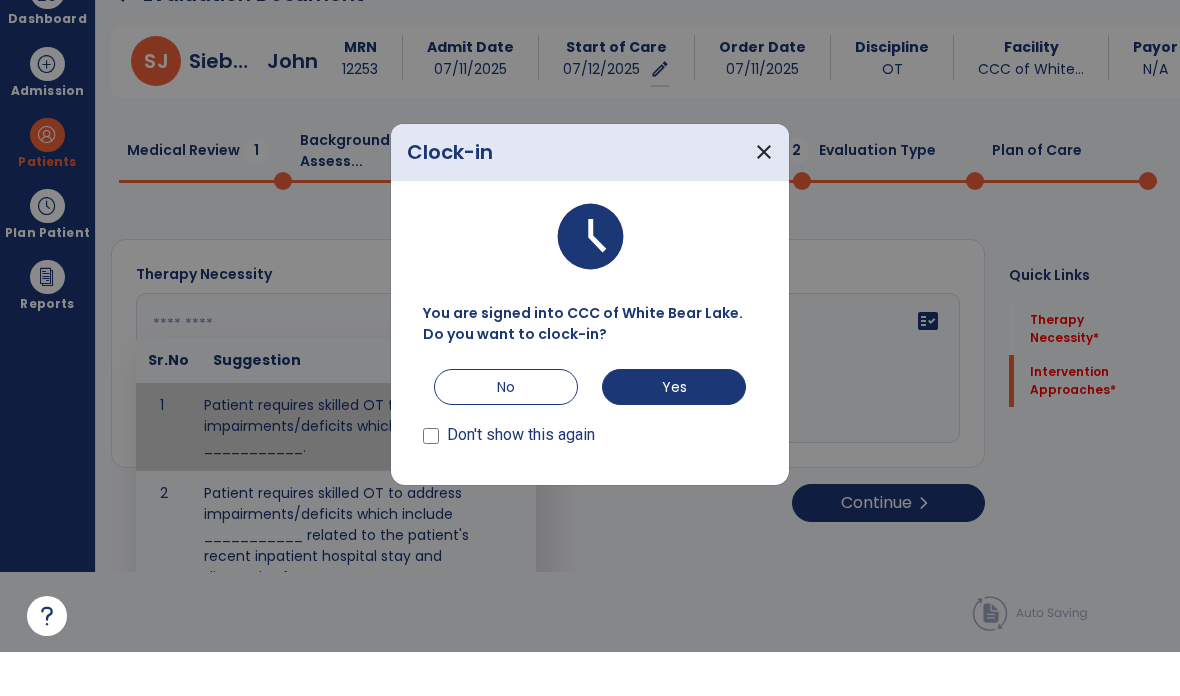 click on "No" at bounding box center (506, 431) 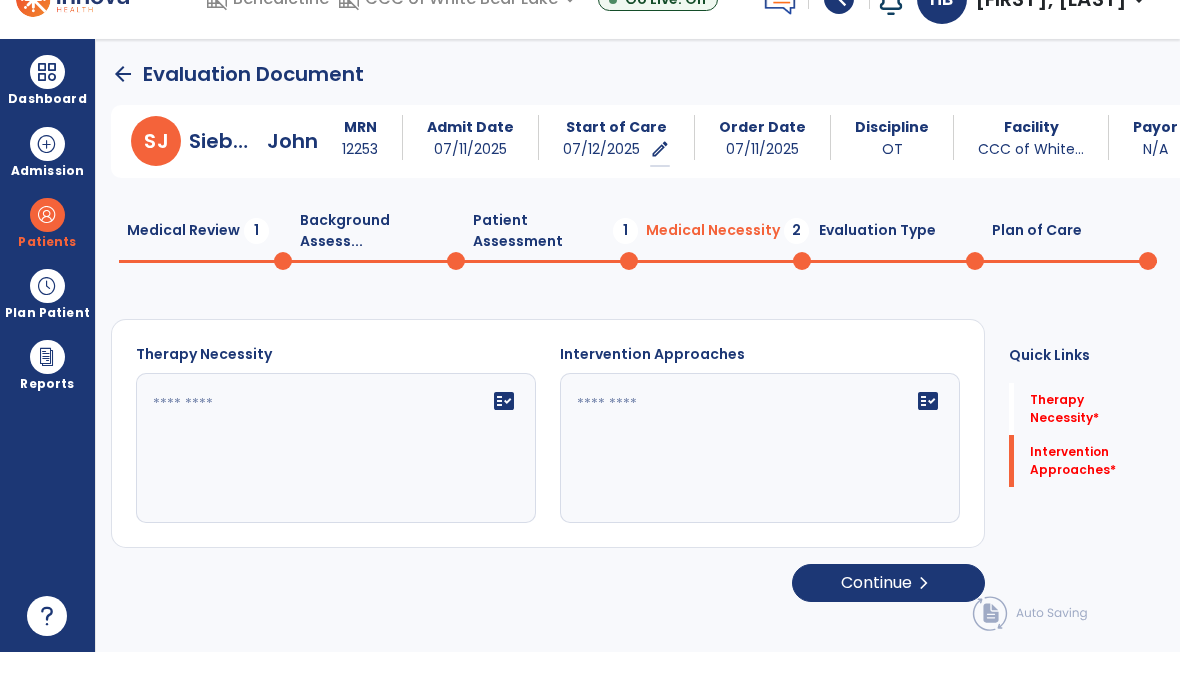 scroll, scrollTop: 80, scrollLeft: 0, axis: vertical 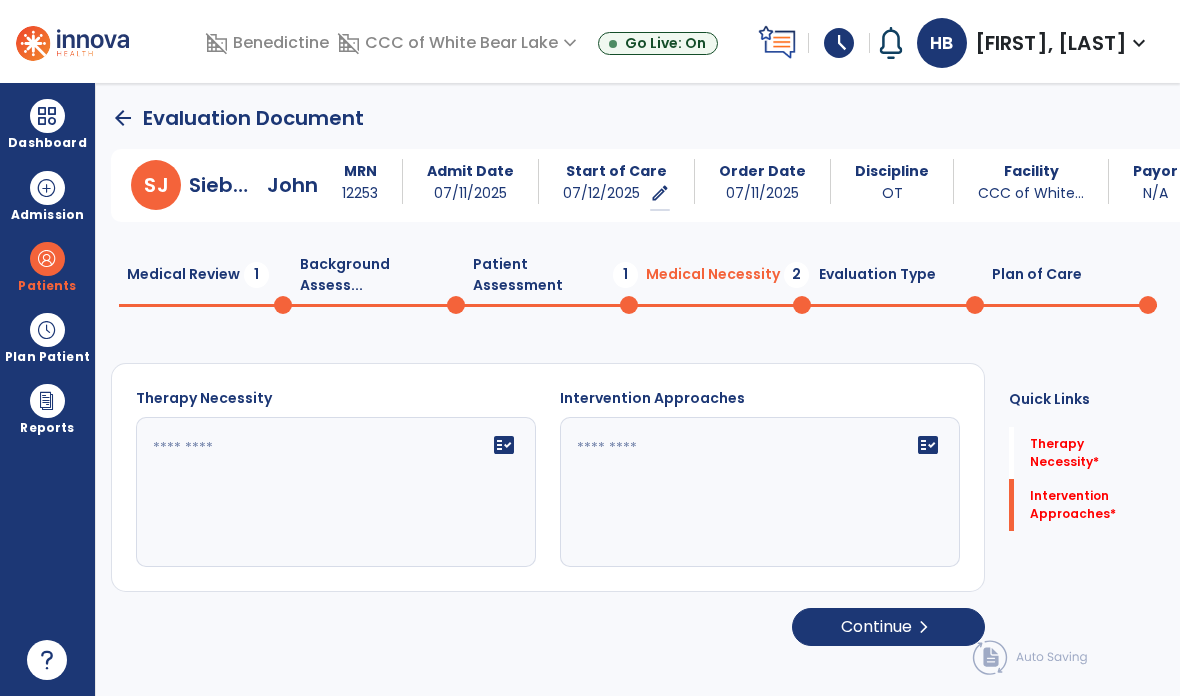 click on "fact_check" 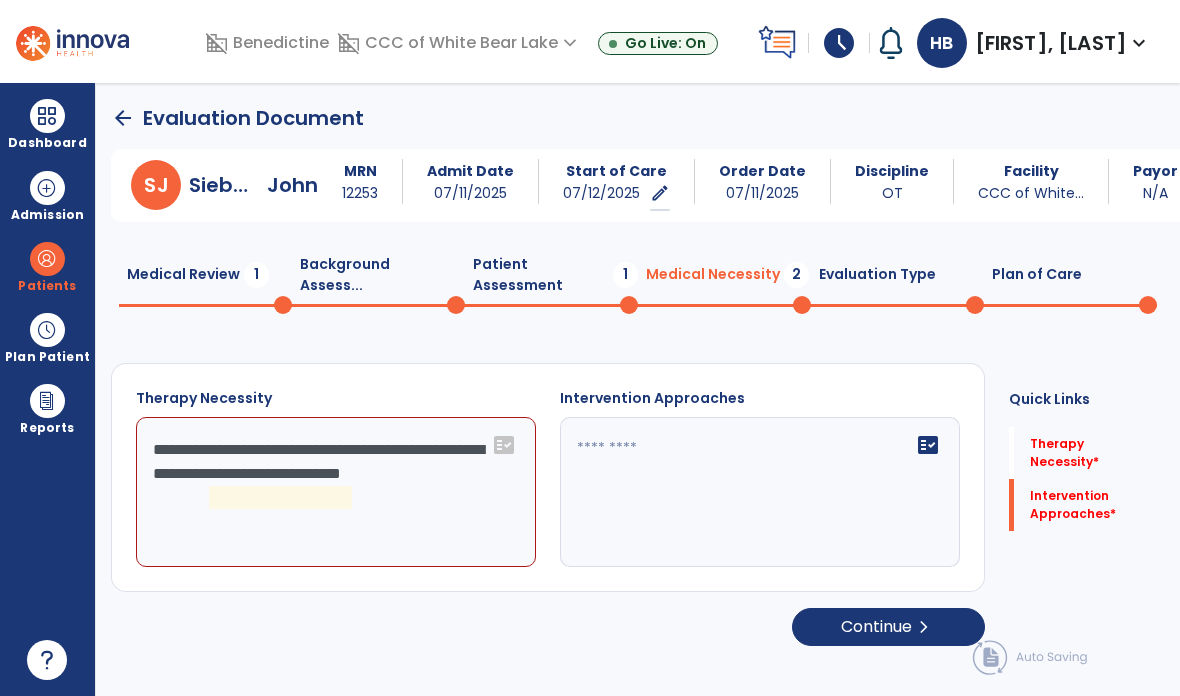 click on "**********" 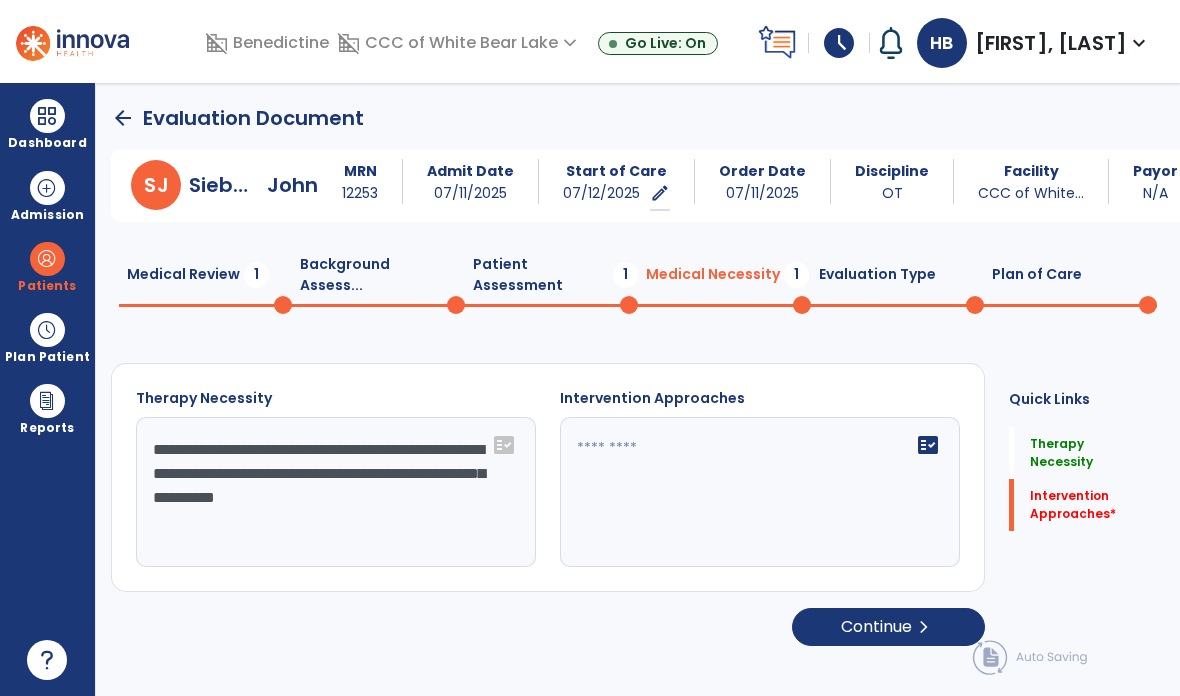 type on "**********" 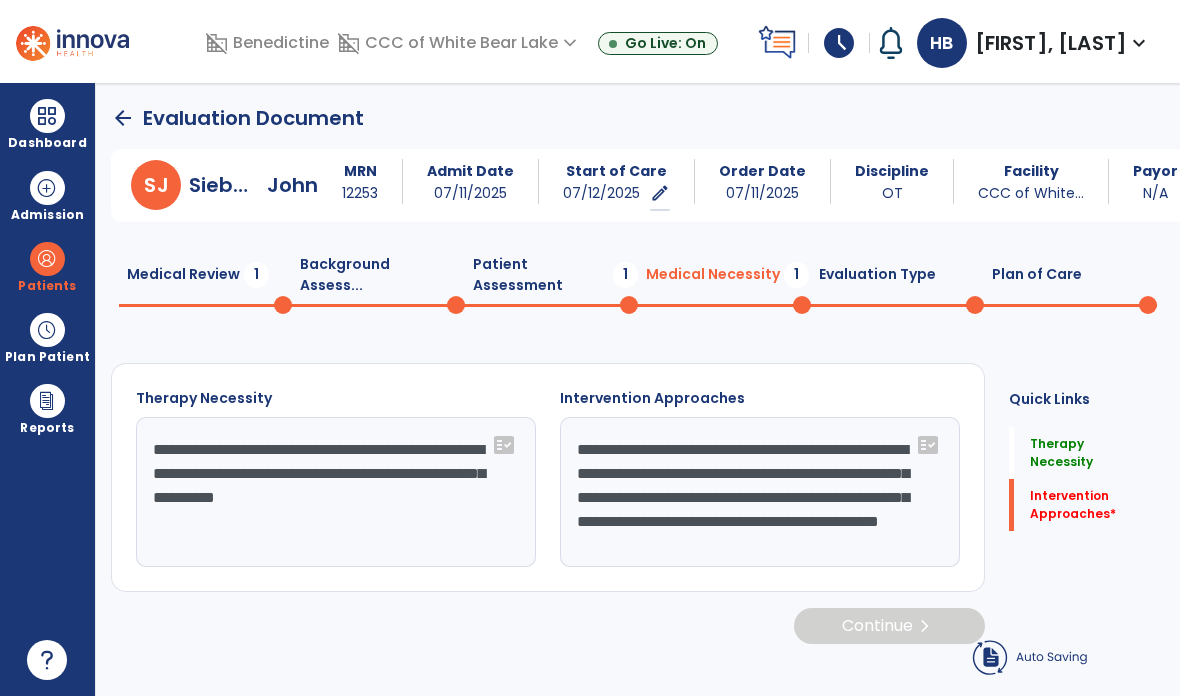 type on "**********" 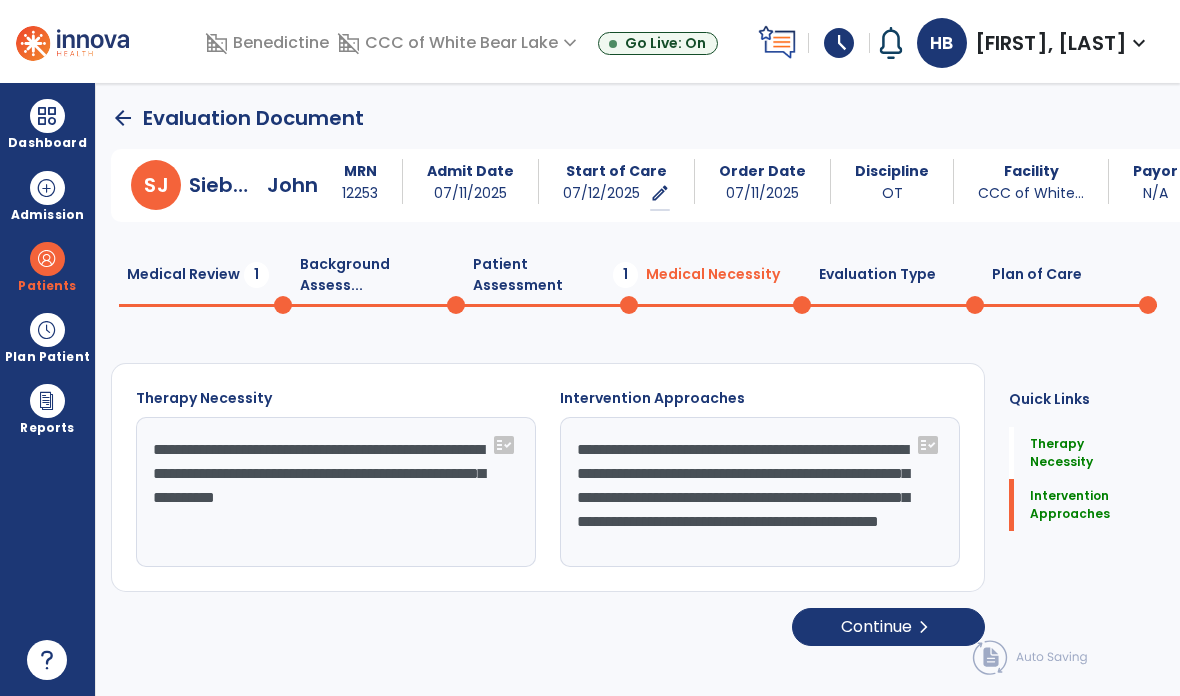 click on "Patient Assessment  1" 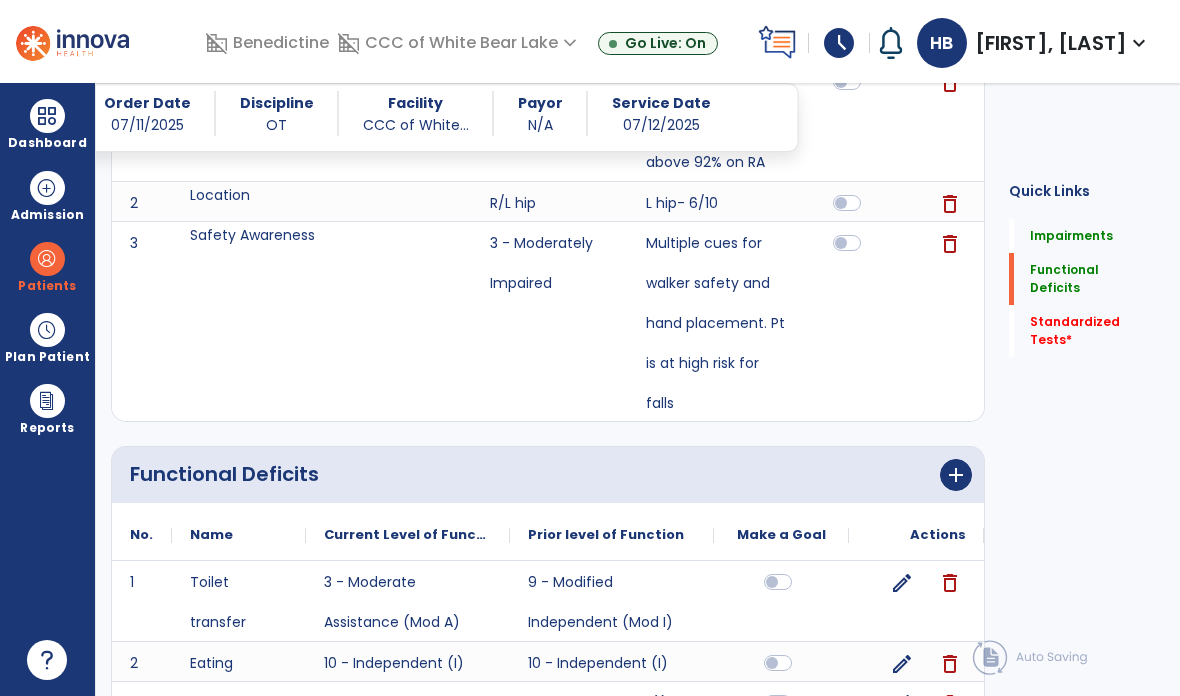 scroll, scrollTop: 1126, scrollLeft: 0, axis: vertical 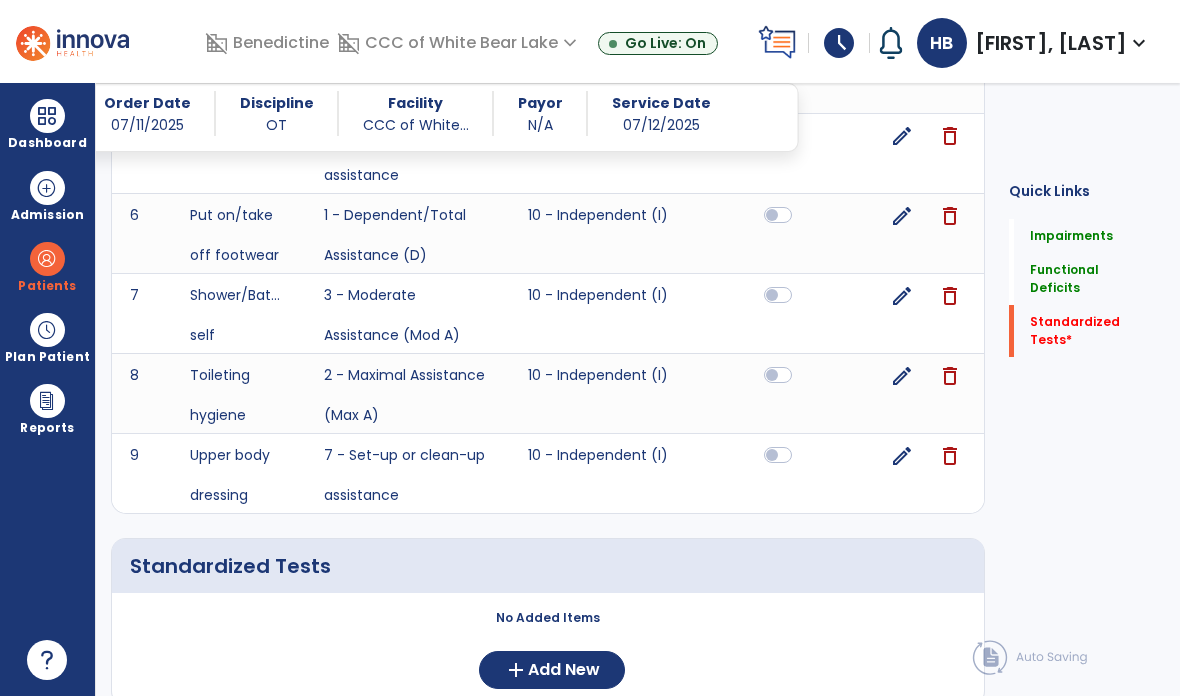 click on "add  Add New" 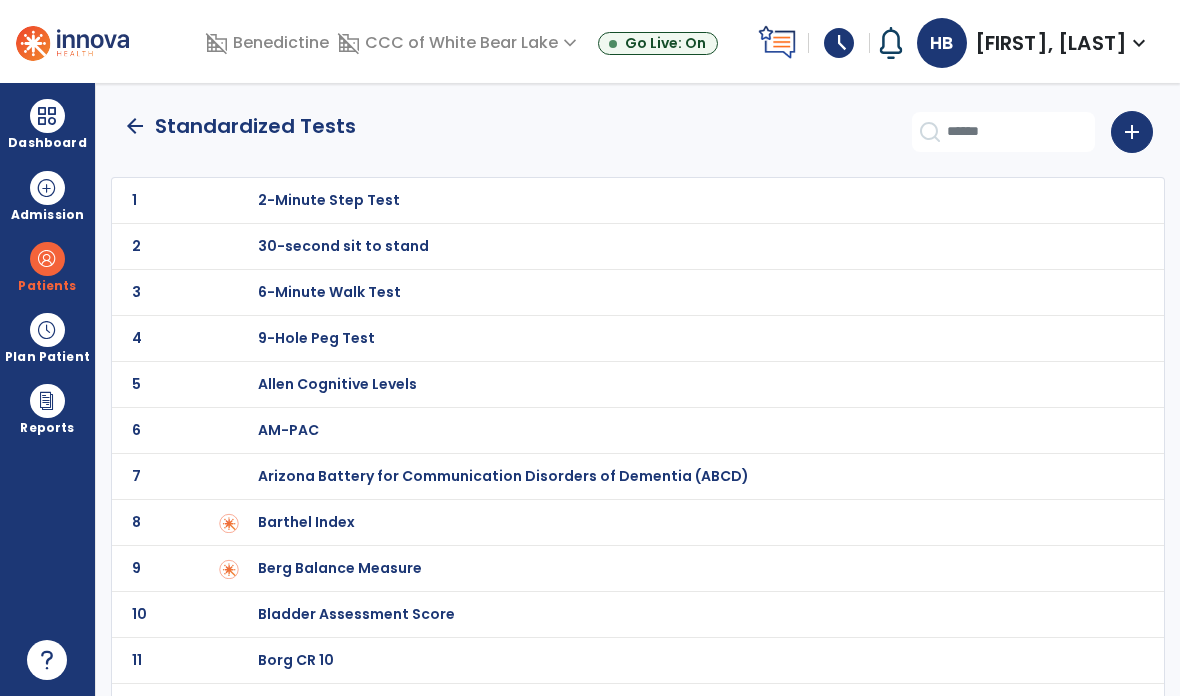scroll, scrollTop: 0, scrollLeft: 0, axis: both 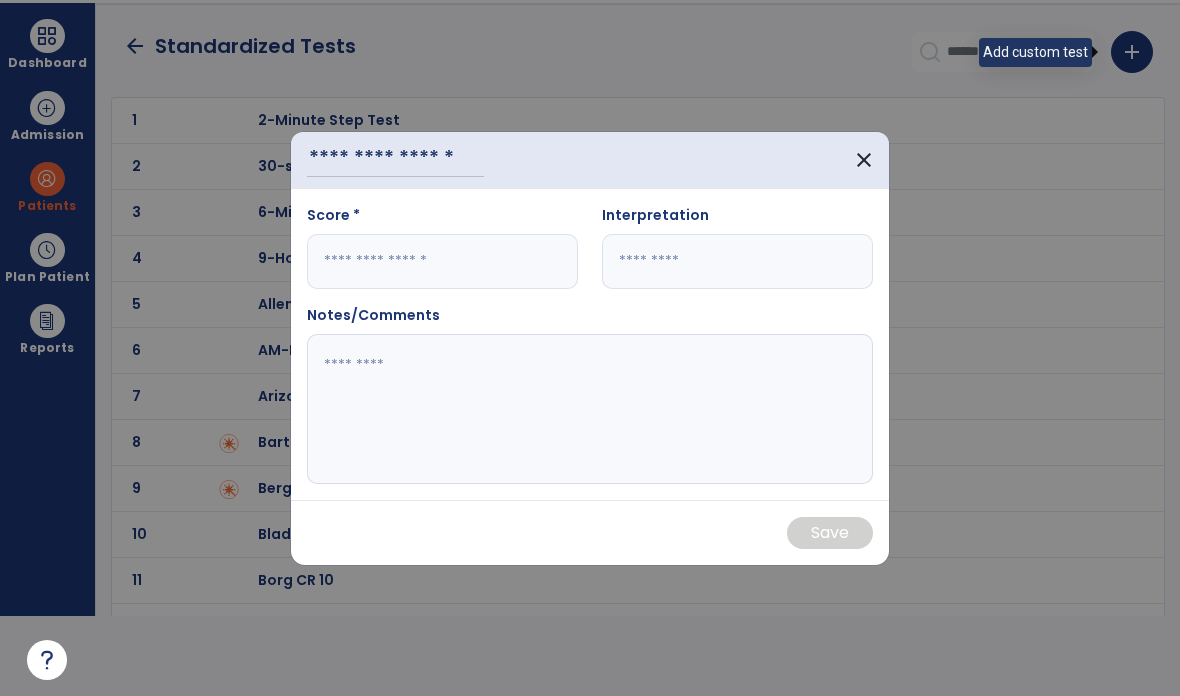 click at bounding box center (442, 261) 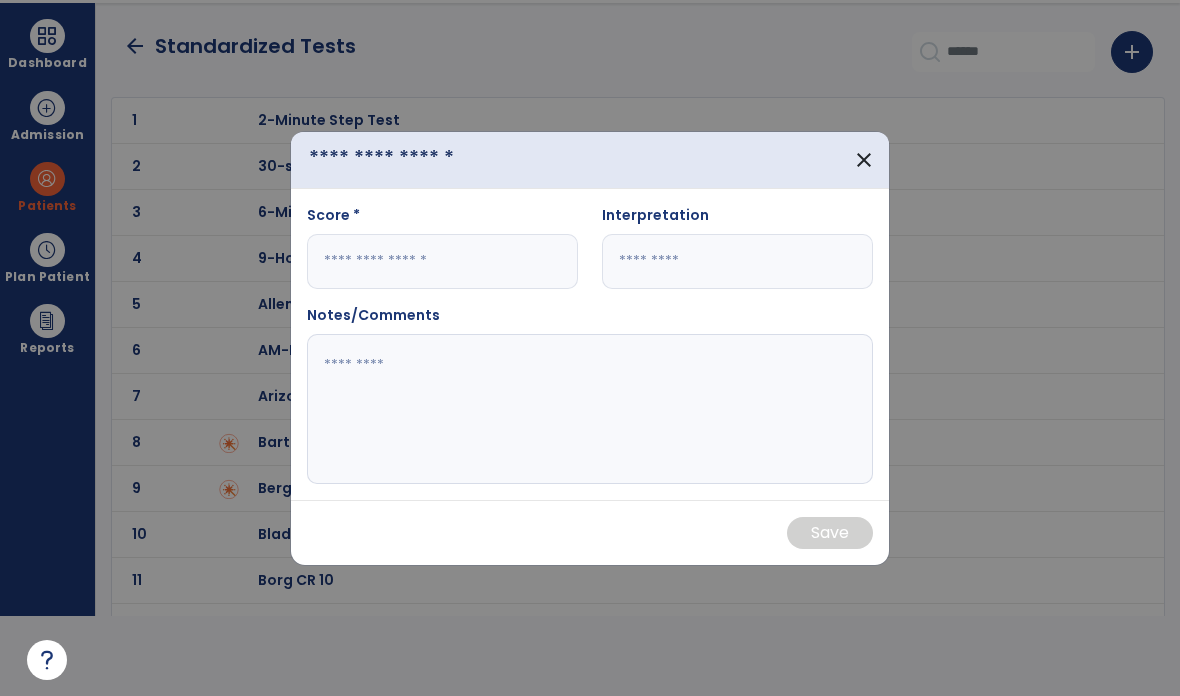 click at bounding box center (395, 159) 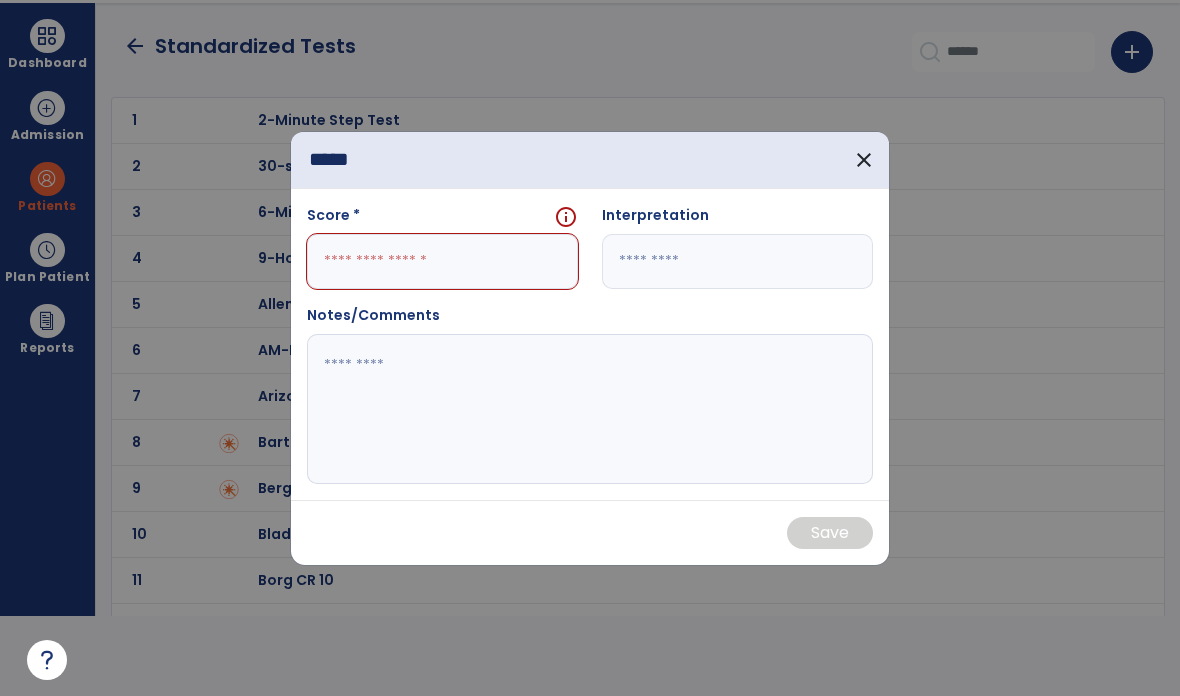 type on "*****" 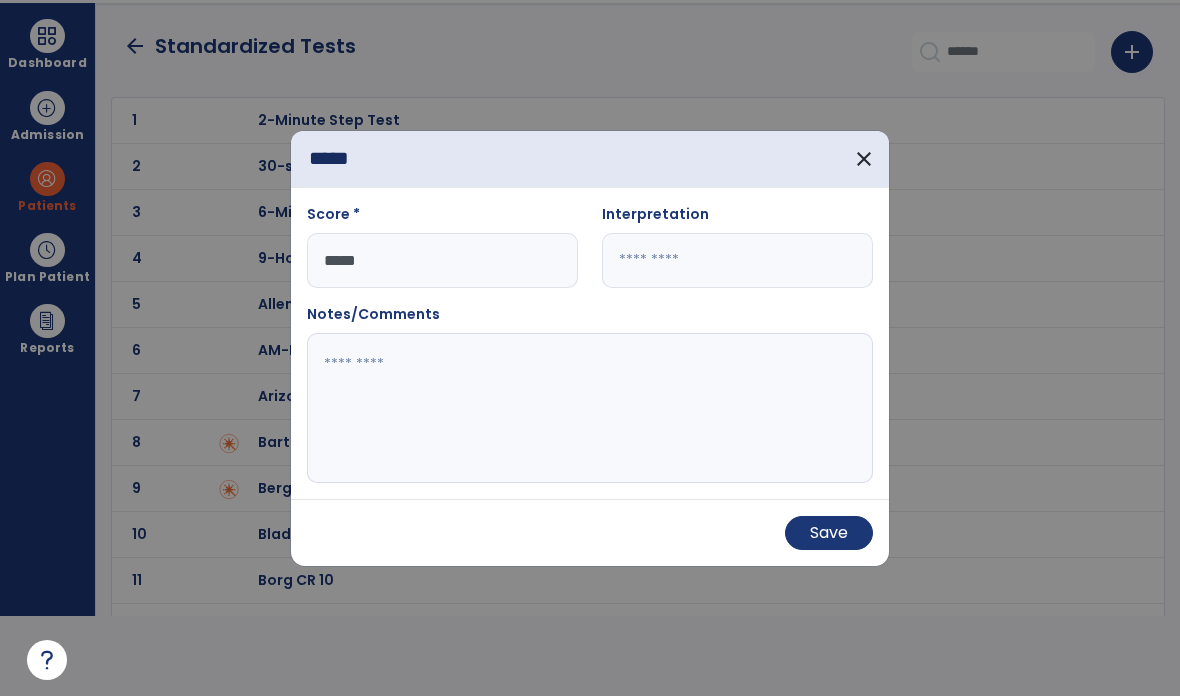 type on "*****" 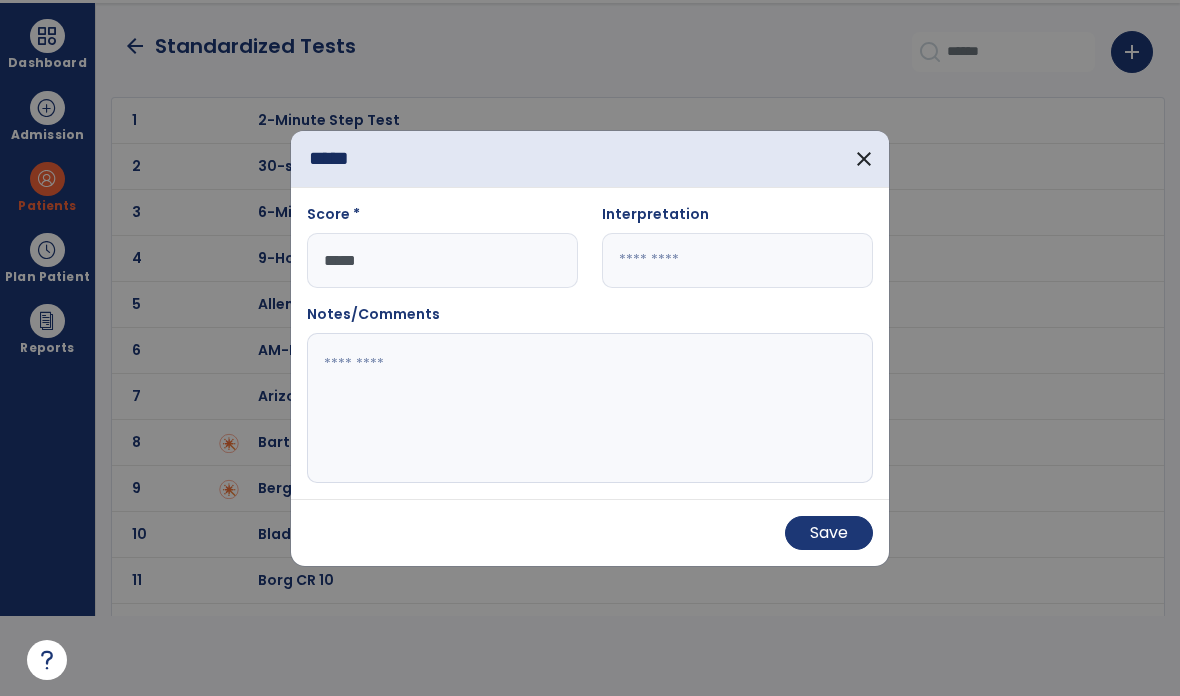 click at bounding box center (737, 260) 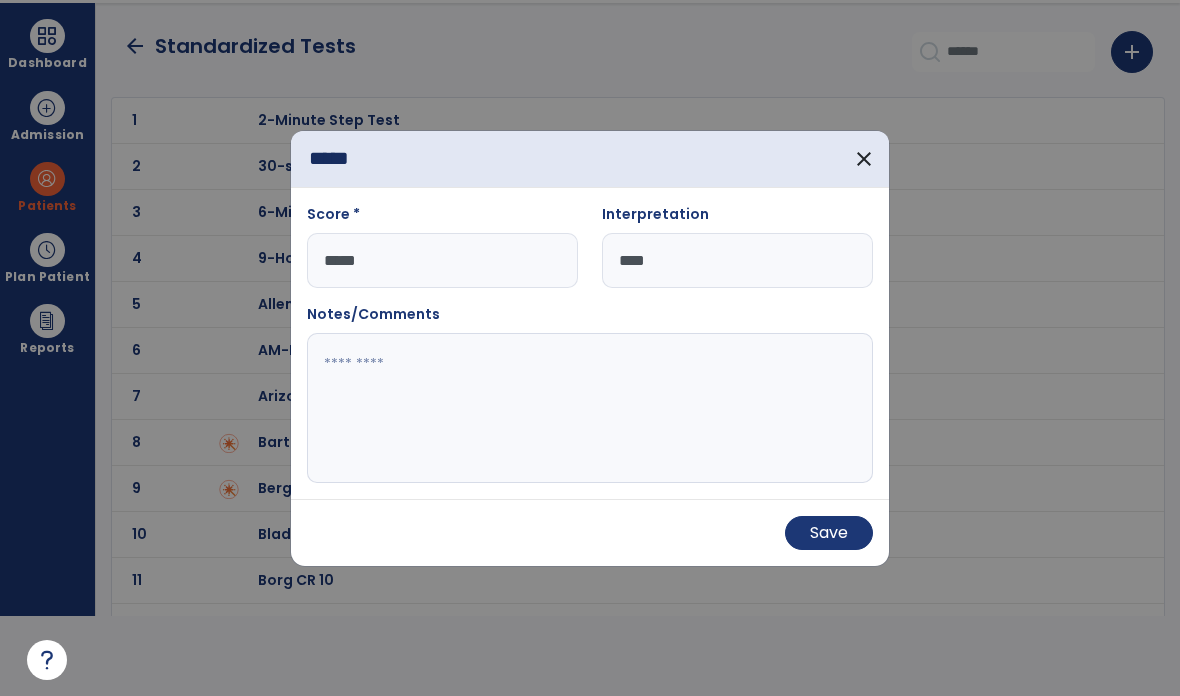 type on "****" 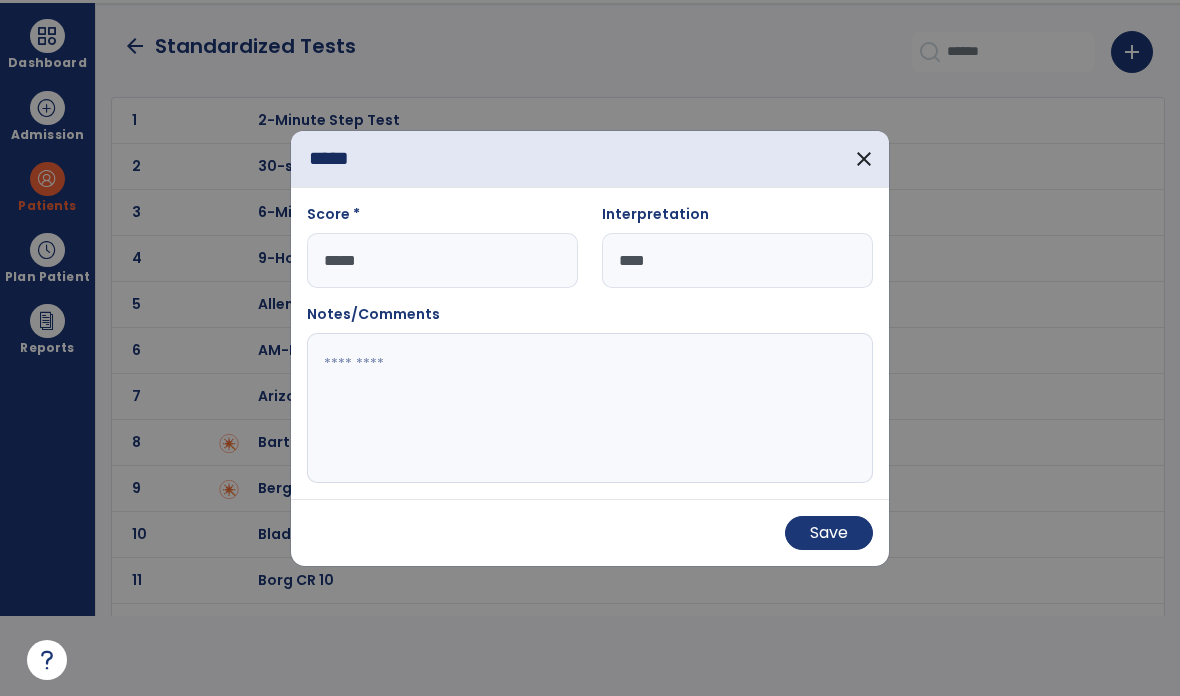 click at bounding box center (590, 408) 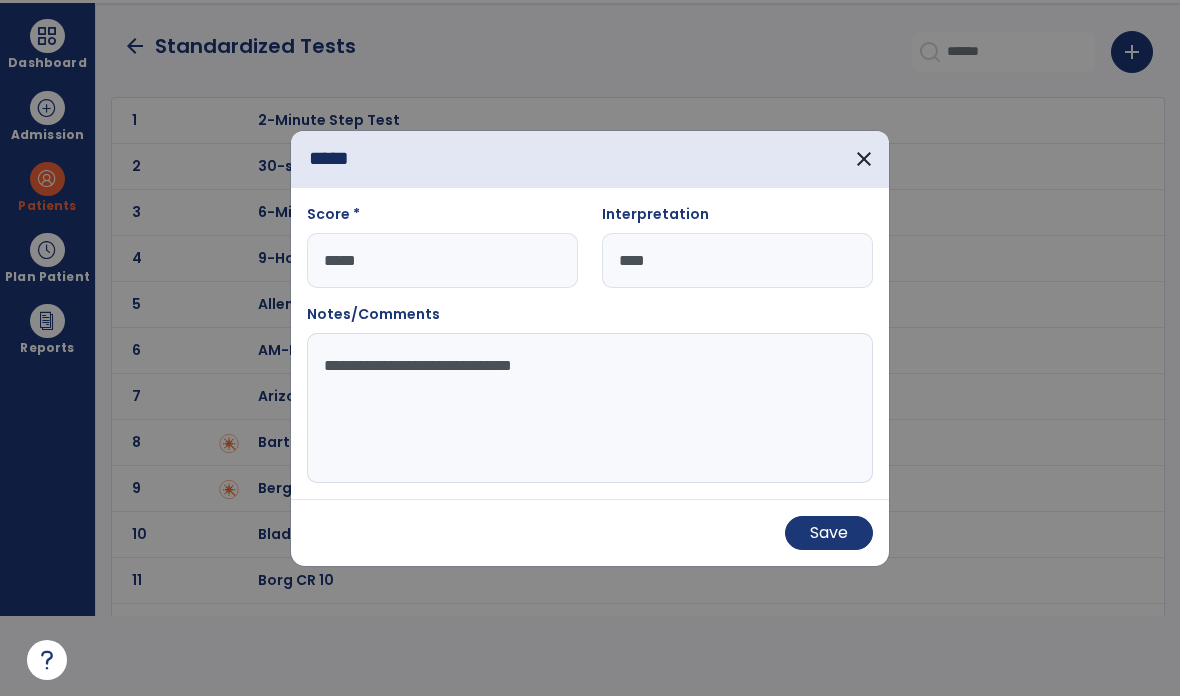 type on "**********" 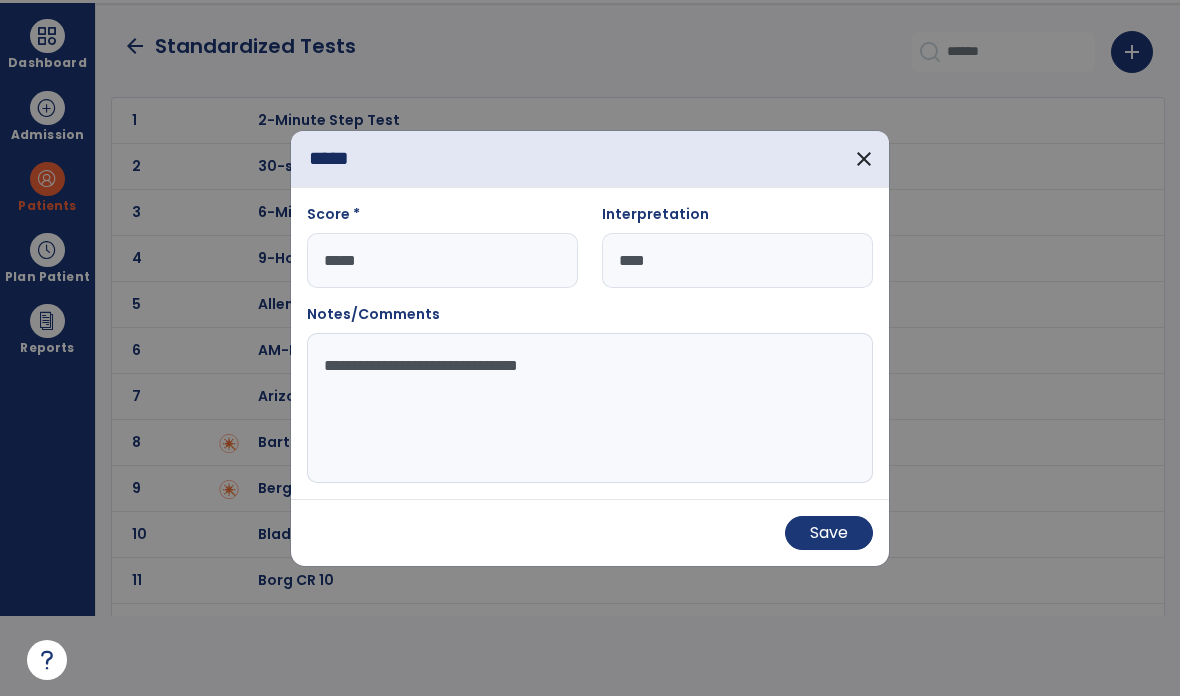 click on "Save" at bounding box center (829, 533) 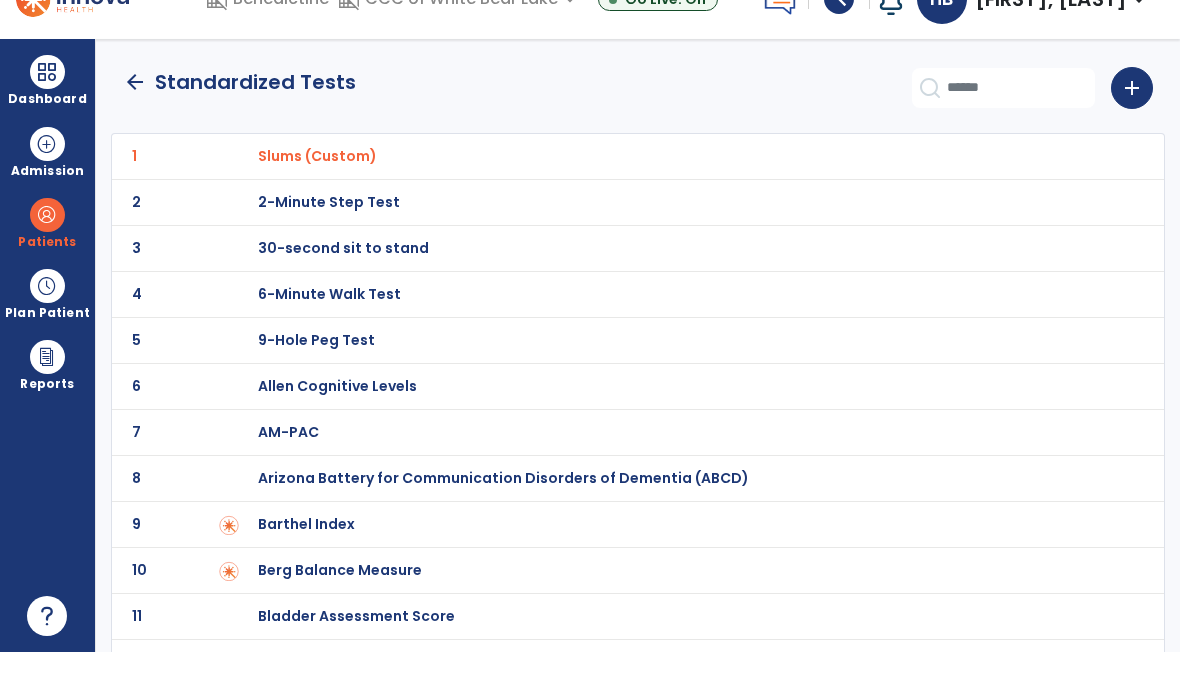 scroll, scrollTop: 80, scrollLeft: 0, axis: vertical 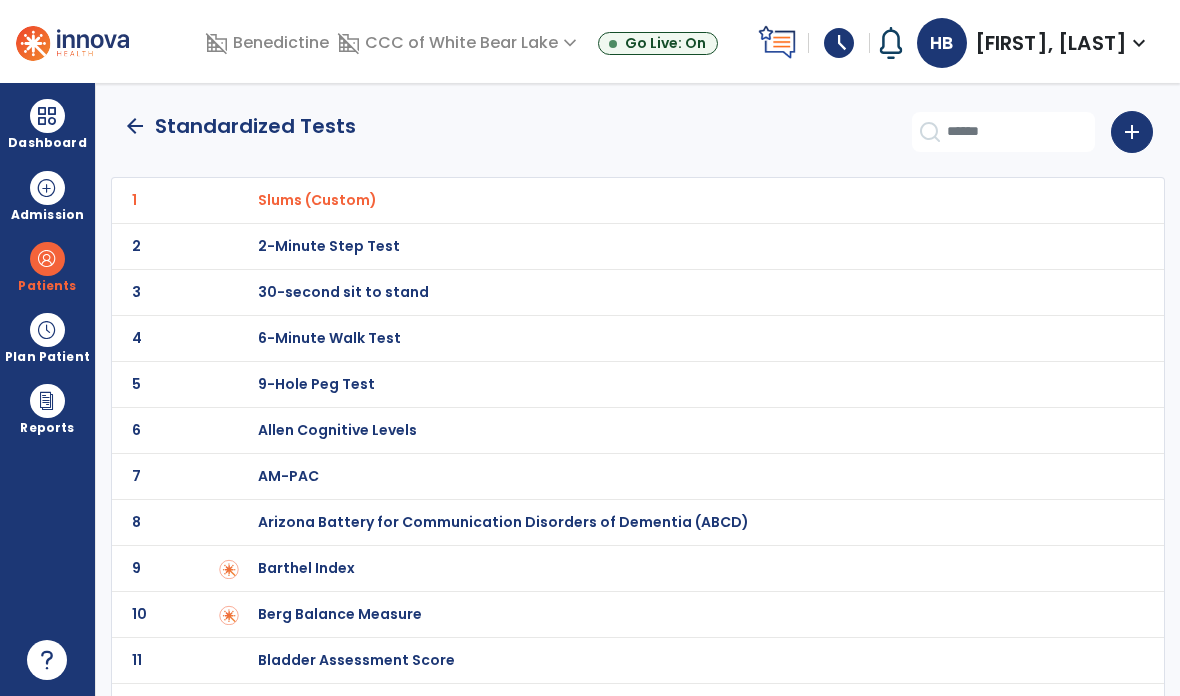 click on "Standardized Tests" 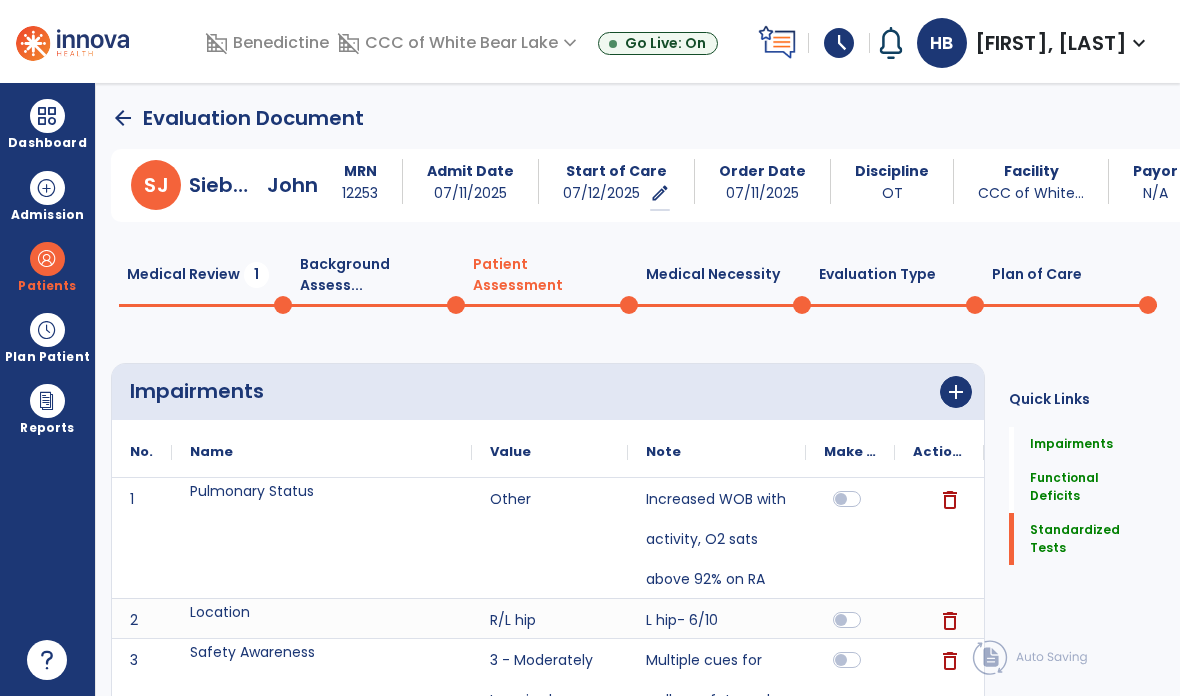 click on "Background Assess...  0" 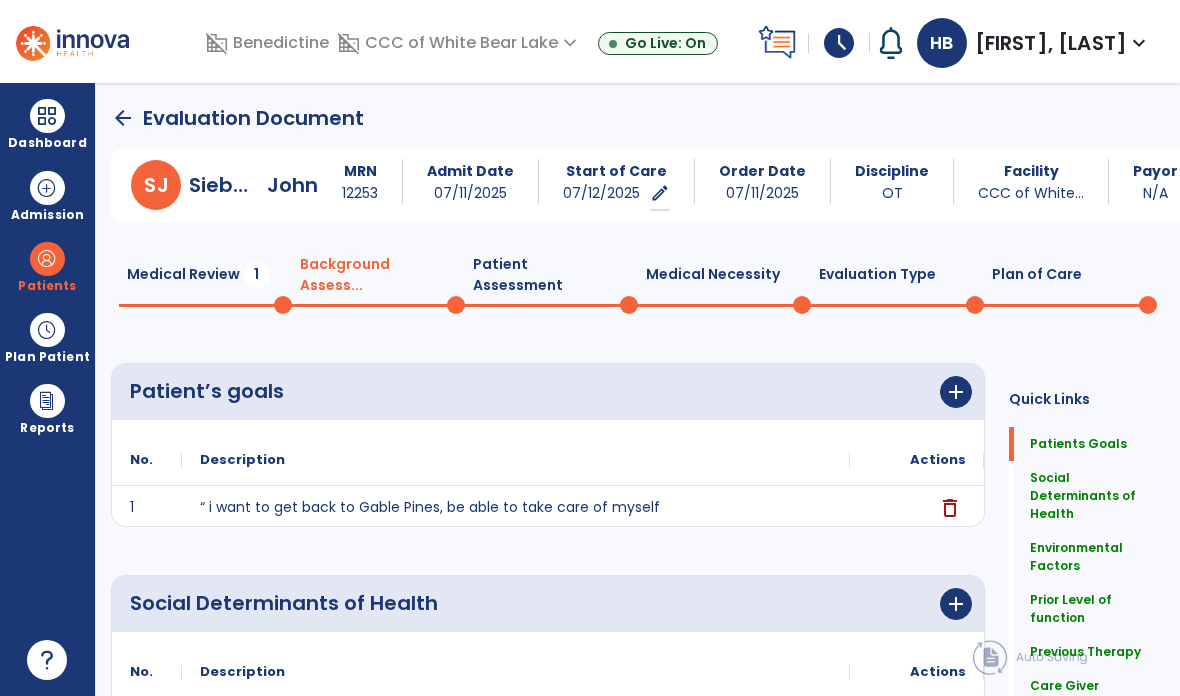 scroll, scrollTop: 0, scrollLeft: 0, axis: both 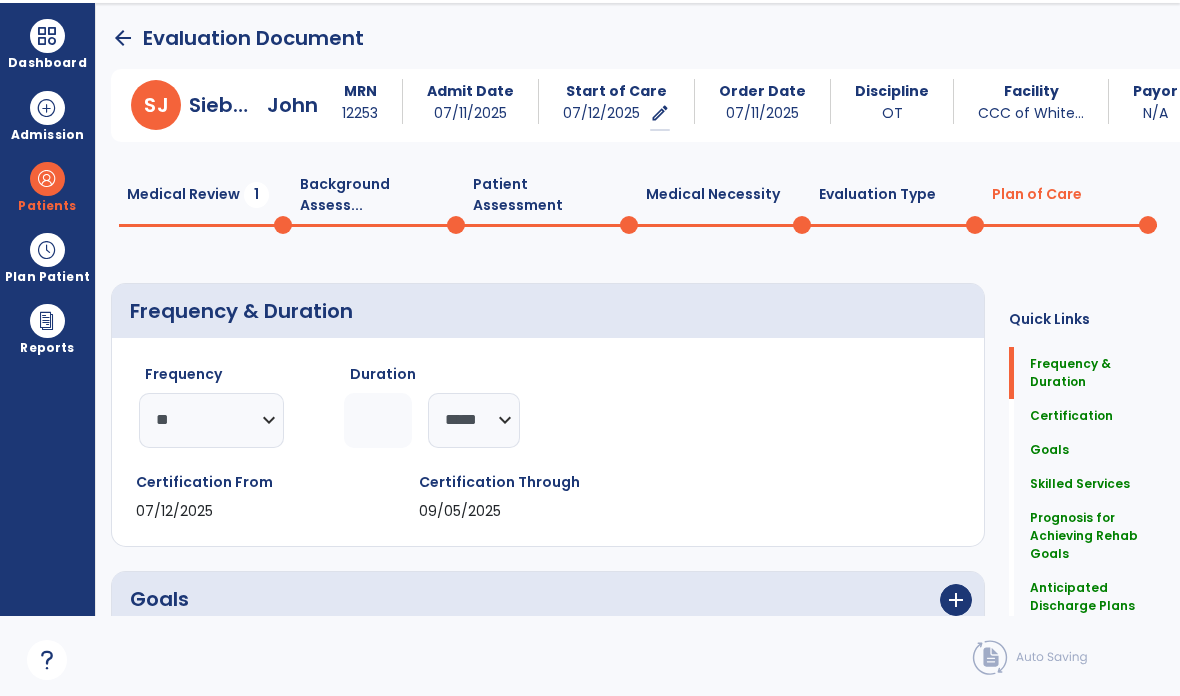 click on "Evaluation Type  0" 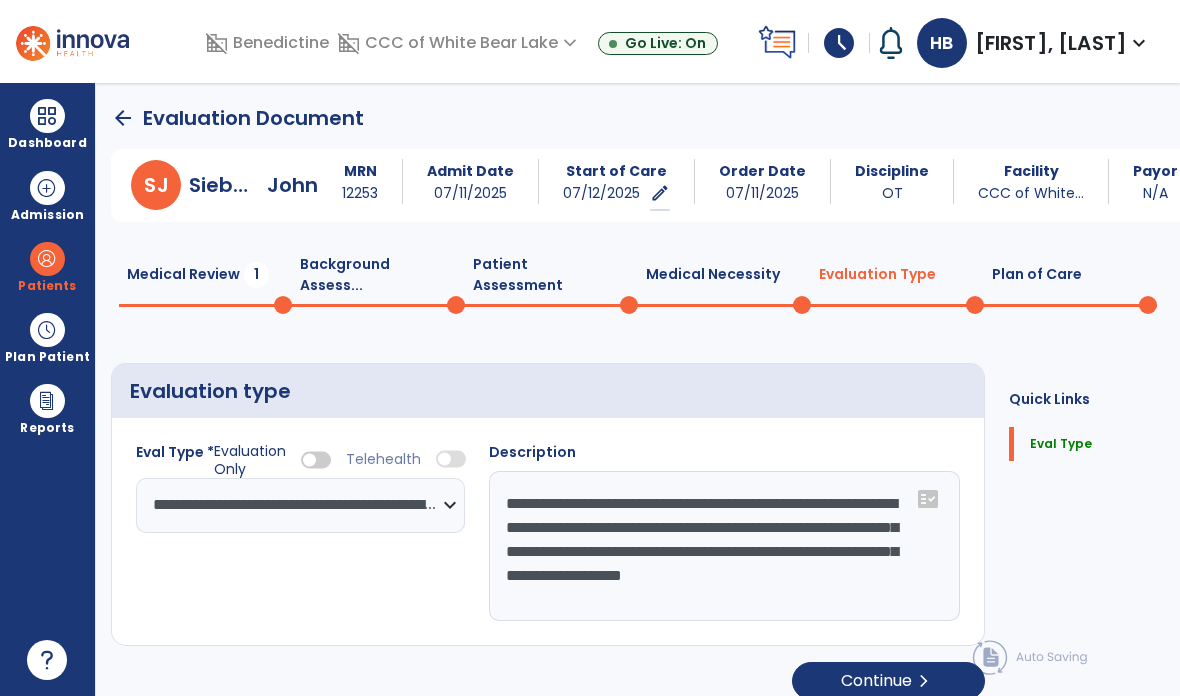 click on "Medical Necessity  0" 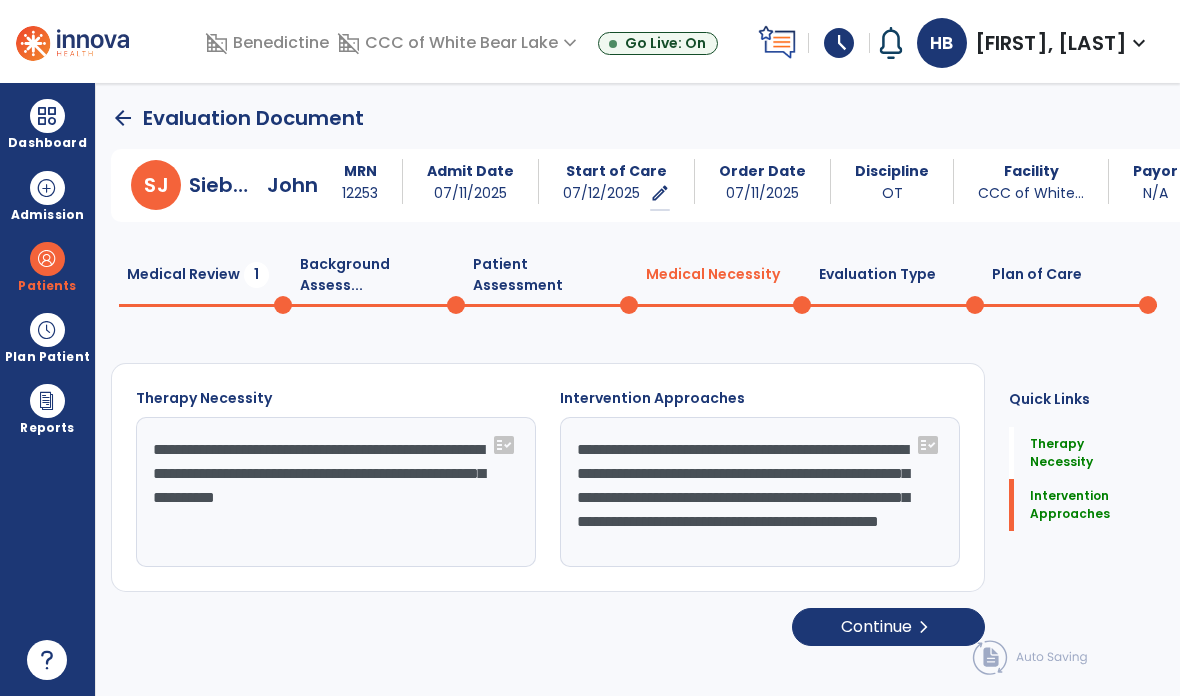 click on "Patient Assessment  0" 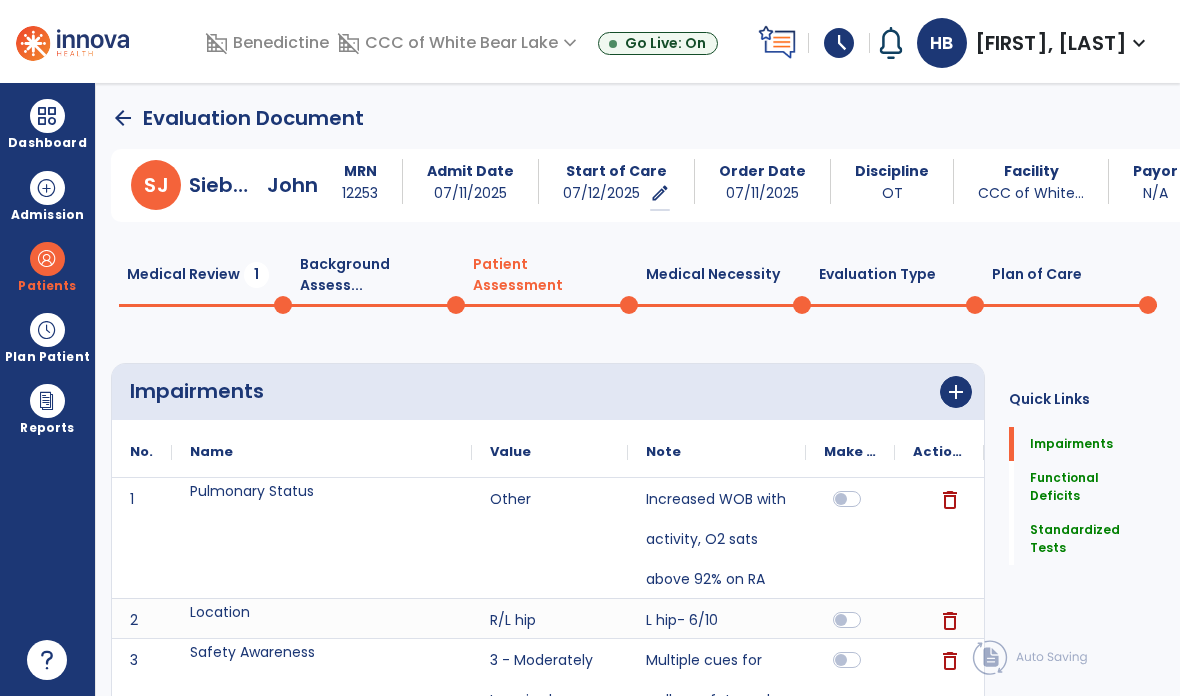 click on "Background Assess...  0" 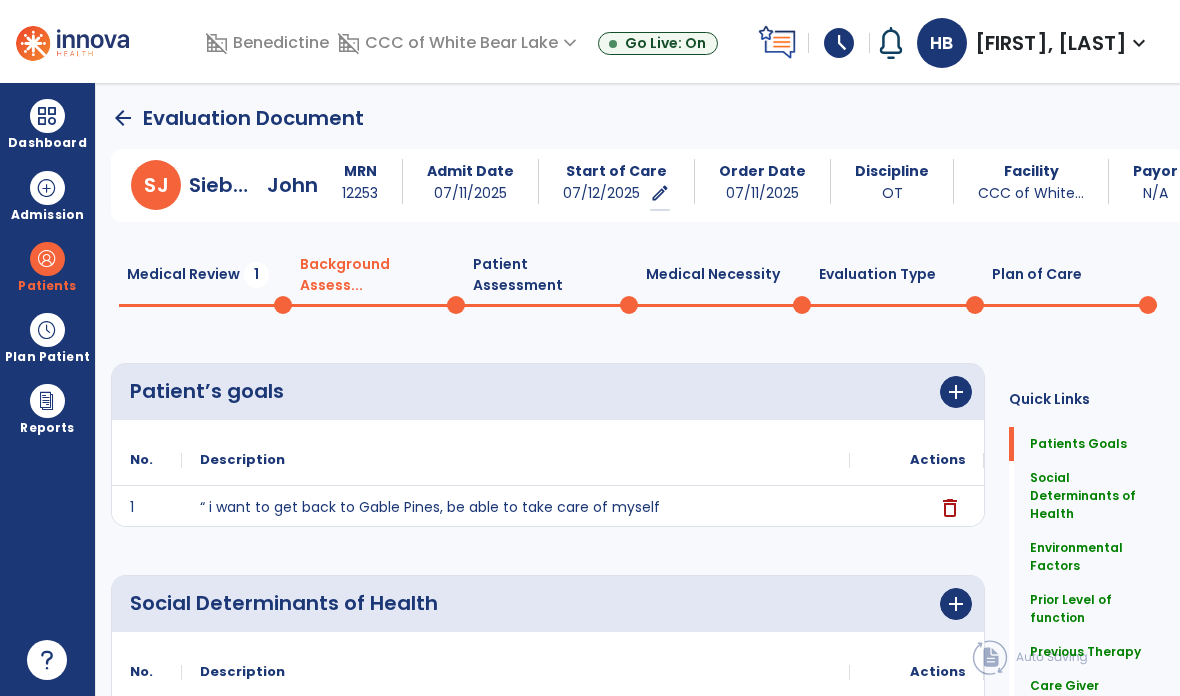 click on "Medical Review  1" 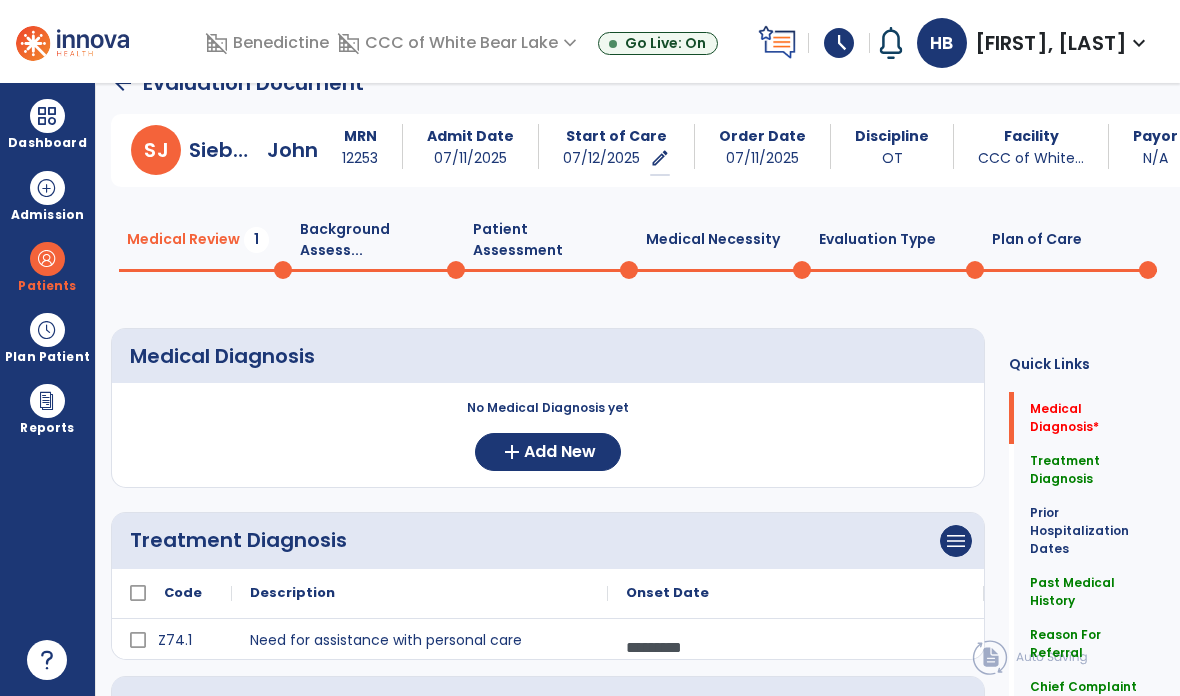 click on "Prior Hospitalization Dates" 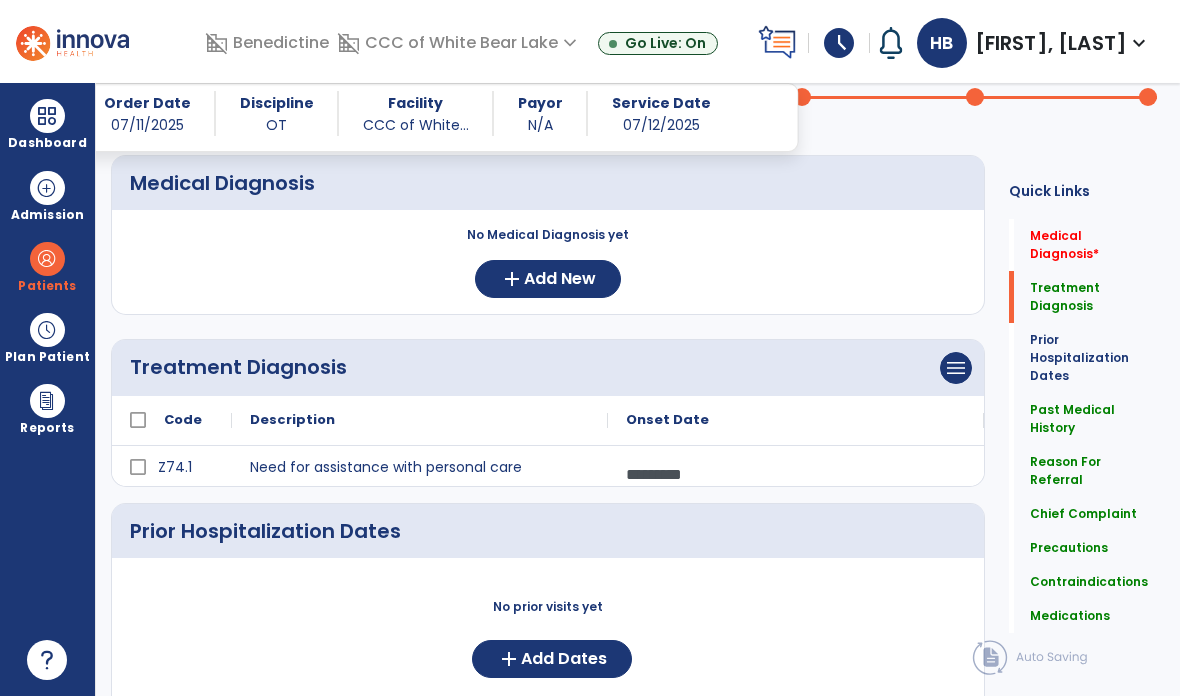 scroll, scrollTop: 178, scrollLeft: 0, axis: vertical 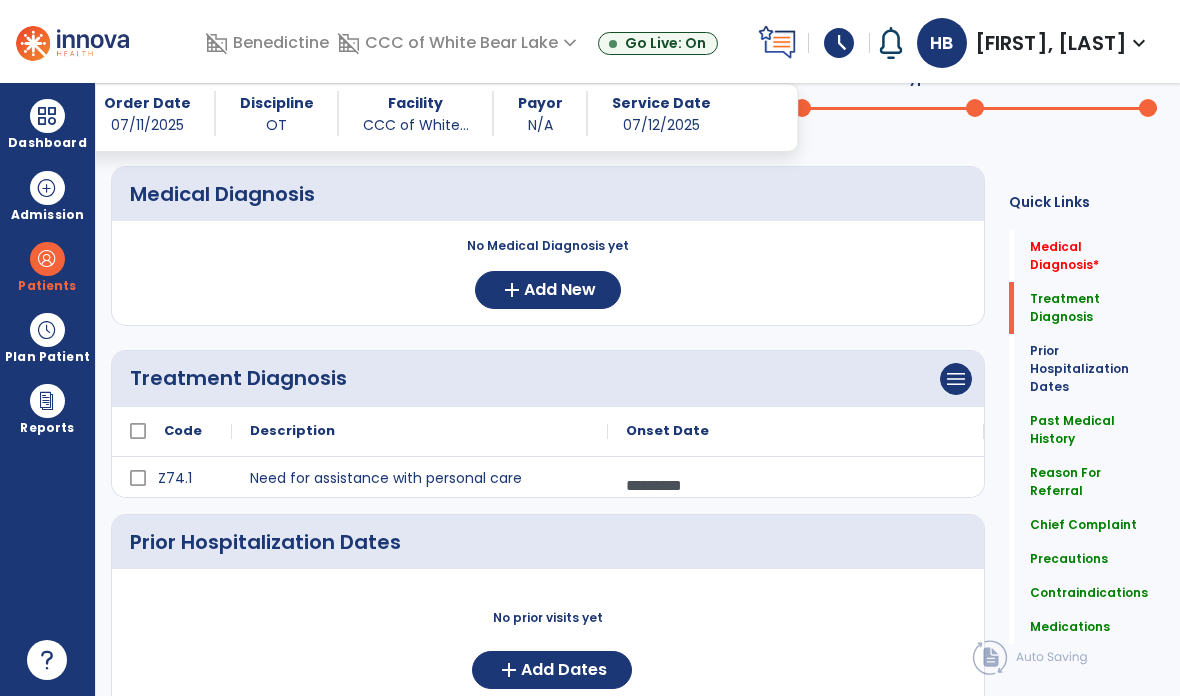 click on "Add New" 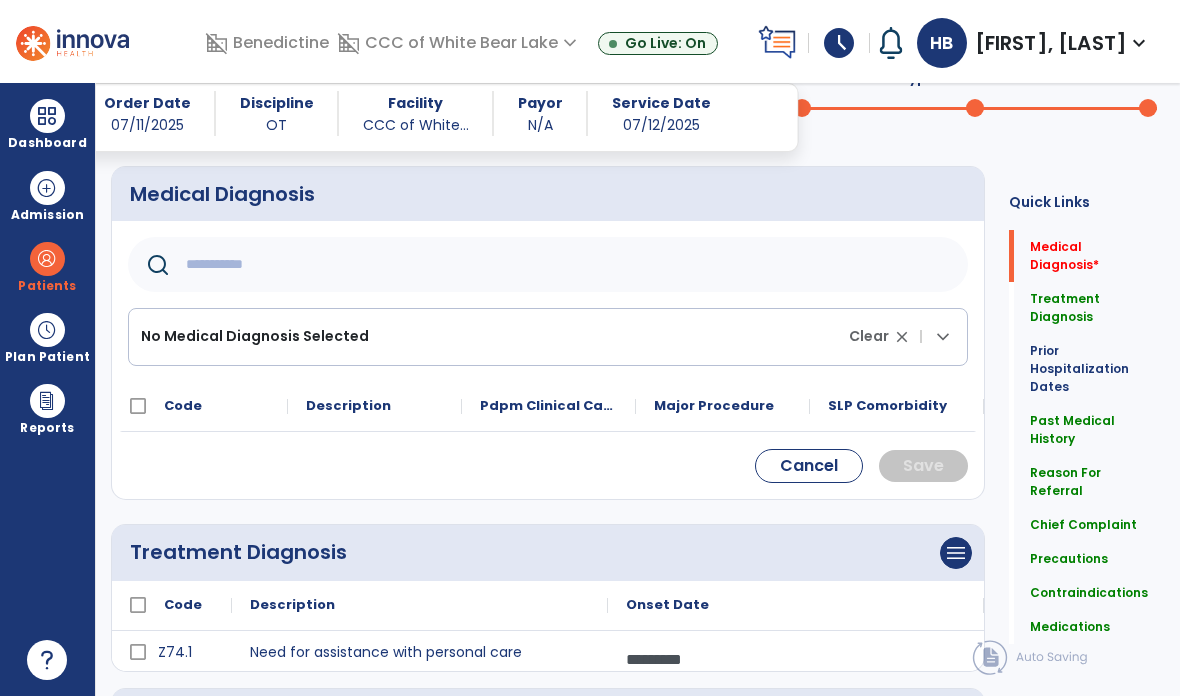 click 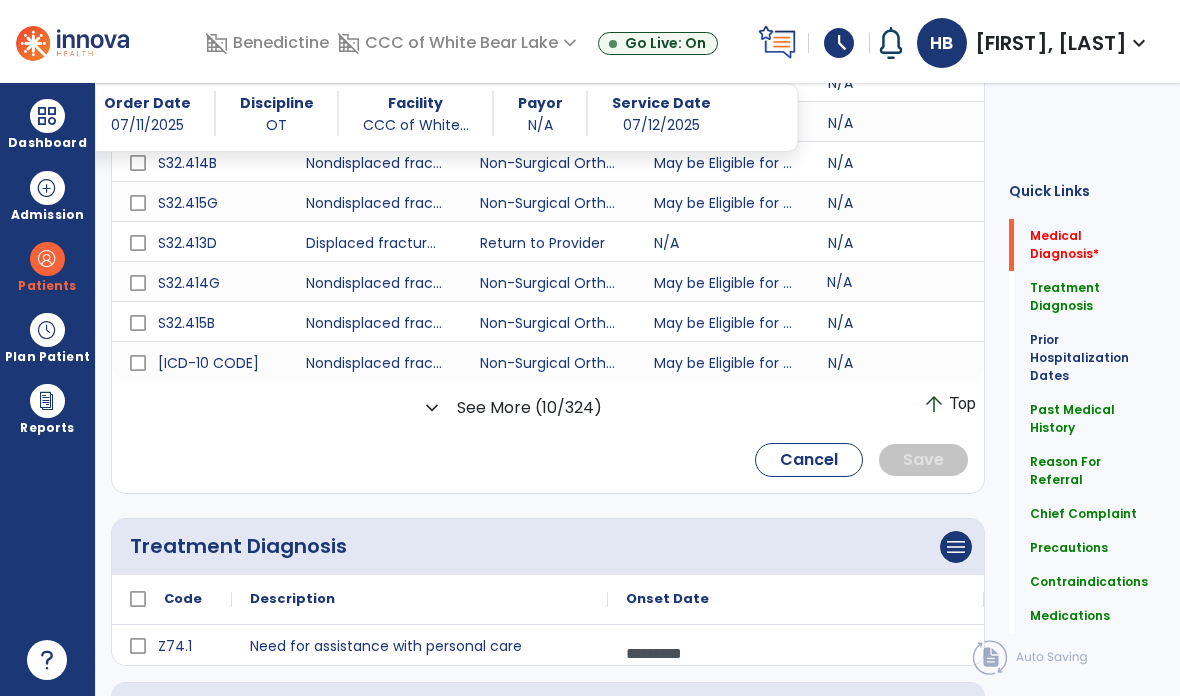 scroll, scrollTop: 630, scrollLeft: 0, axis: vertical 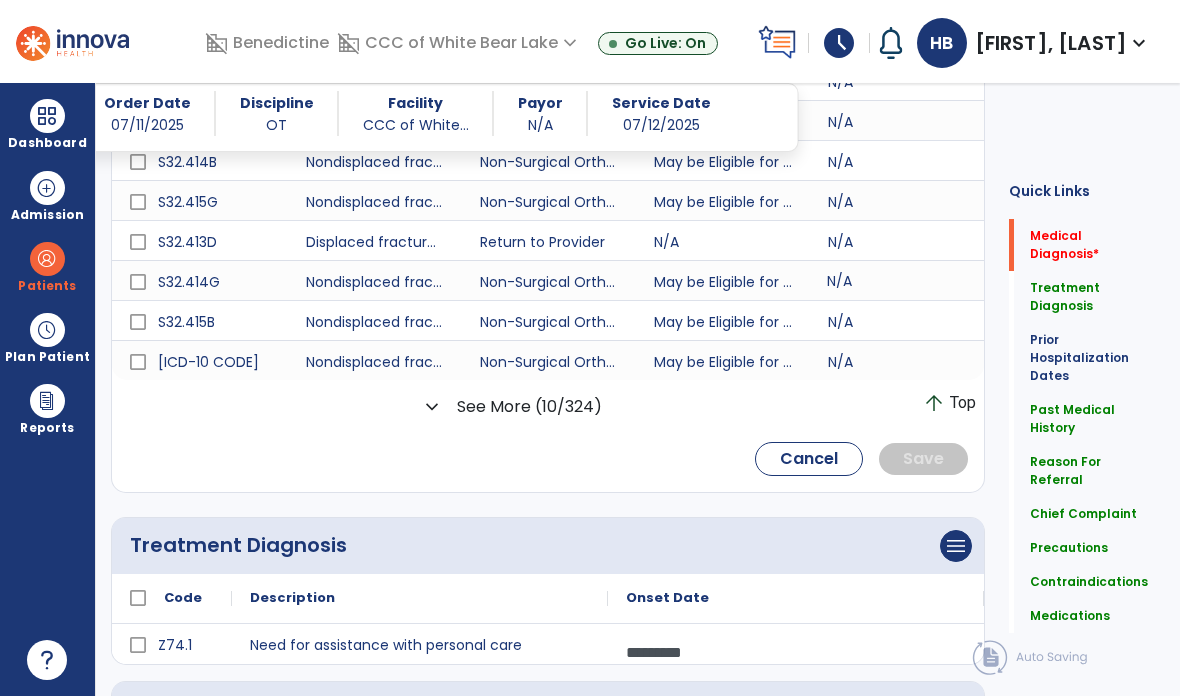 click on "See More (10/324)" 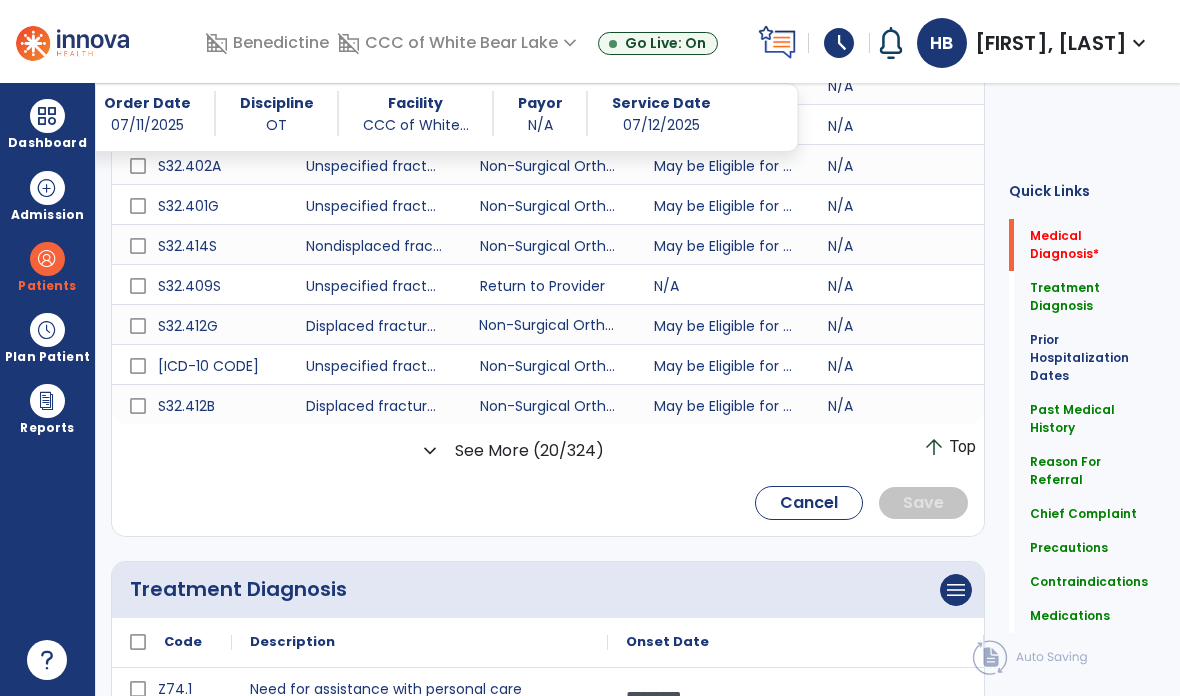 scroll, scrollTop: 986, scrollLeft: 0, axis: vertical 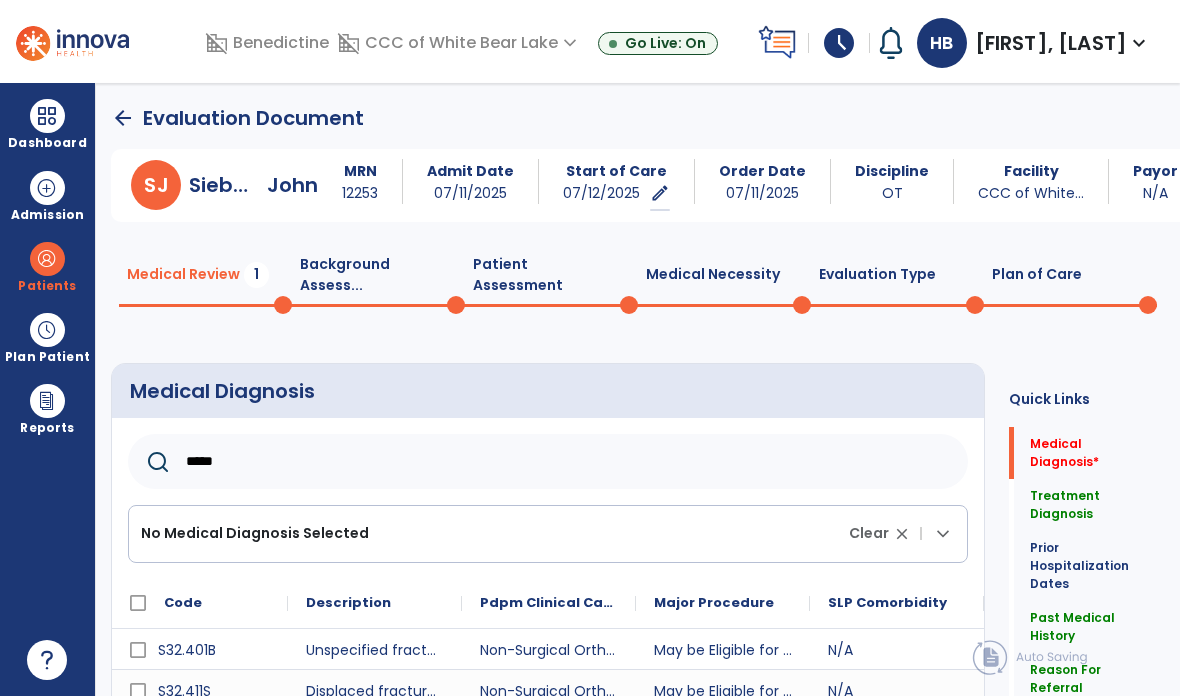 click on "*****" 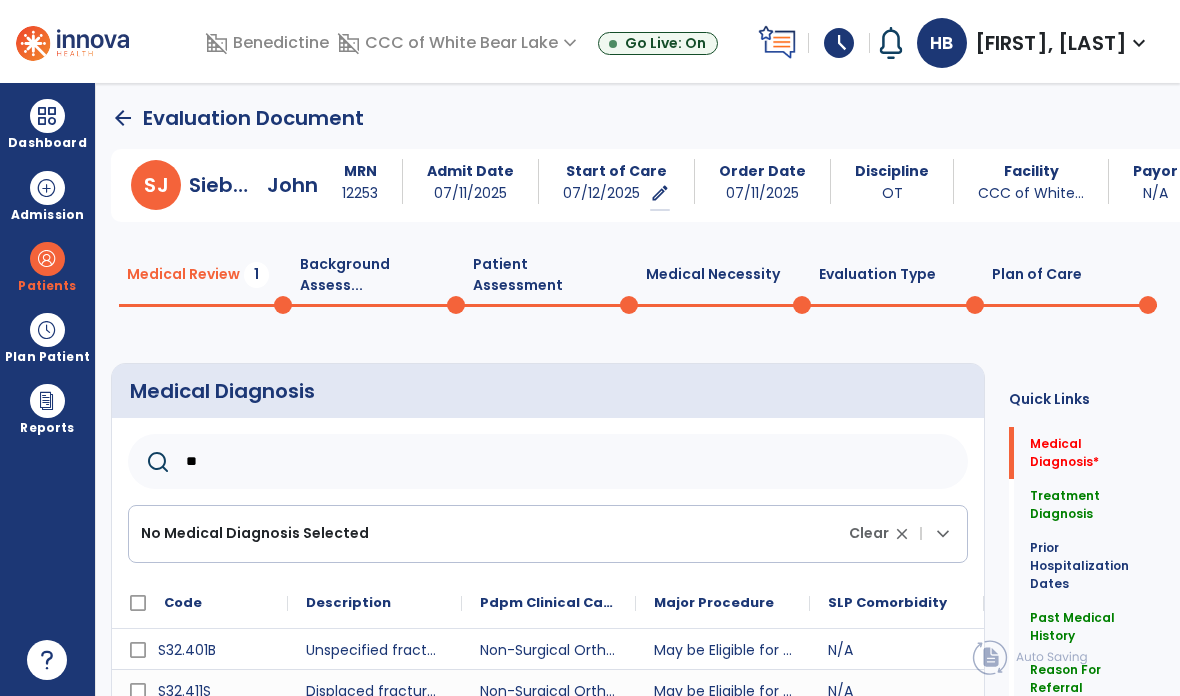type on "*" 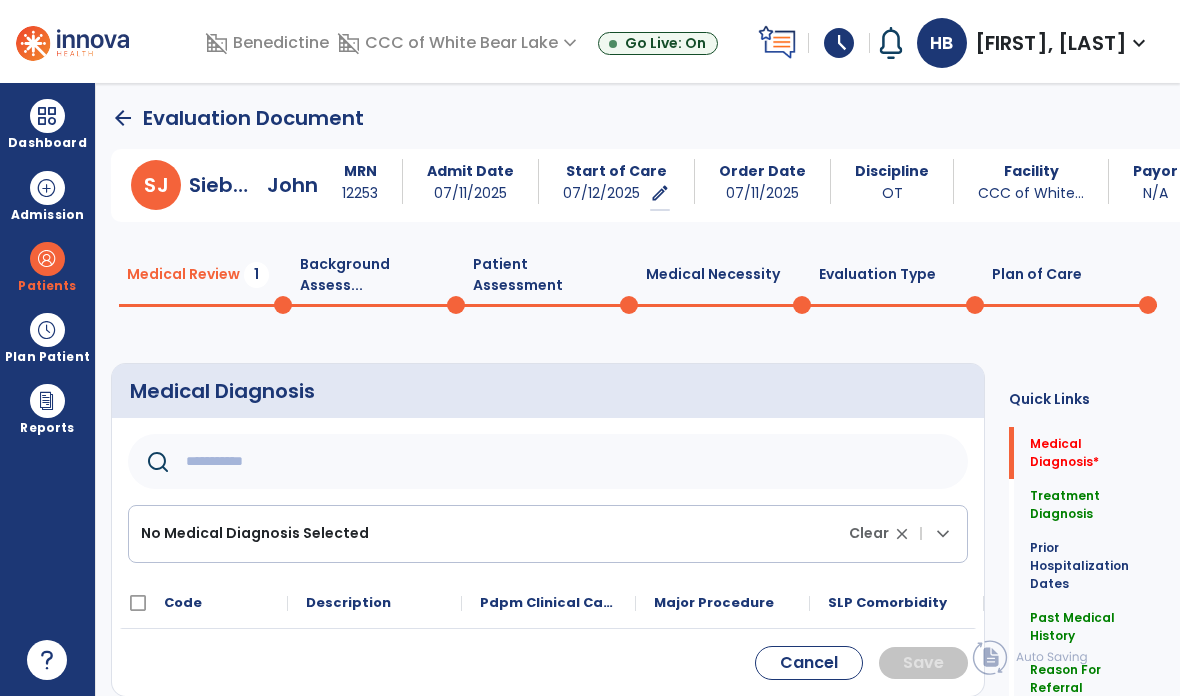 click 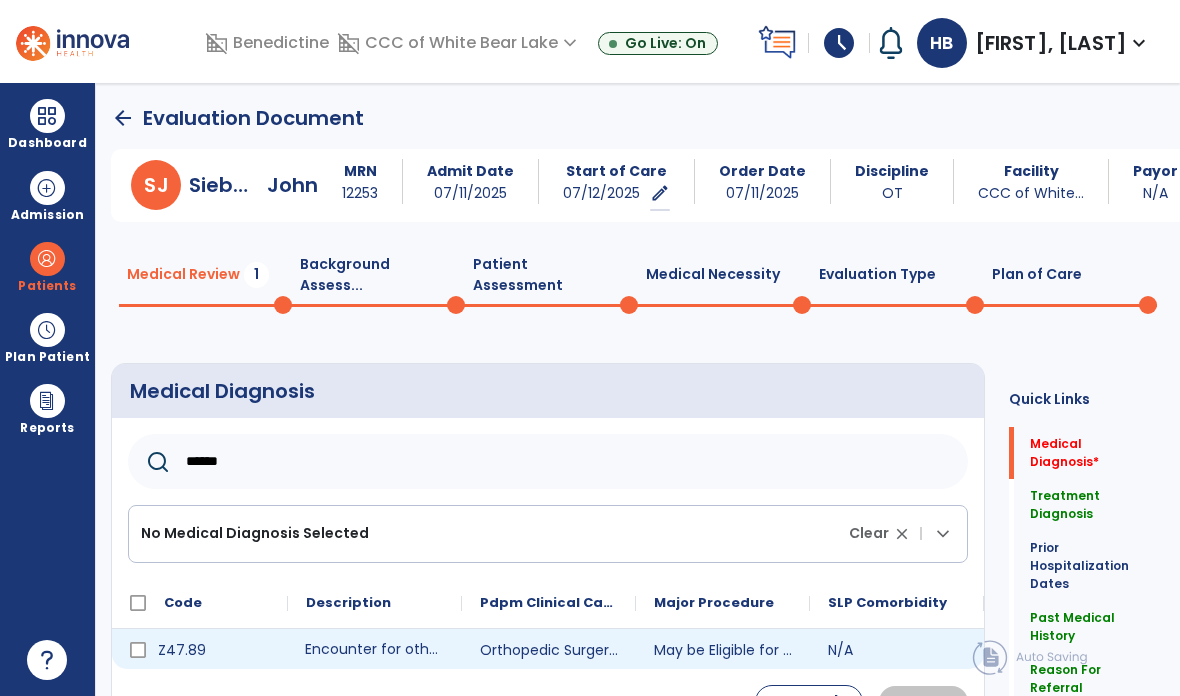 type on "******" 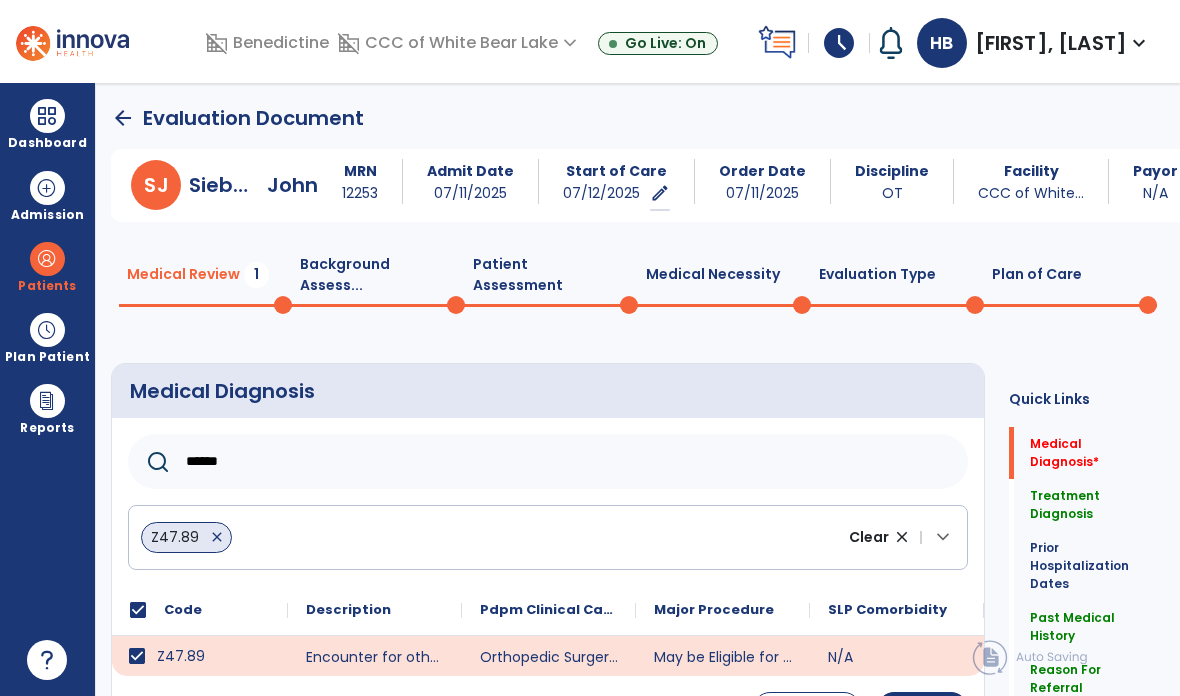 click on "Save" 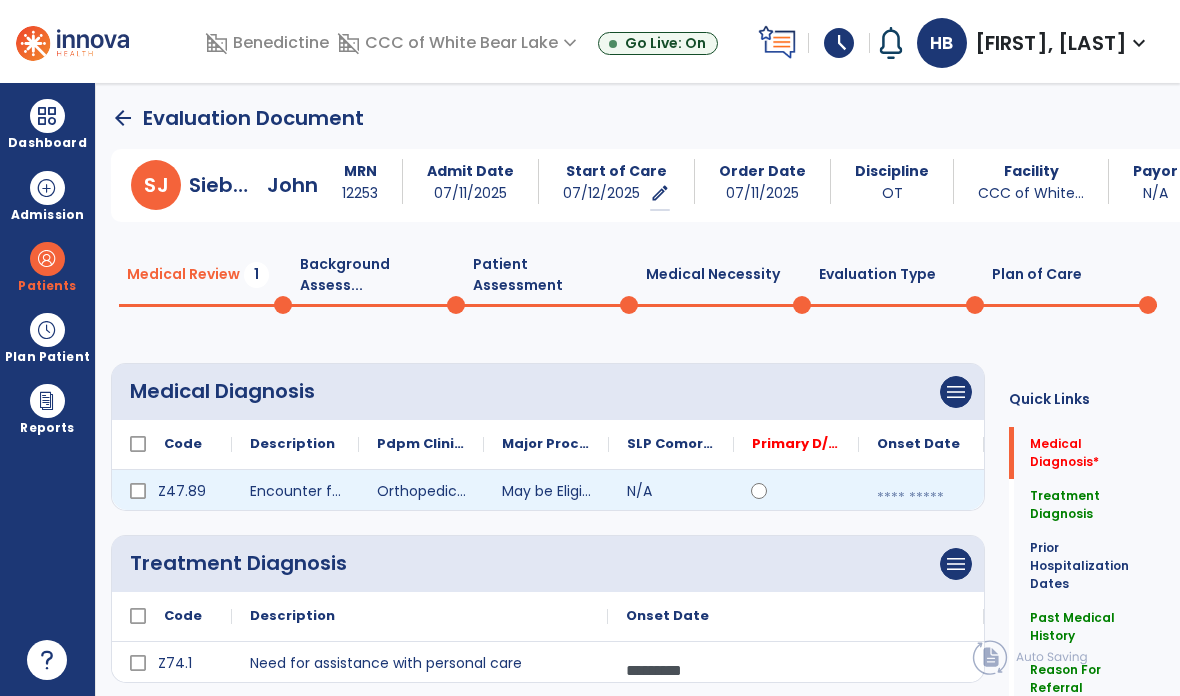 click 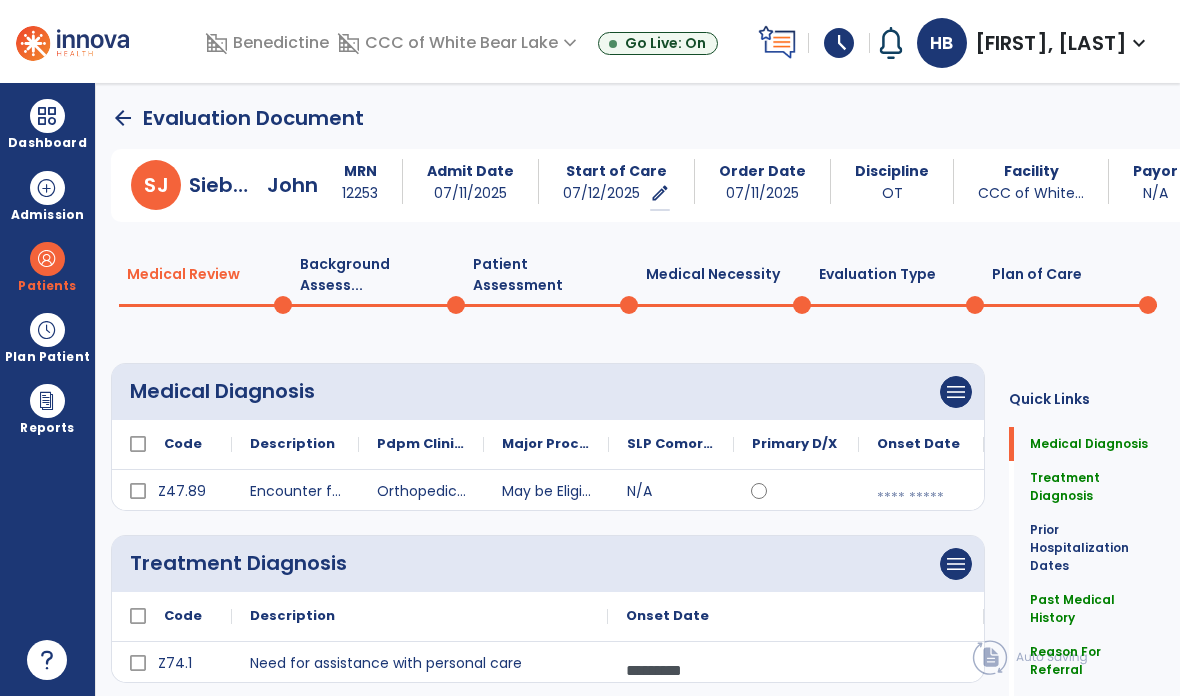 click at bounding box center (921, 498) 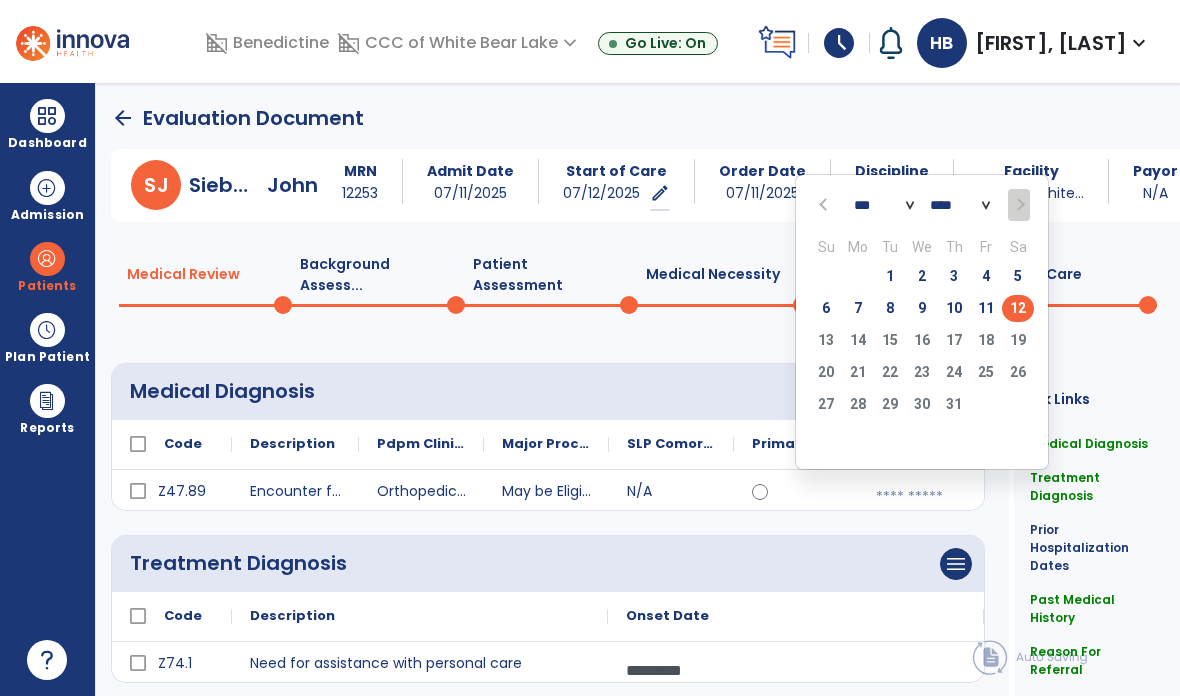 click on "9" 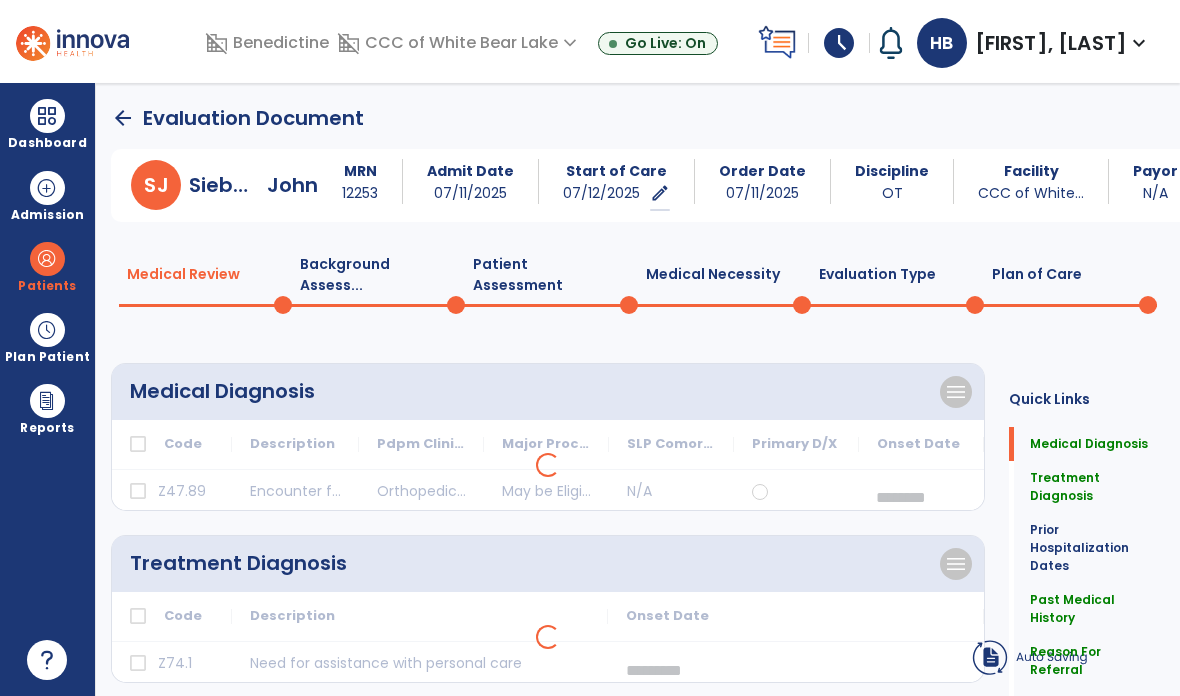 scroll, scrollTop: 73, scrollLeft: 0, axis: vertical 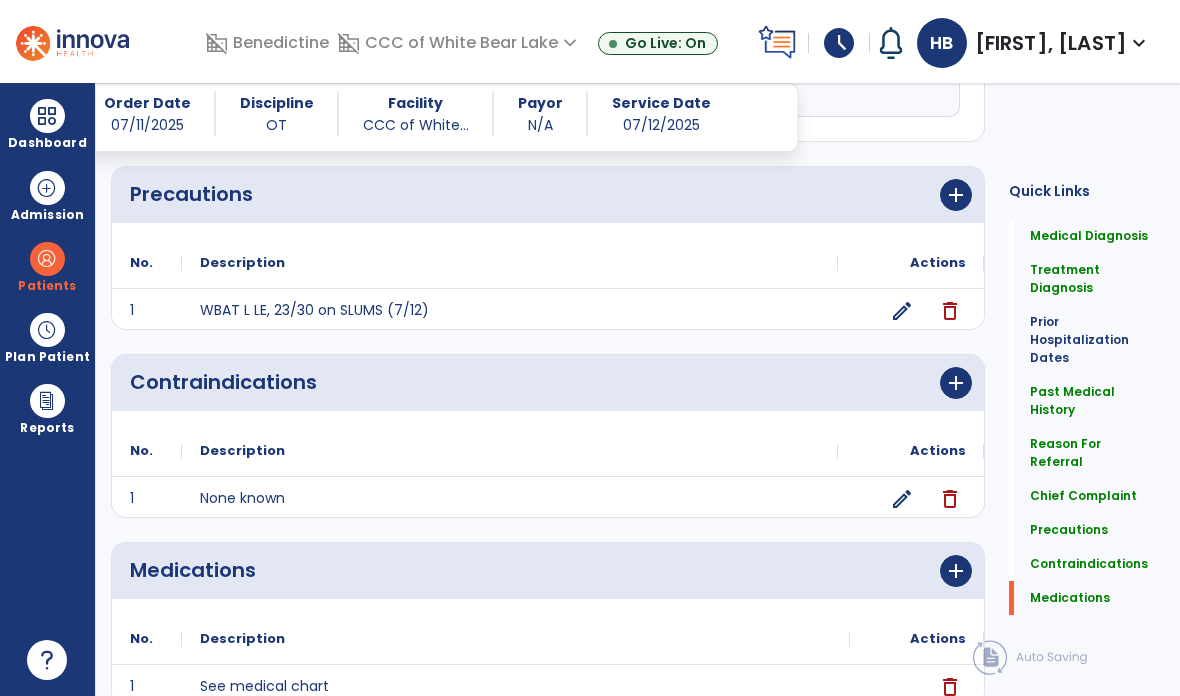 click on "Continue  chevron_right" 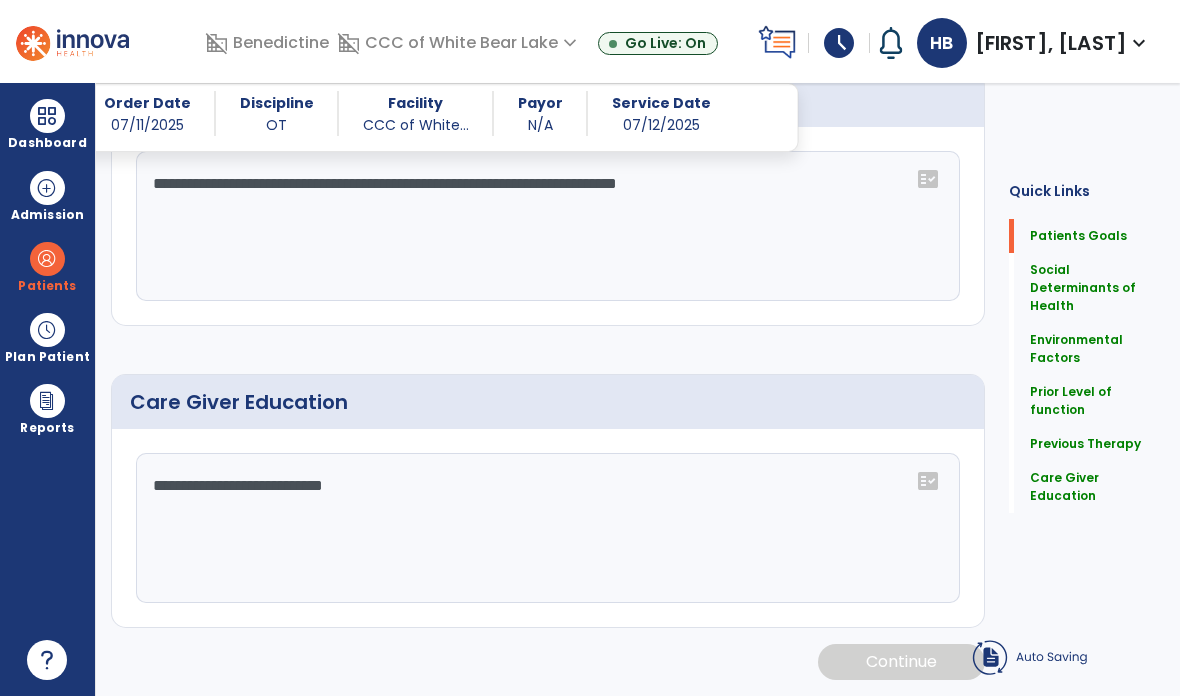 scroll, scrollTop: 860, scrollLeft: 0, axis: vertical 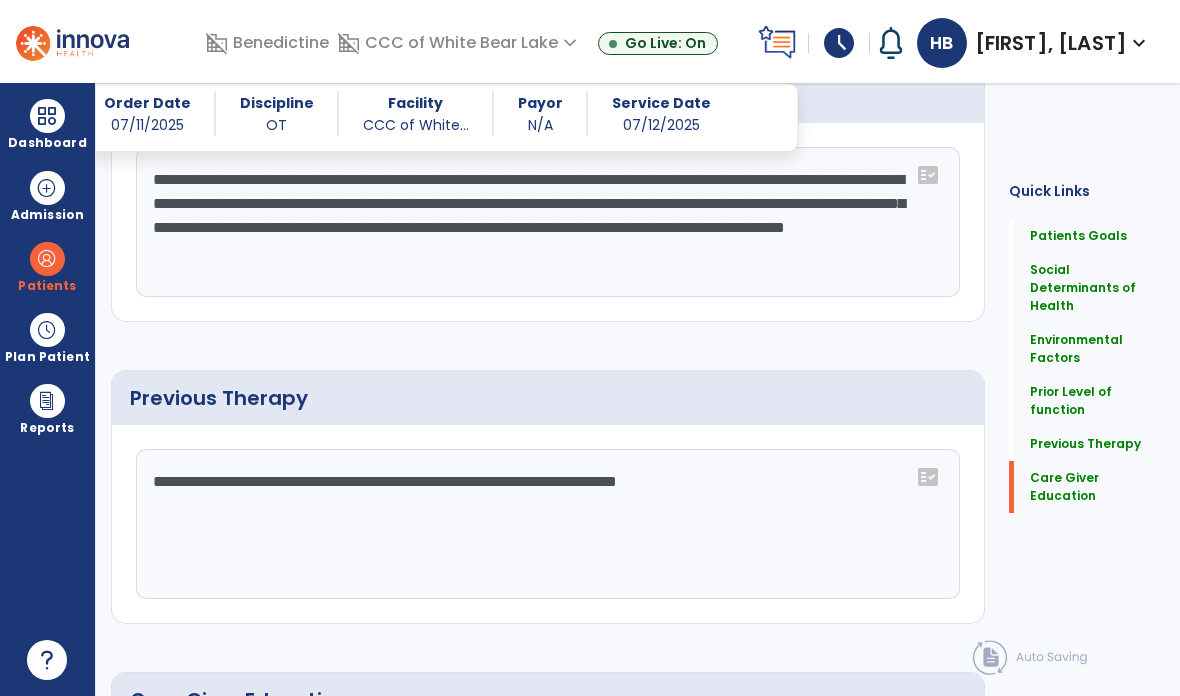 click on "Care Giver Education" 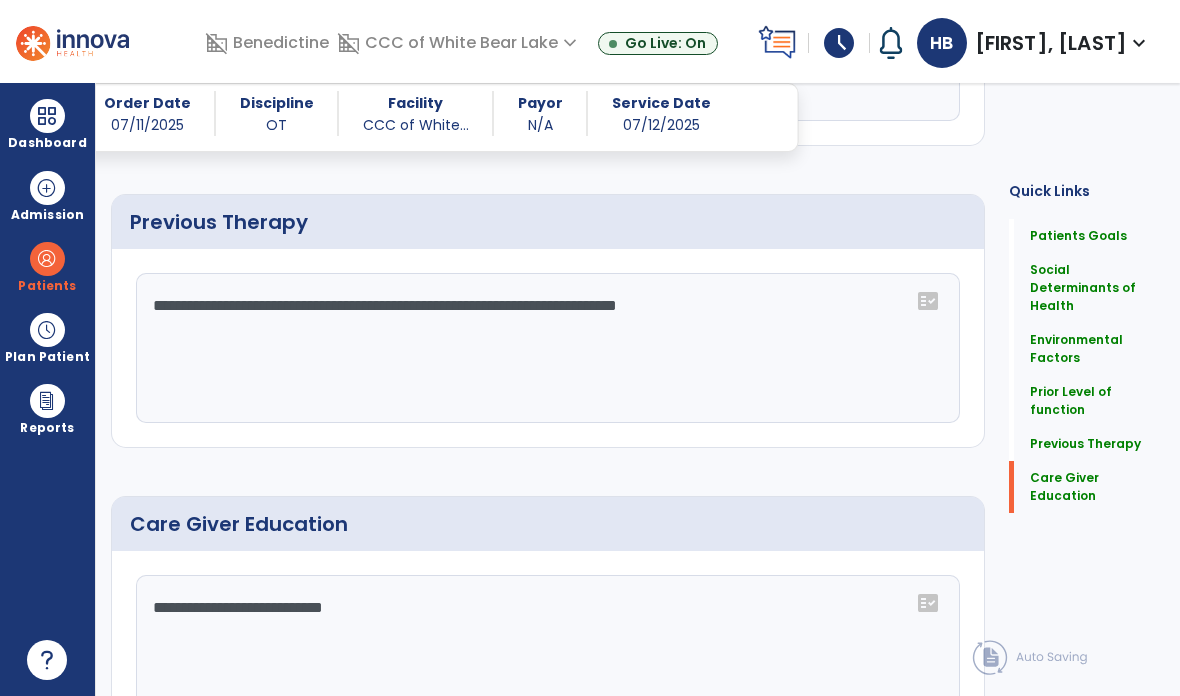 scroll, scrollTop: 1172, scrollLeft: 0, axis: vertical 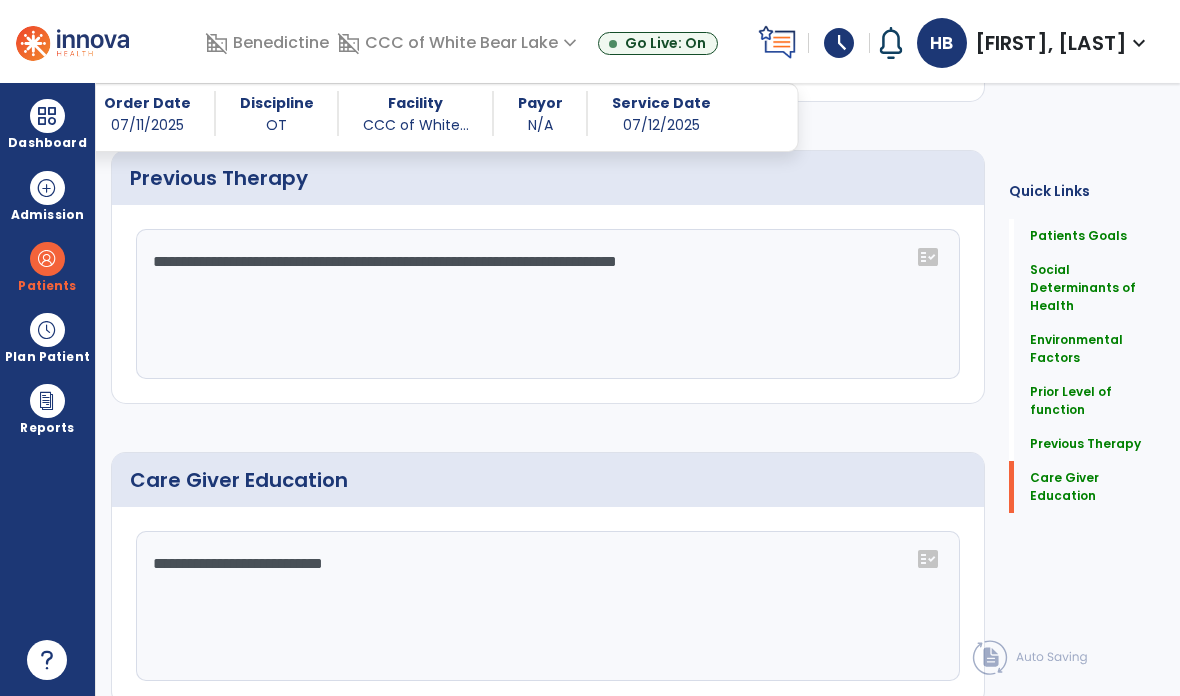 click on "Continue" 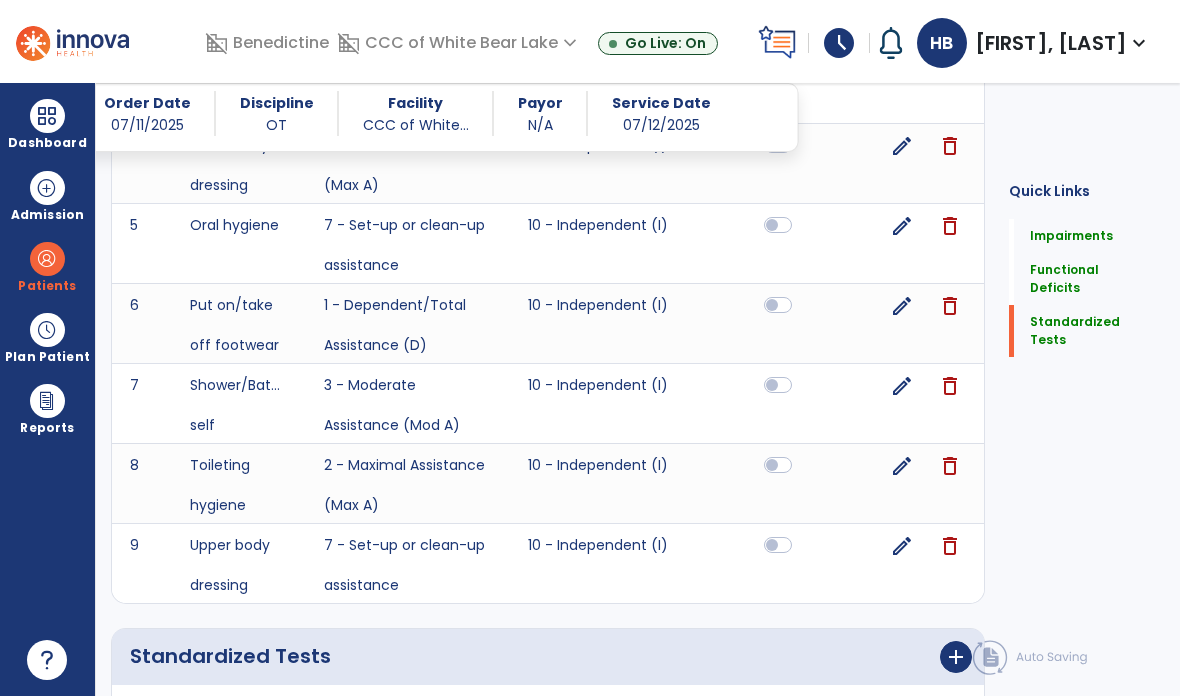 scroll, scrollTop: 1154, scrollLeft: 0, axis: vertical 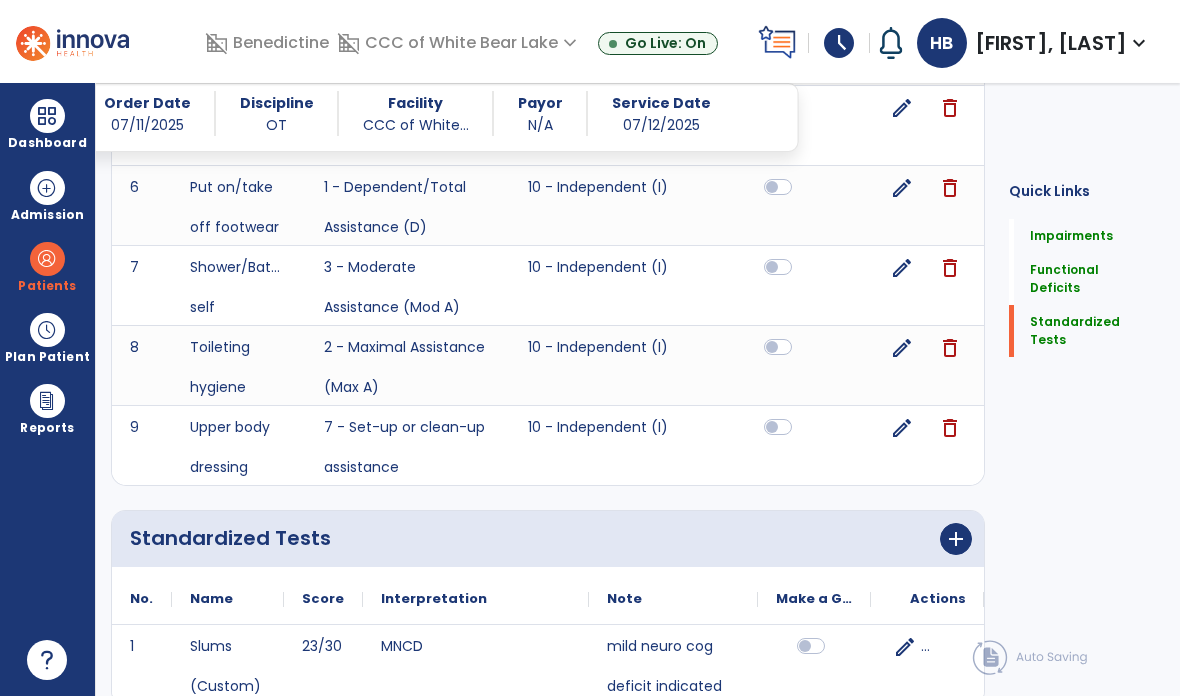 click on "Continue  chevron_right" 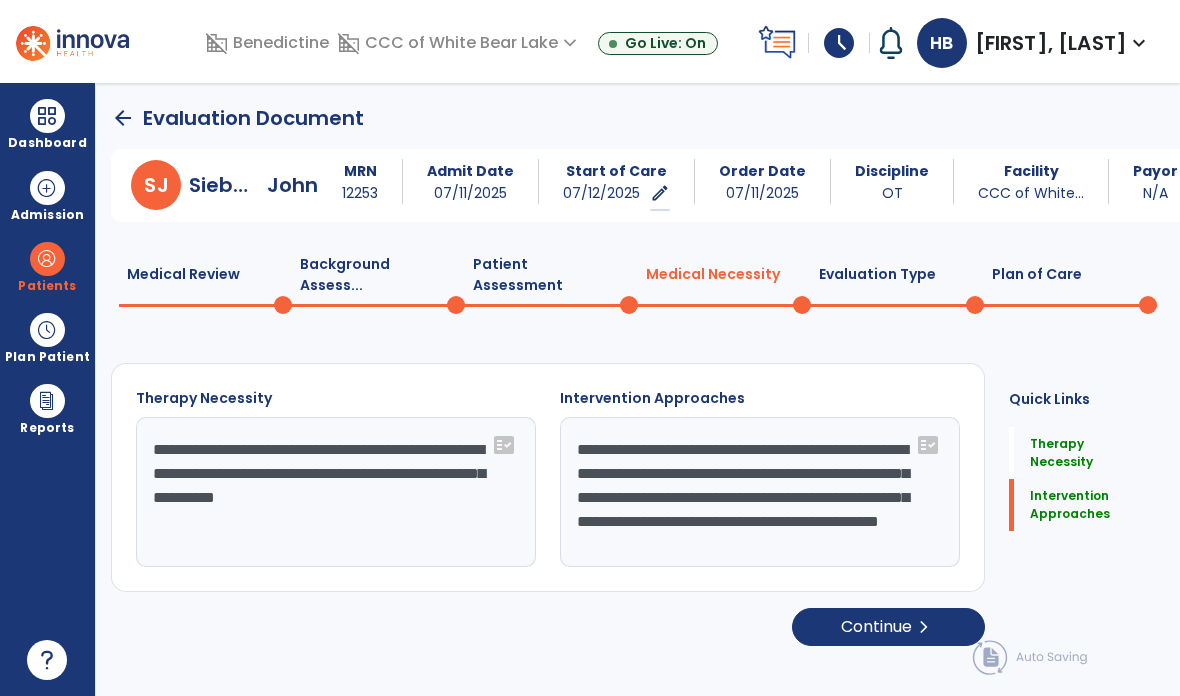 click on "Continue  chevron_right" 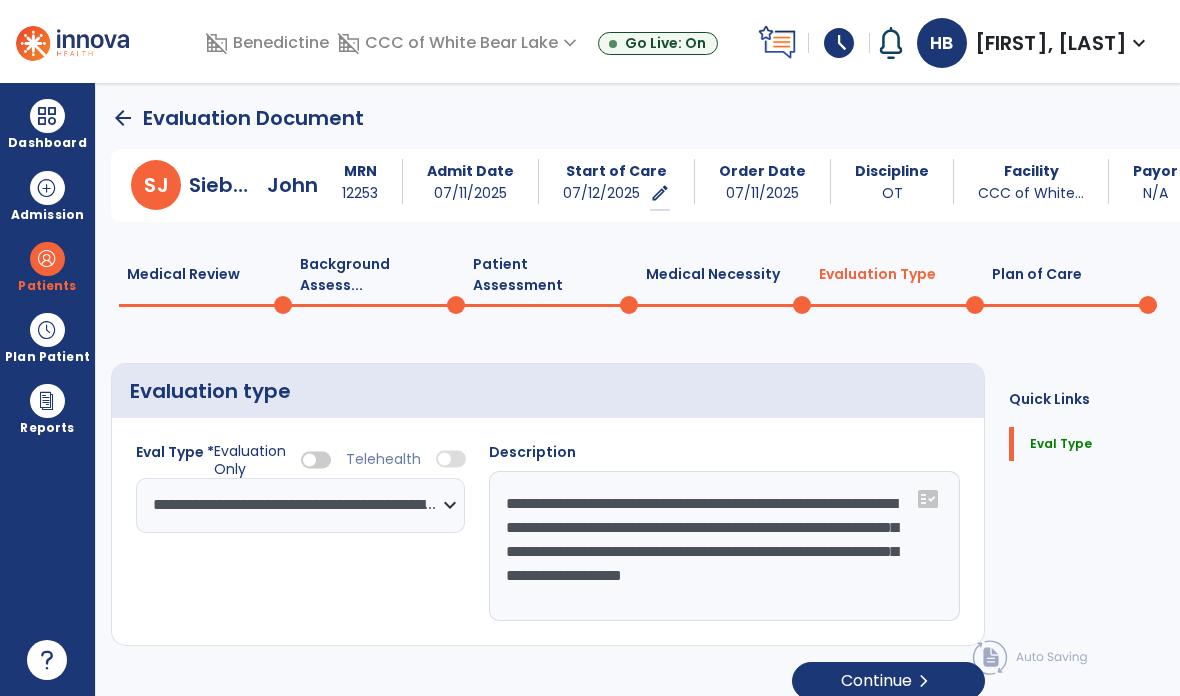 click on "chevron_right" 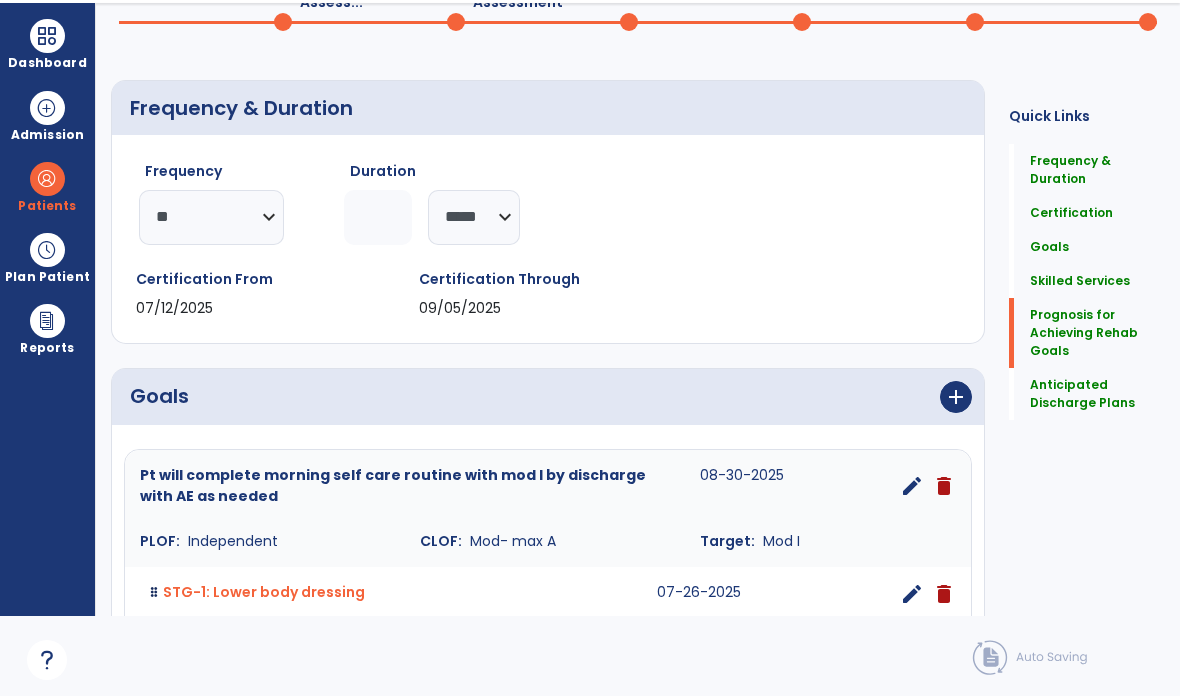 scroll, scrollTop: 925, scrollLeft: 0, axis: vertical 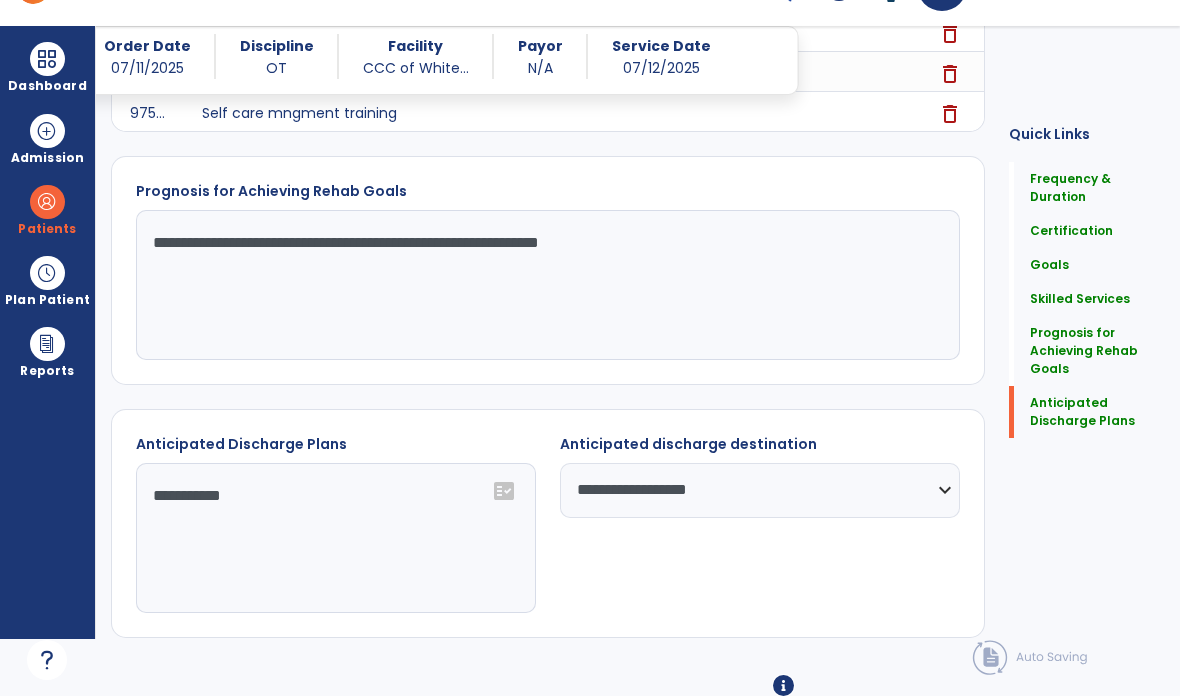 click on "Sign Doc" 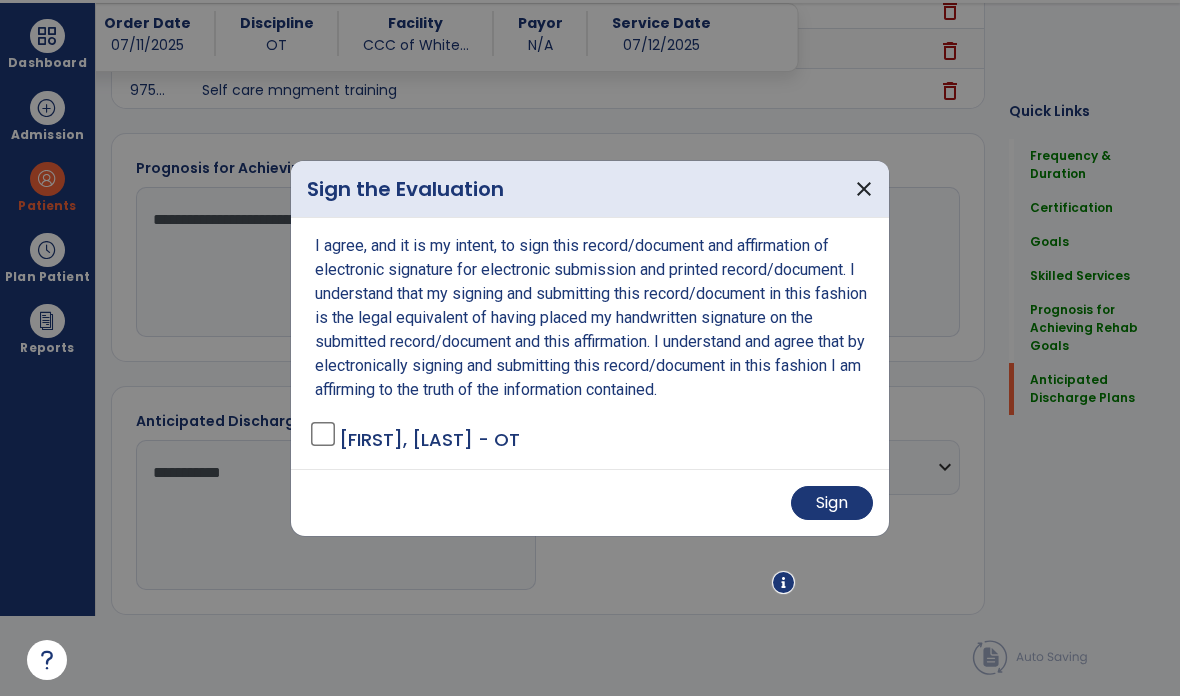 click on "Sign" at bounding box center (832, 503) 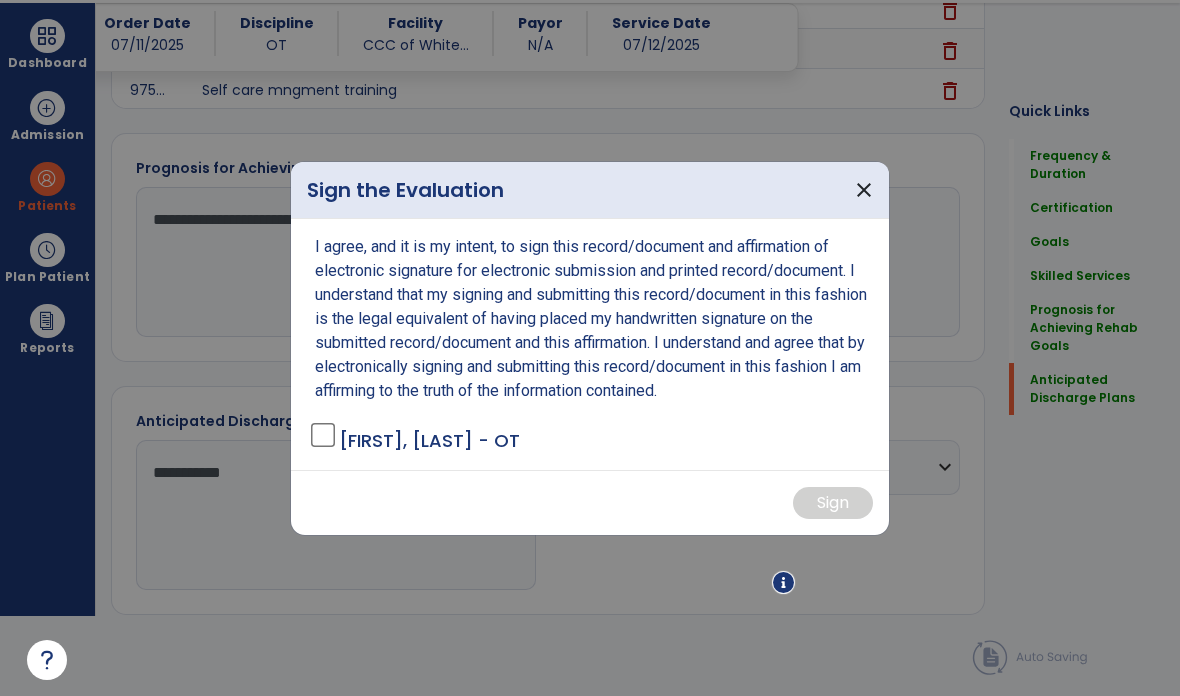 scroll, scrollTop: 1811, scrollLeft: 0, axis: vertical 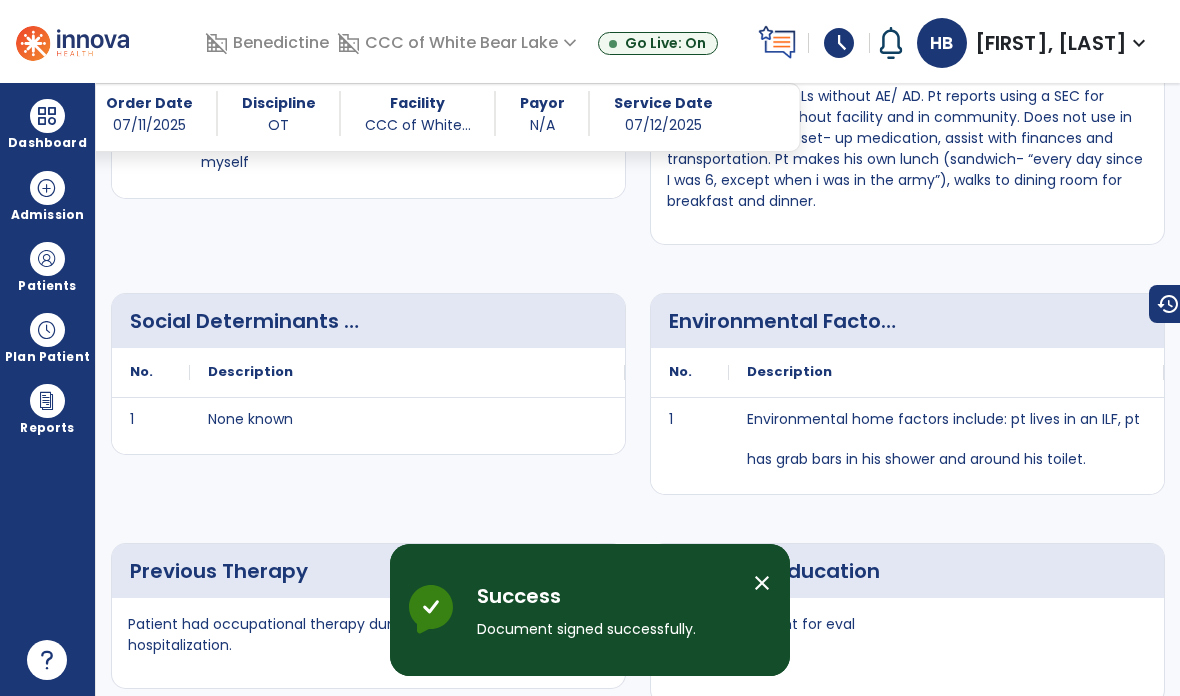 click on "close" at bounding box center (762, 583) 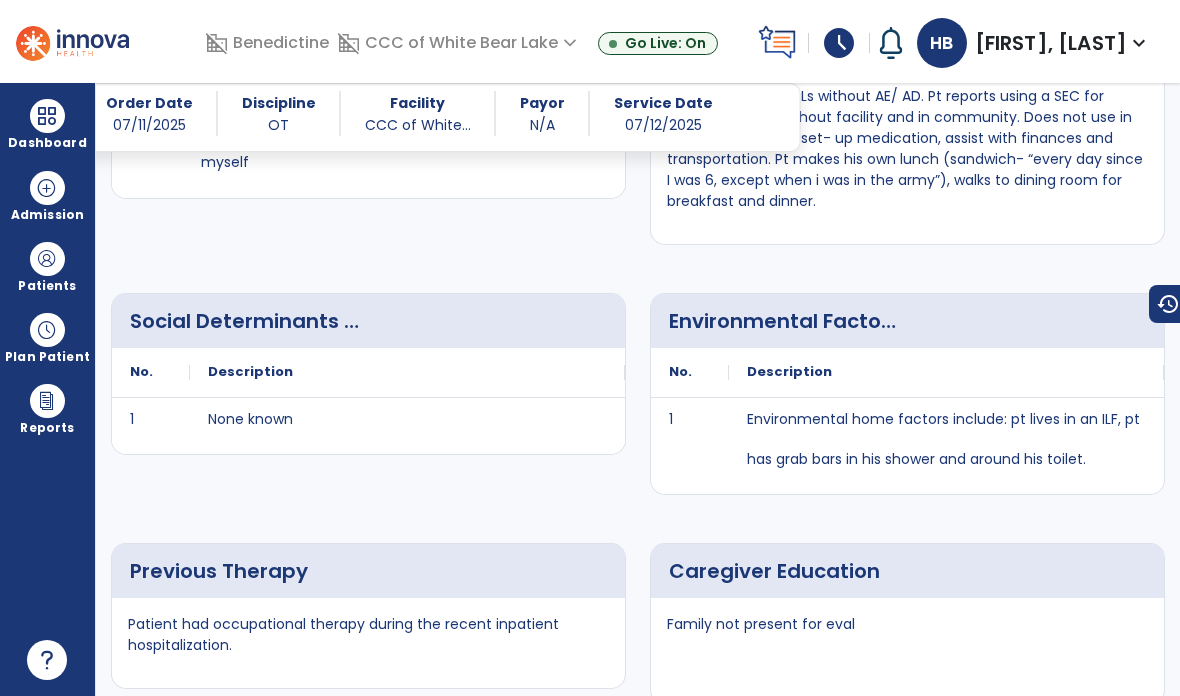 click at bounding box center [47, 259] 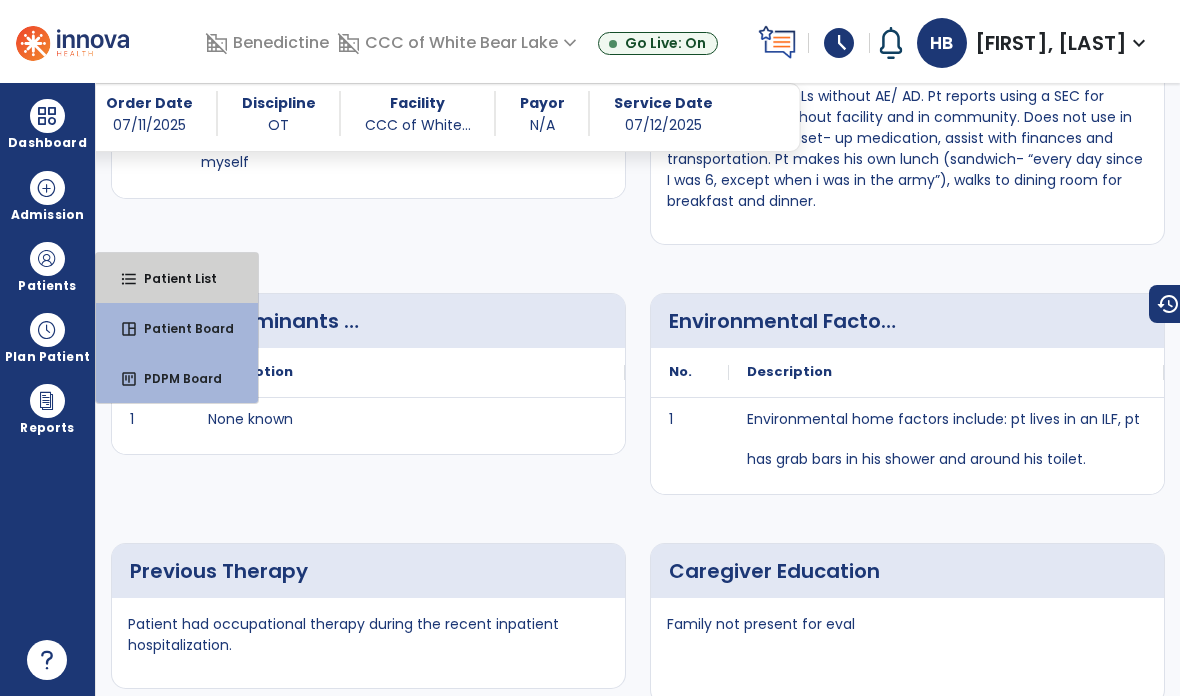 click on "Patient List" at bounding box center [172, 278] 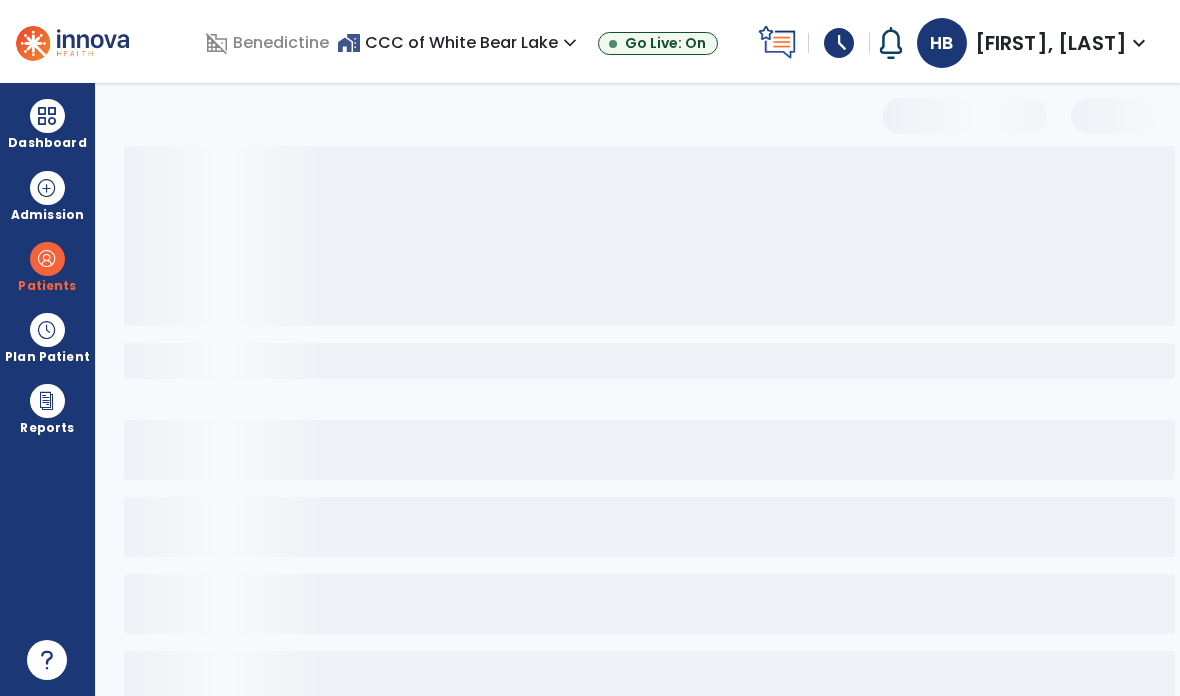 scroll, scrollTop: 0, scrollLeft: 0, axis: both 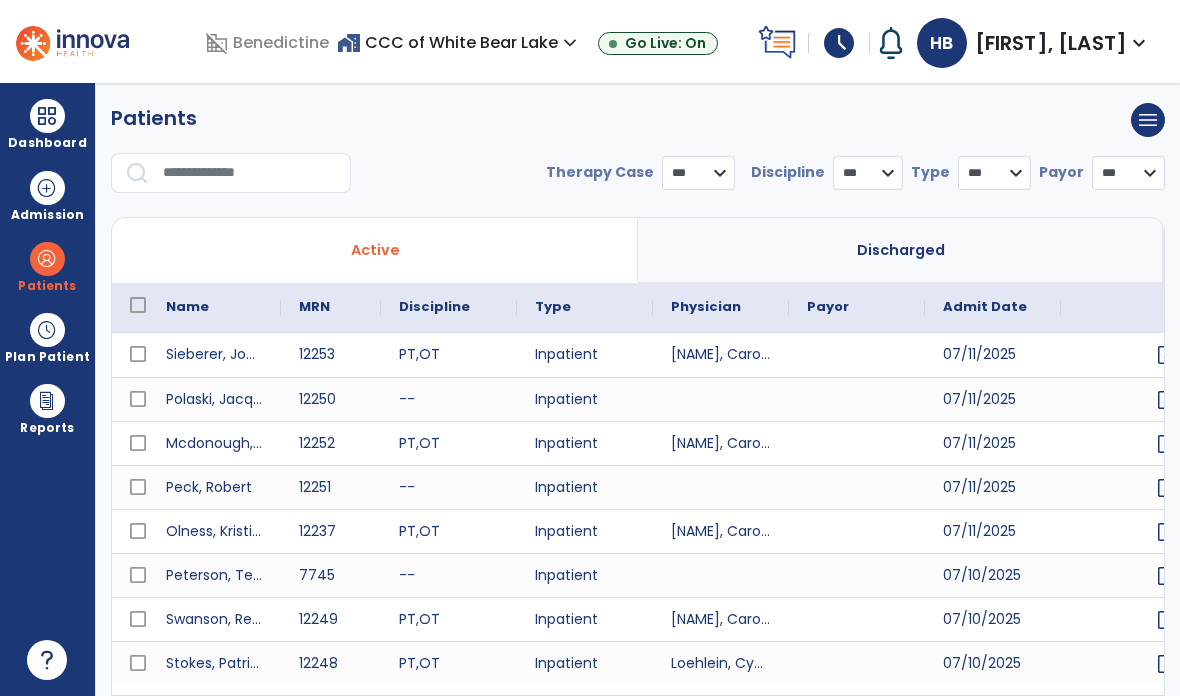 select on "***" 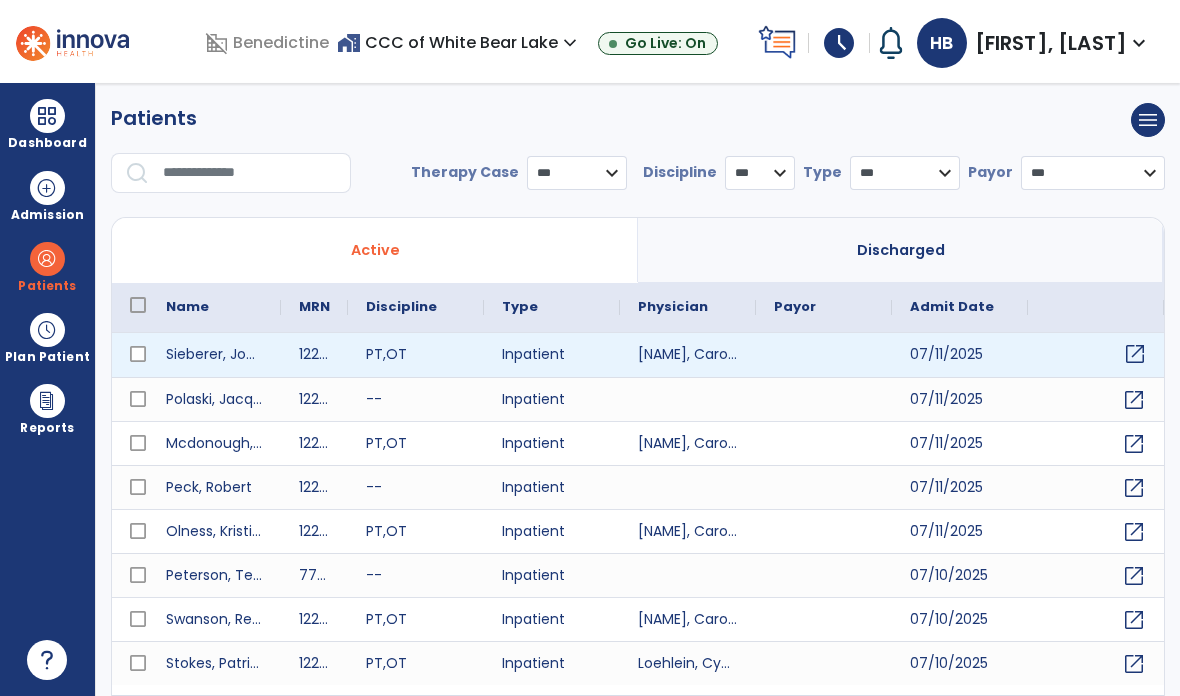click on "open_in_new" at bounding box center (1135, 354) 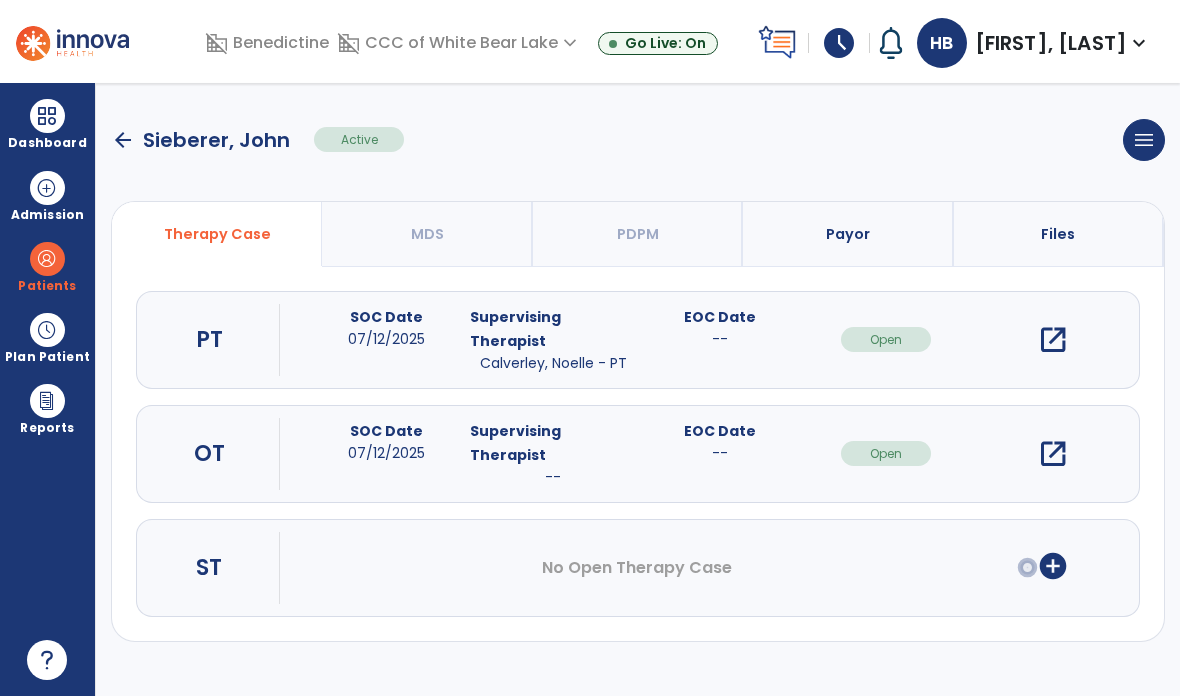 click on "open_in_new" at bounding box center (1053, 454) 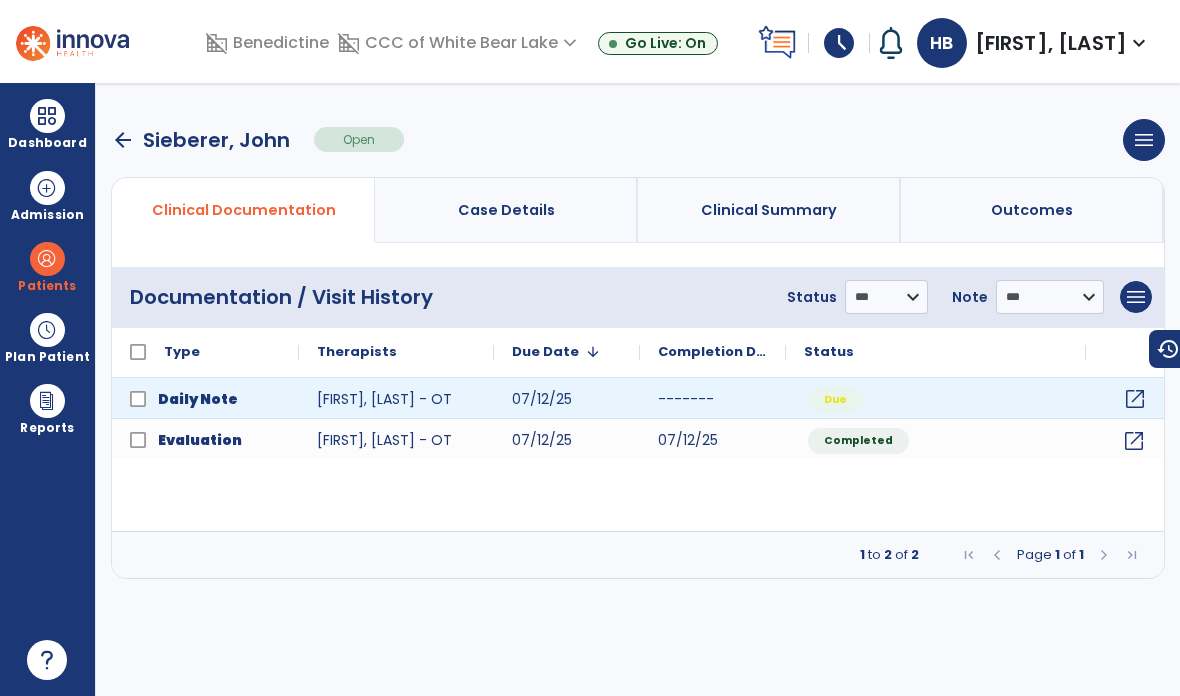 click on "open_in_new" 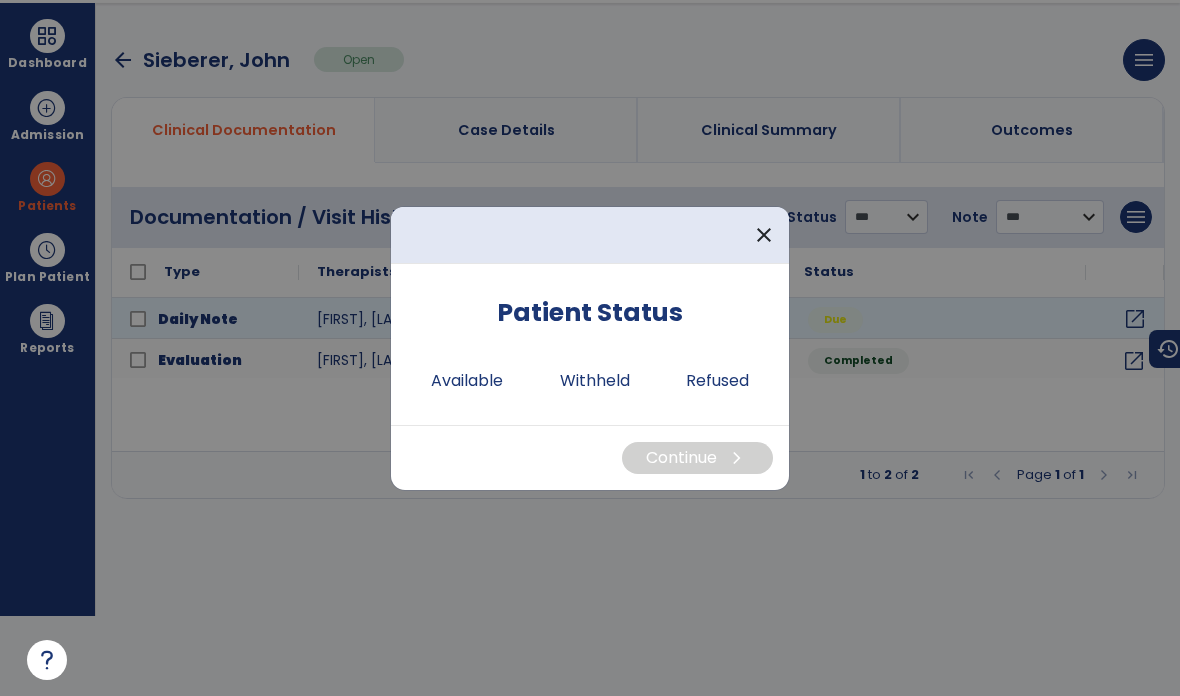 click on "Available" at bounding box center [467, 381] 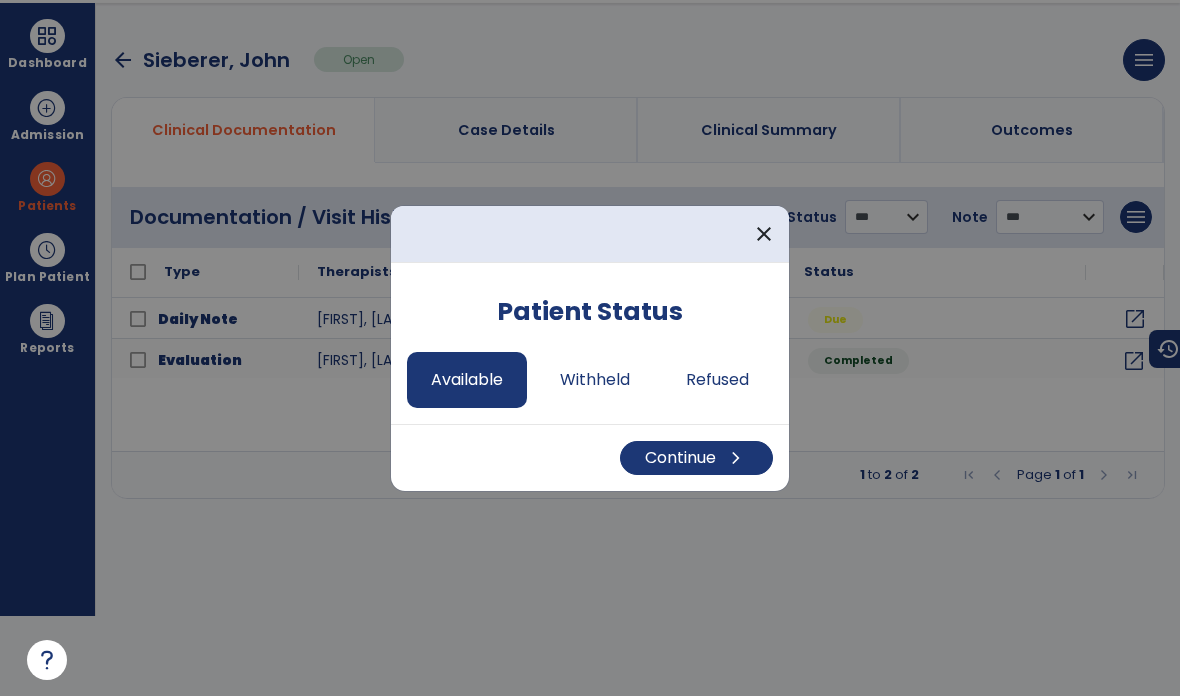 click on "Continue   chevron_right" at bounding box center (696, 458) 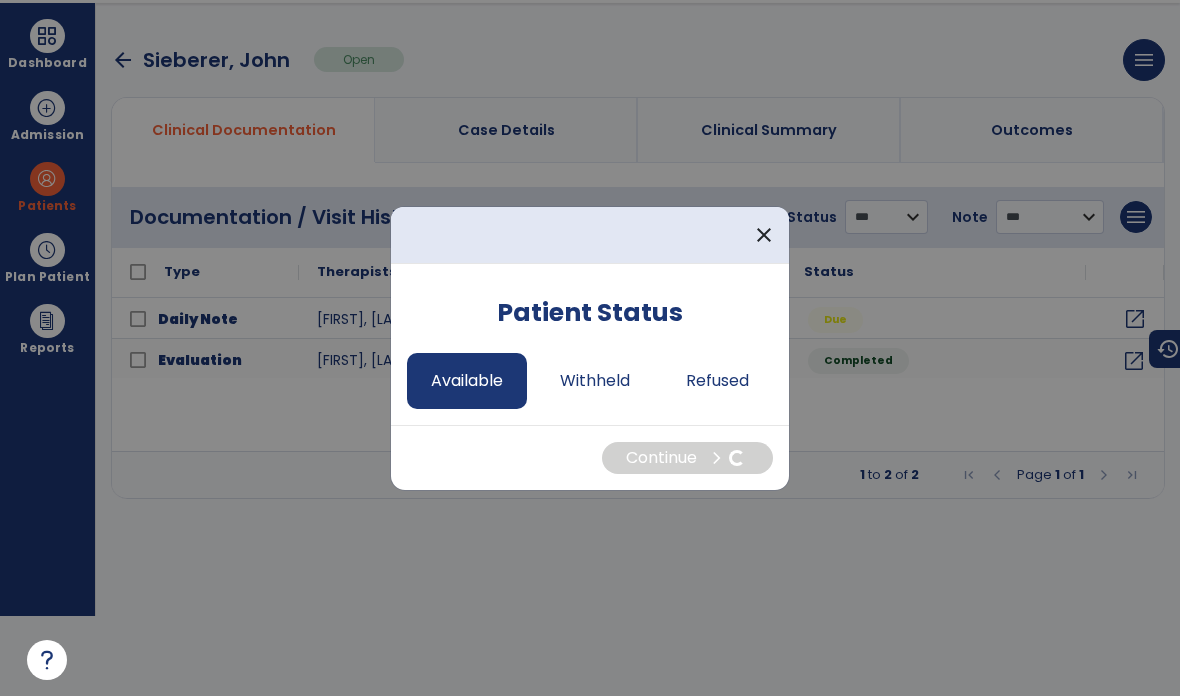 select on "*" 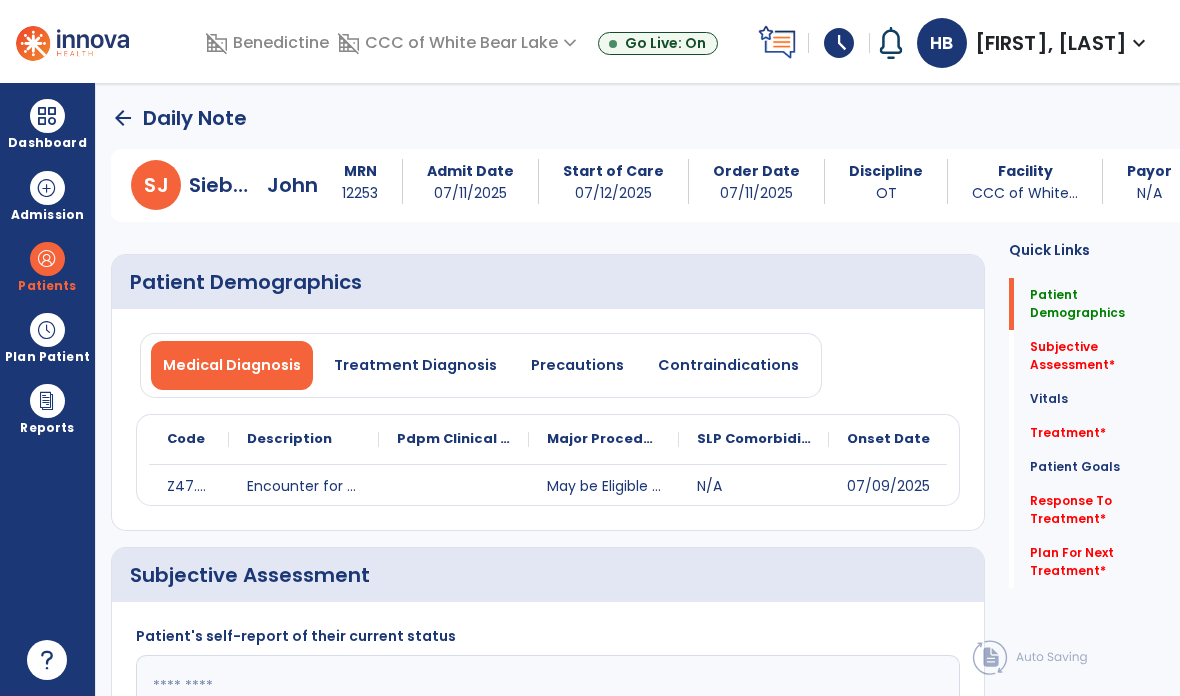 scroll, scrollTop: 80, scrollLeft: 0, axis: vertical 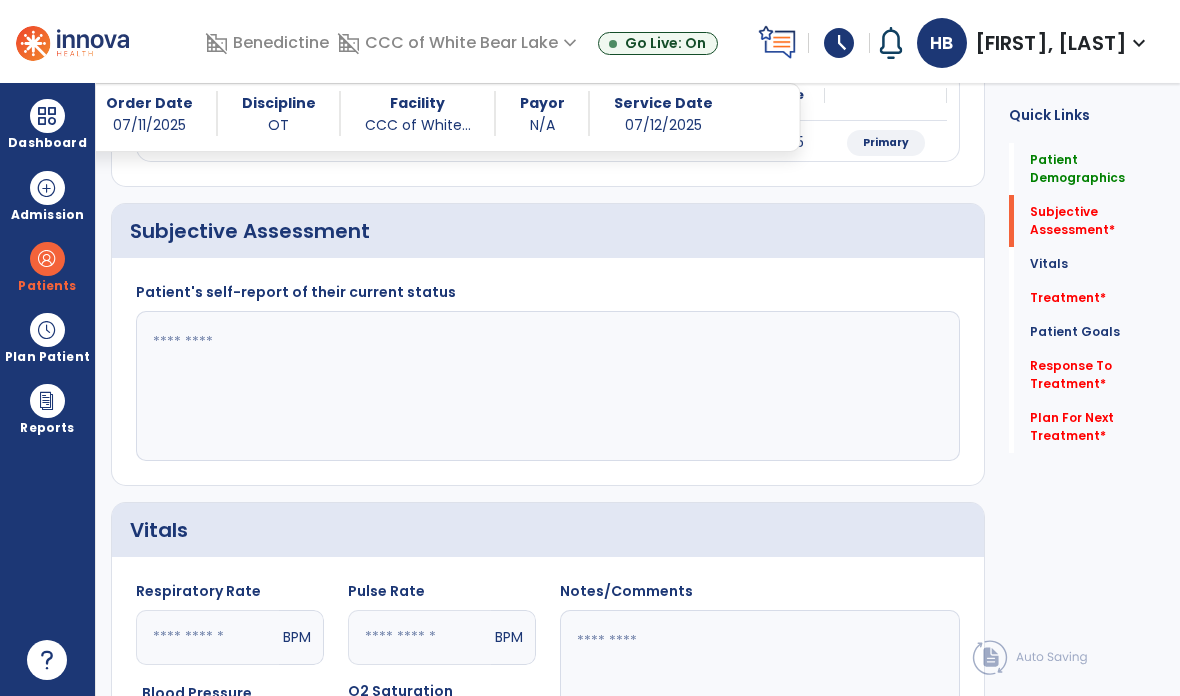 click 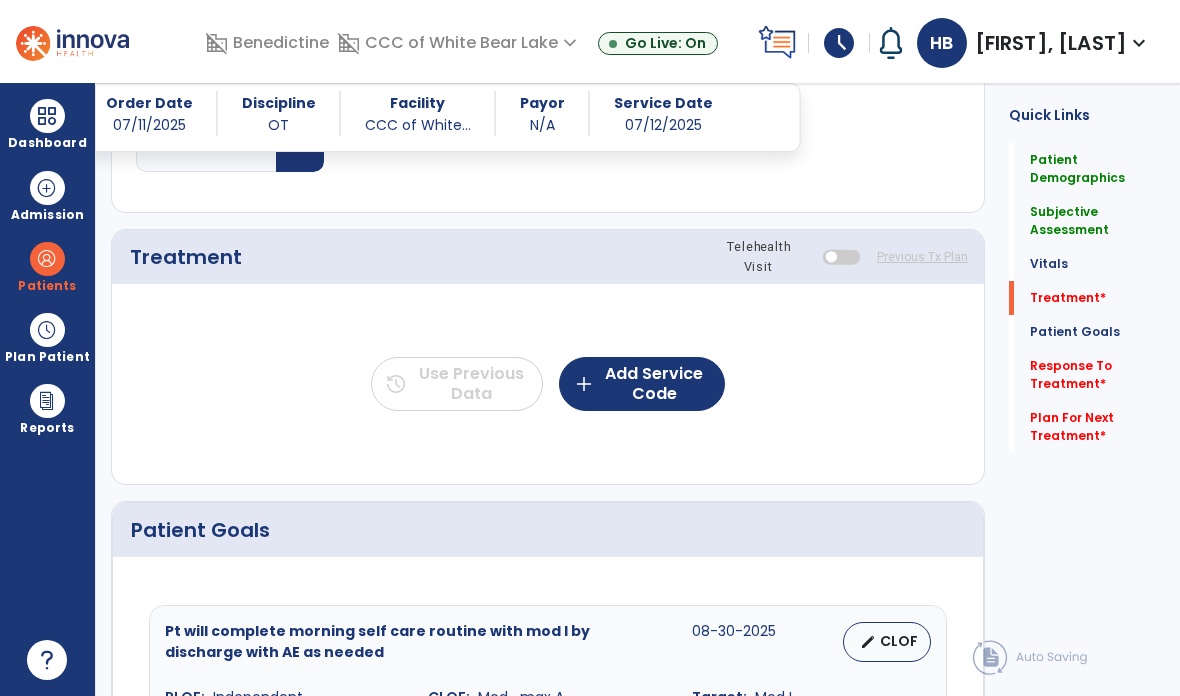 scroll, scrollTop: 1023, scrollLeft: 0, axis: vertical 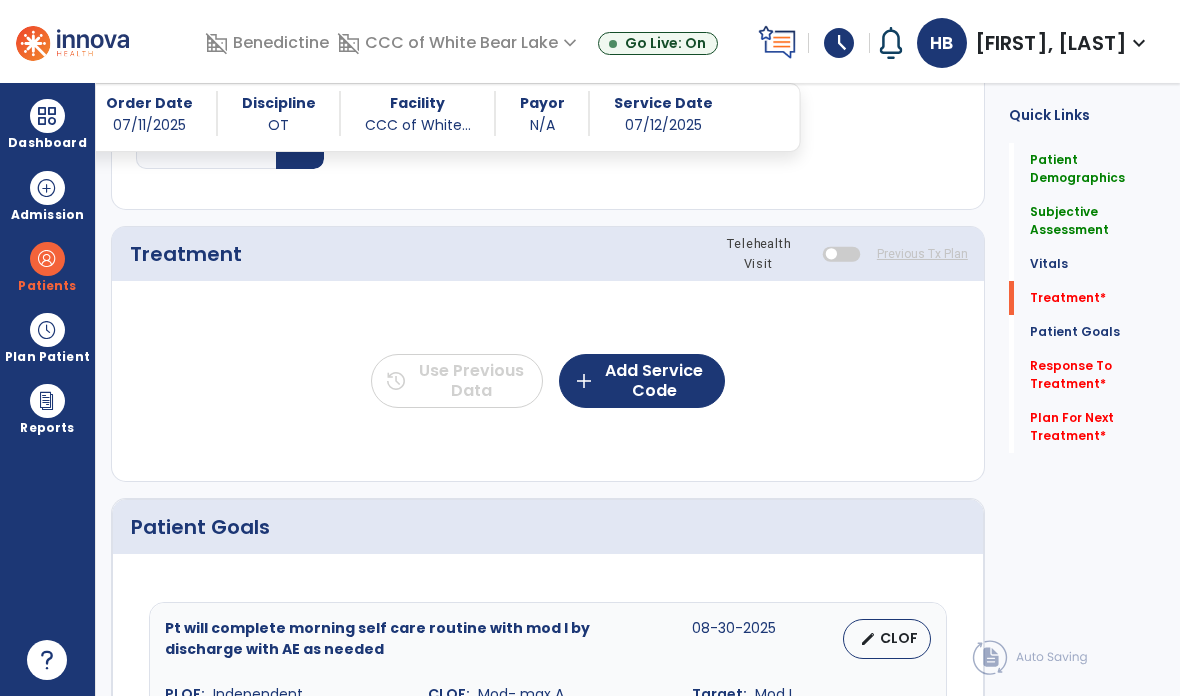 type on "**********" 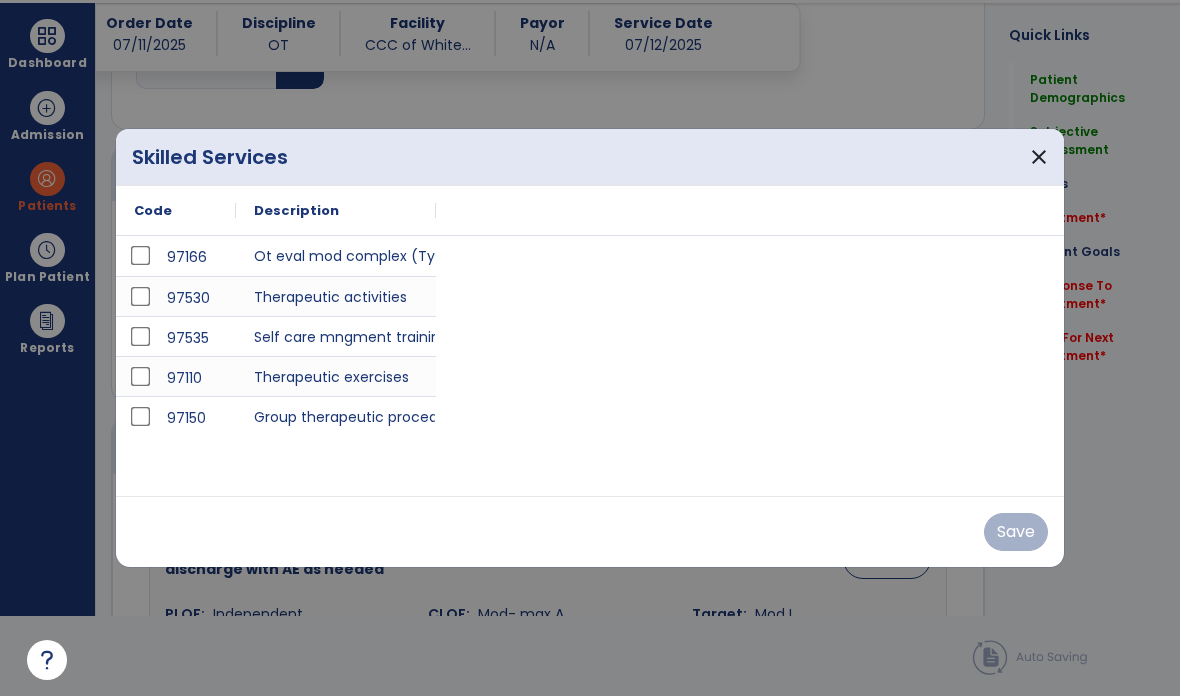 scroll, scrollTop: 0, scrollLeft: 0, axis: both 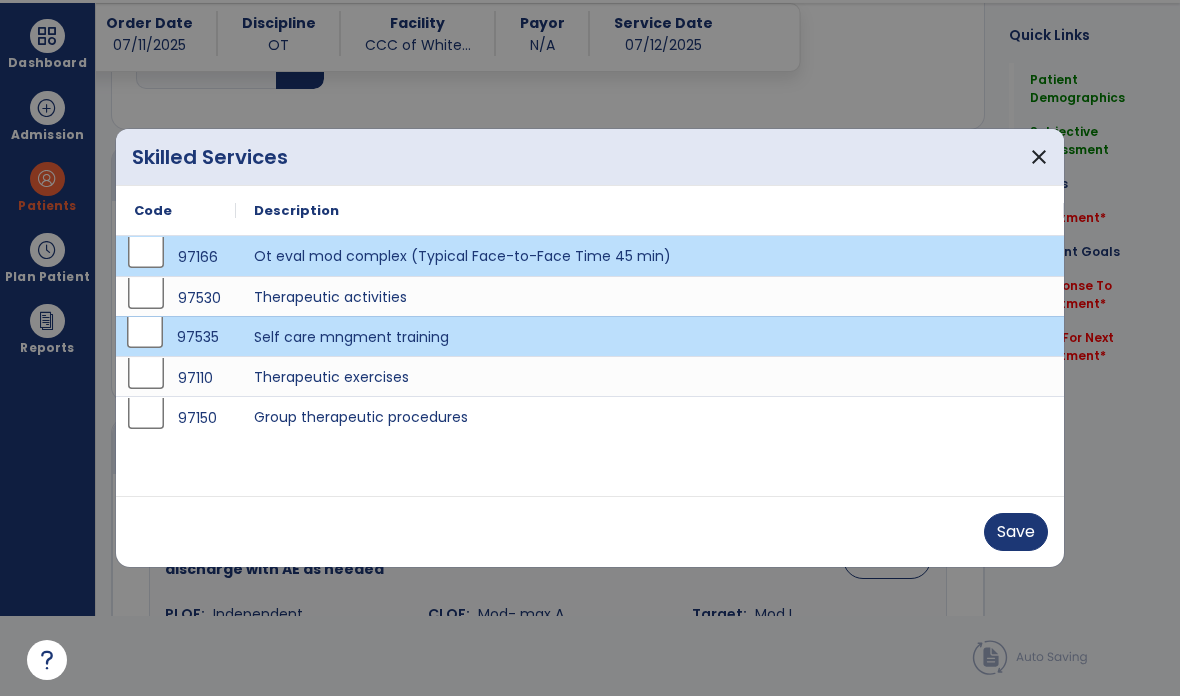 click on "Save" at bounding box center [1016, 532] 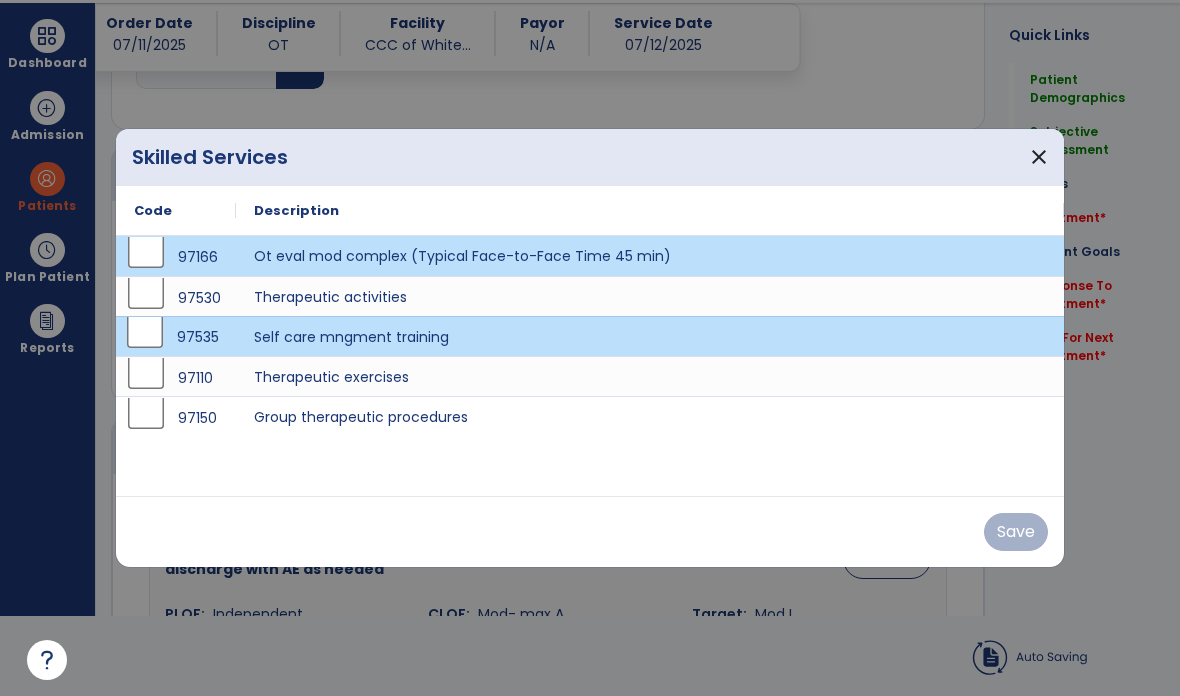 scroll, scrollTop: 80, scrollLeft: 0, axis: vertical 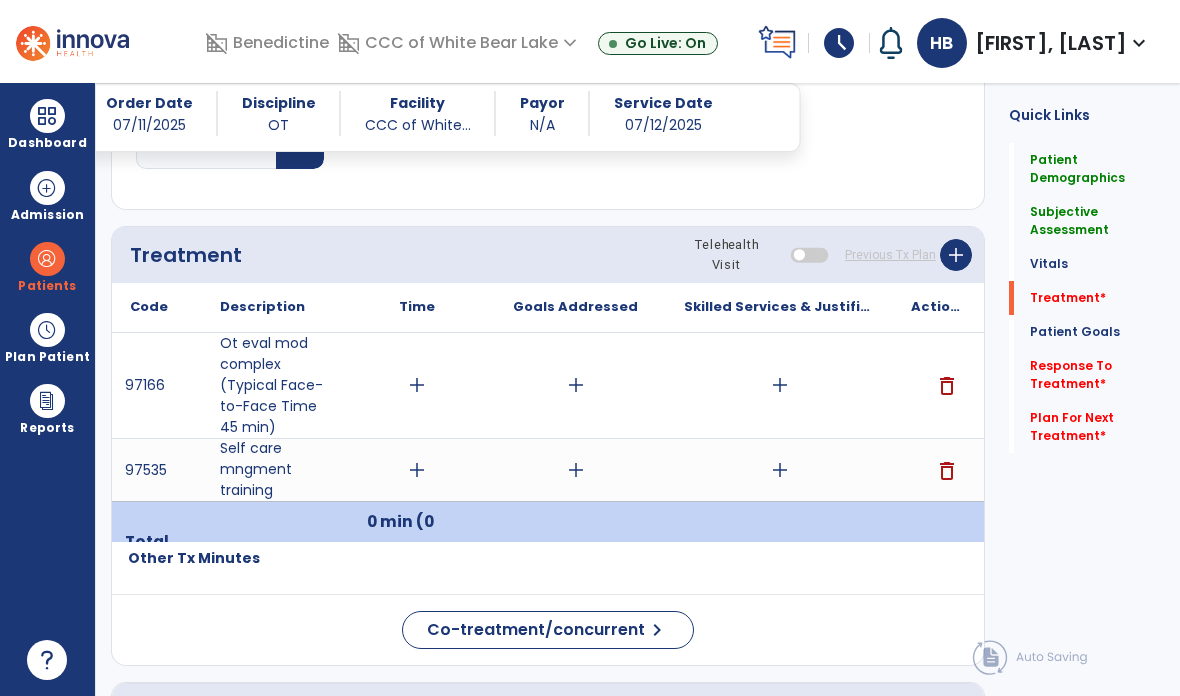 click on "add" at bounding box center [417, 385] 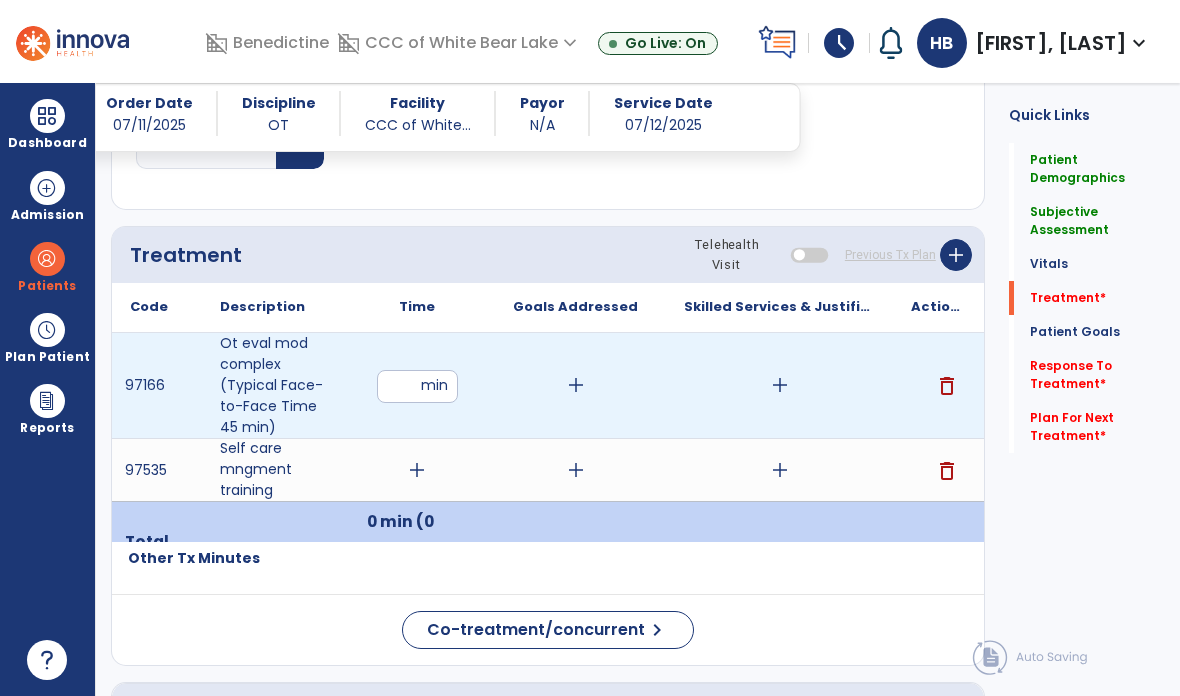 type on "**" 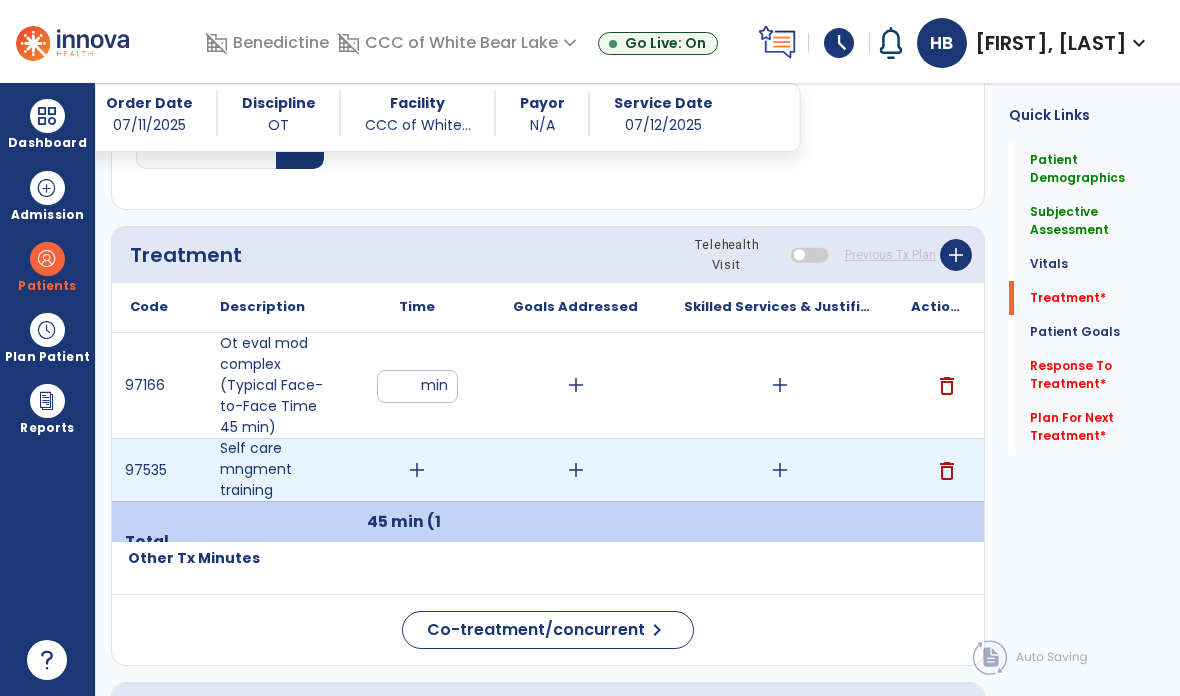 click on "add" at bounding box center [417, 470] 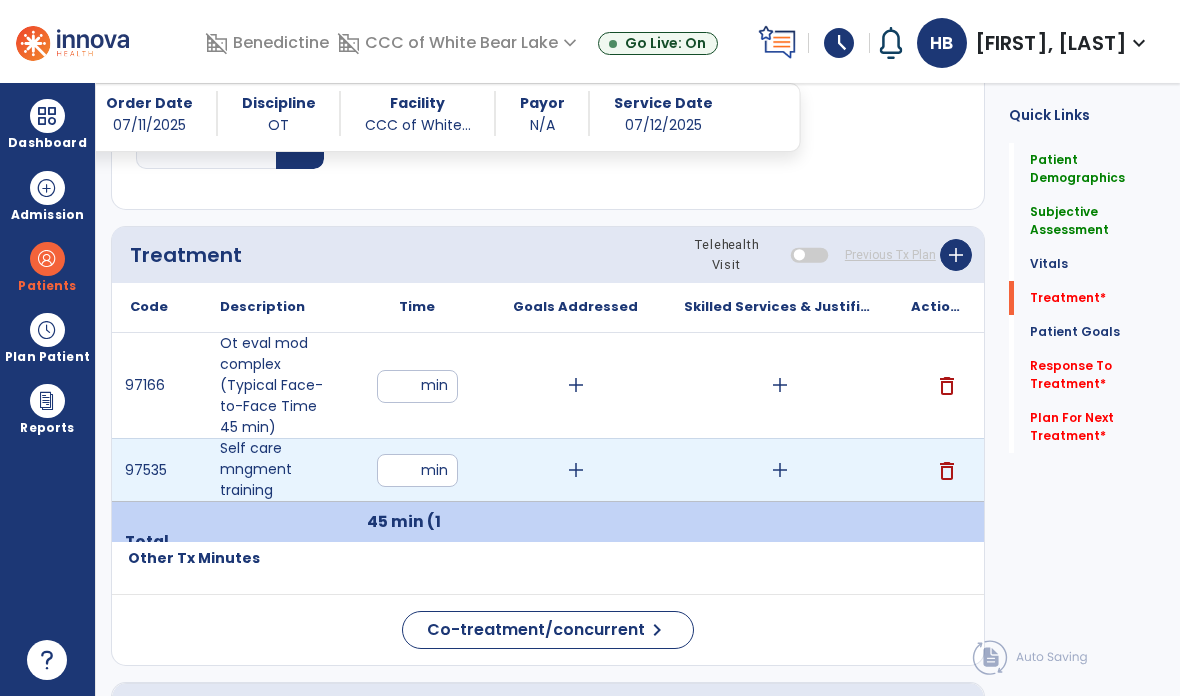 type on "**" 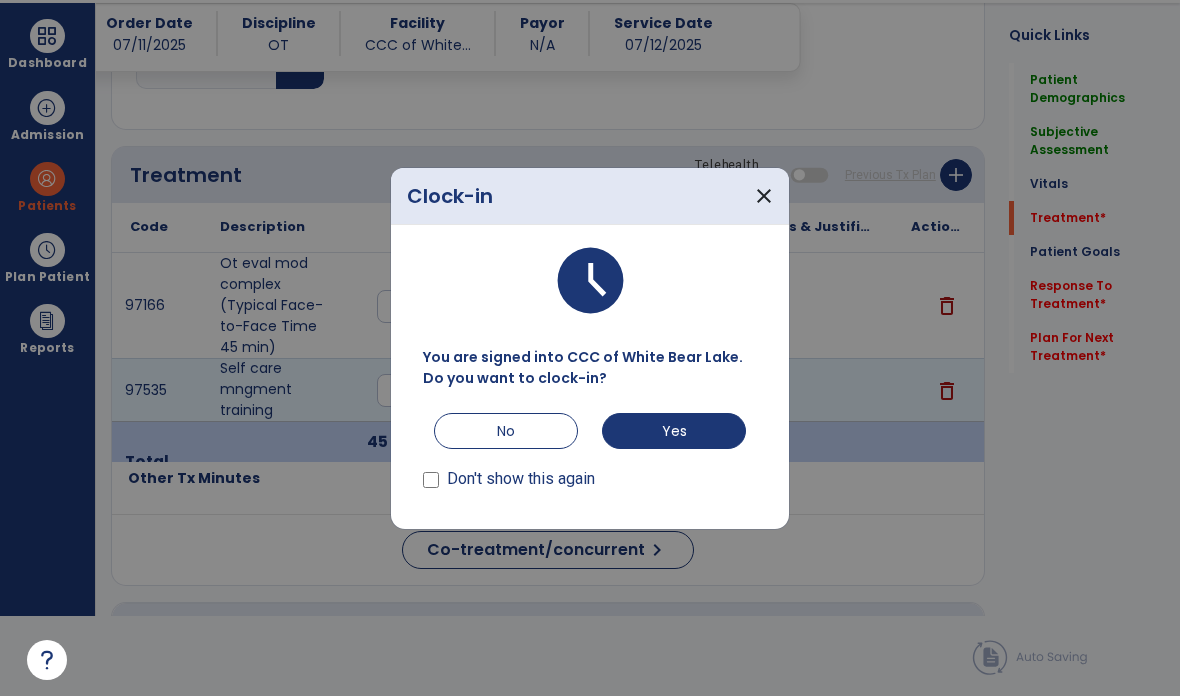 scroll, scrollTop: 0, scrollLeft: 0, axis: both 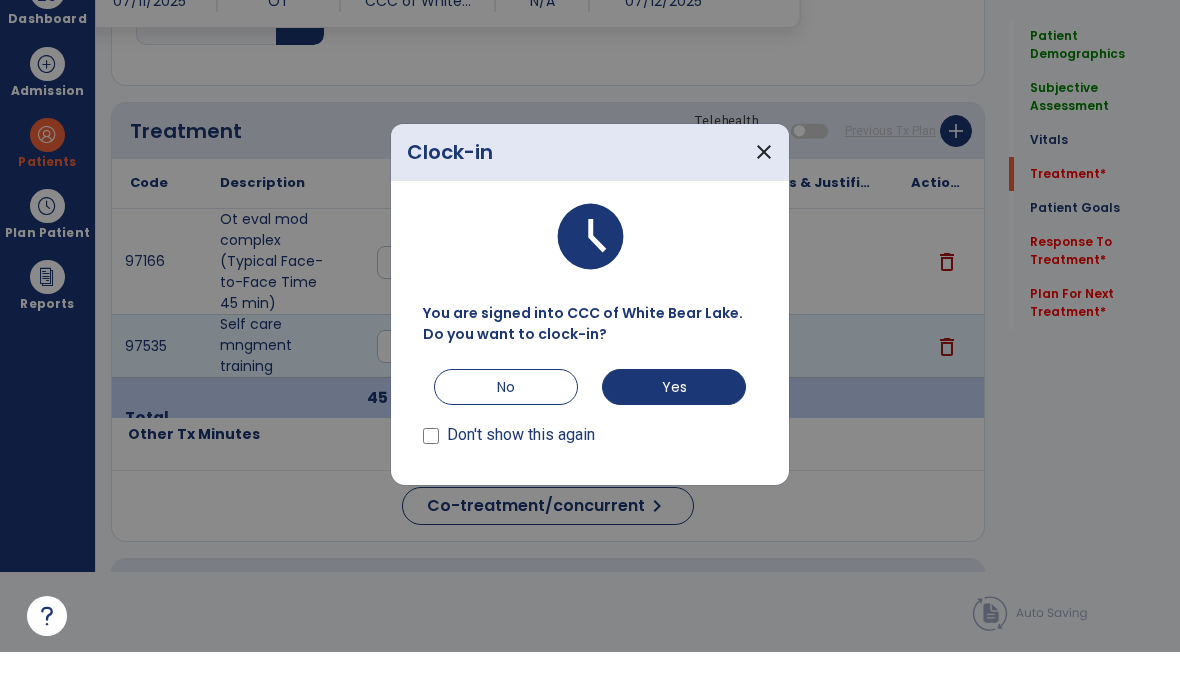 click on "No" at bounding box center (506, 431) 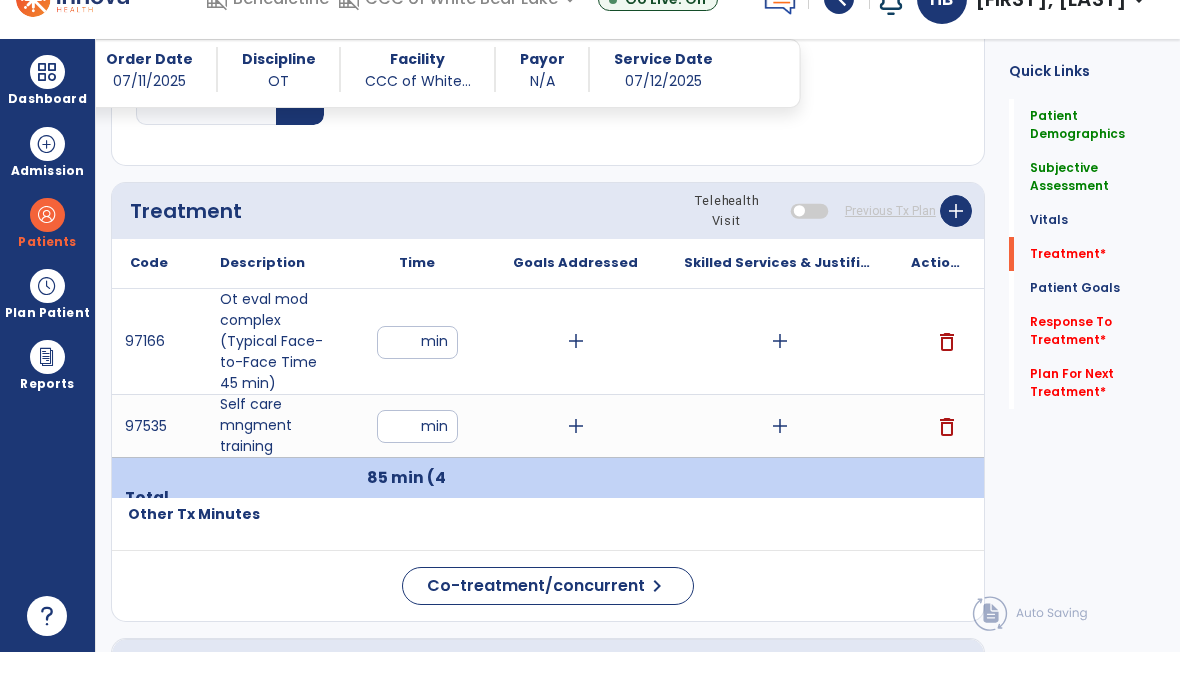scroll, scrollTop: 80, scrollLeft: 0, axis: vertical 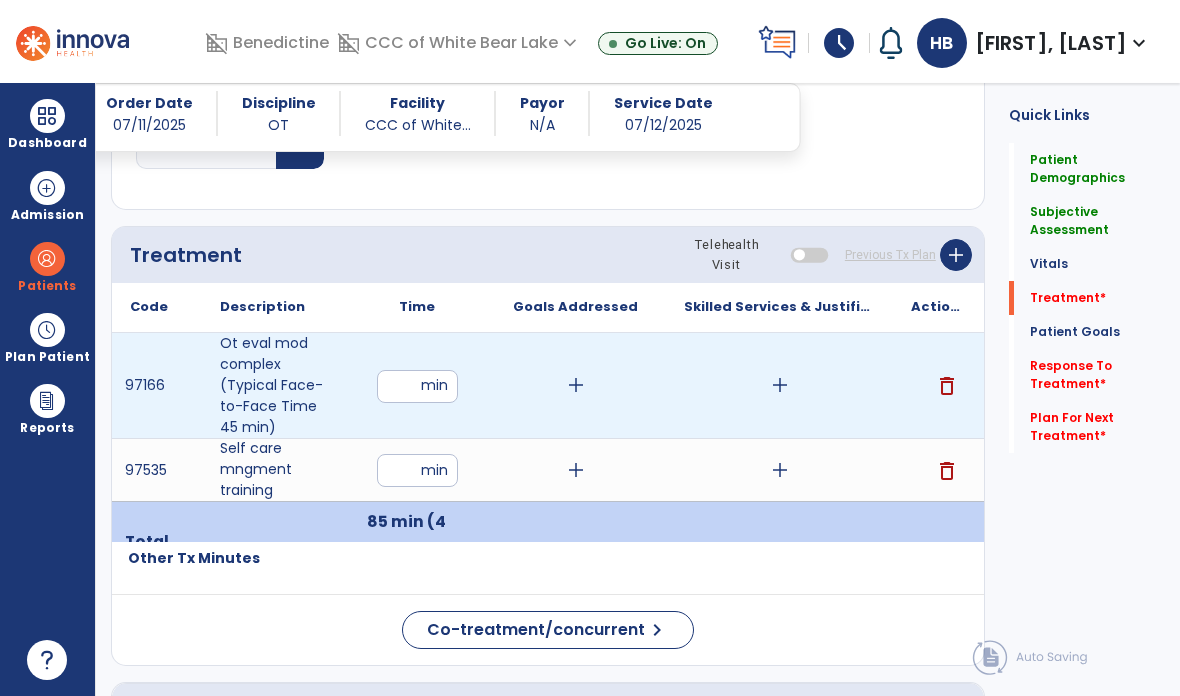 click on "add" at bounding box center [780, 385] 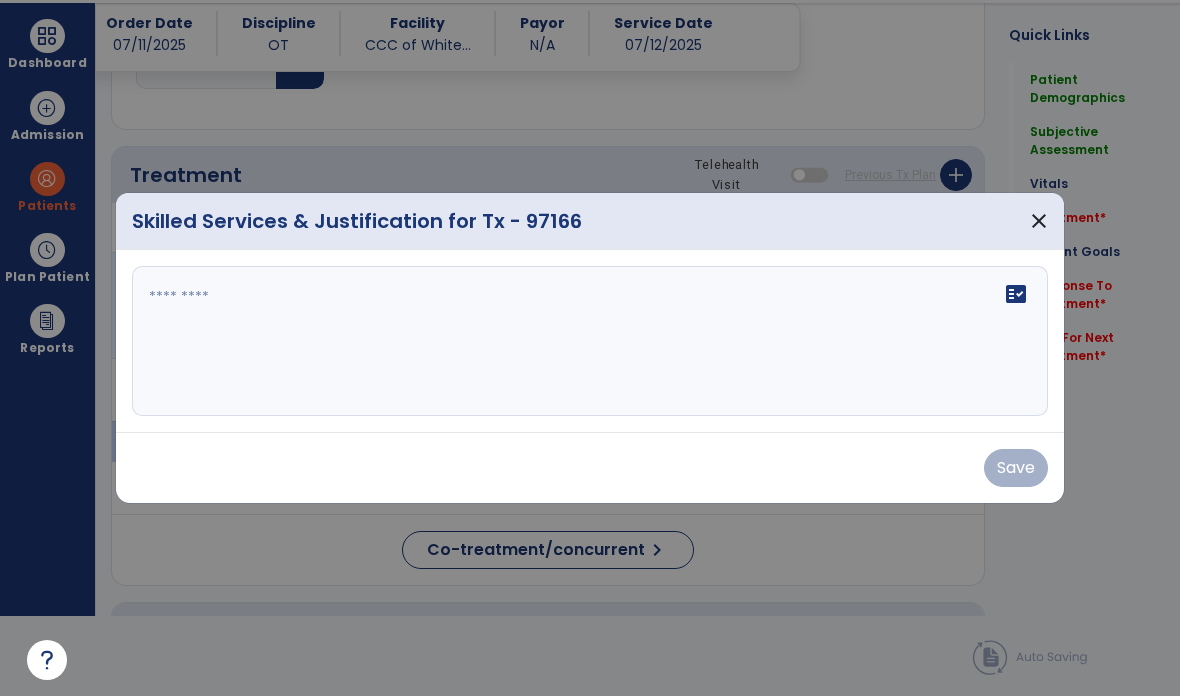 click on "fact_check" at bounding box center (590, 341) 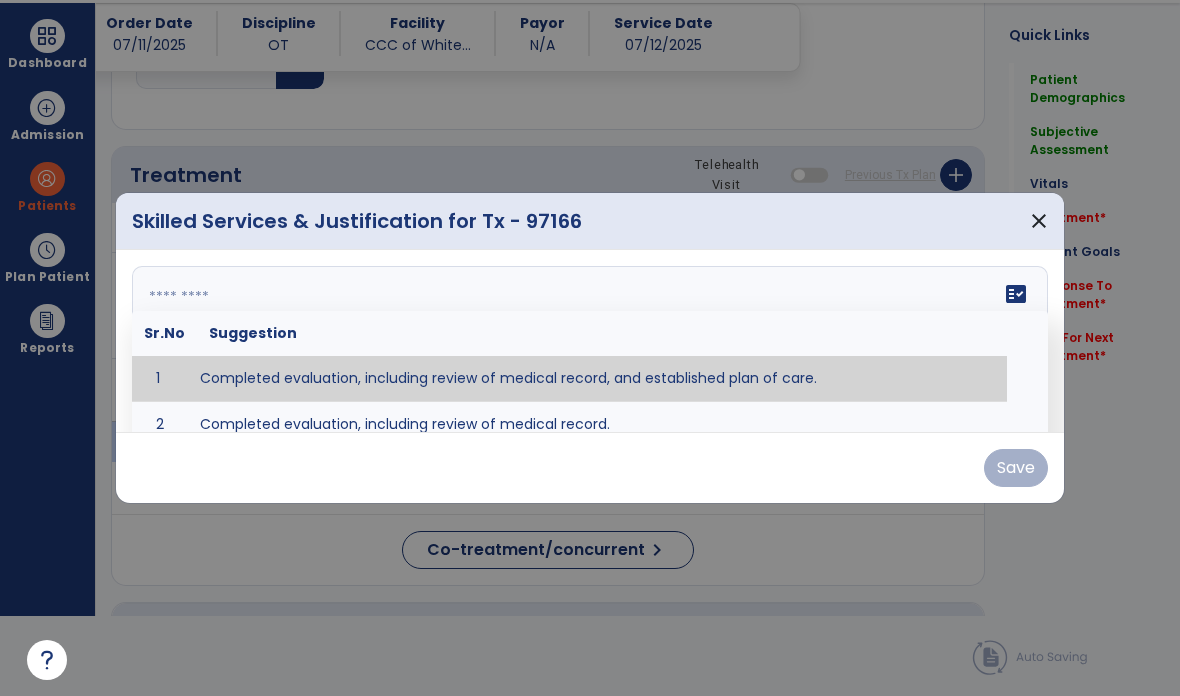 type on "**********" 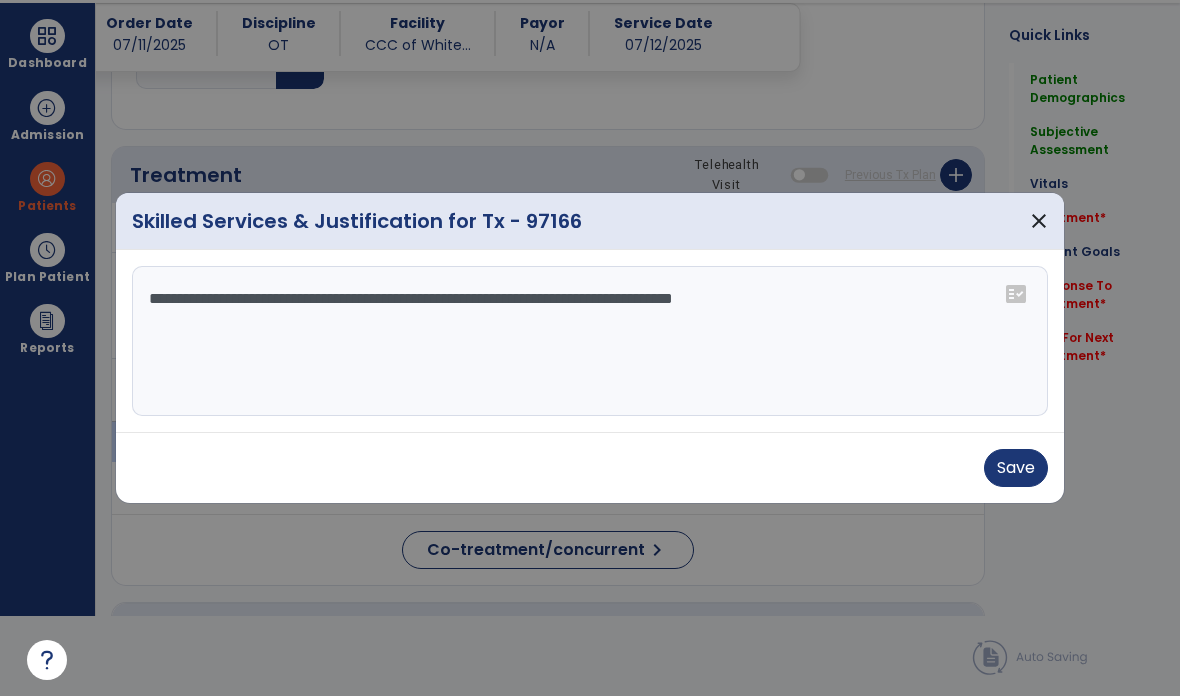 click on "Save" at bounding box center (1016, 468) 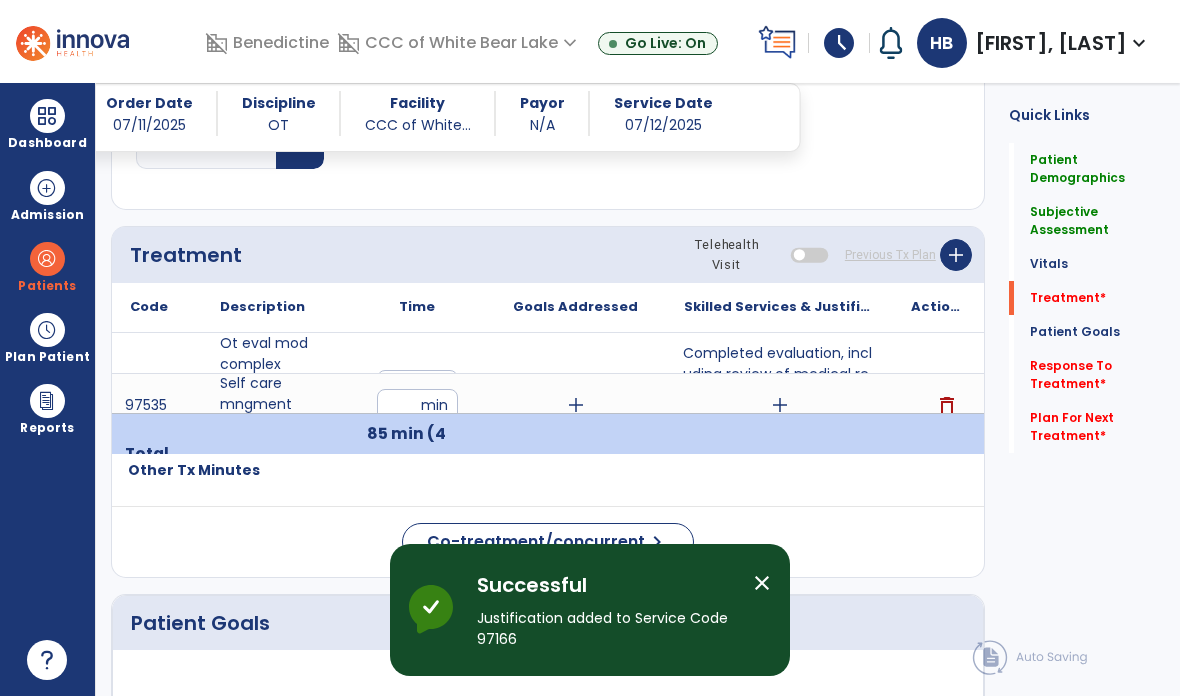 scroll, scrollTop: 80, scrollLeft: 0, axis: vertical 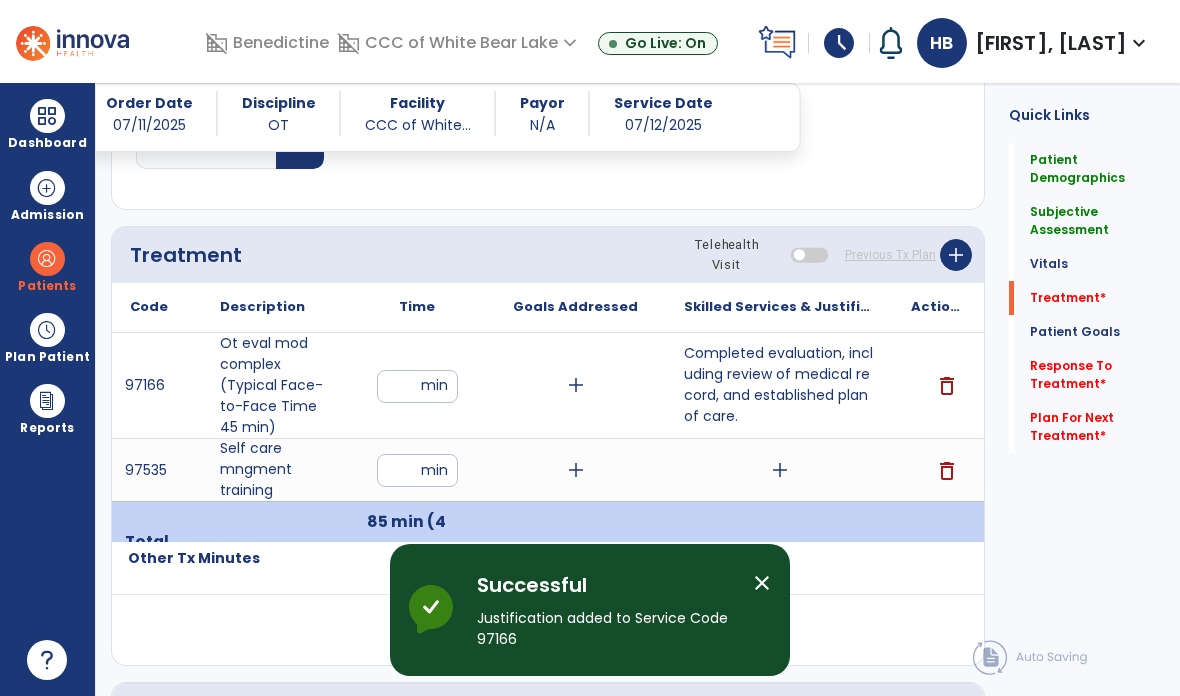 click on "add" at bounding box center (780, 470) 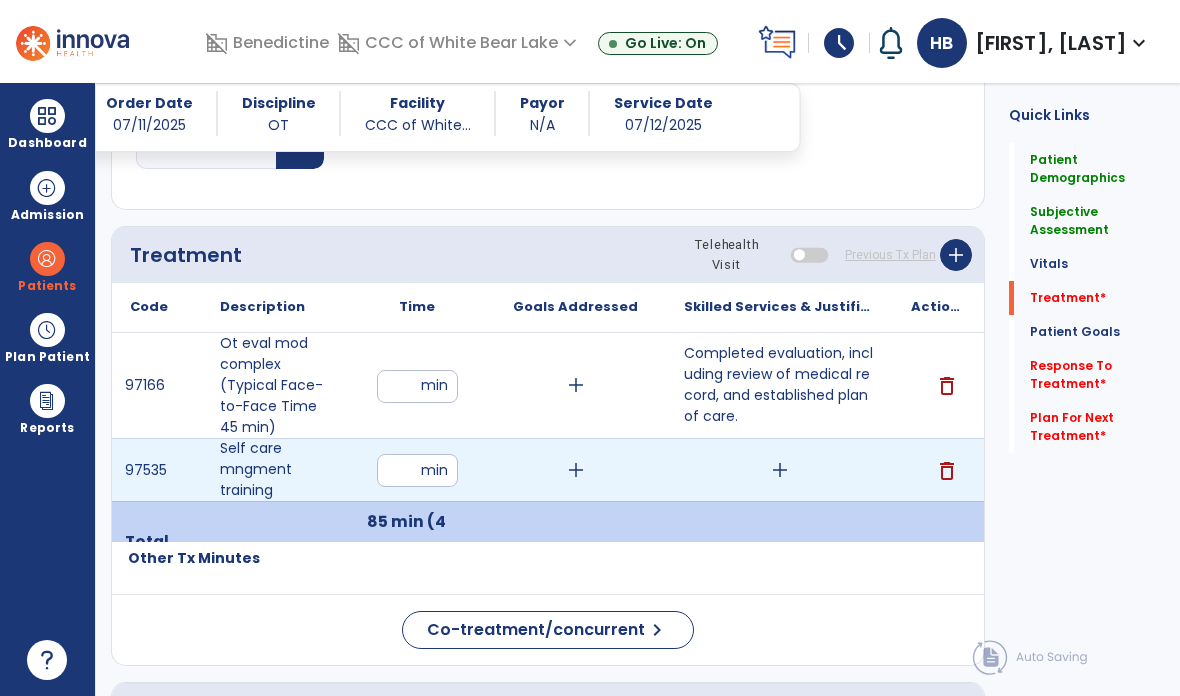 scroll, scrollTop: 0, scrollLeft: 0, axis: both 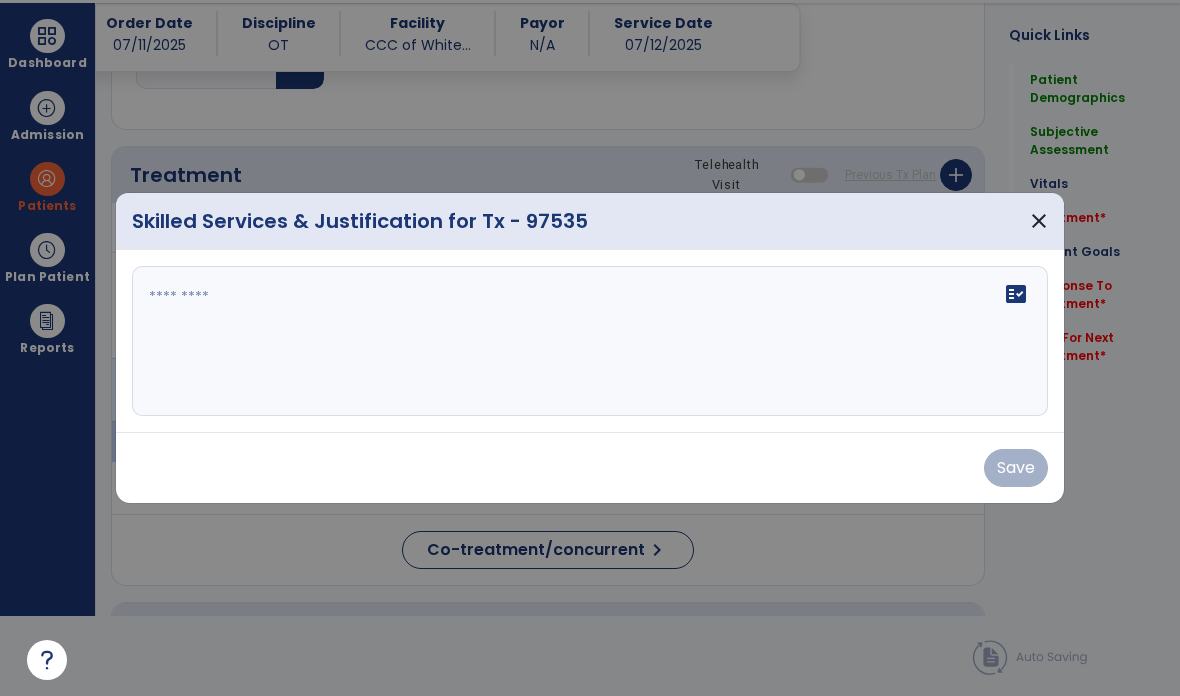 click on "fact_check" at bounding box center (590, 341) 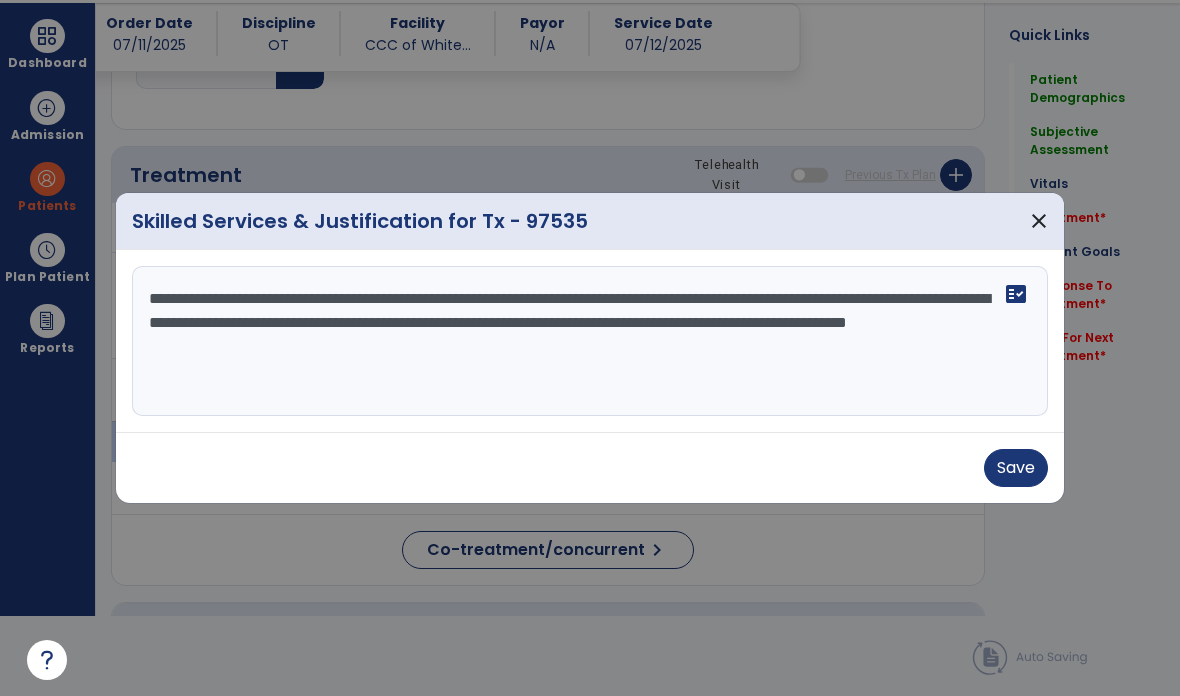 click on "**********" at bounding box center [590, 341] 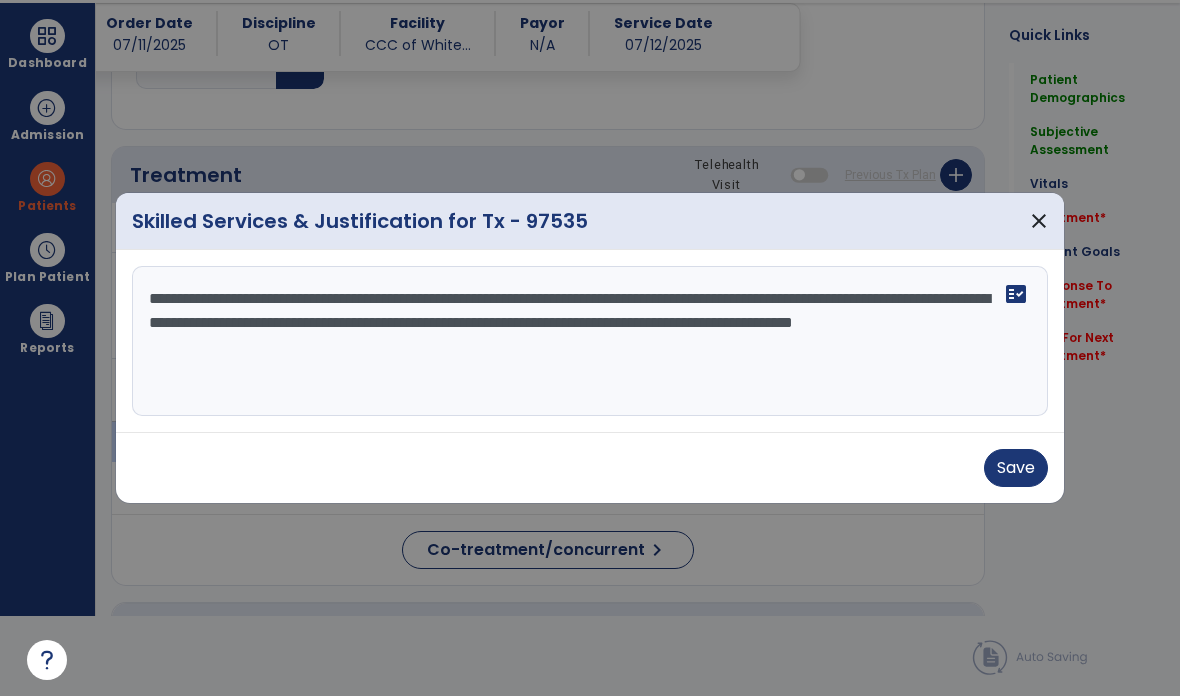 click on "**********" at bounding box center (590, 341) 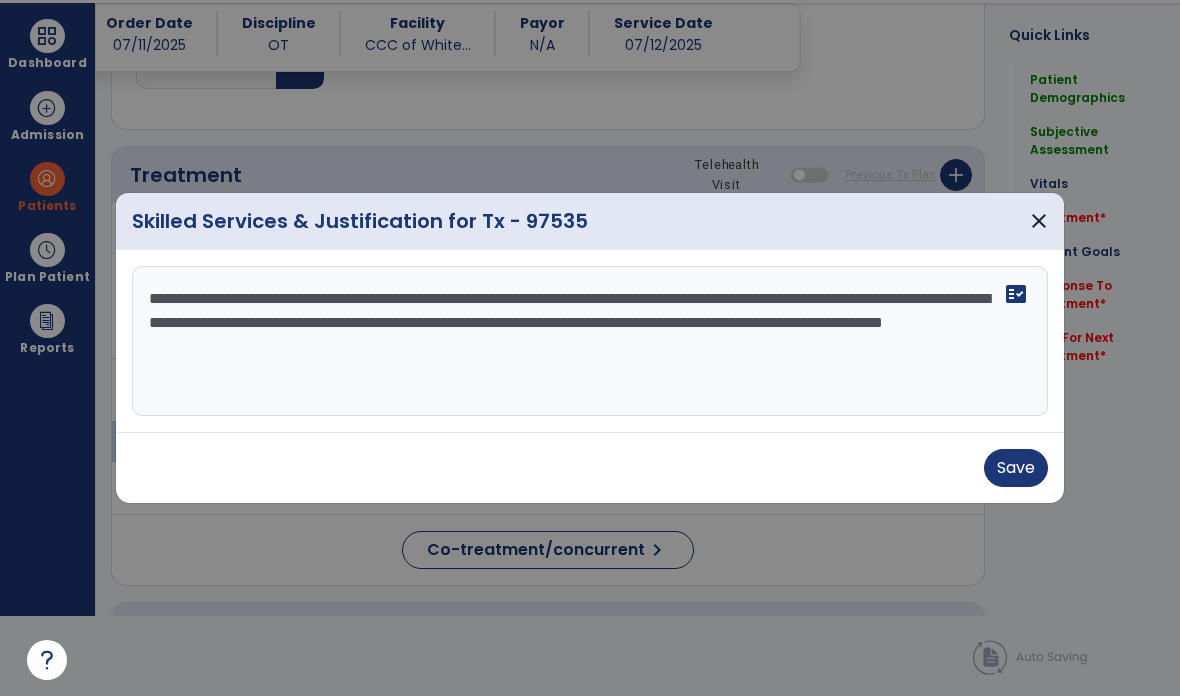 click on "**********" at bounding box center [590, 341] 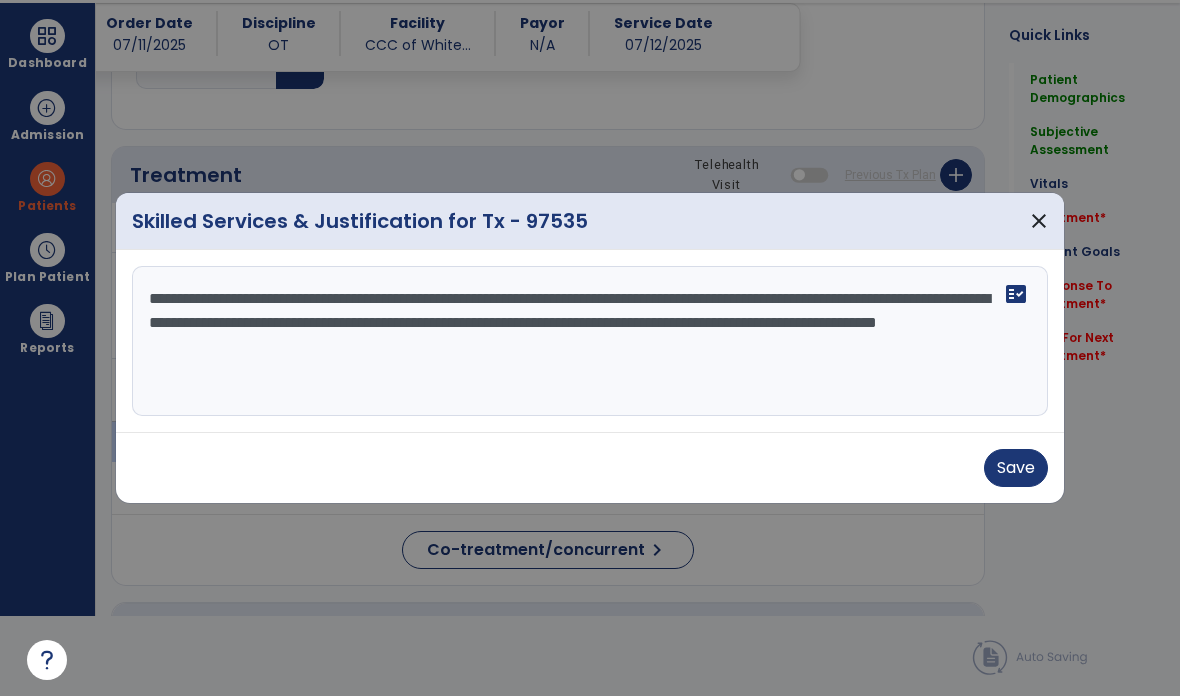 click on "**********" at bounding box center (590, 341) 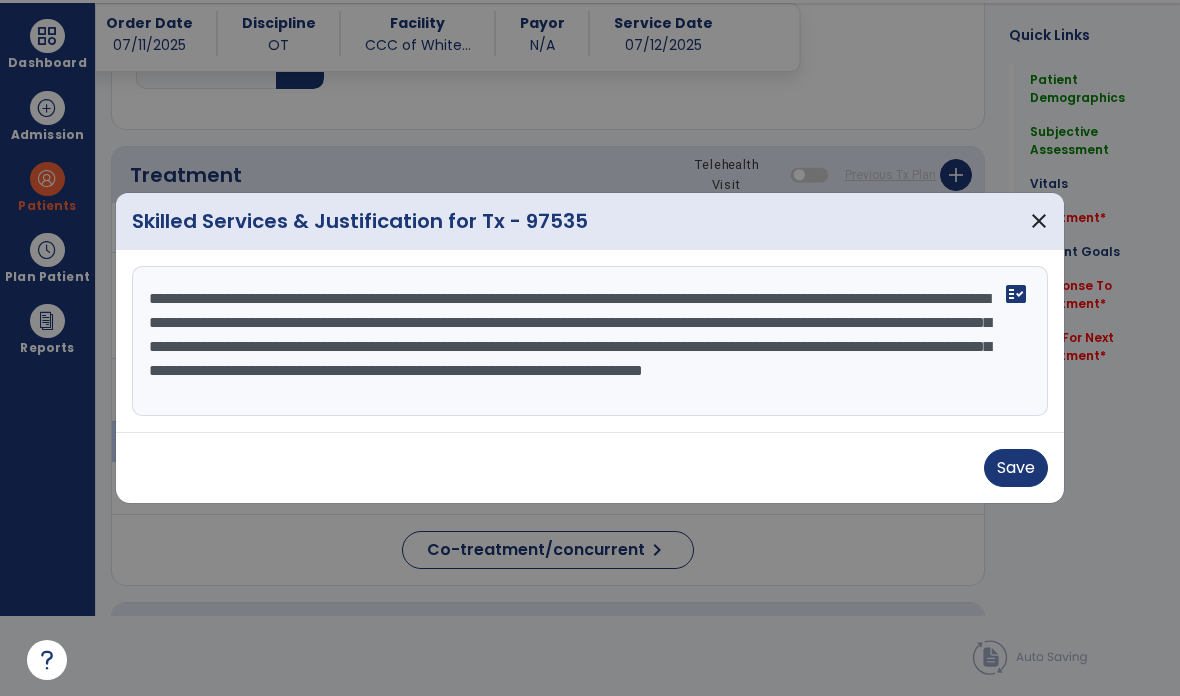 click on "**********" at bounding box center (590, 341) 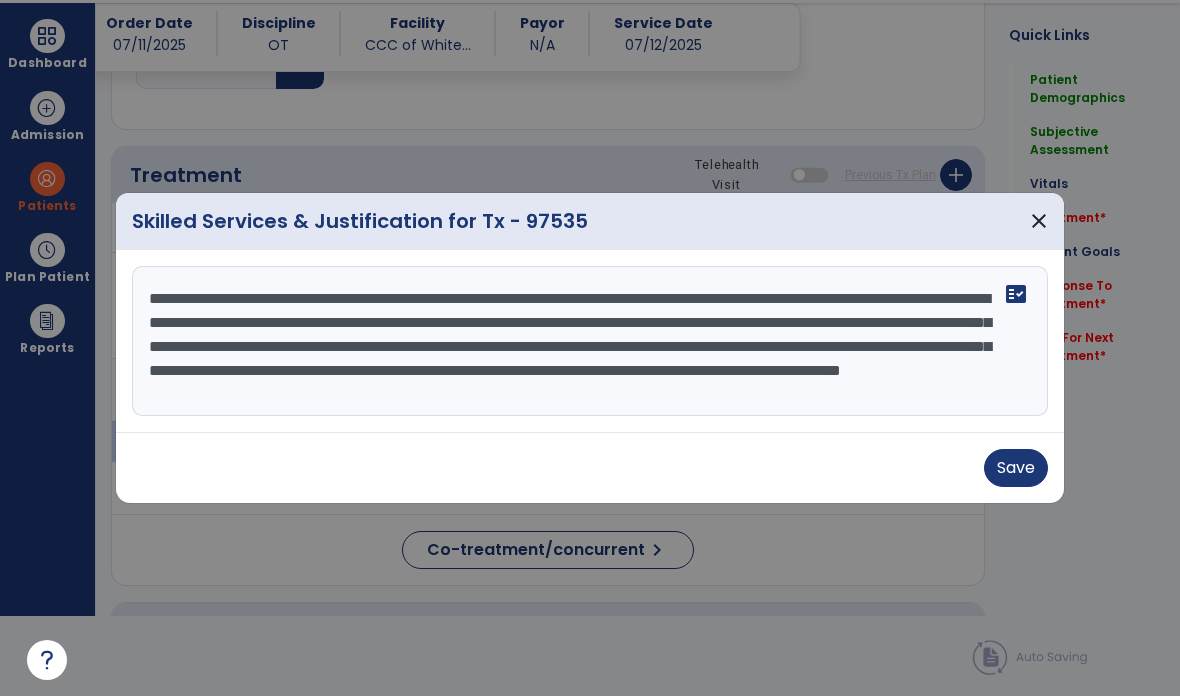 scroll, scrollTop: 15, scrollLeft: 0, axis: vertical 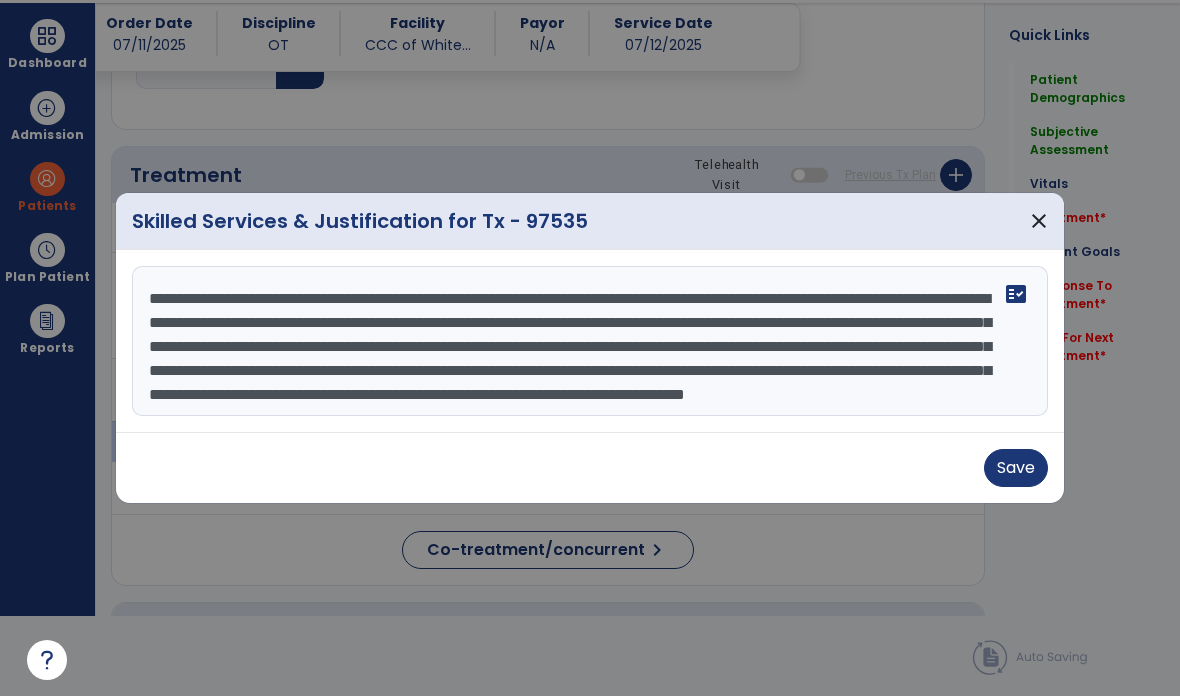type on "**********" 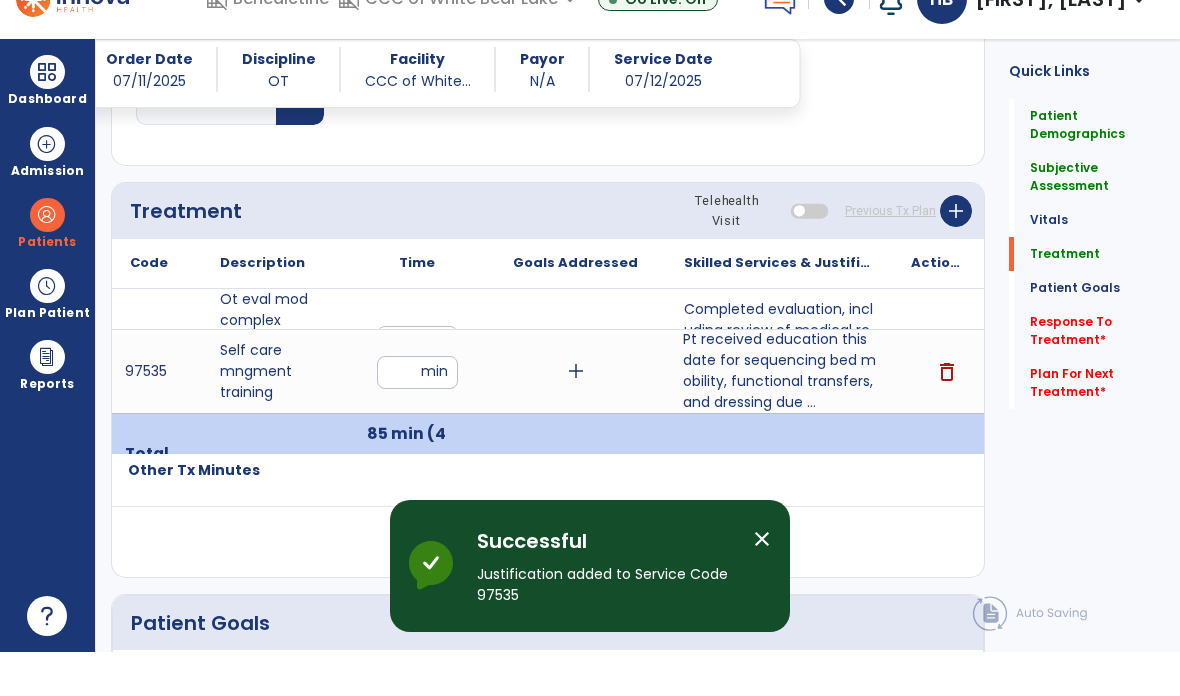 scroll, scrollTop: 80, scrollLeft: 0, axis: vertical 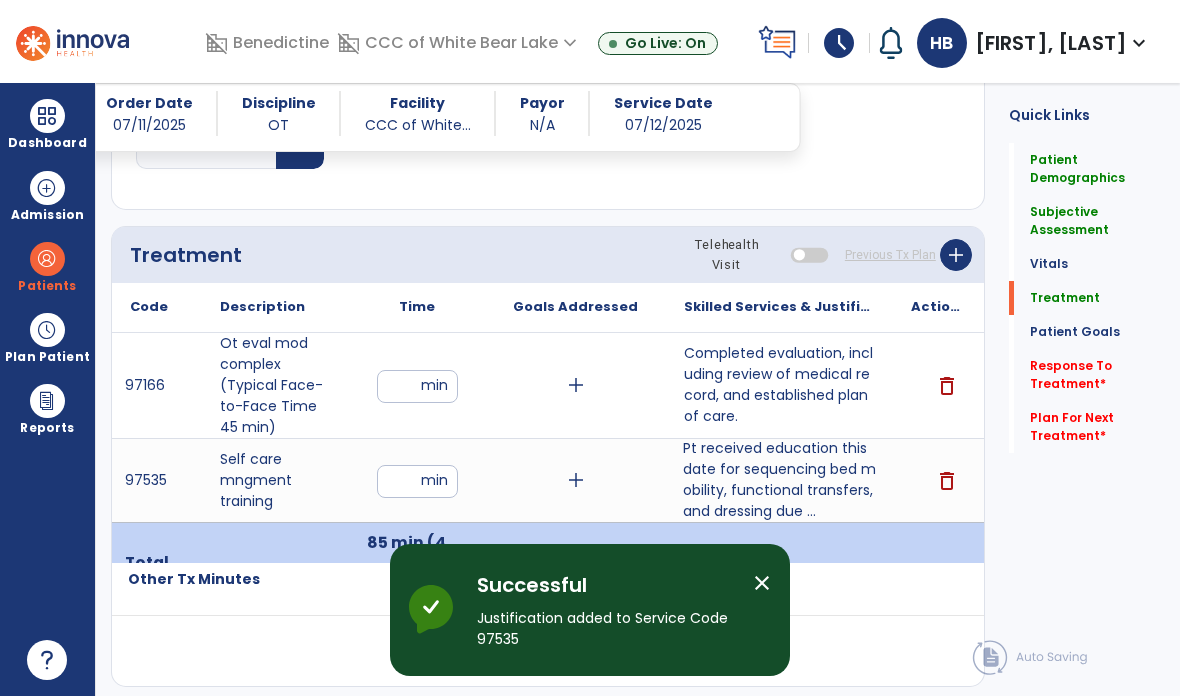 click on "Response To Treatment   *" 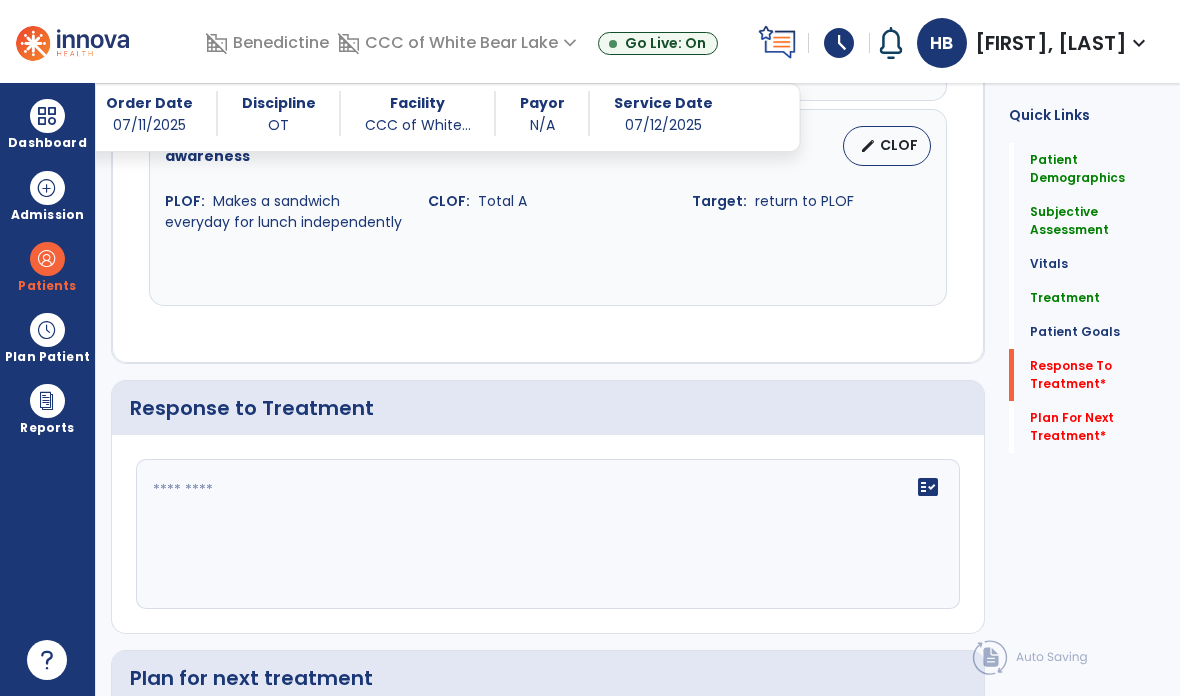 scroll, scrollTop: 2443, scrollLeft: 0, axis: vertical 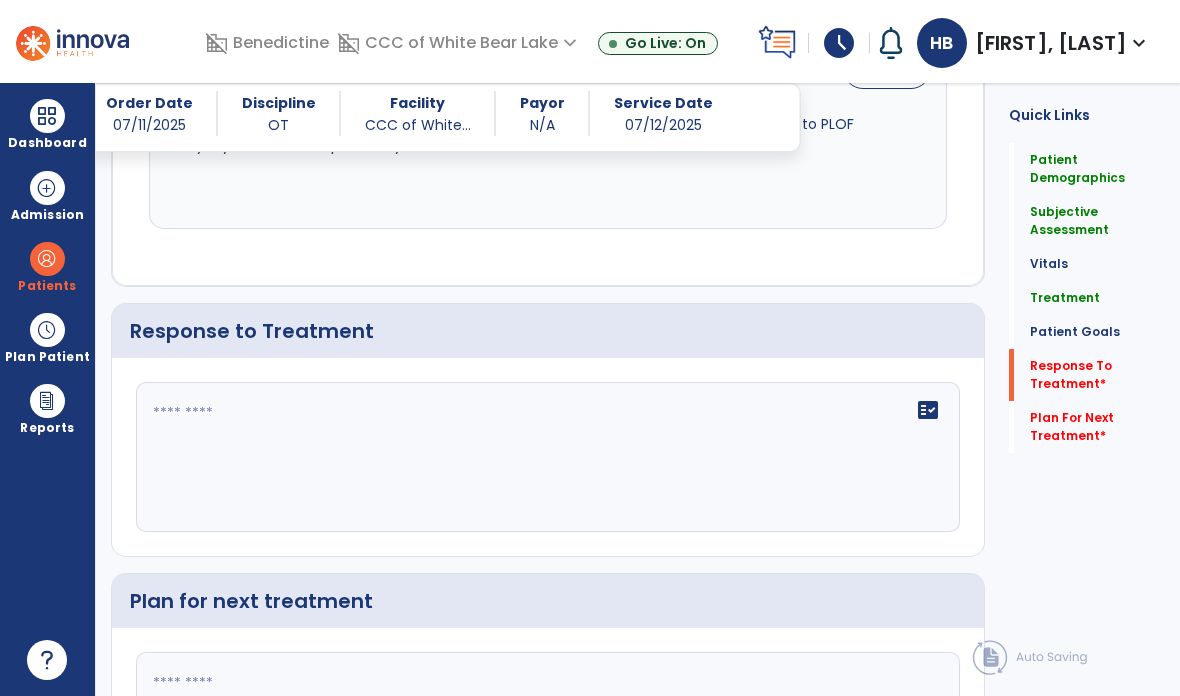 click on "fact_check" 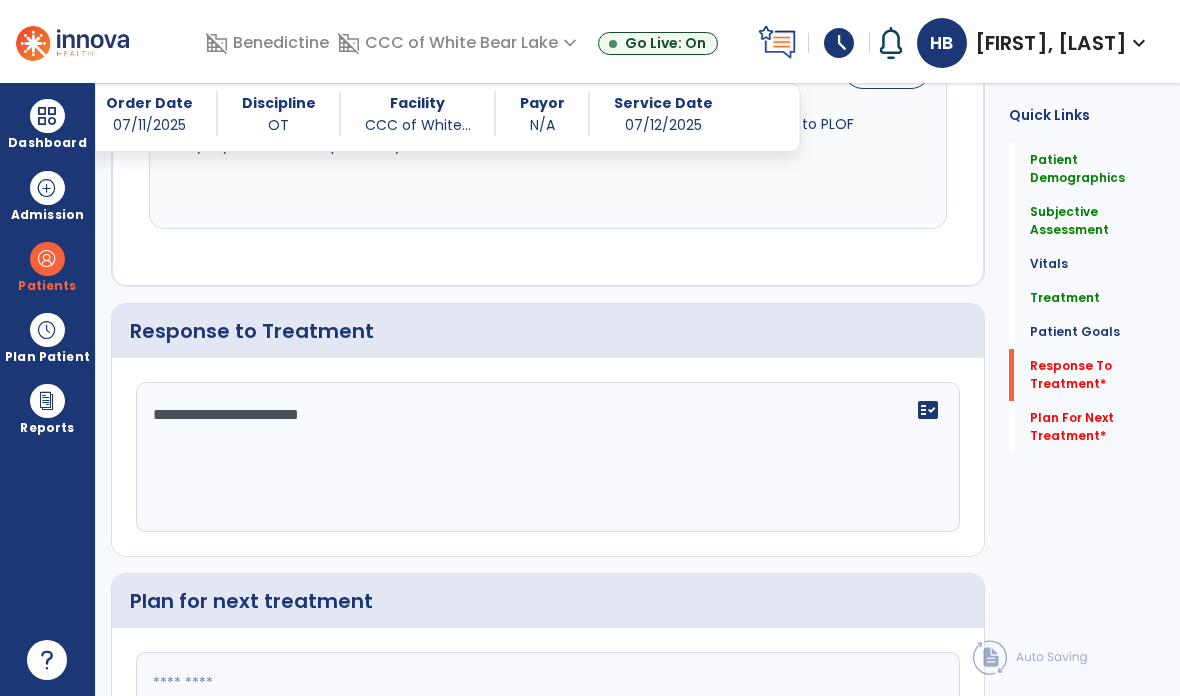 type on "**********" 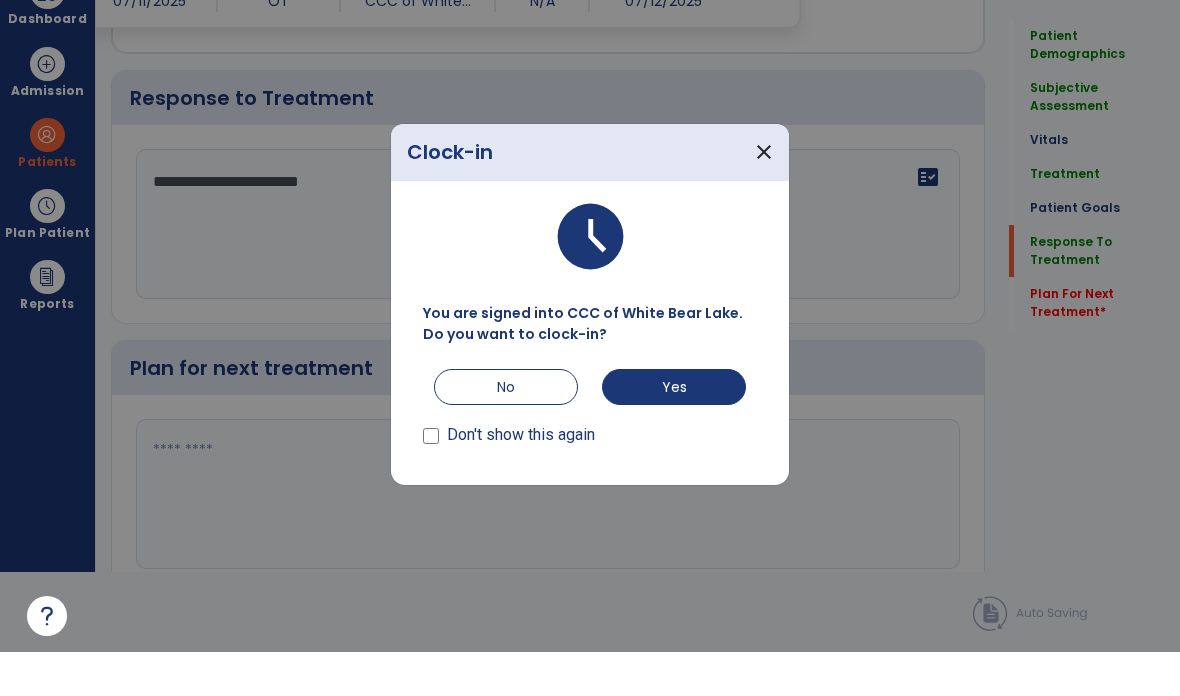 click on "No" at bounding box center (506, 431) 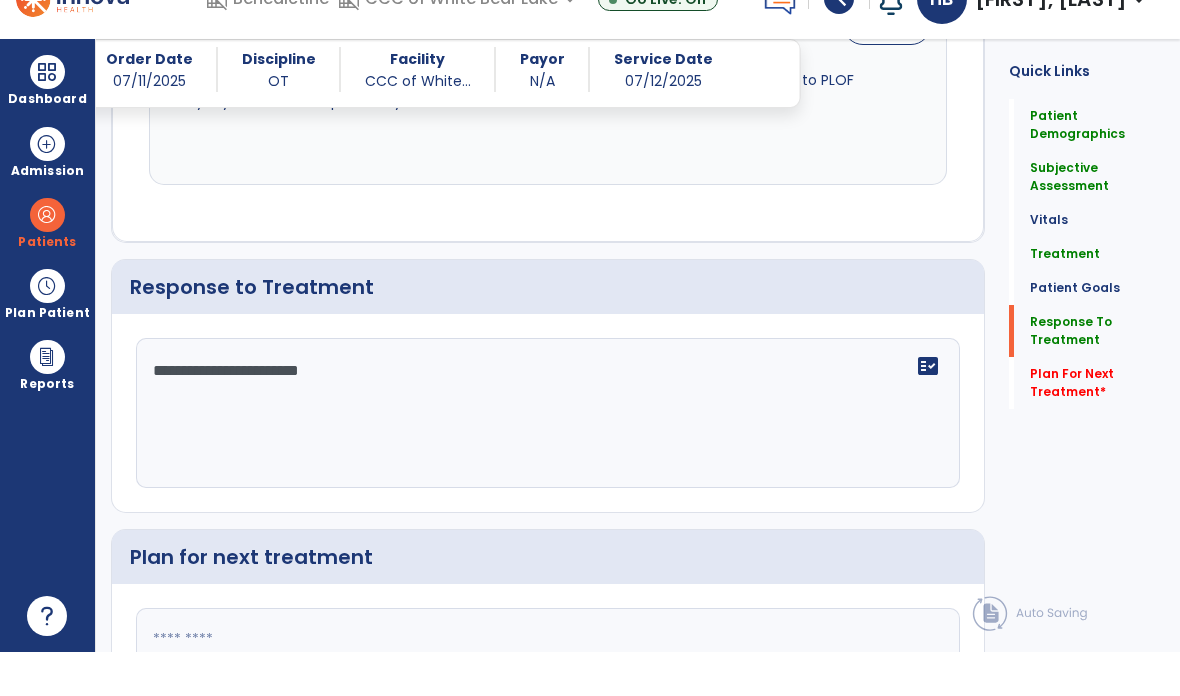 scroll, scrollTop: 80, scrollLeft: 0, axis: vertical 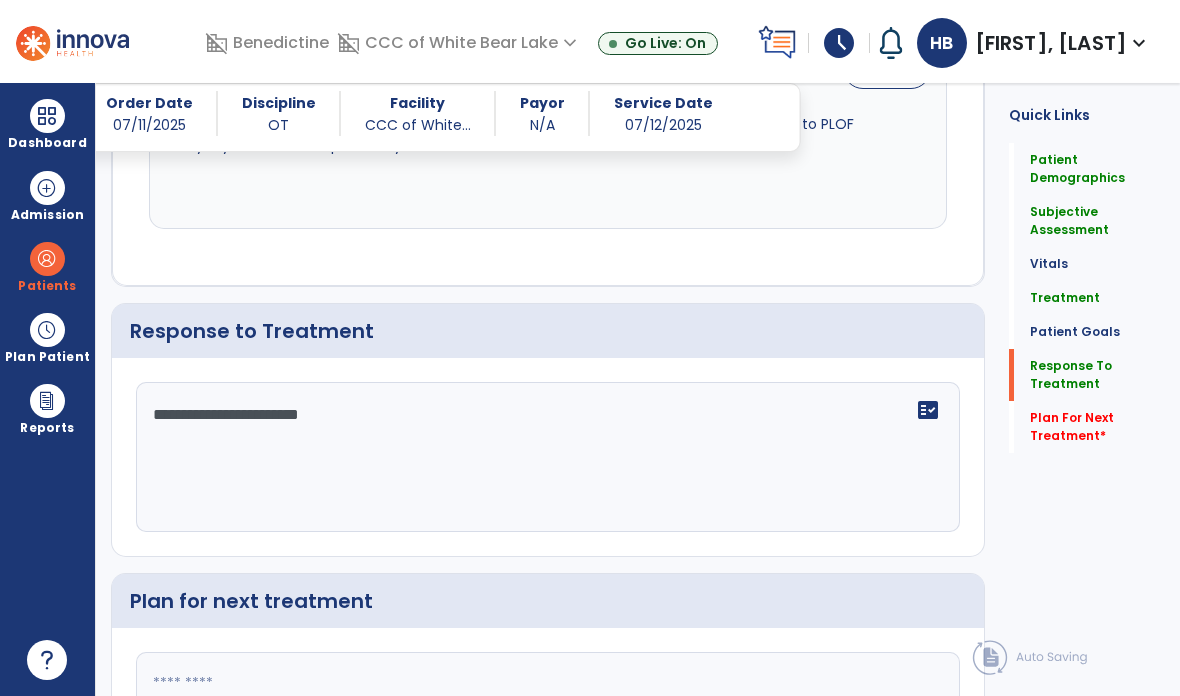 click 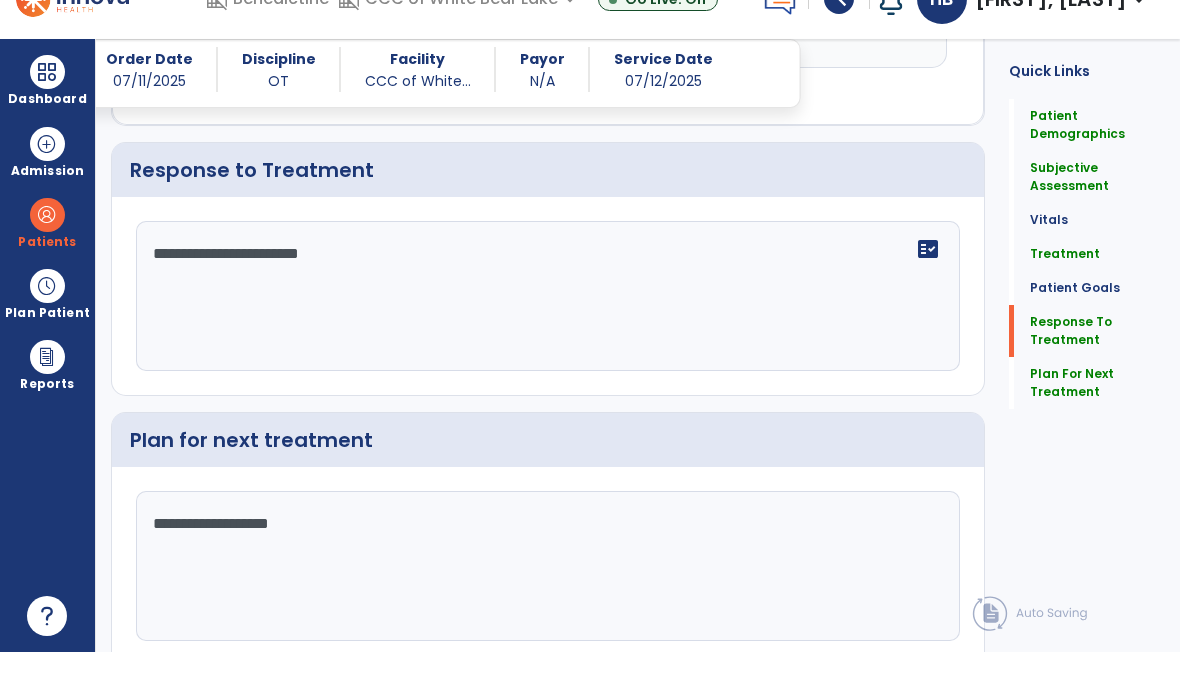 scroll, scrollTop: 2559, scrollLeft: 0, axis: vertical 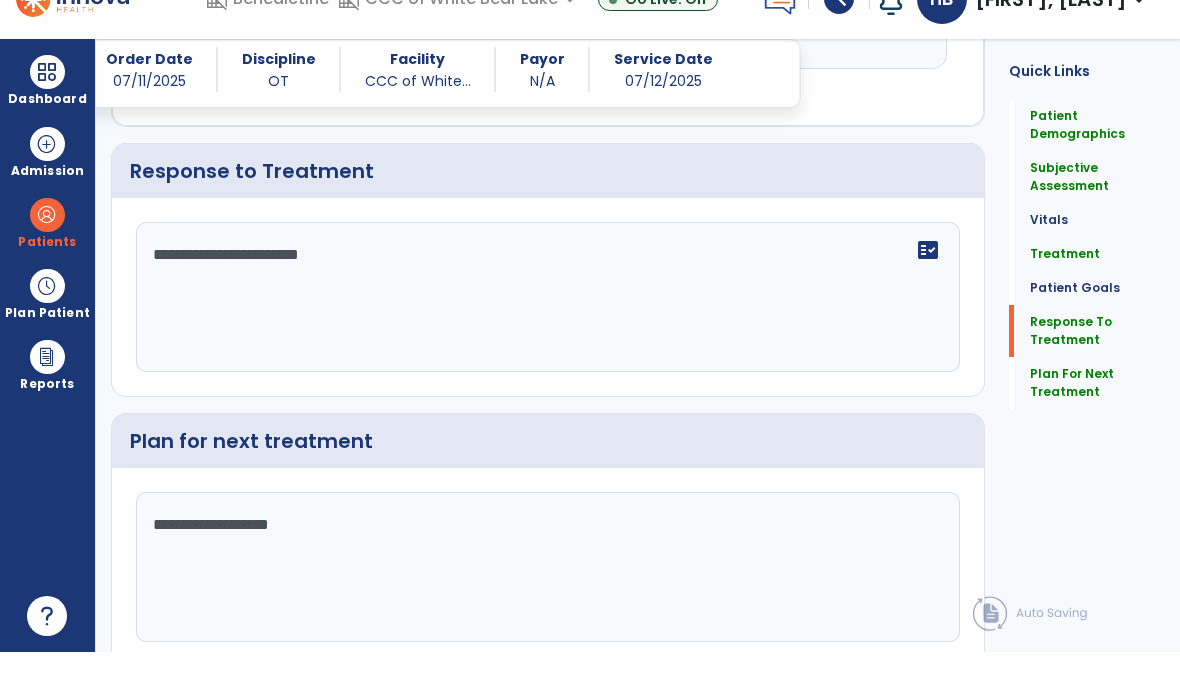 type on "**********" 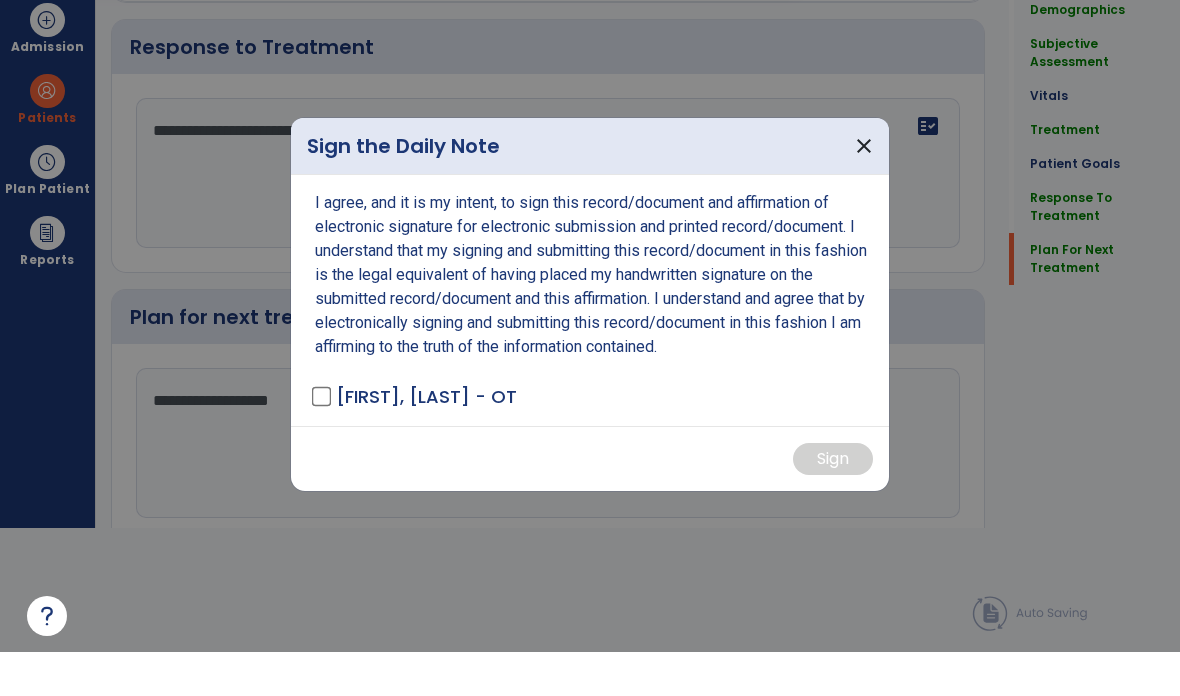 scroll, scrollTop: 0, scrollLeft: 0, axis: both 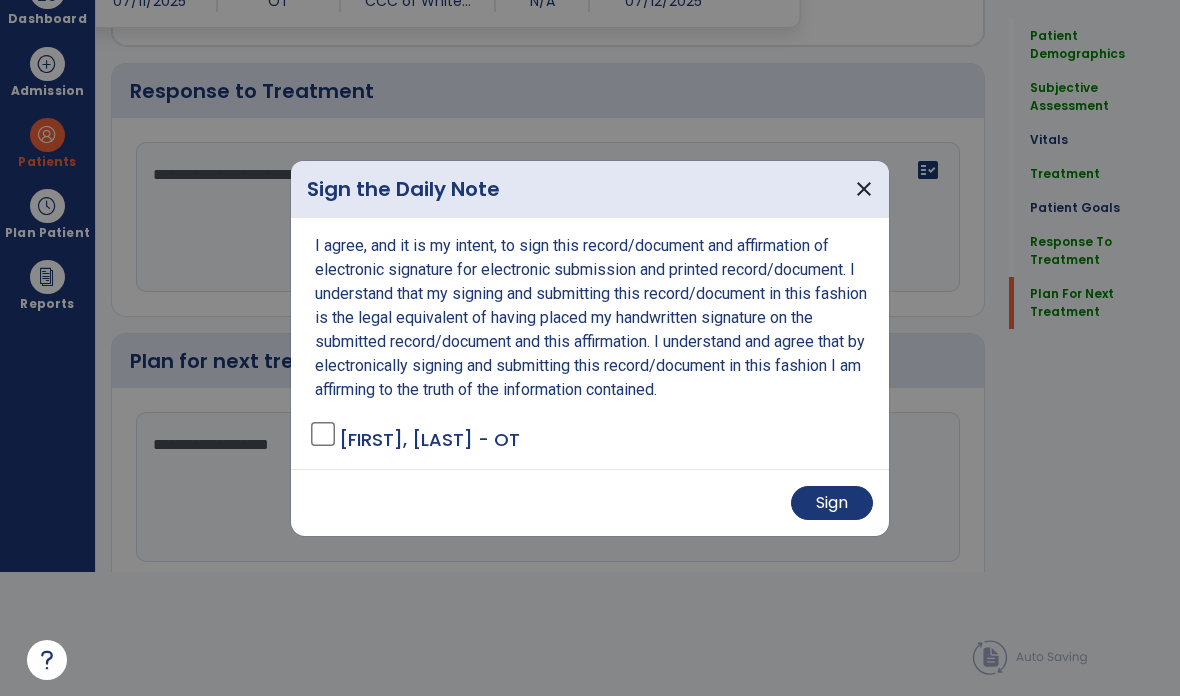 click on "Sign" at bounding box center [832, 503] 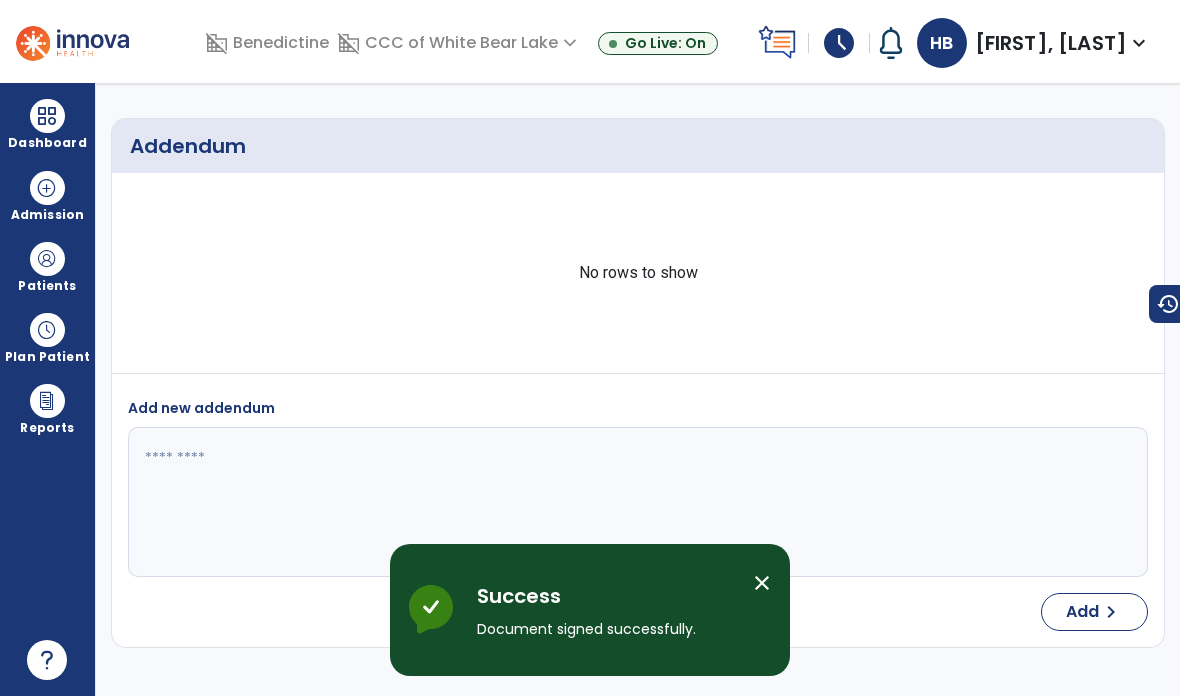 scroll, scrollTop: 80, scrollLeft: 0, axis: vertical 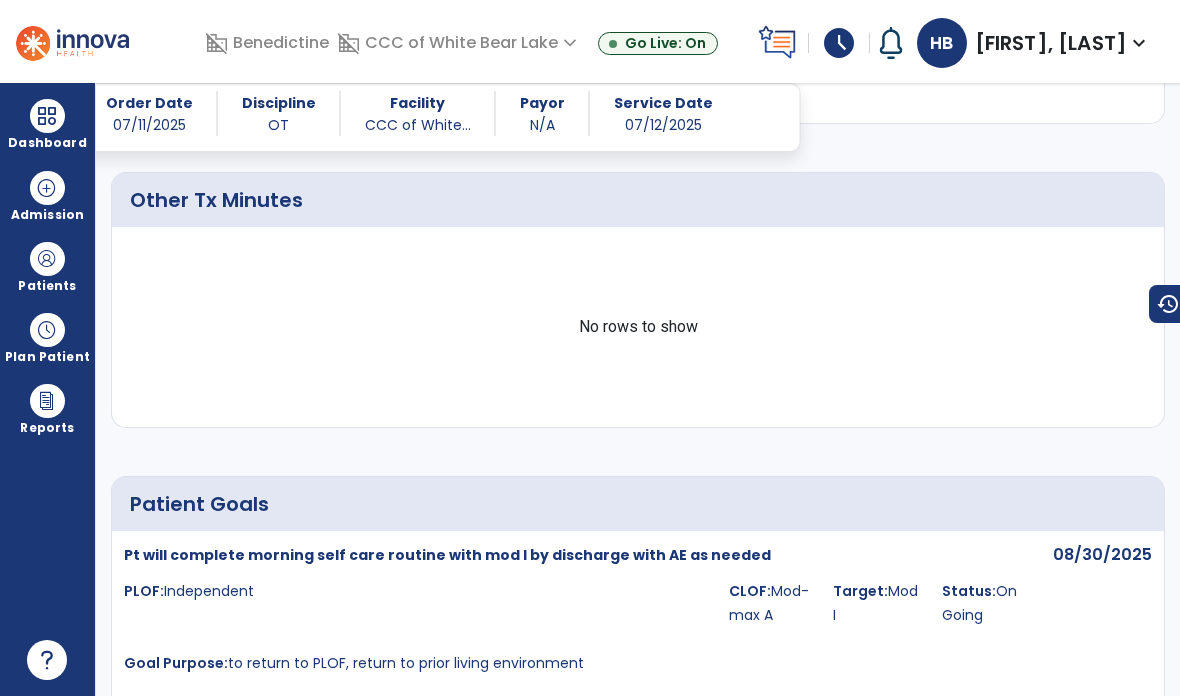 click at bounding box center (47, 259) 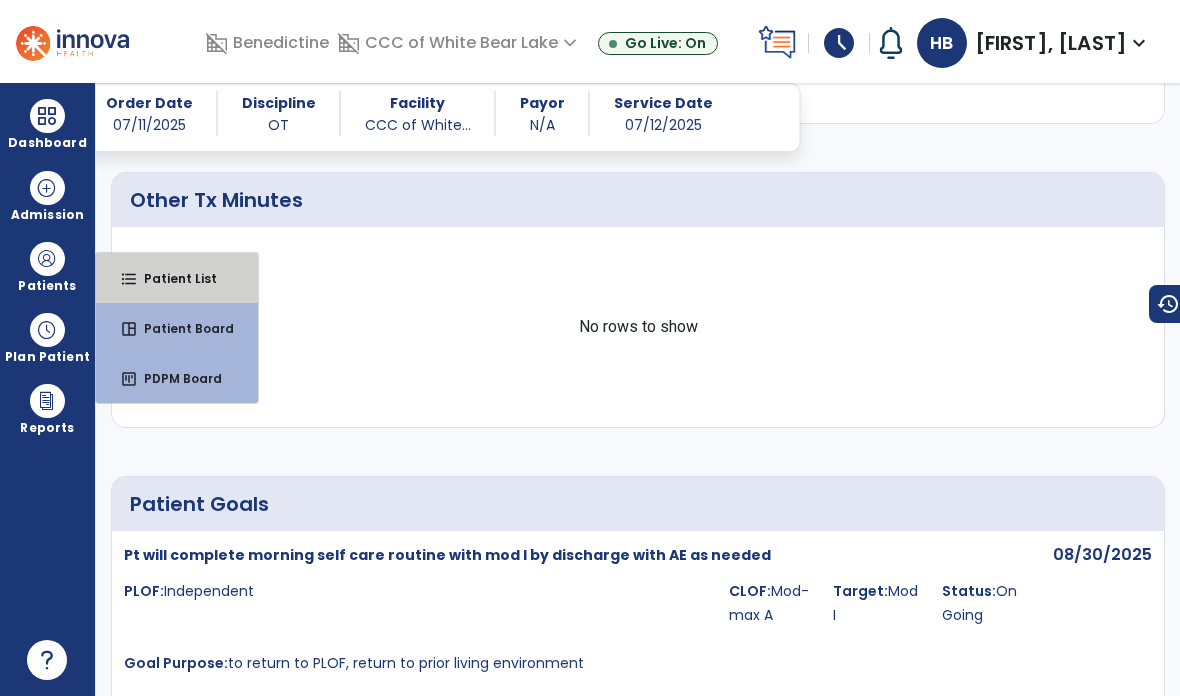 click on "format_list_bulleted  Patient List" at bounding box center (177, 278) 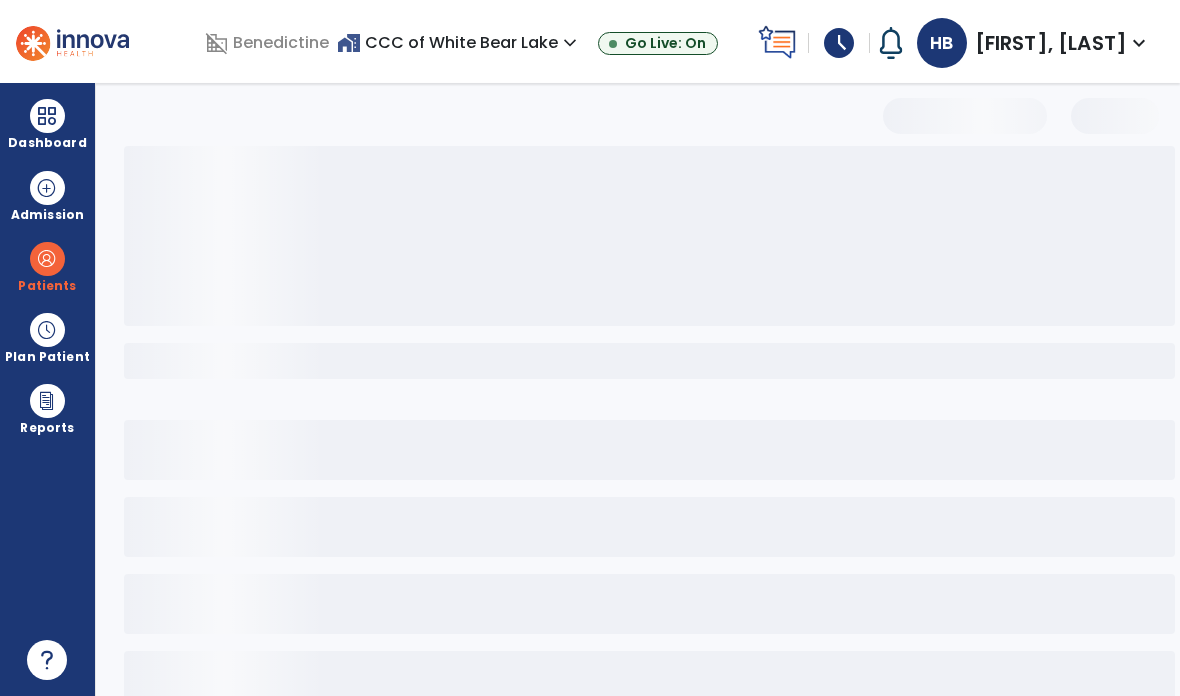scroll, scrollTop: 0, scrollLeft: 0, axis: both 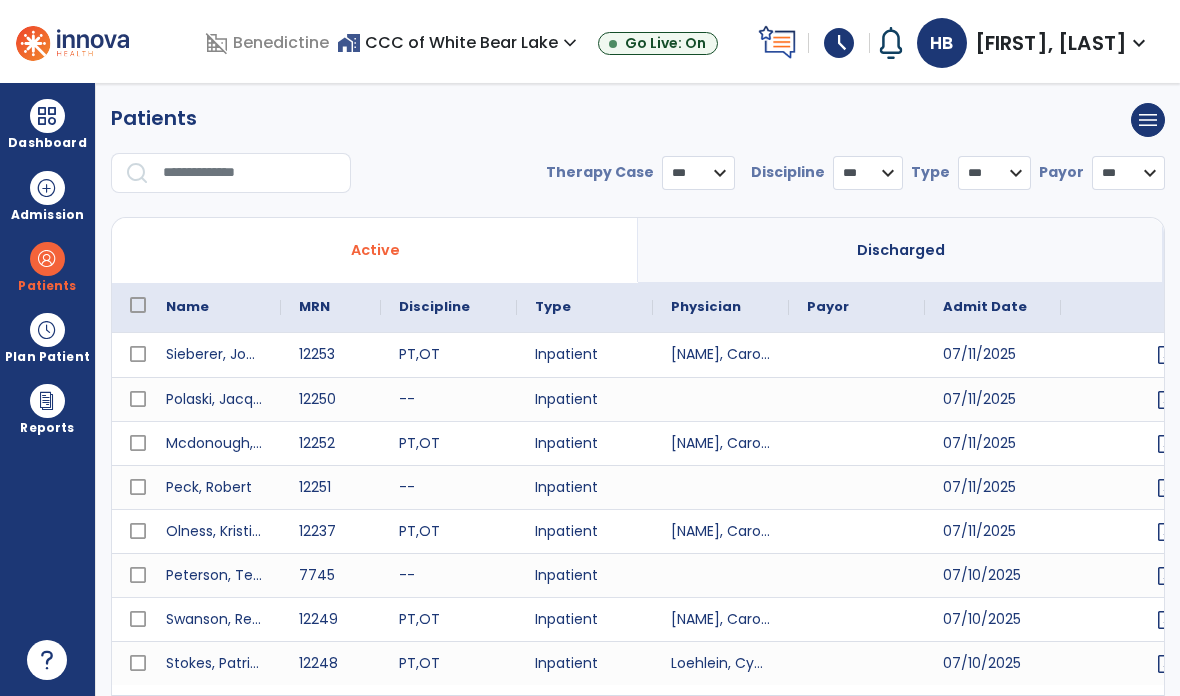 select on "***" 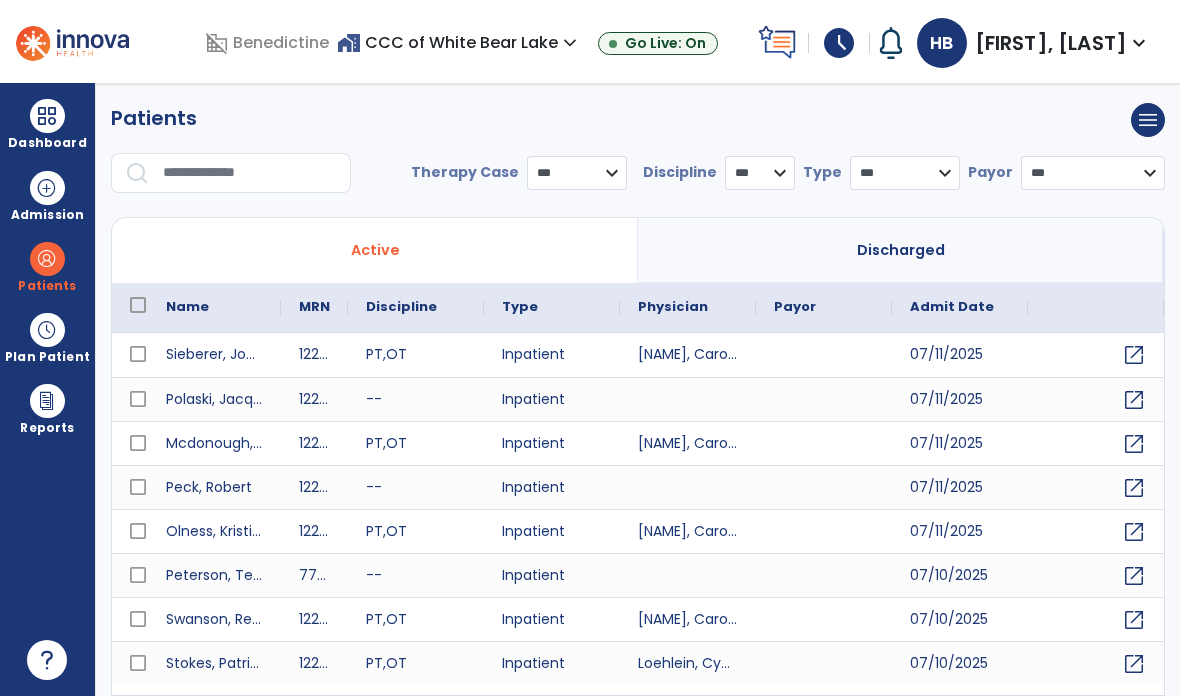 click at bounding box center [250, 173] 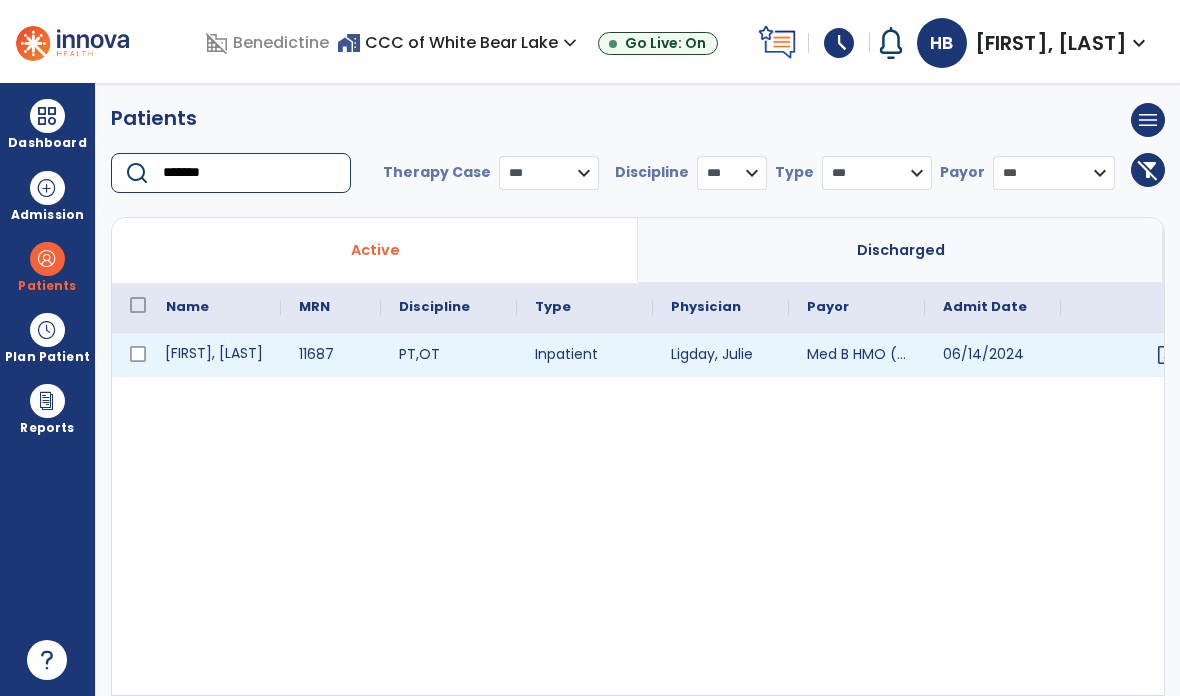 type on "*******" 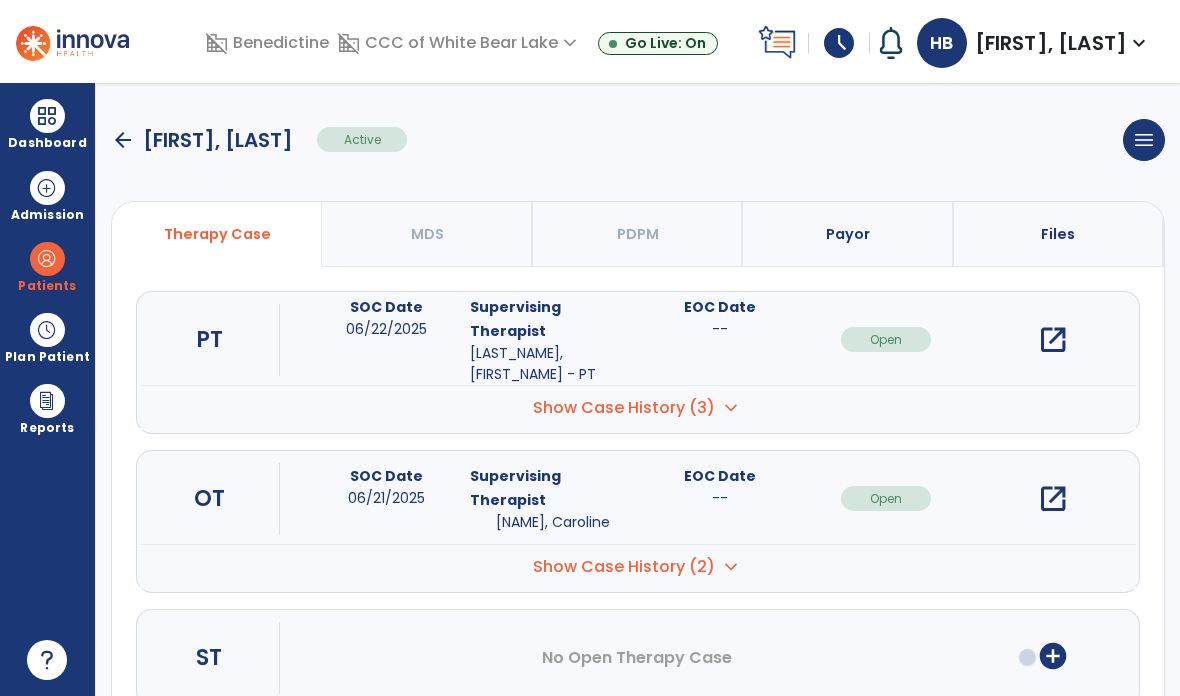 click on "open_in_new" at bounding box center [1053, 499] 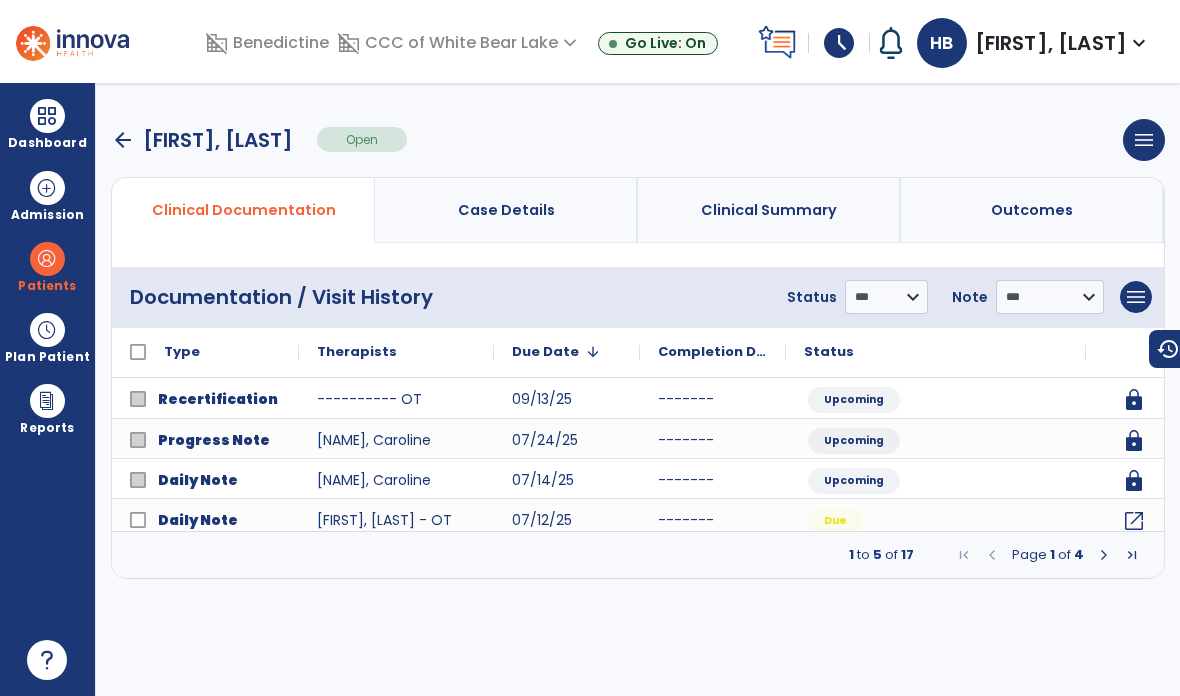 click on "Completed" 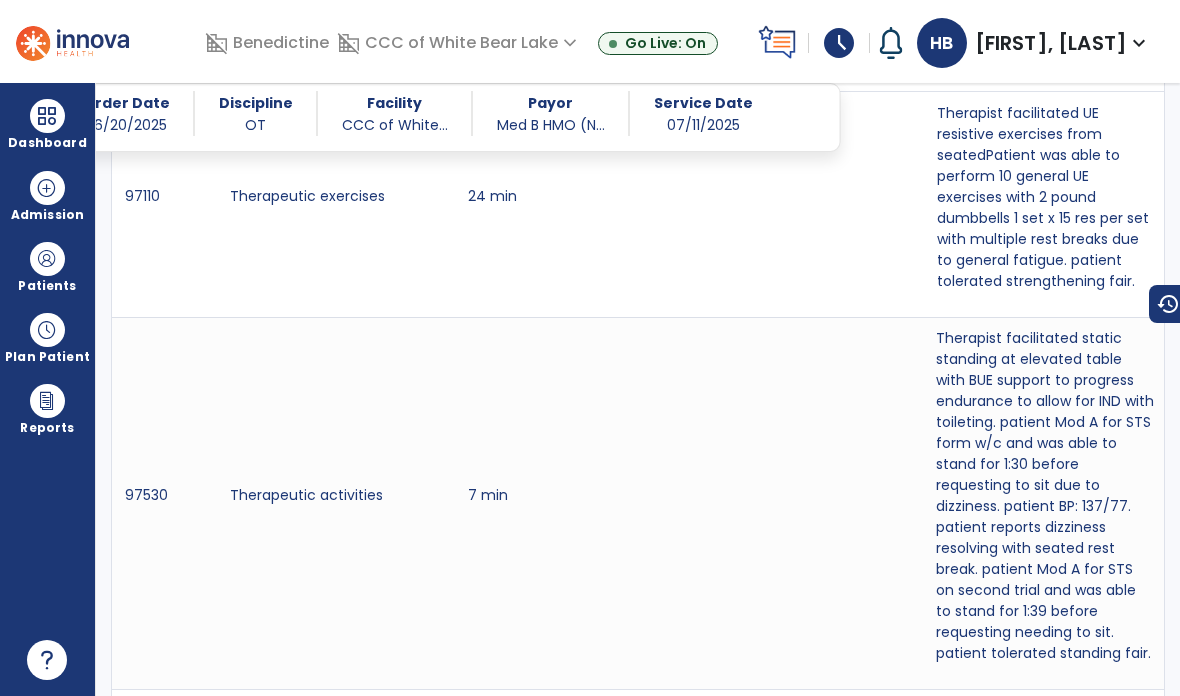 scroll, scrollTop: 3061, scrollLeft: 0, axis: vertical 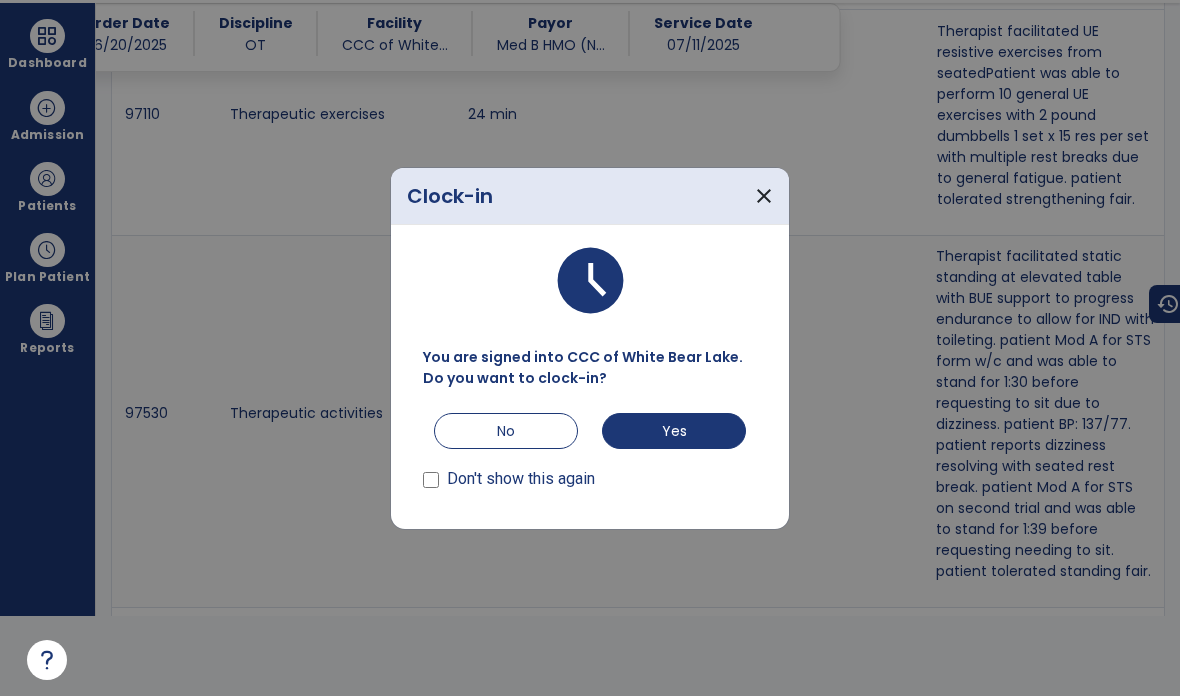 click on "No" at bounding box center [506, 431] 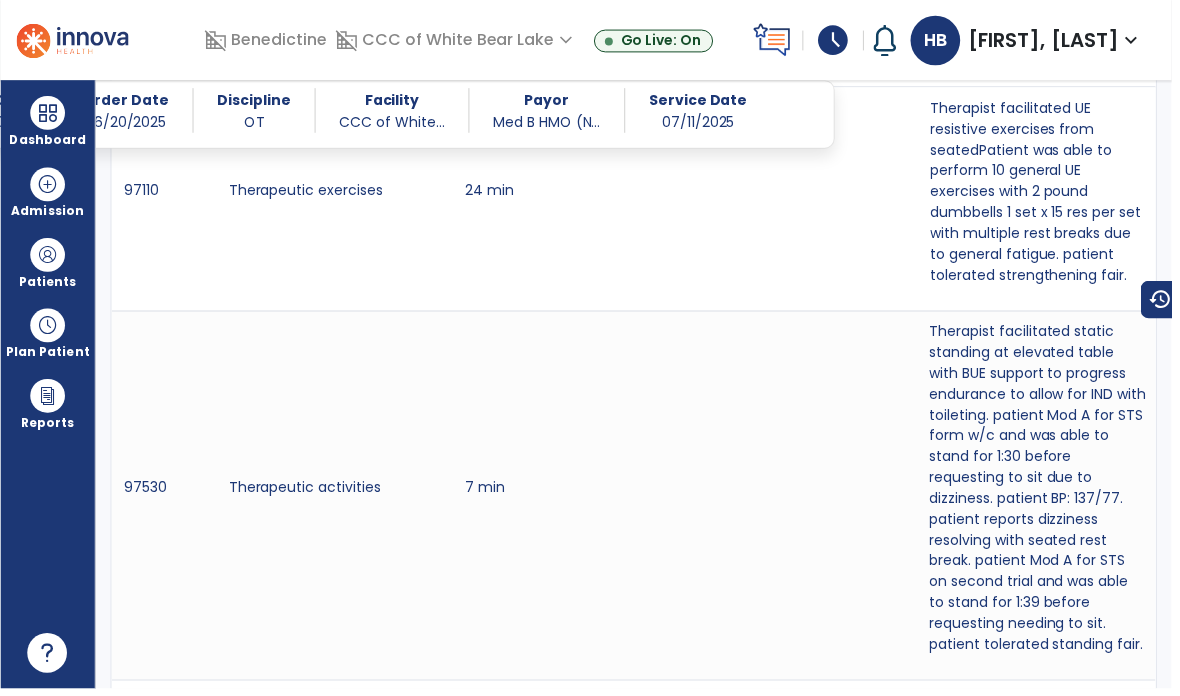 scroll, scrollTop: 80, scrollLeft: 0, axis: vertical 